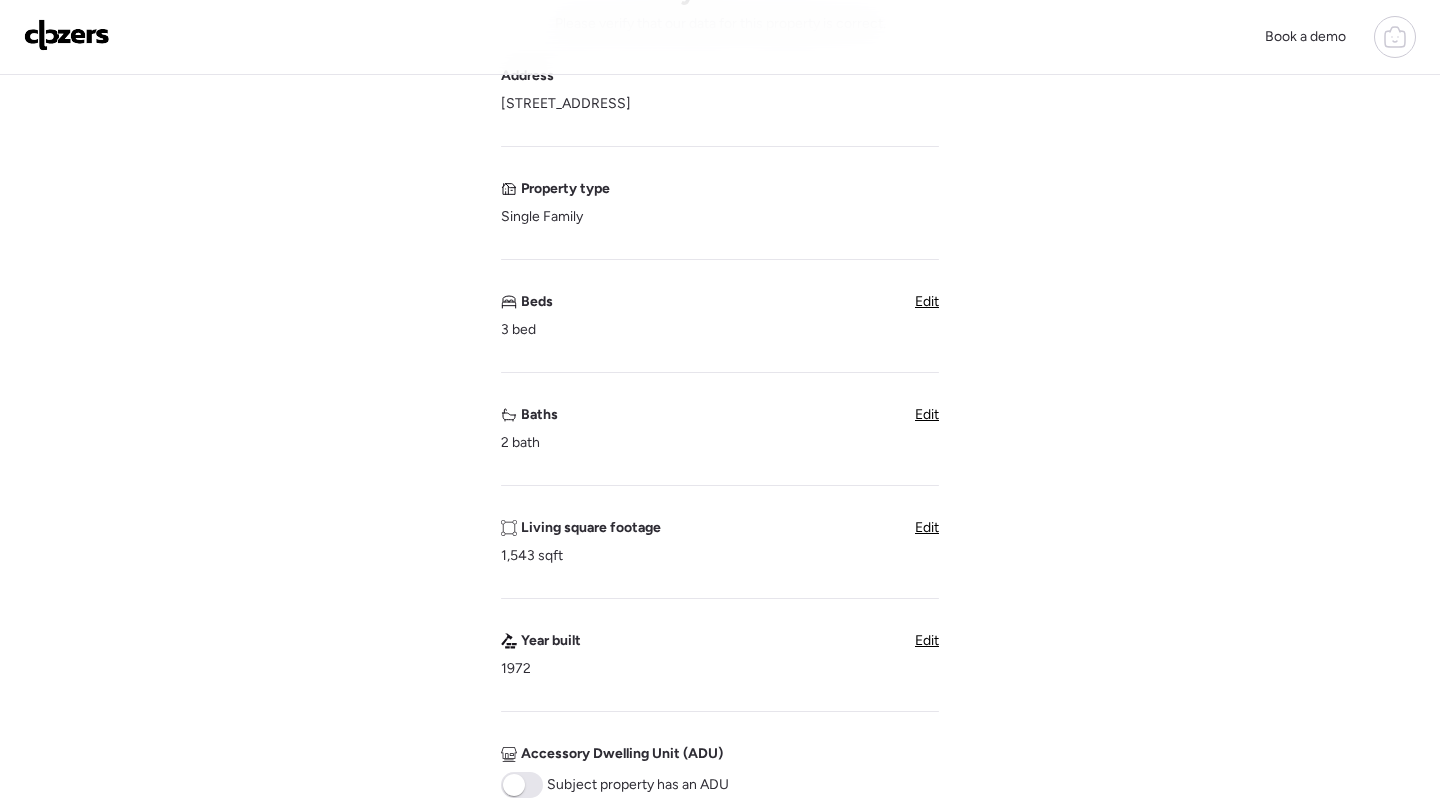 scroll, scrollTop: 0, scrollLeft: 0, axis: both 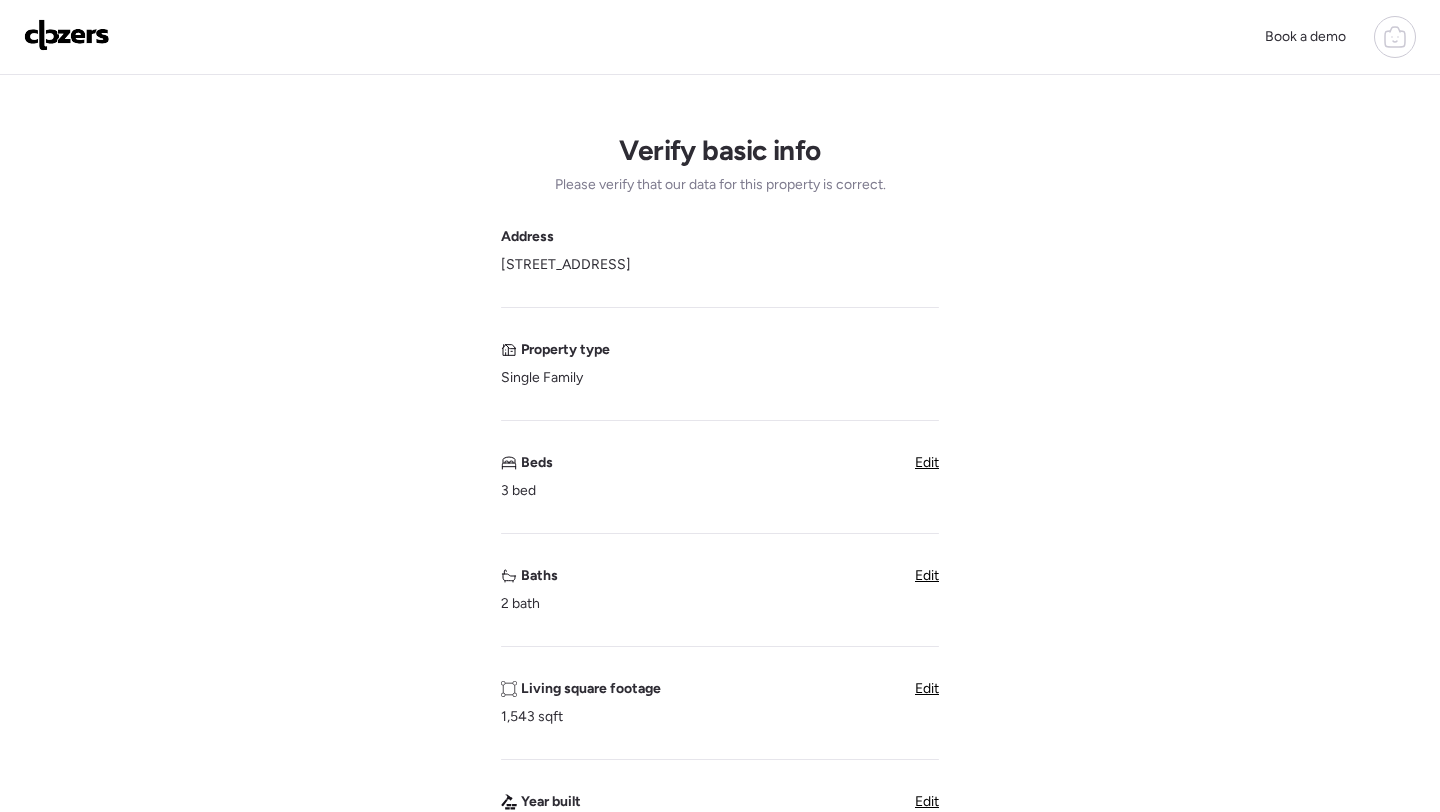 click at bounding box center [1395, 37] 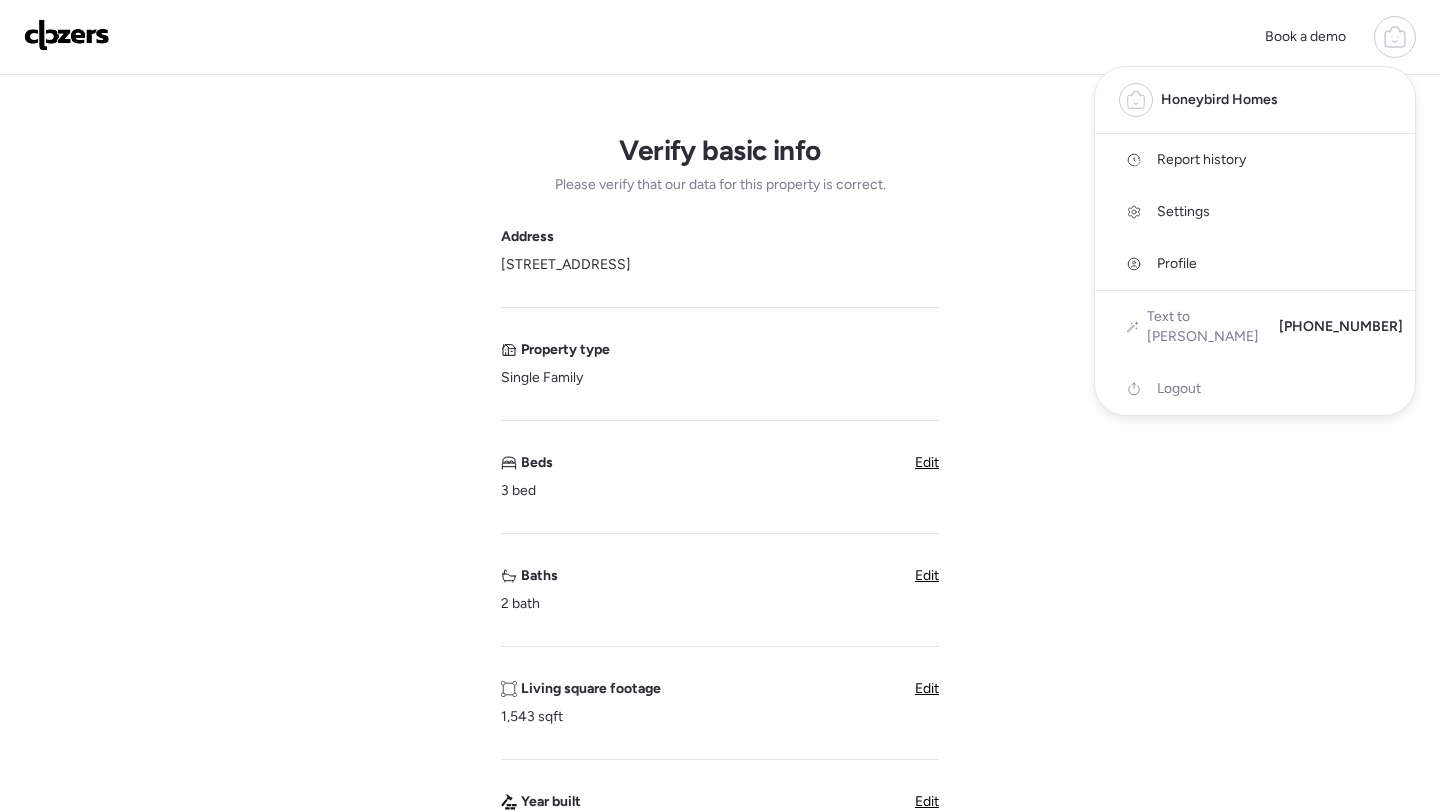 click on "Report history" at bounding box center [1201, 160] 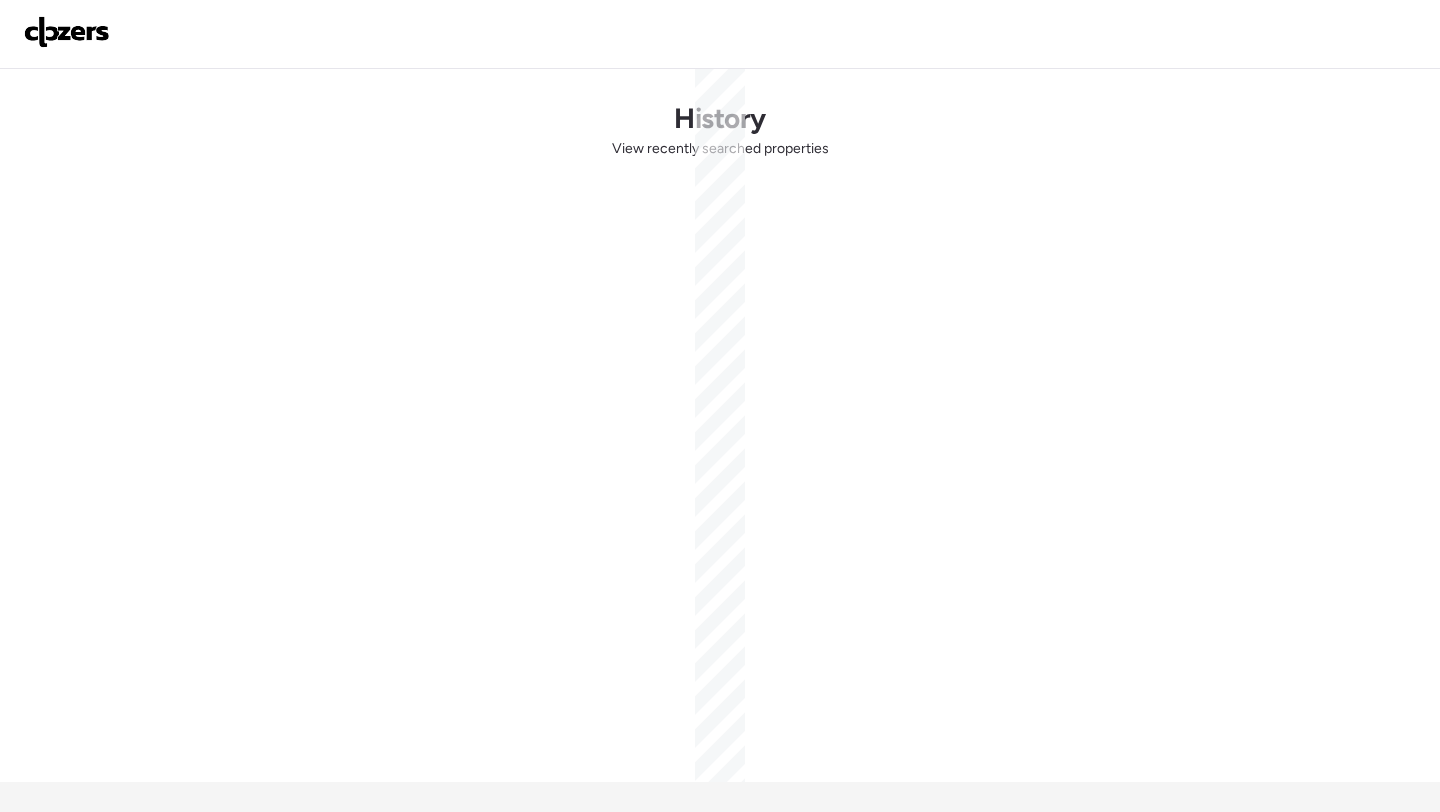 scroll, scrollTop: 0, scrollLeft: 0, axis: both 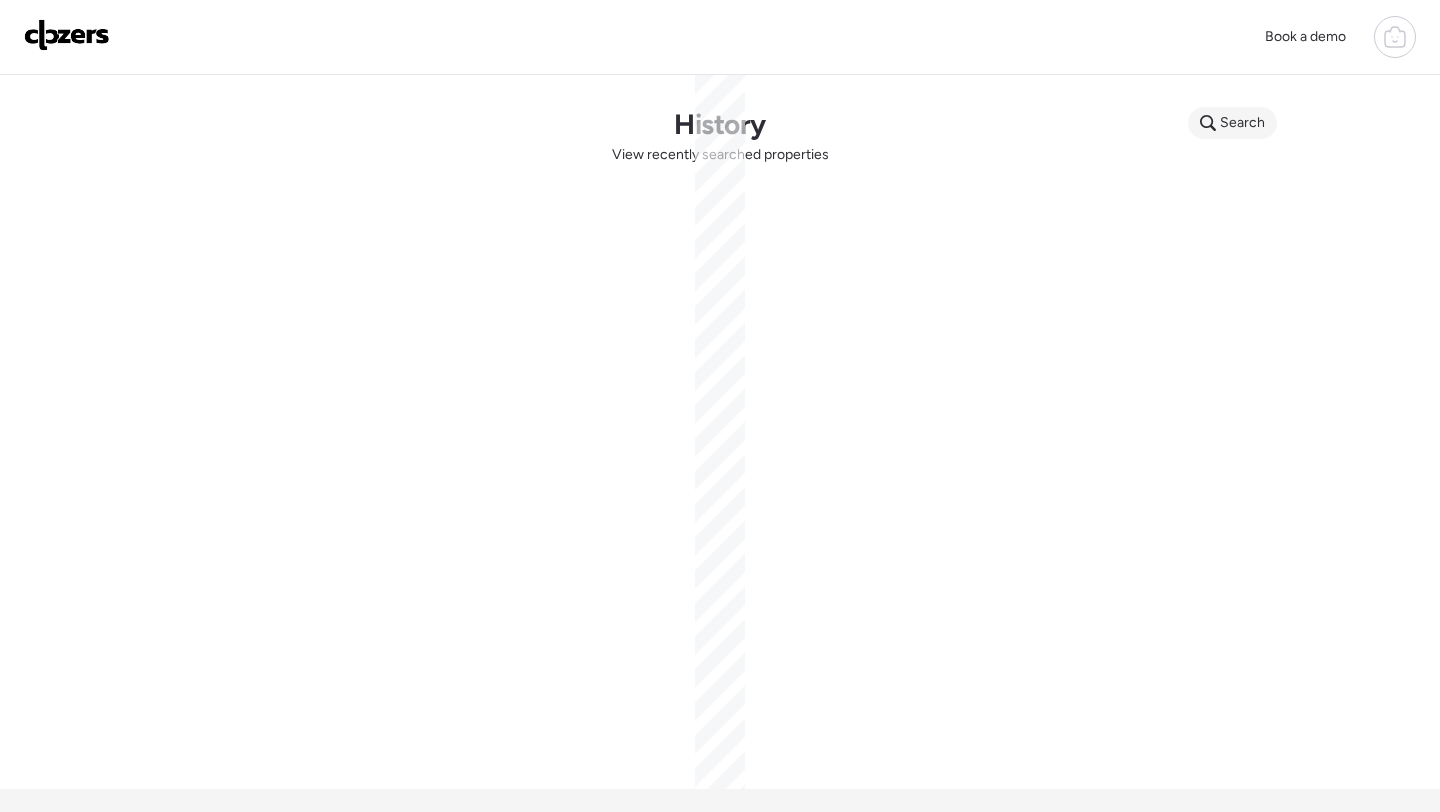 click on "Search" at bounding box center (1242, 123) 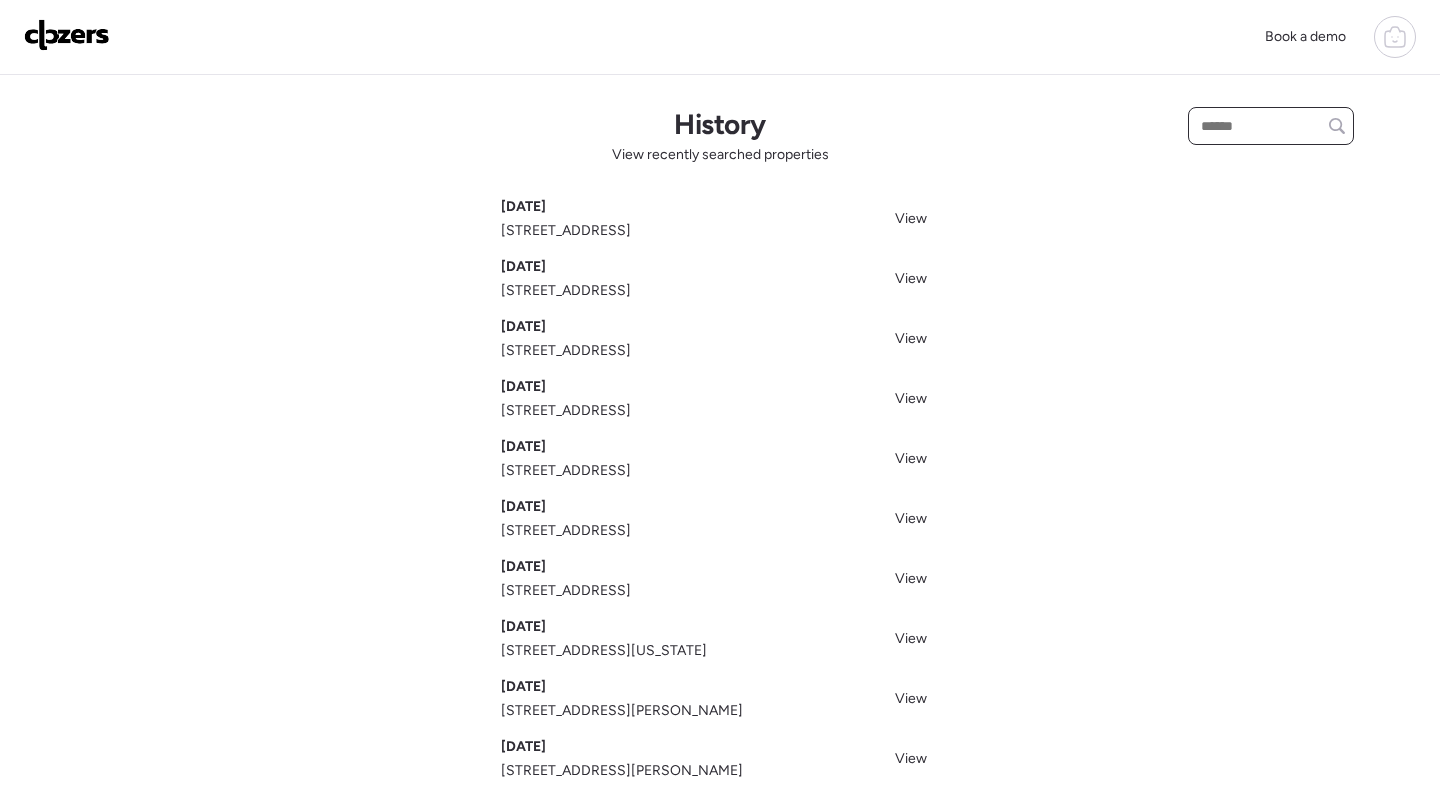 click at bounding box center (1271, 126) 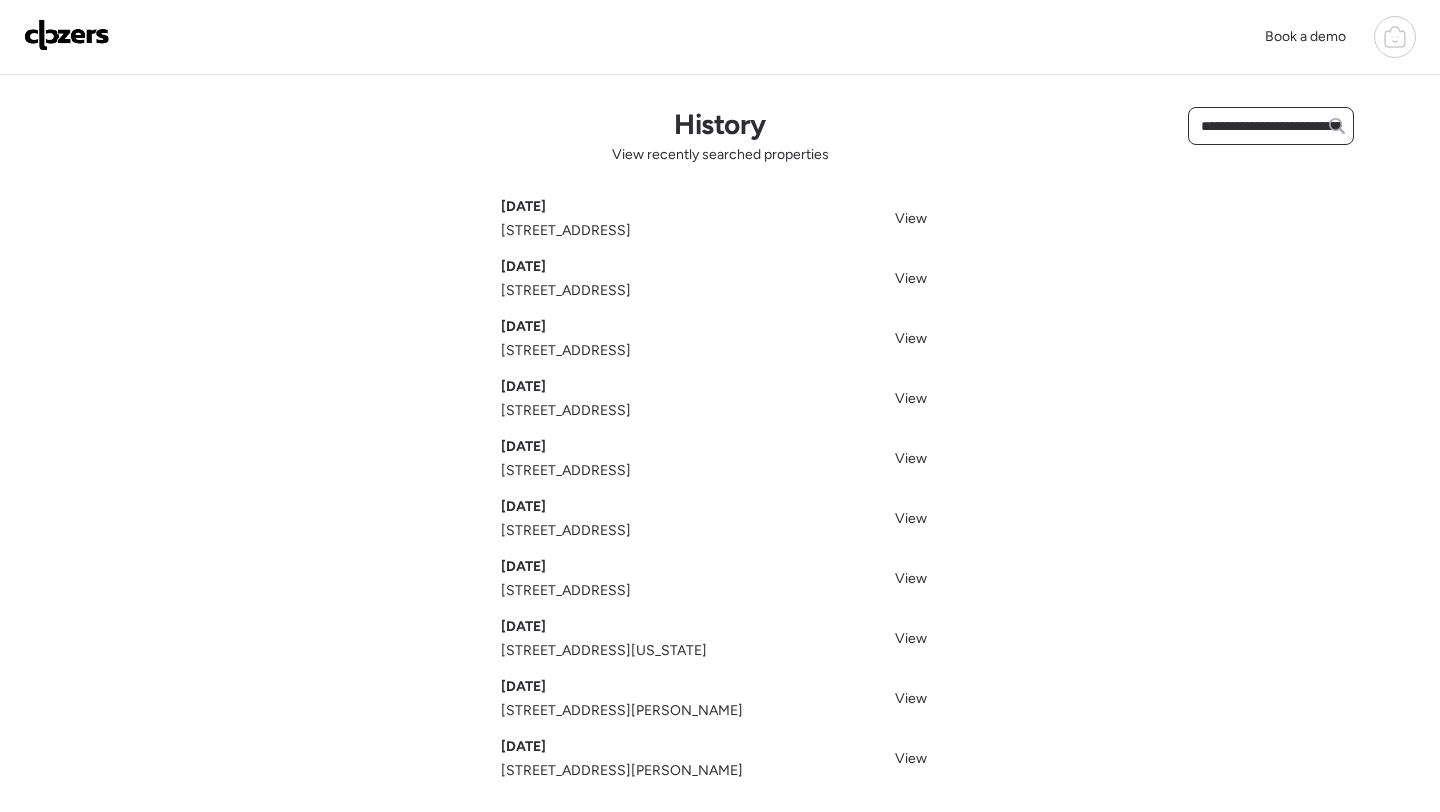 scroll, scrollTop: 0, scrollLeft: 93, axis: horizontal 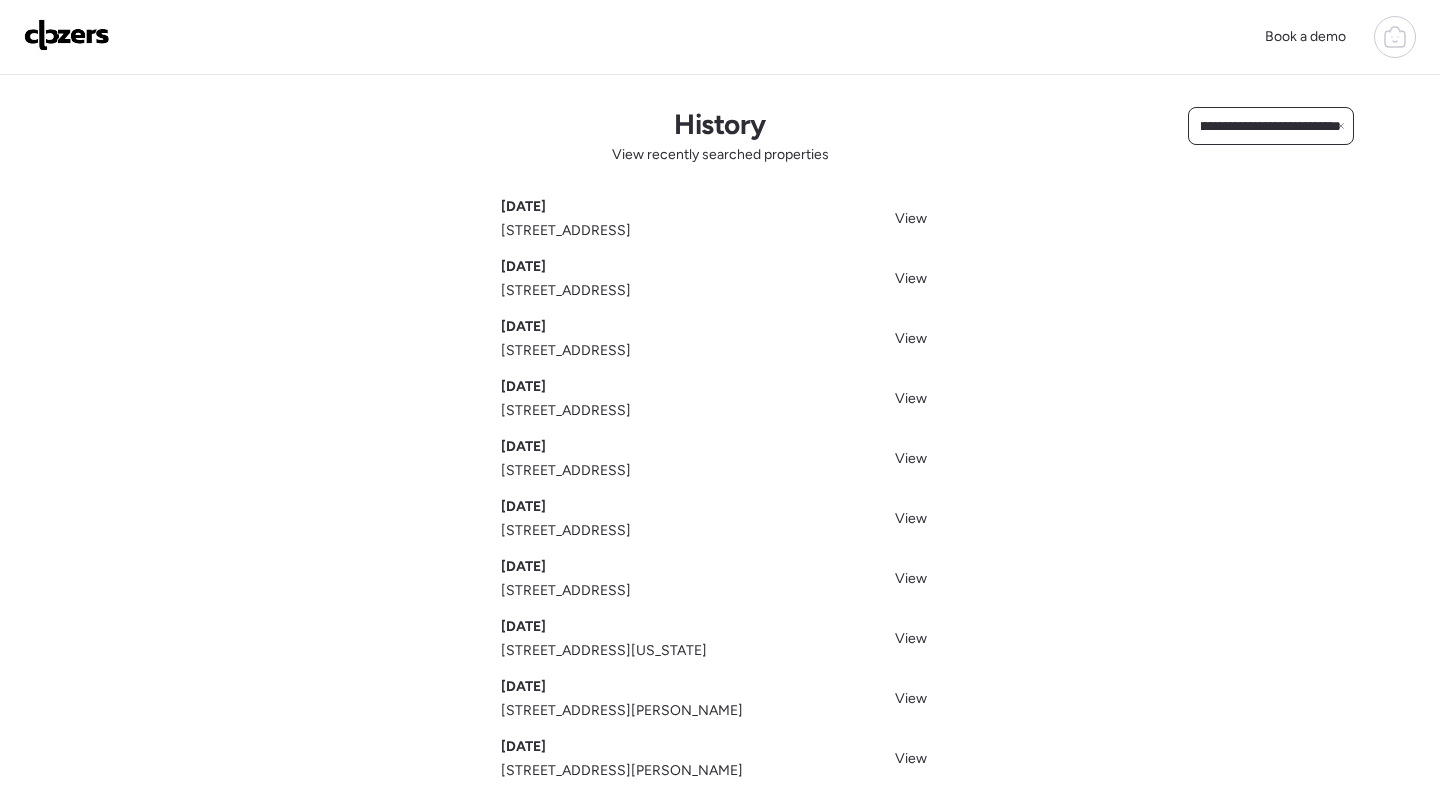 click on "**********" at bounding box center [1271, 126] 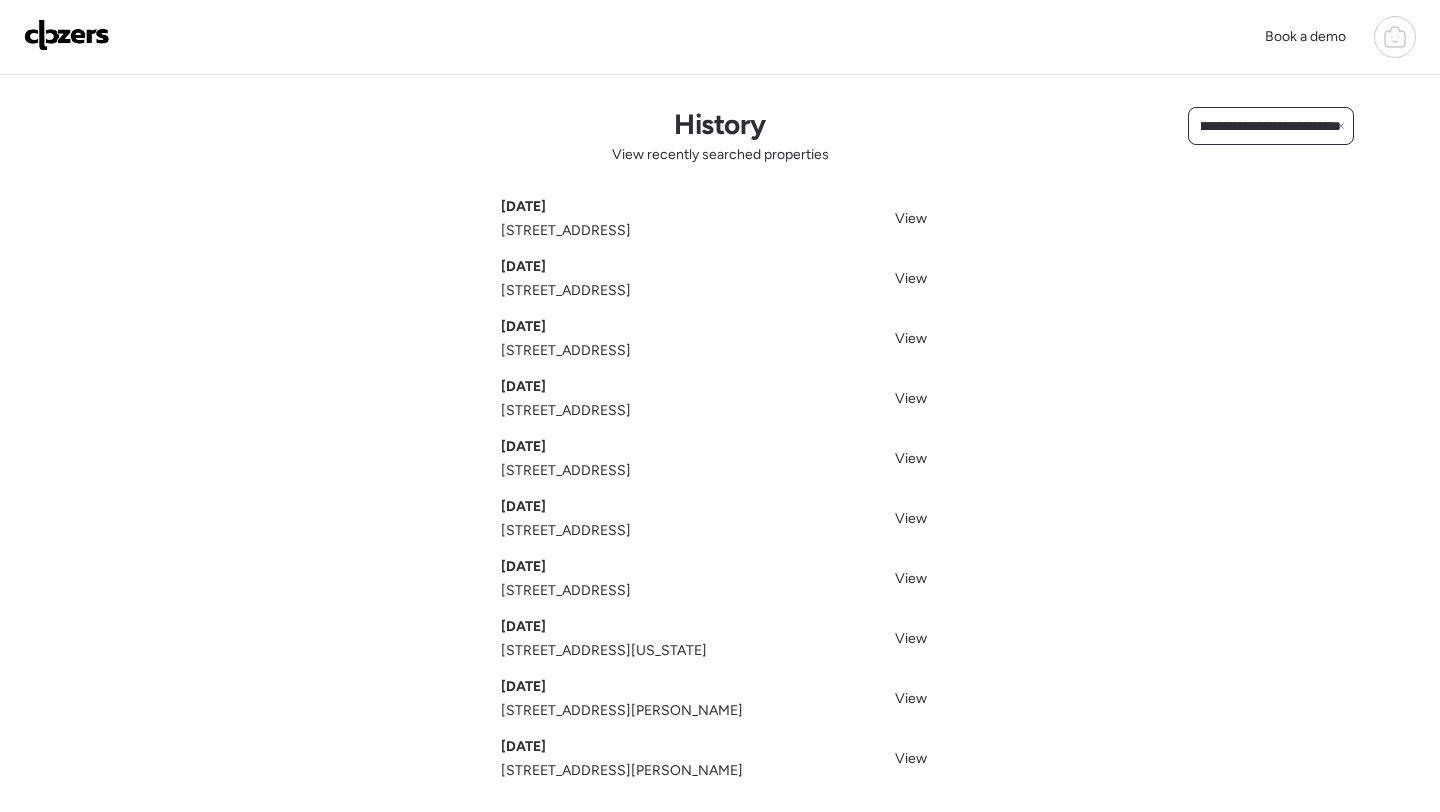 scroll, scrollTop: 0, scrollLeft: 89, axis: horizontal 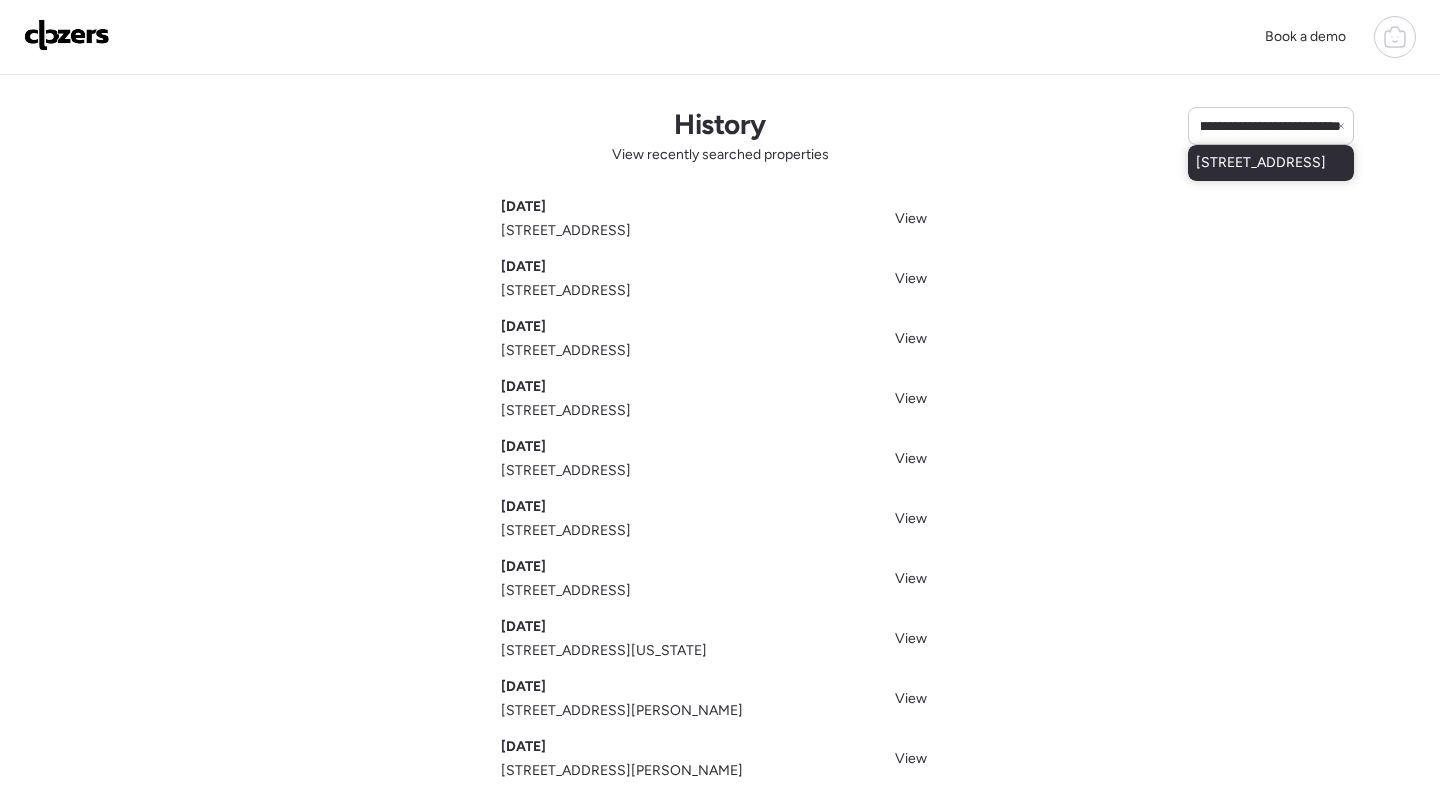 click on "10838 N 32nd Ln, Phoenix, AZ, 85029" at bounding box center [1261, 163] 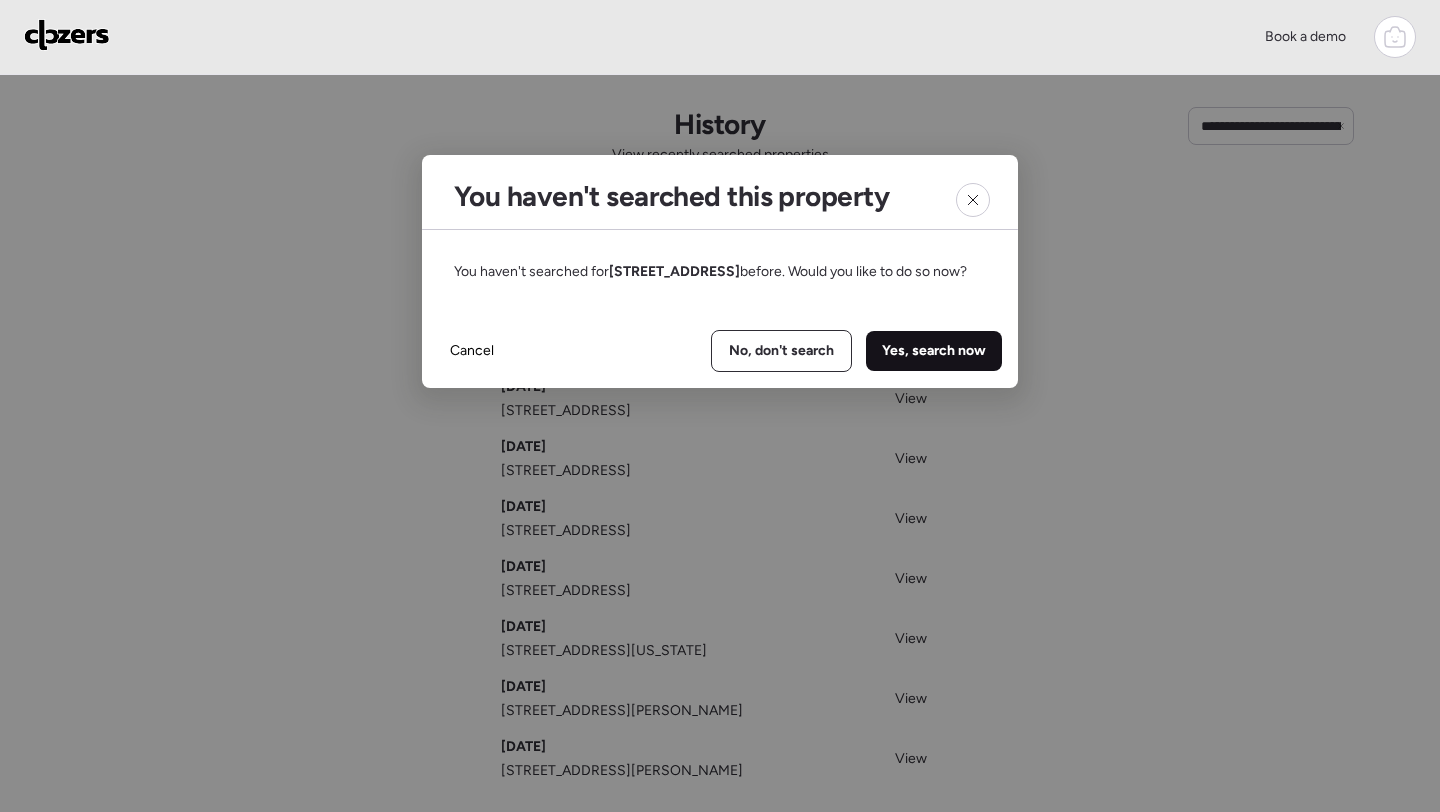 click on "Yes, search now" at bounding box center [934, 351] 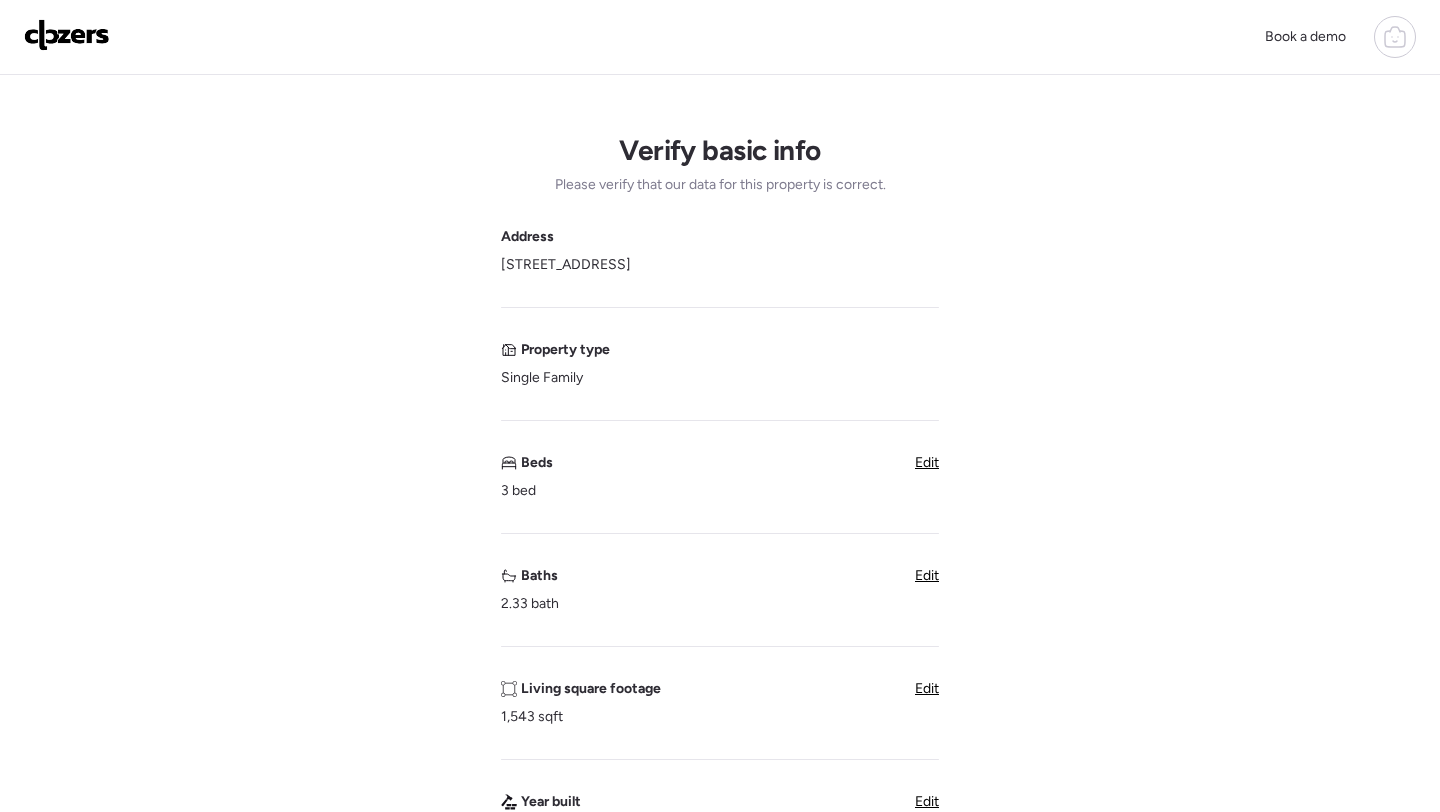 click on "Verify basic info Please verify that our data for this property is correct. Address 10838 N 32nd Ln, Phoenix, AZ 85029 Property type Single Family Beds 3 bed Edit Baths 2.33 bath Edit Living square footage 1,543 sqft Edit Year built 1972 Edit Accessory Dwelling Unit (ADU) Subject property has an ADU Pool Subject property has a pool Garage Subject property has a garage Unique insights? Next" at bounding box center [720, 796] 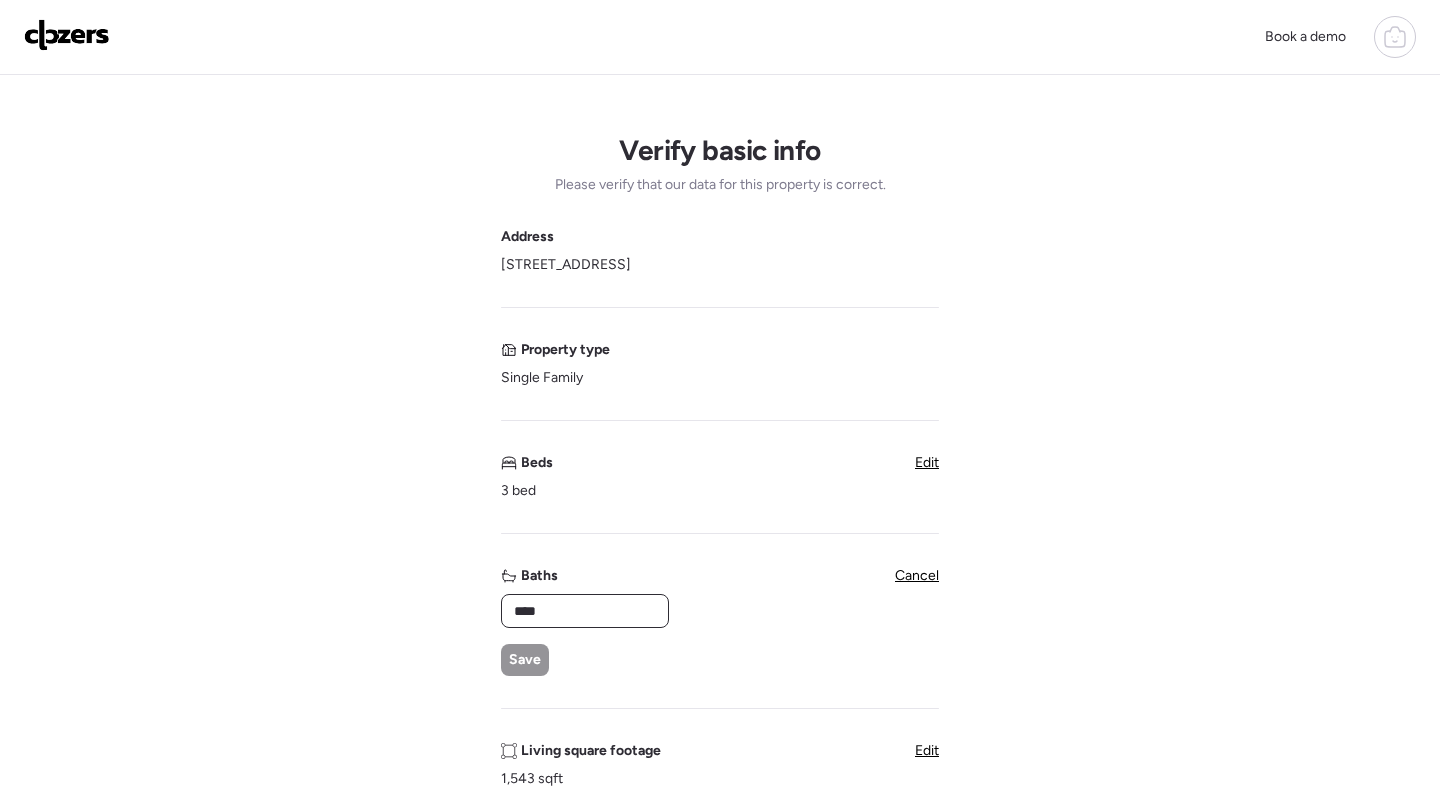 click on "****" at bounding box center [585, 611] 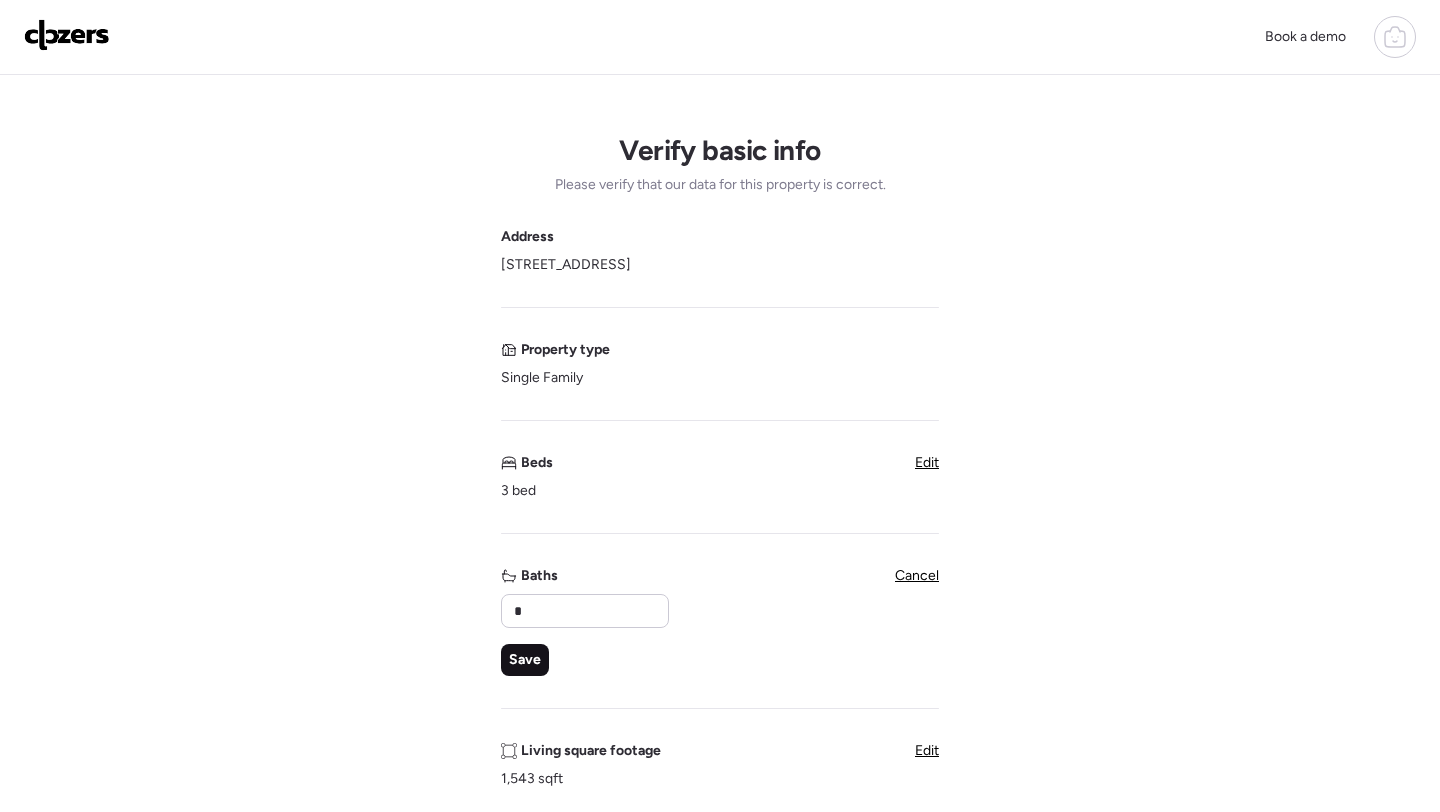 click on "Save" at bounding box center [525, 660] 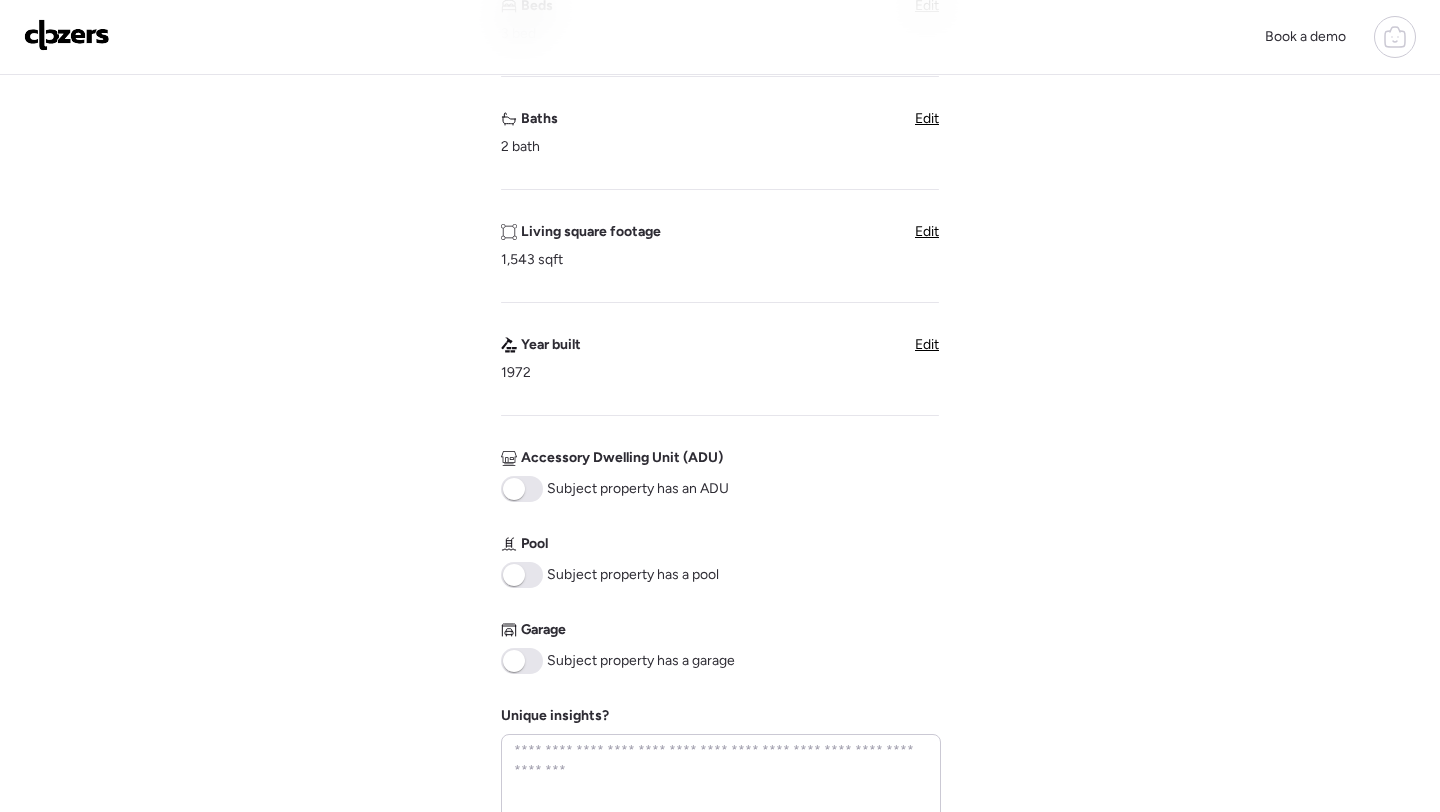 scroll, scrollTop: 495, scrollLeft: 0, axis: vertical 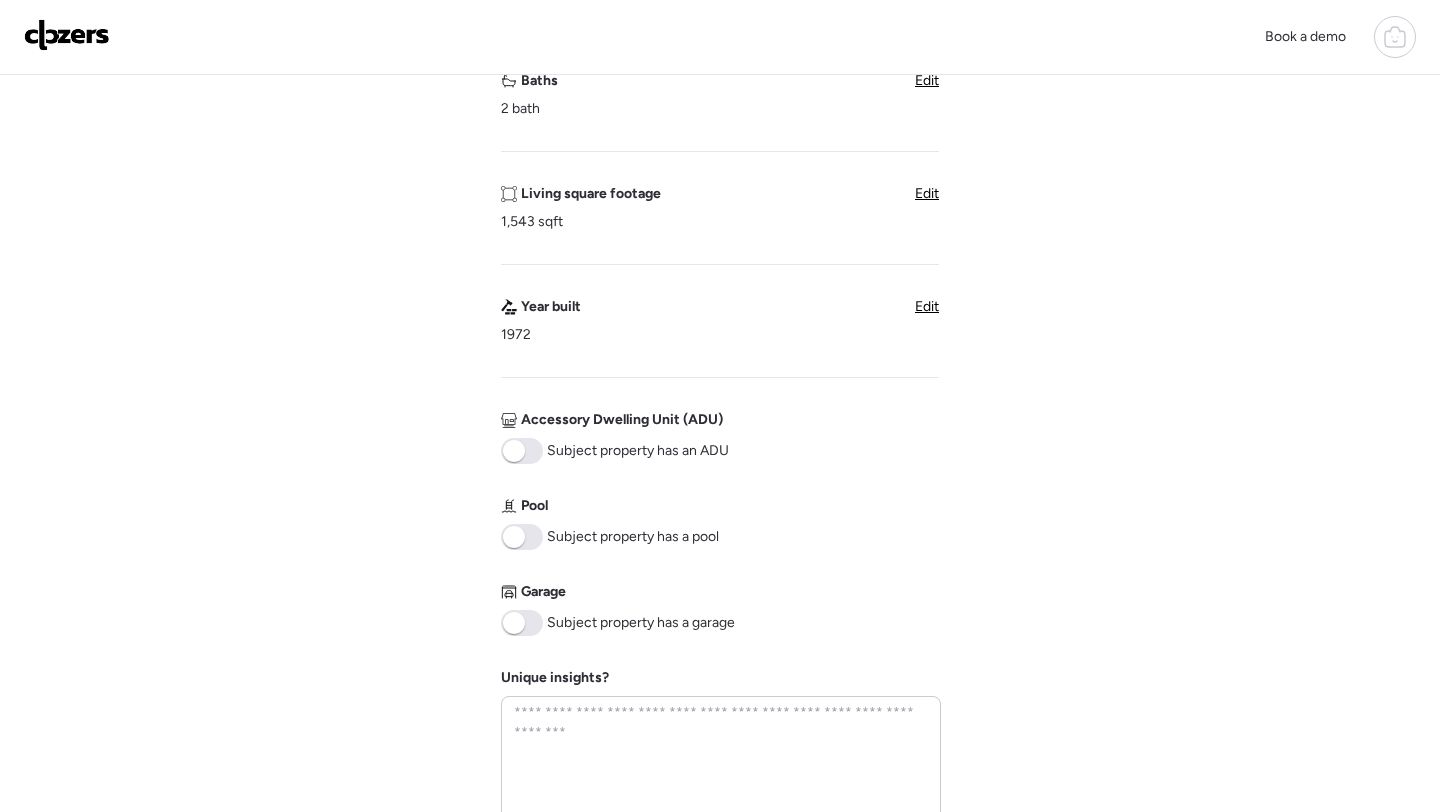 click at bounding box center (522, 537) 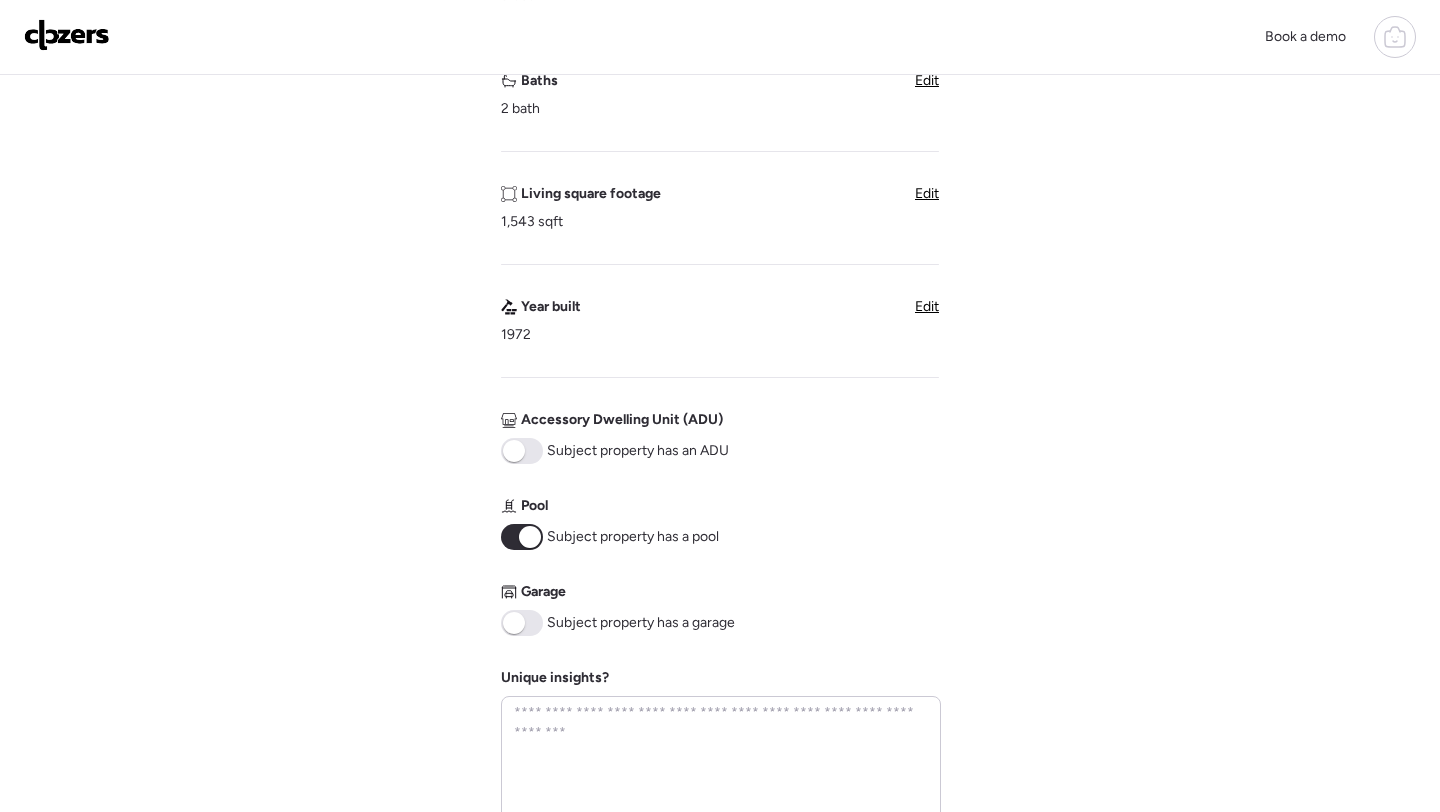 click at bounding box center [522, 623] 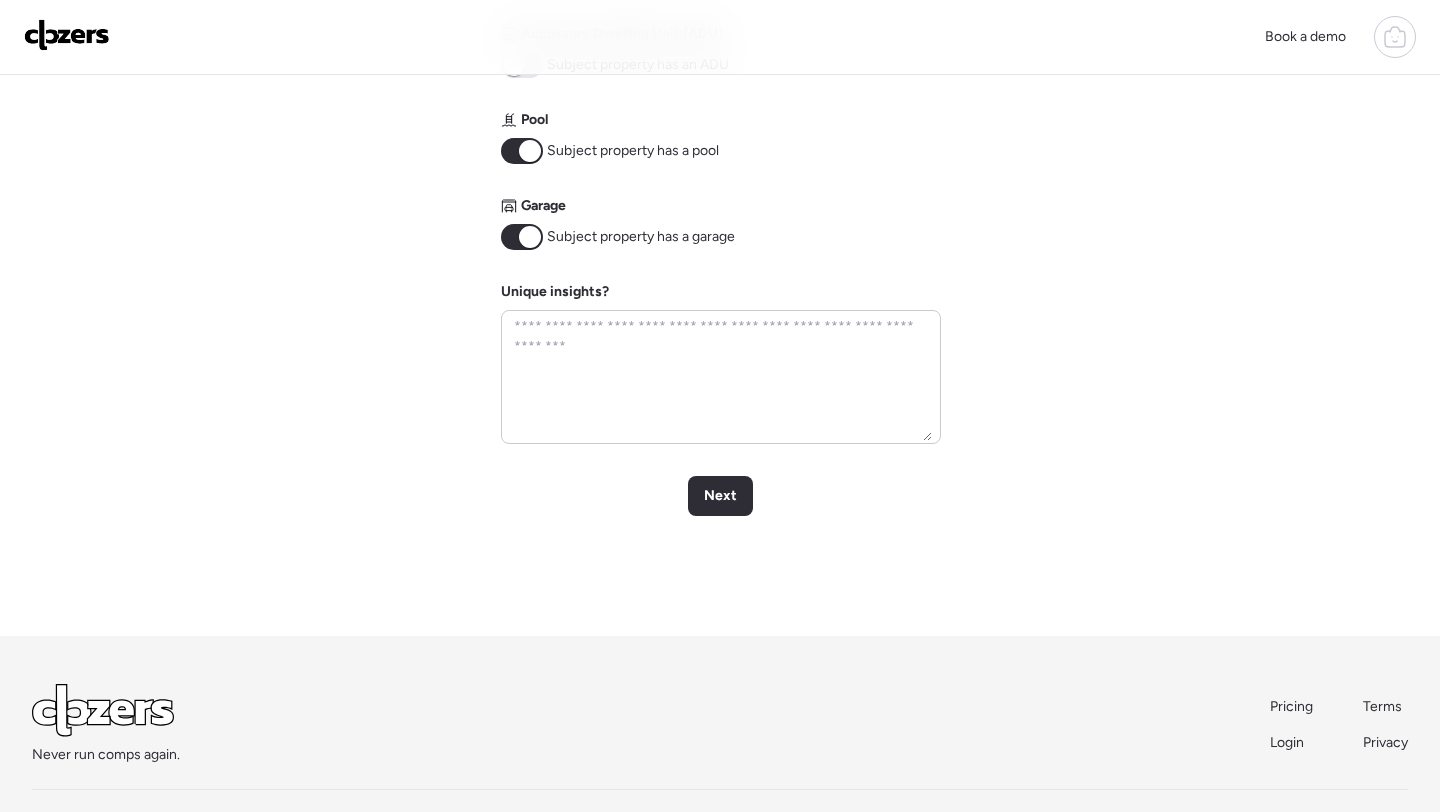 scroll, scrollTop: 952, scrollLeft: 0, axis: vertical 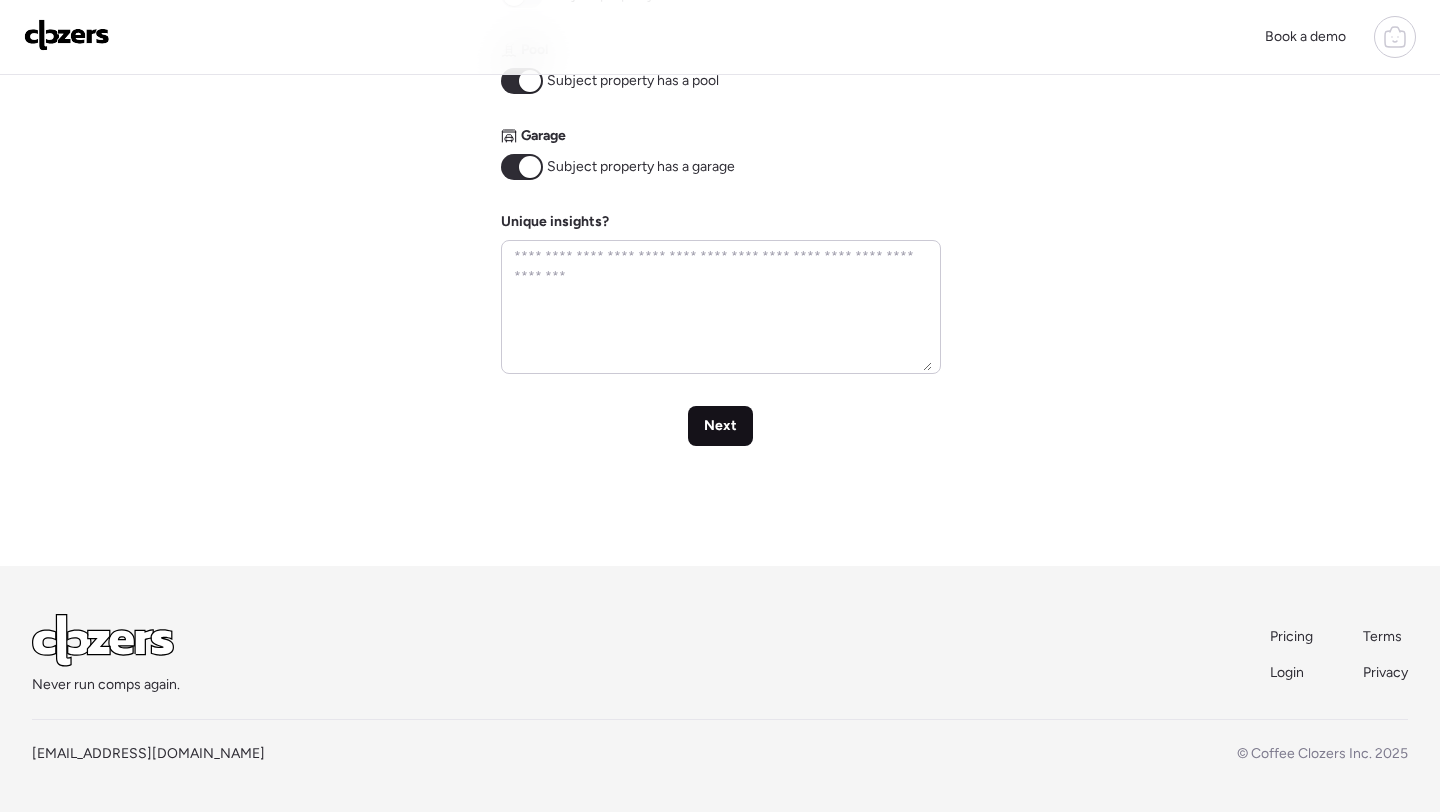 click on "Next" at bounding box center [720, 426] 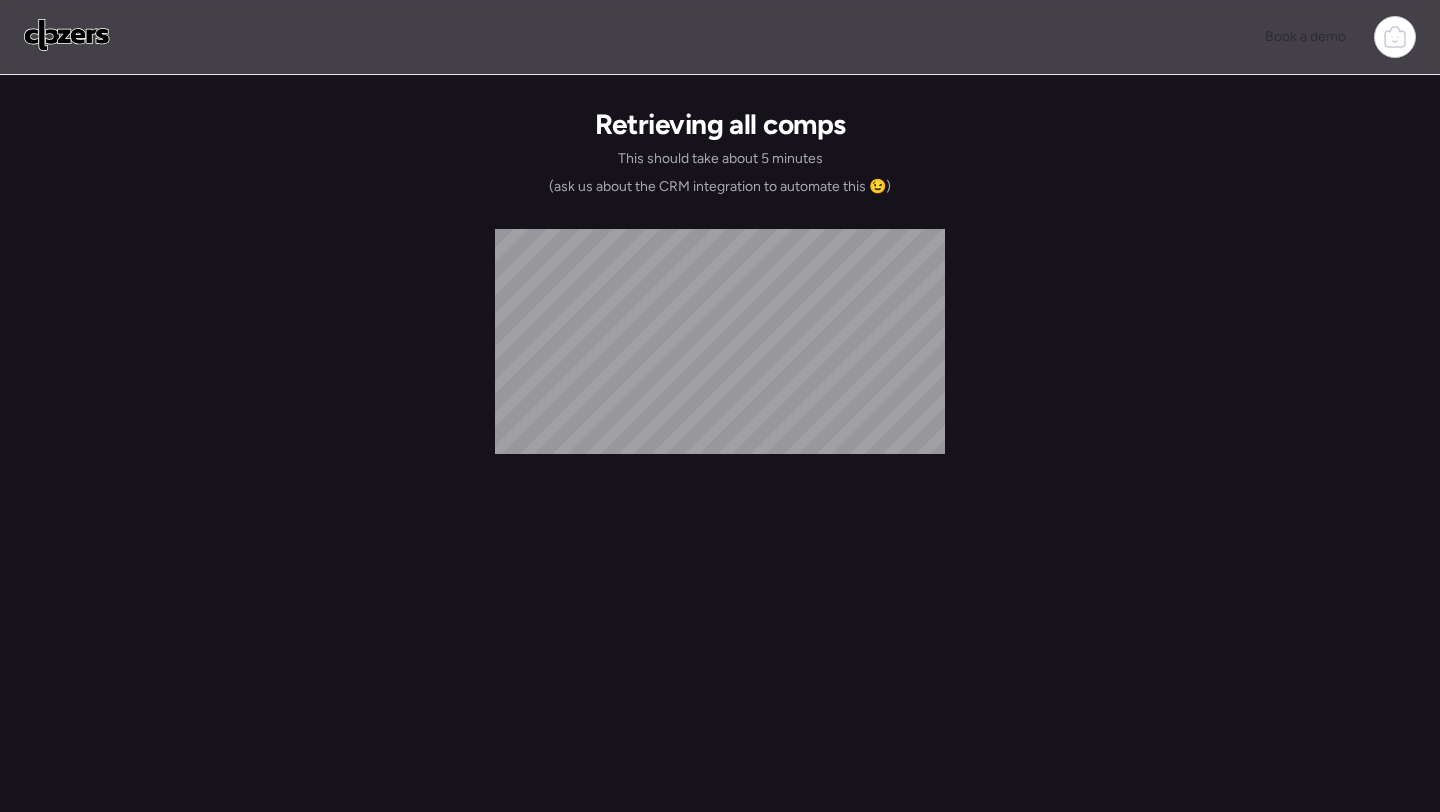 scroll, scrollTop: 0, scrollLeft: 0, axis: both 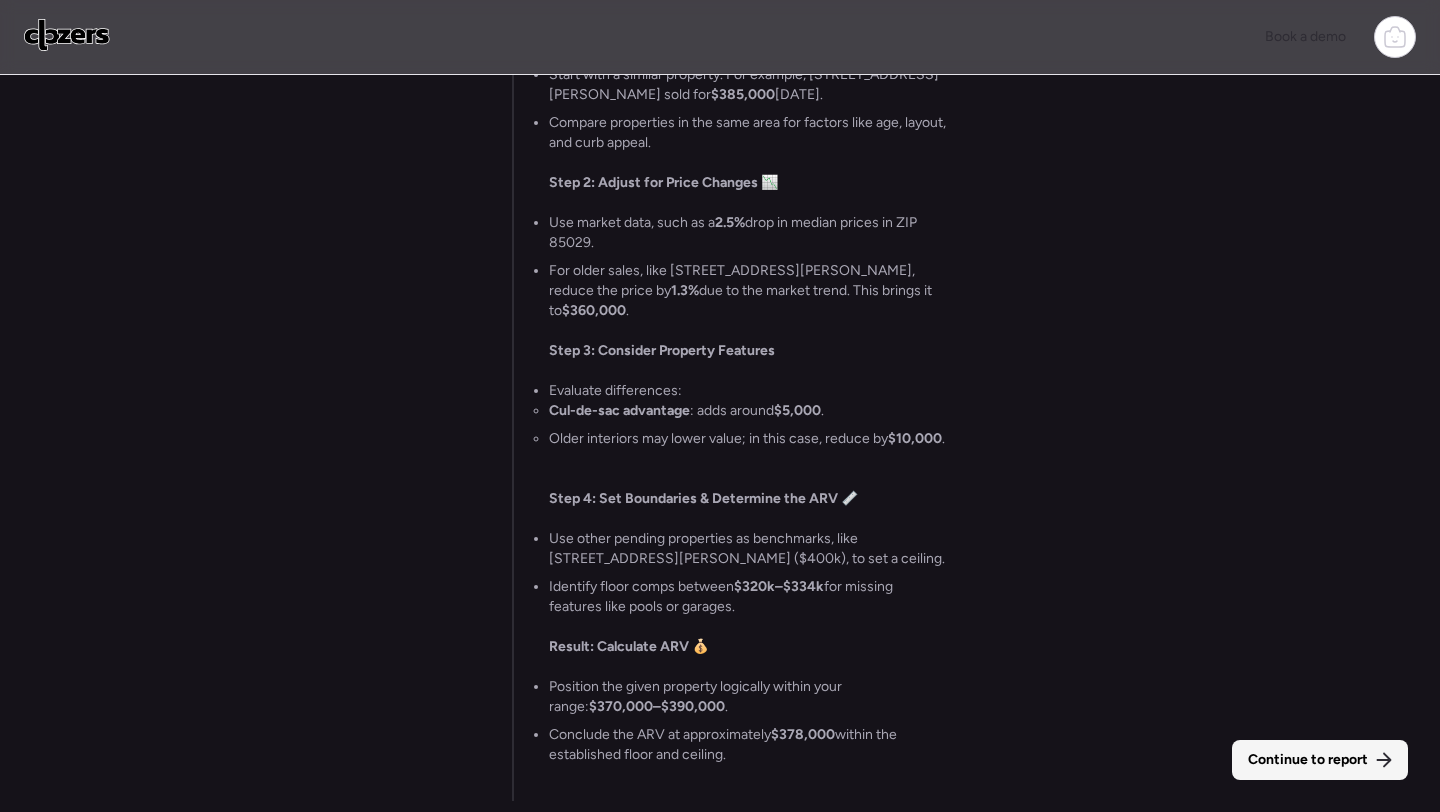 click on "Continue to report" at bounding box center [1308, 760] 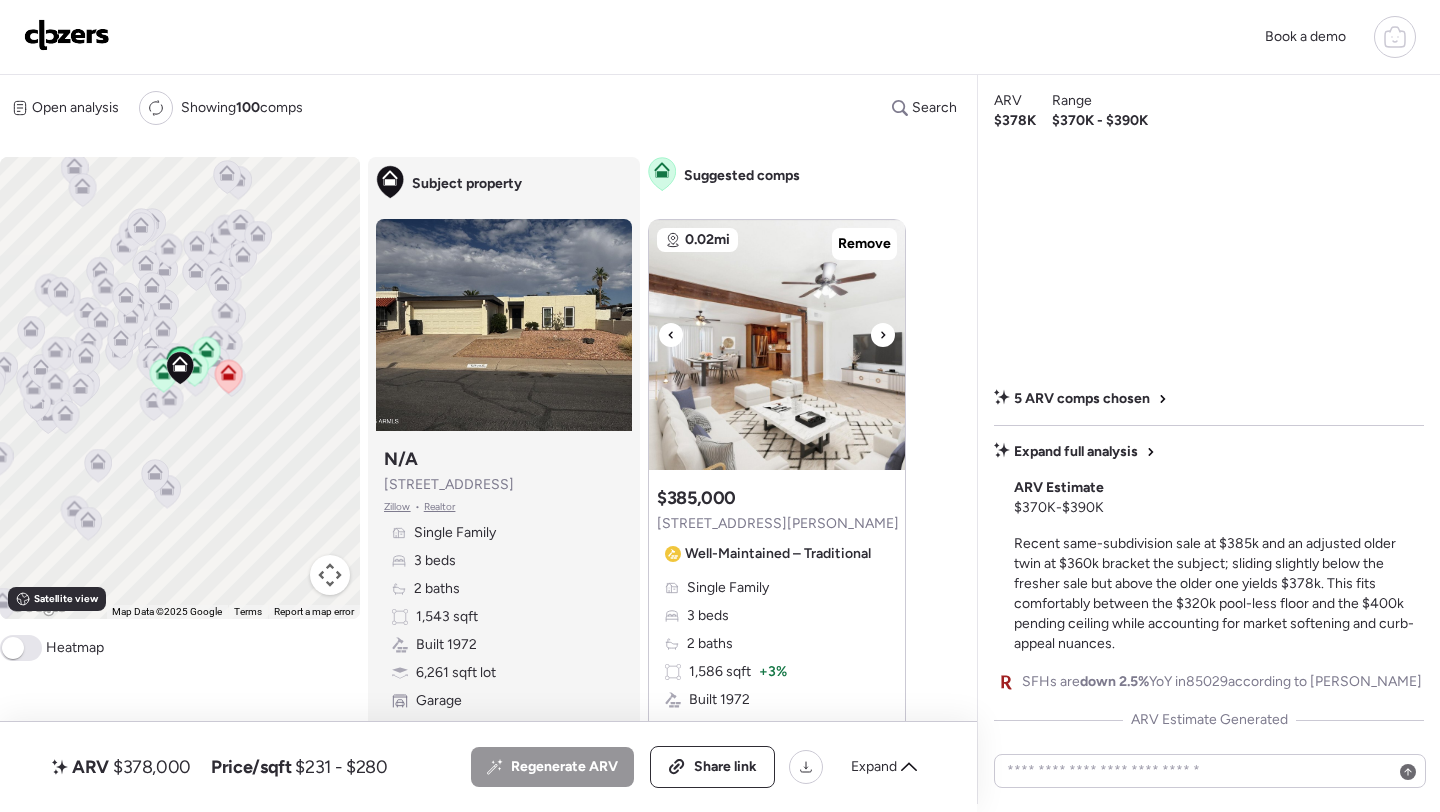 click at bounding box center [777, 345] 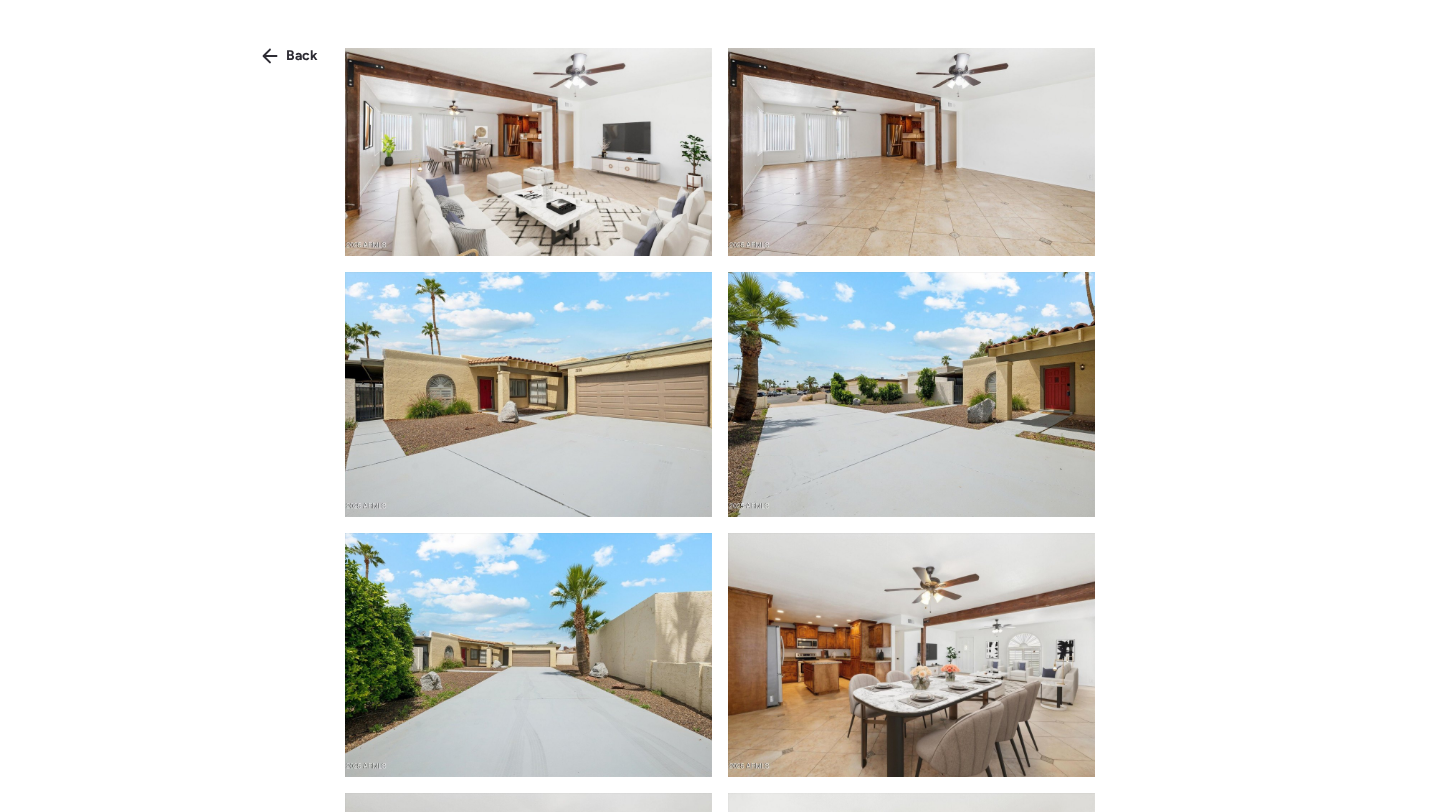 scroll, scrollTop: 40, scrollLeft: 0, axis: vertical 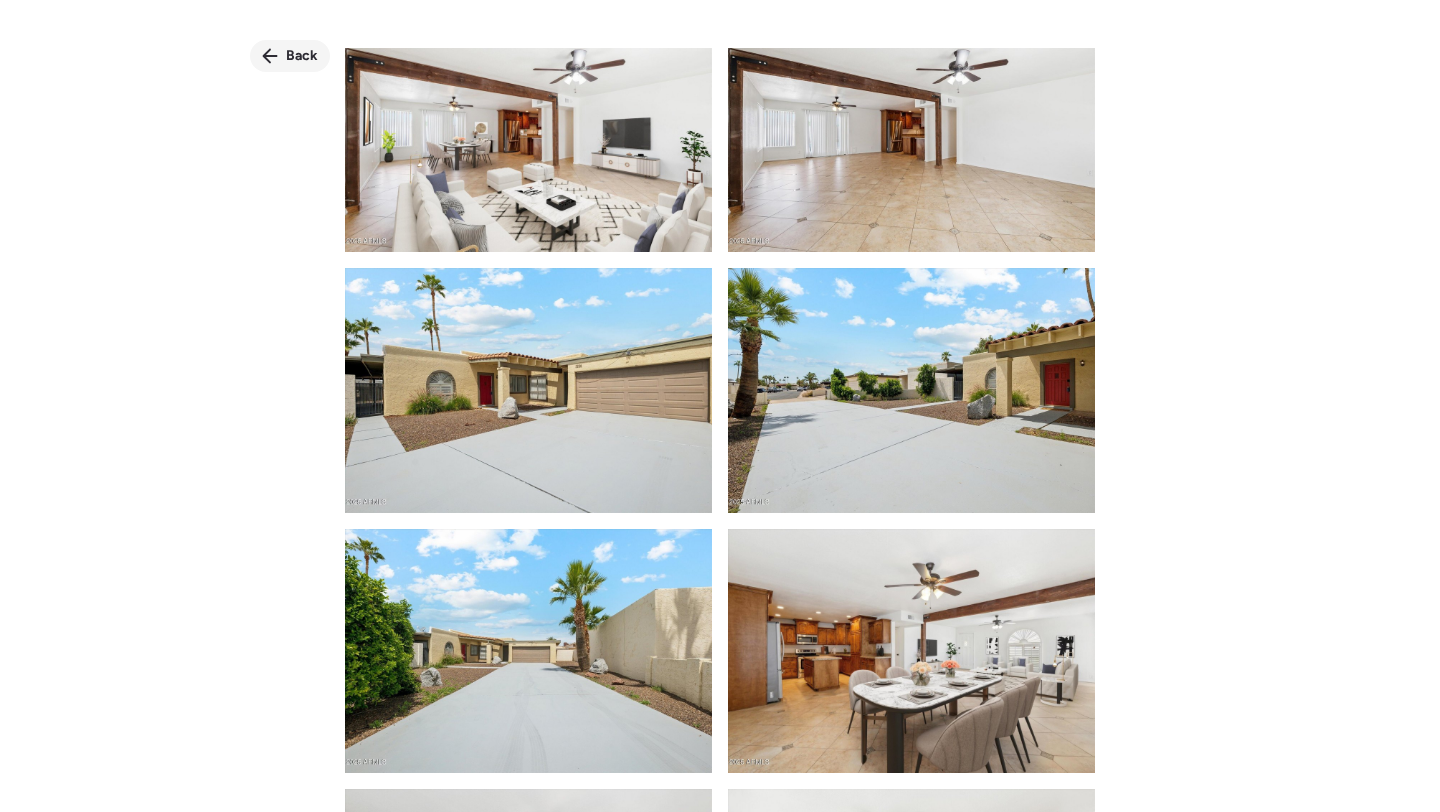 click on "Back" at bounding box center [302, 56] 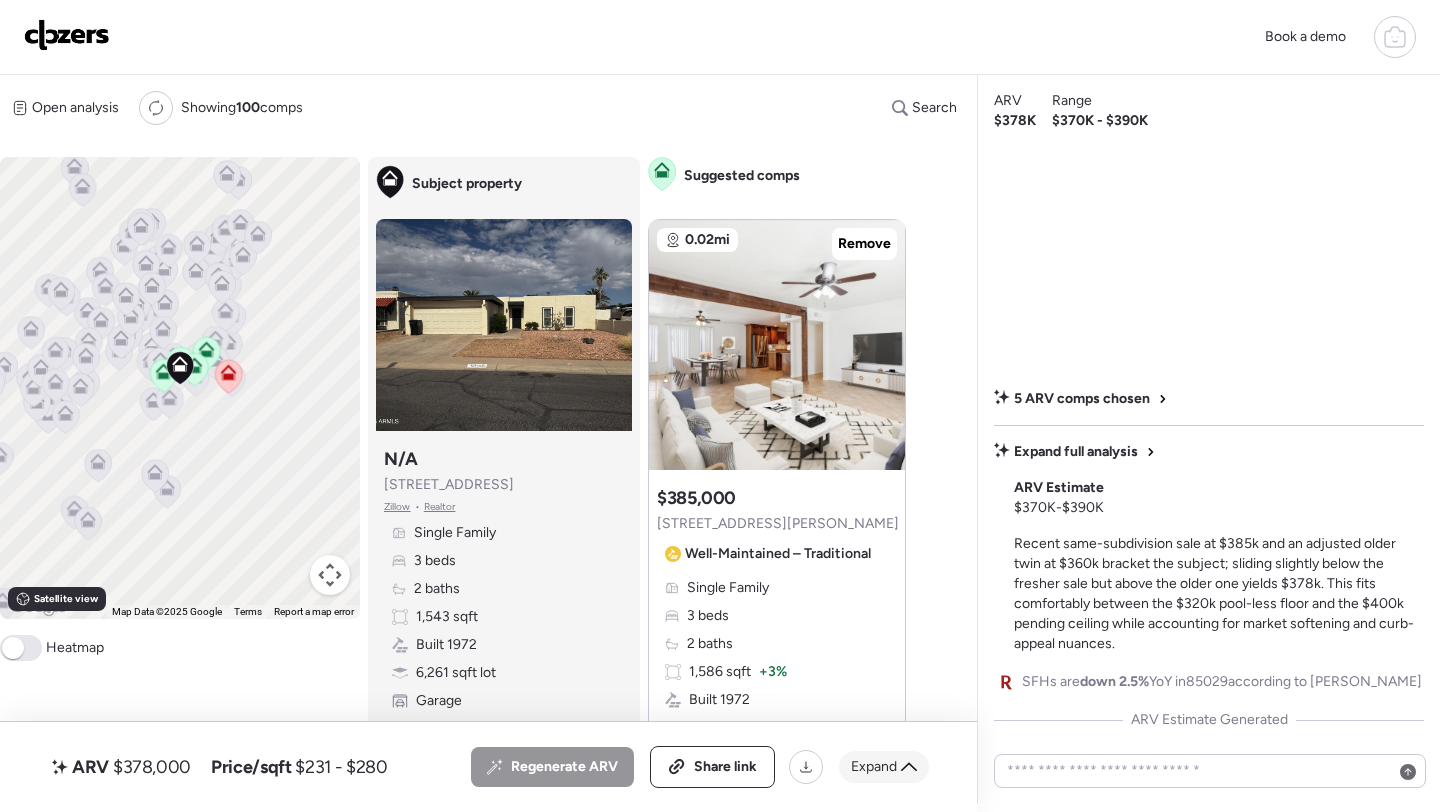 click on "Expand" at bounding box center (884, 767) 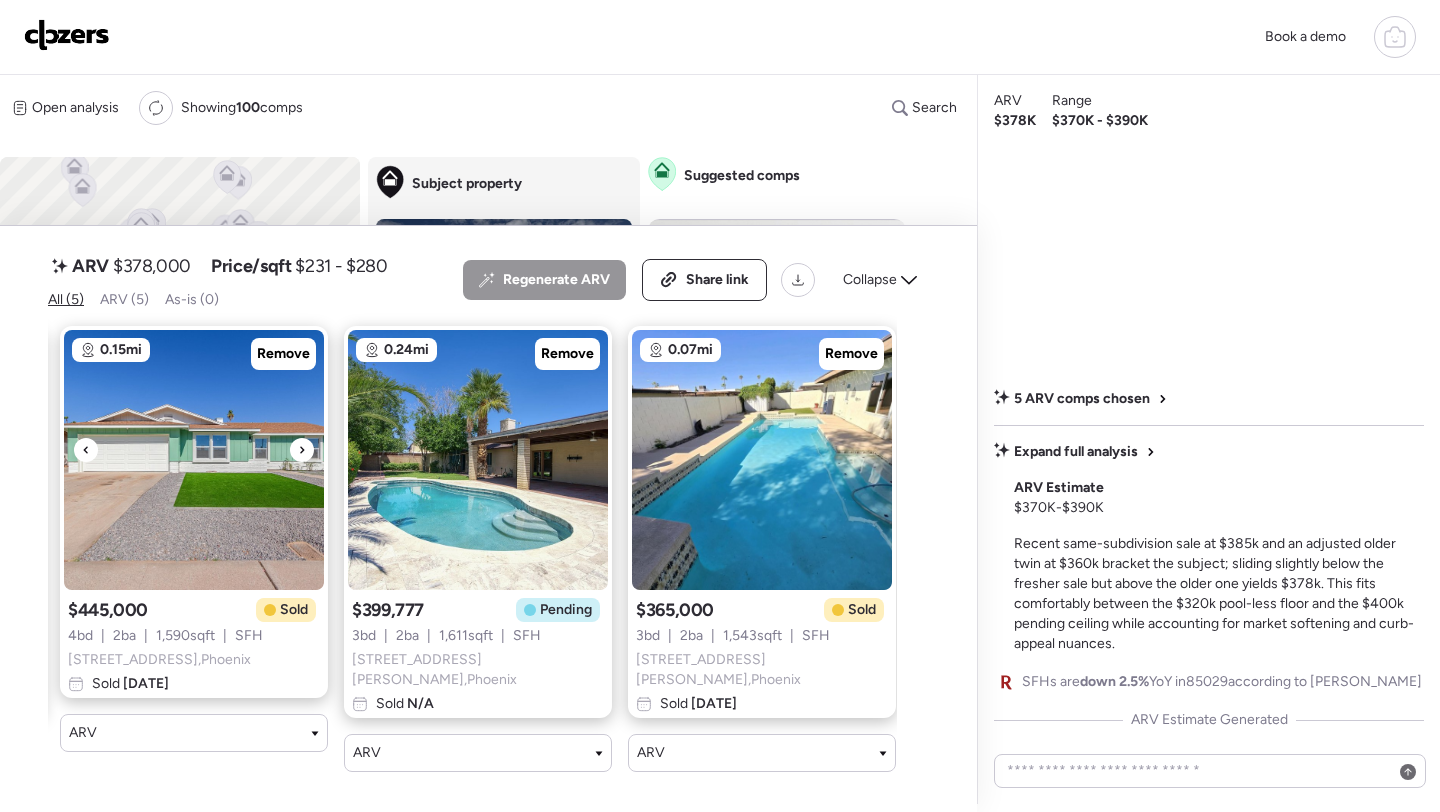 scroll, scrollTop: 0, scrollLeft: 587, axis: horizontal 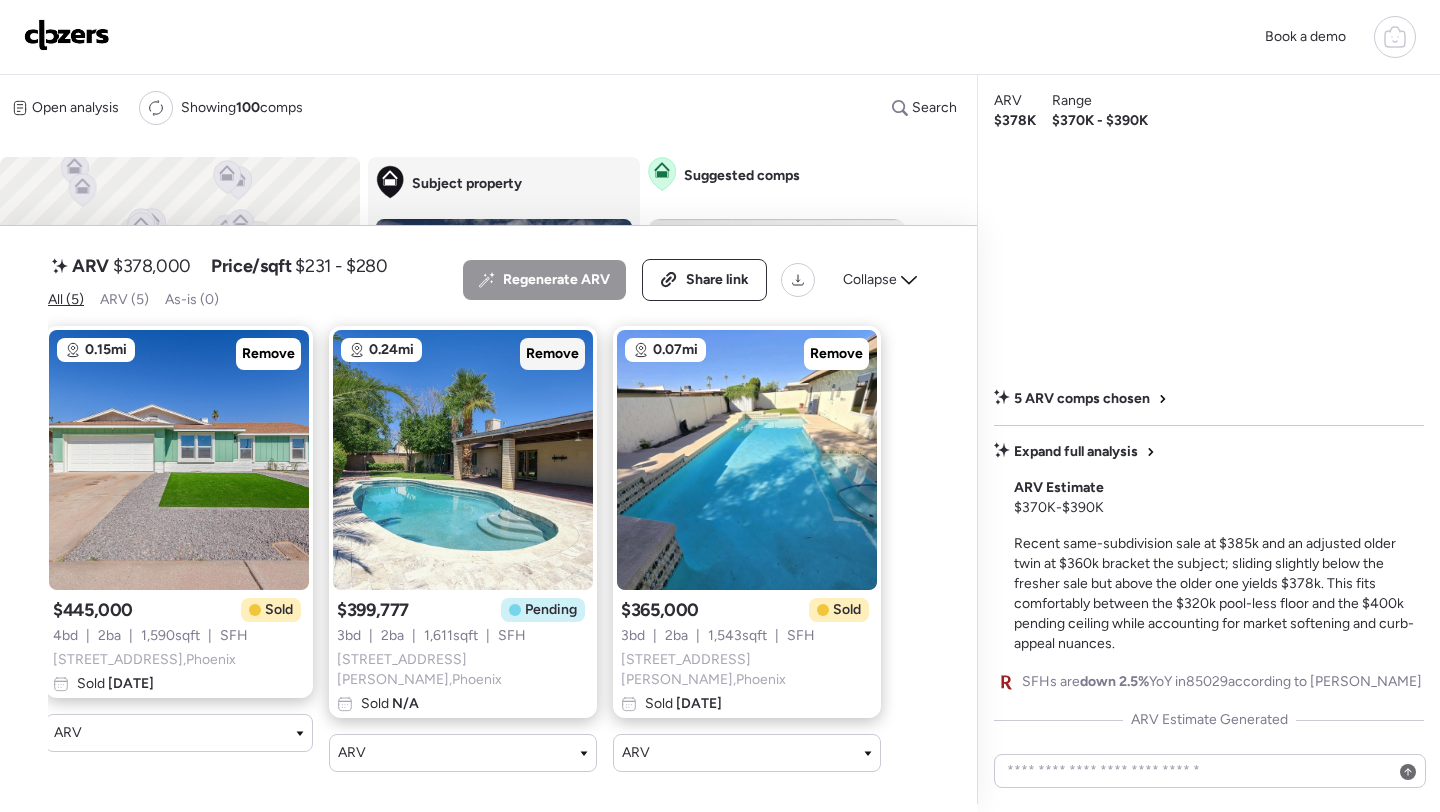 click on "Remove" at bounding box center (552, 354) 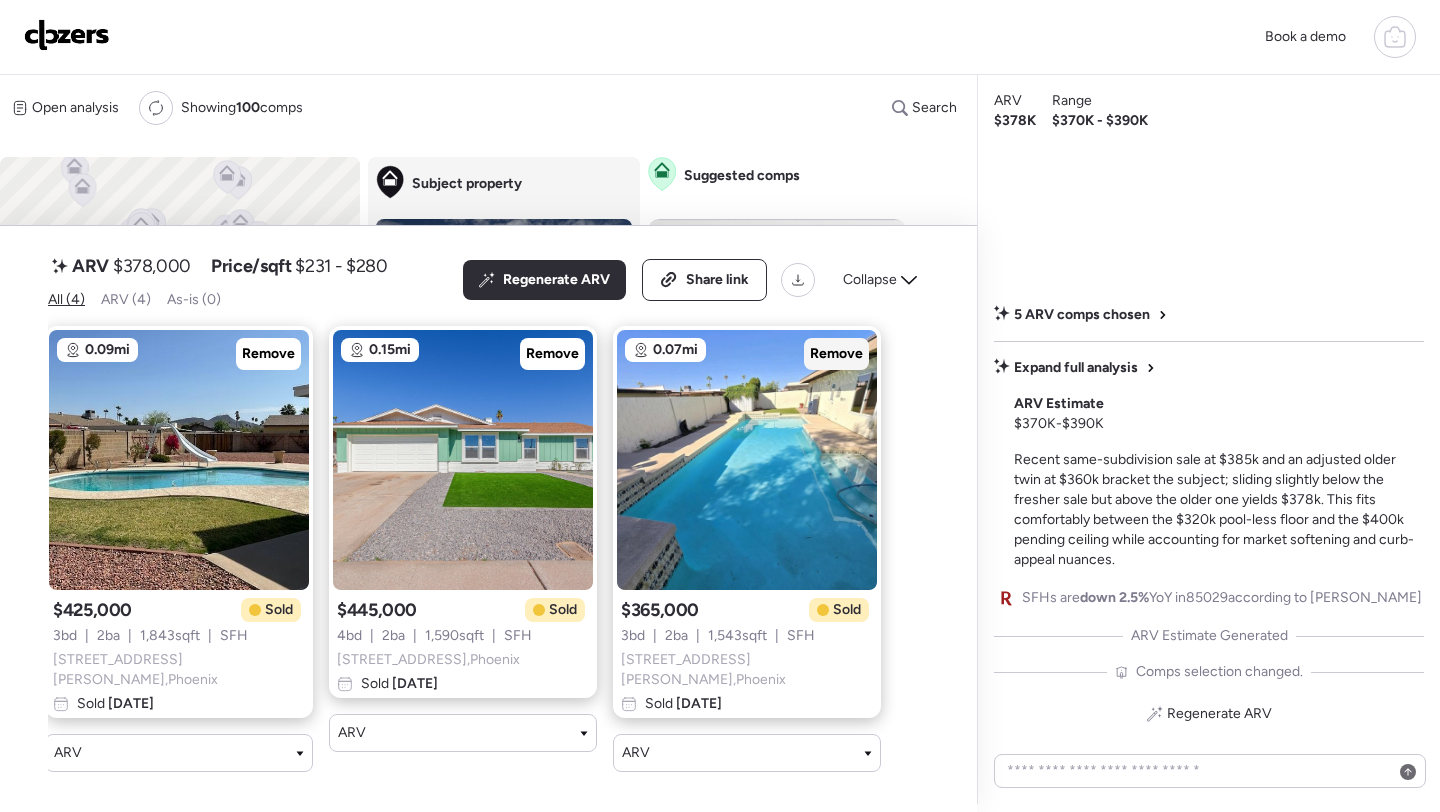 scroll, scrollTop: 0, scrollLeft: 303, axis: horizontal 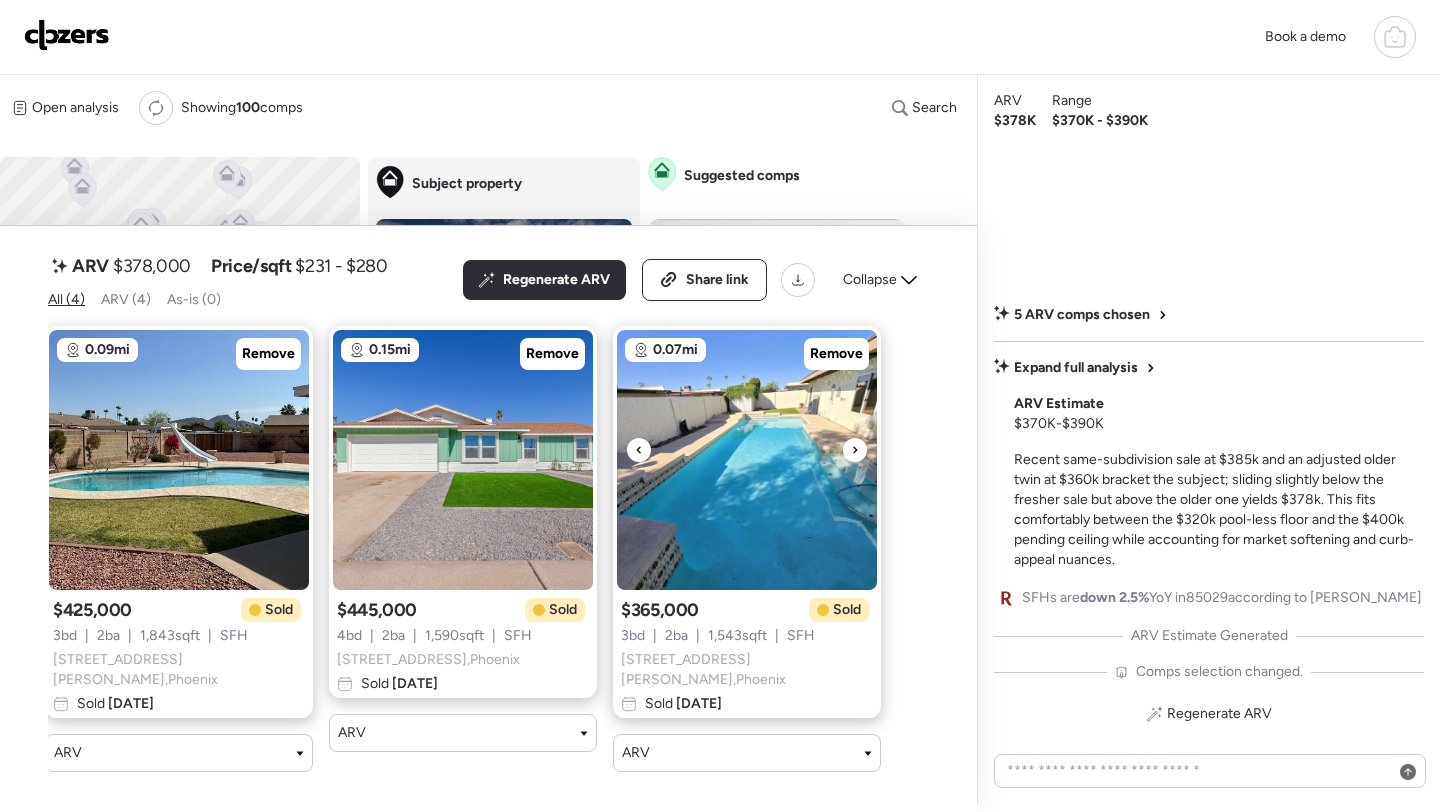 click at bounding box center [747, 460] 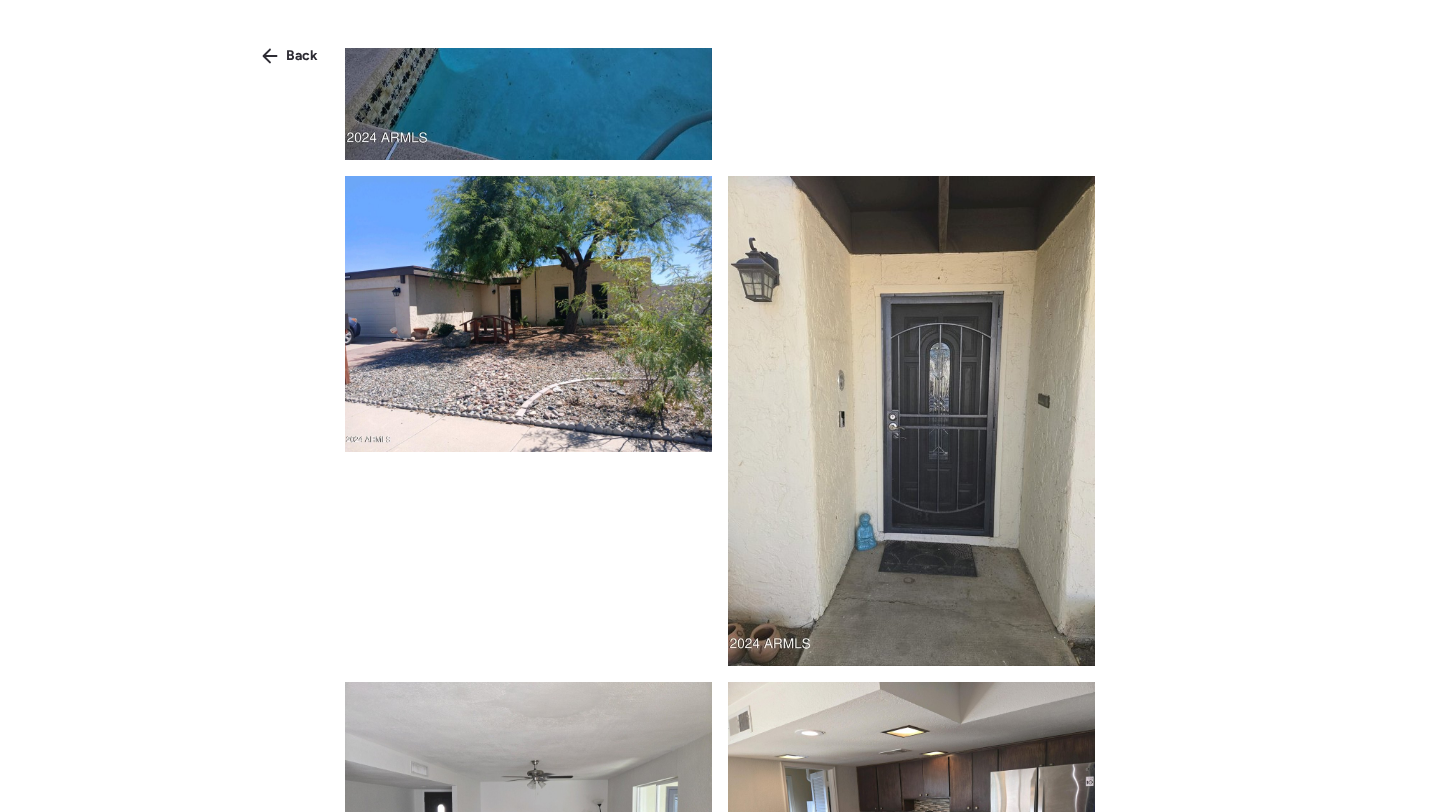 scroll, scrollTop: 323, scrollLeft: 0, axis: vertical 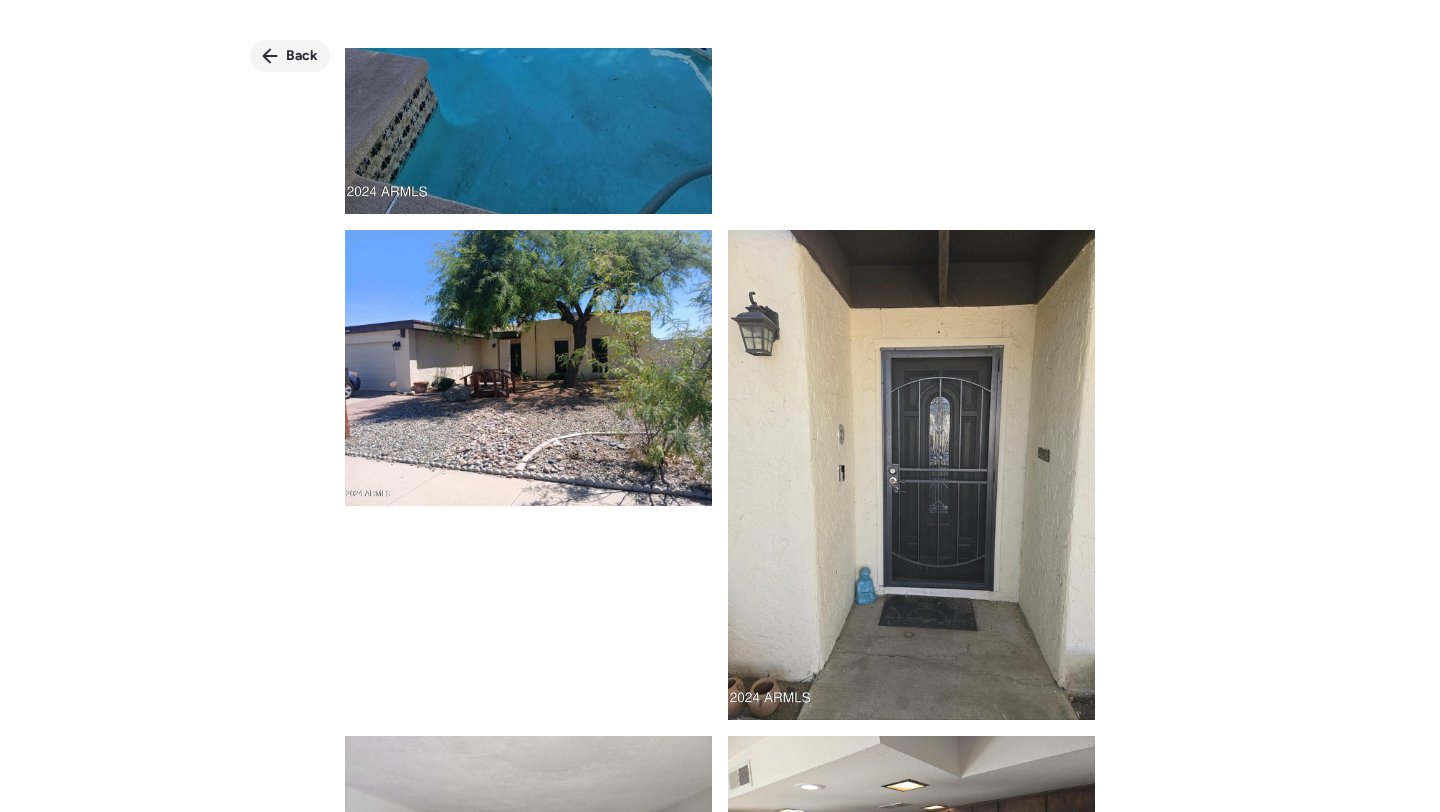 click on "Back" at bounding box center (302, 56) 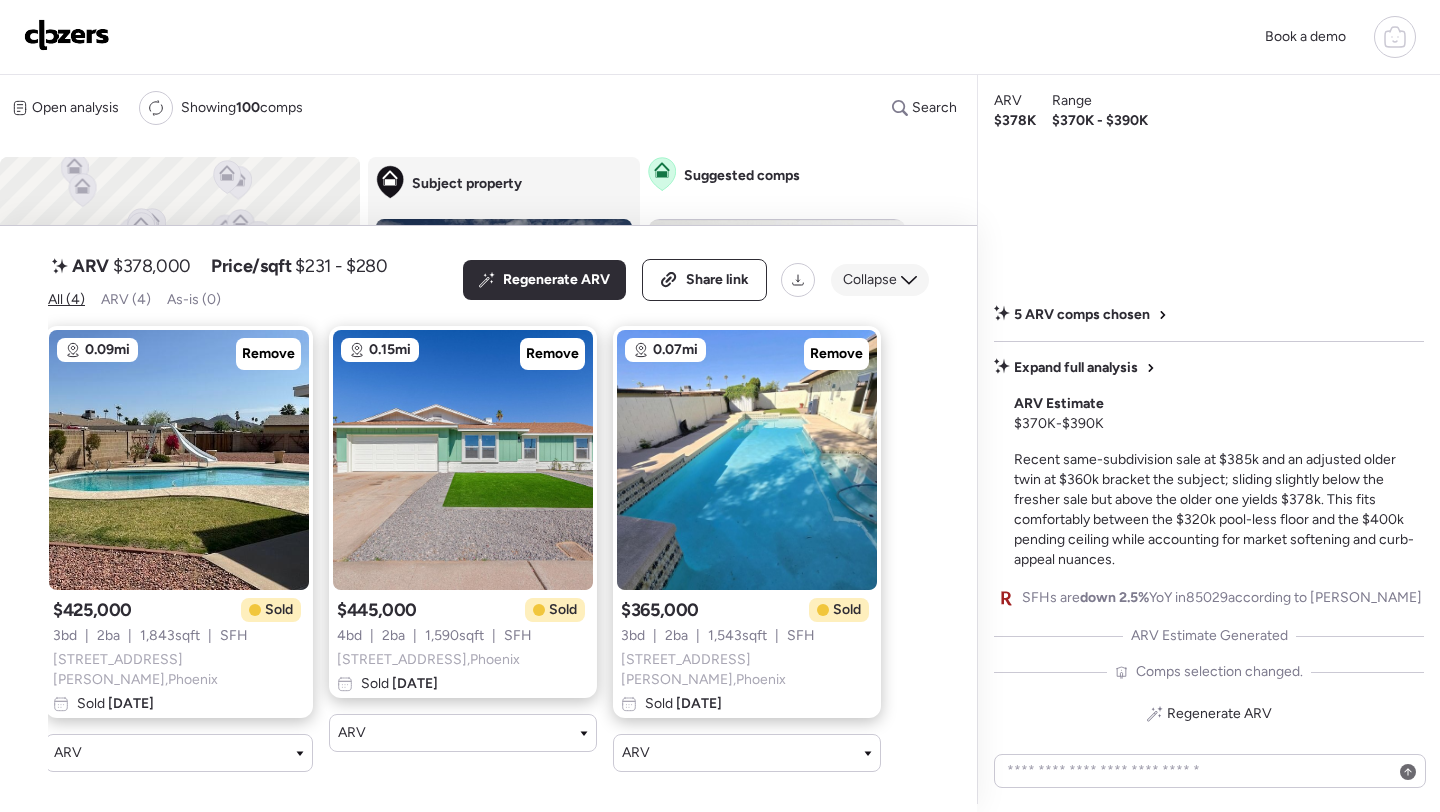 click on "Collapse" at bounding box center [870, 280] 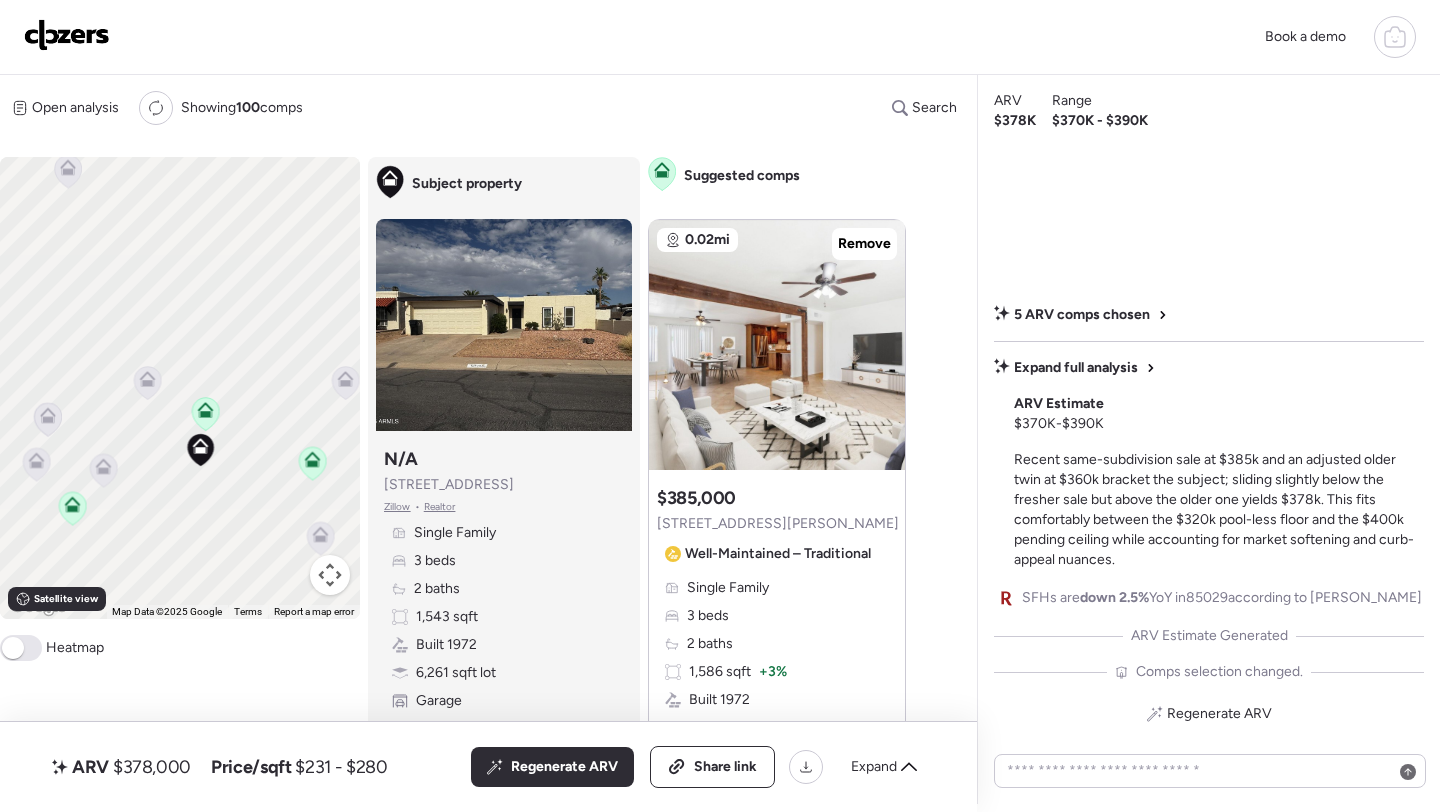 click 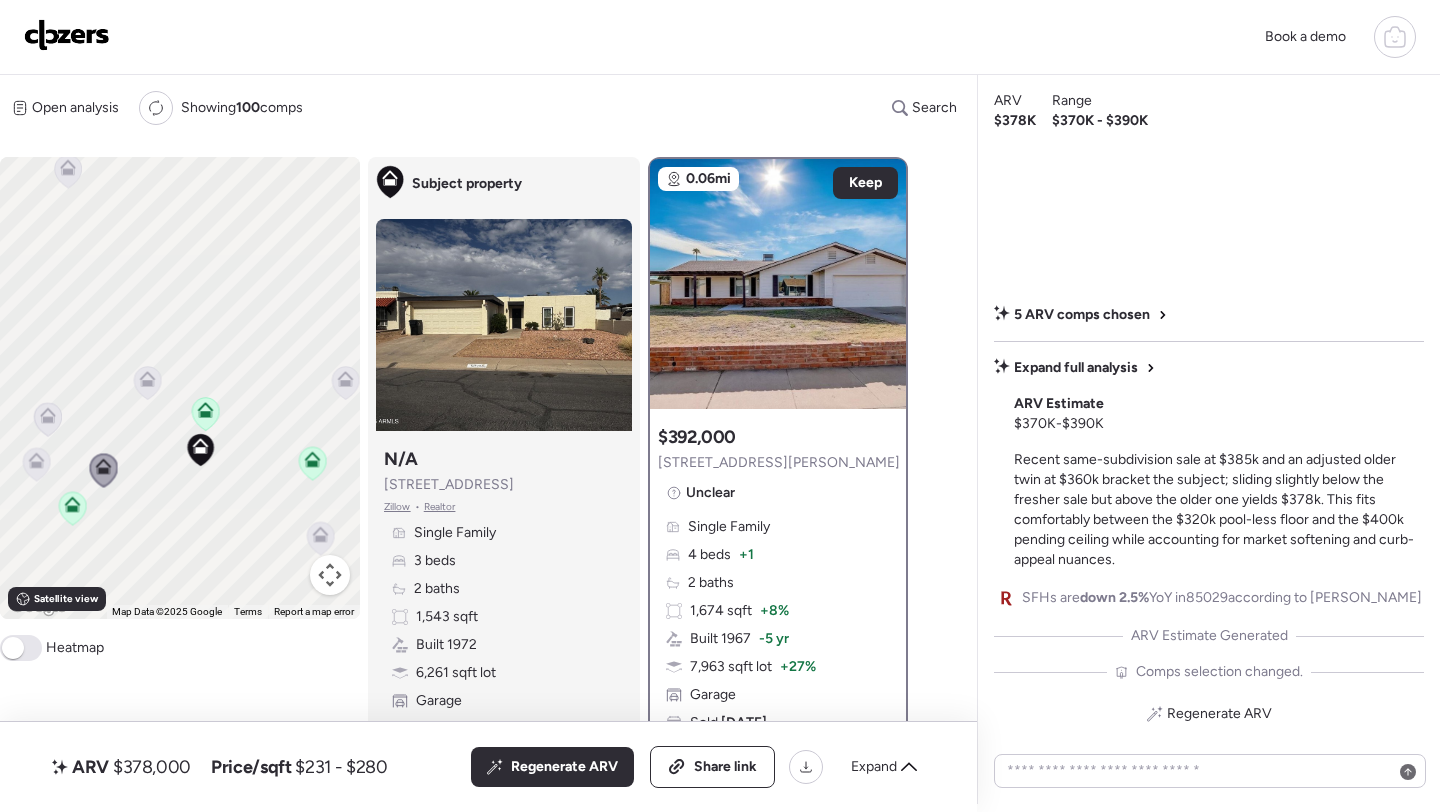click 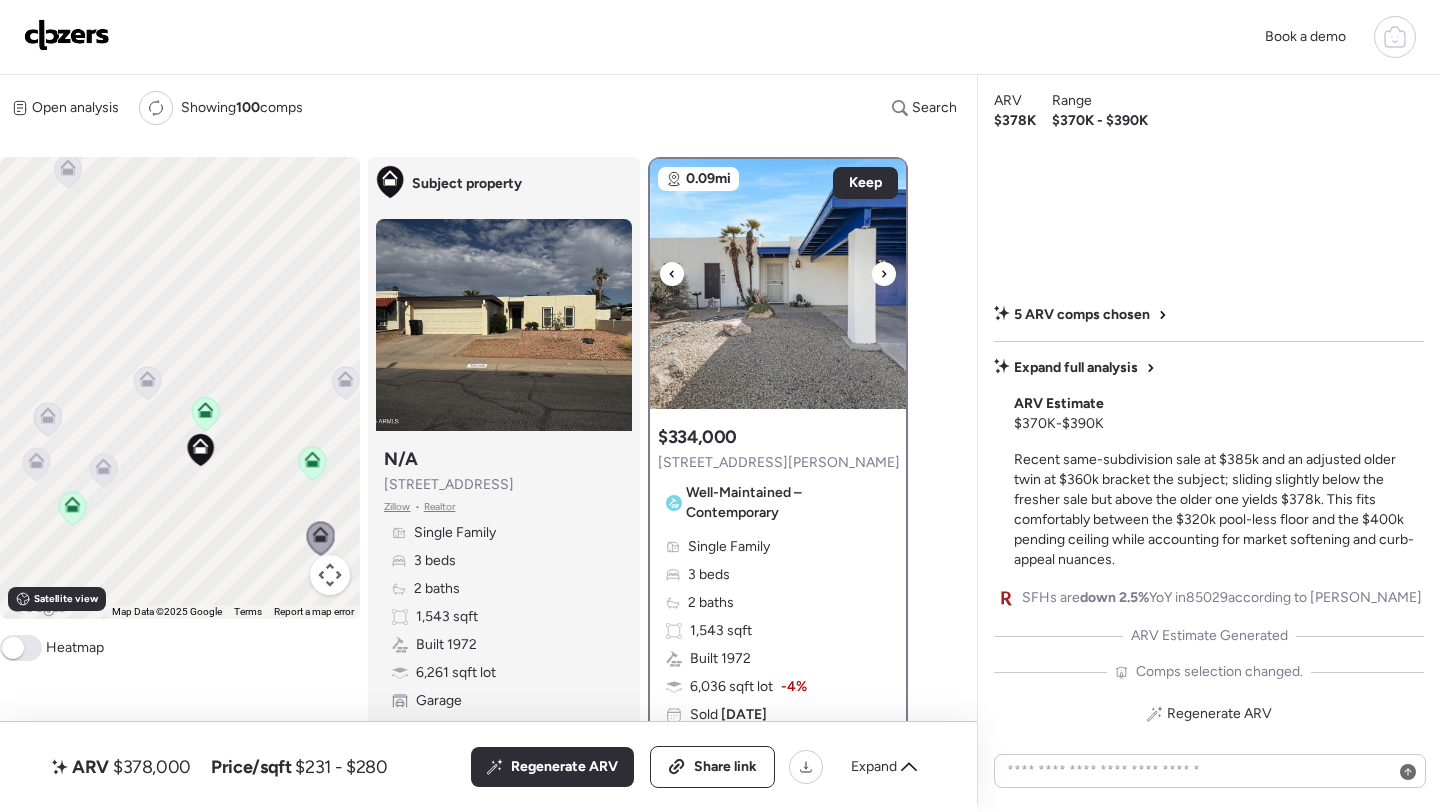 click at bounding box center [778, 284] 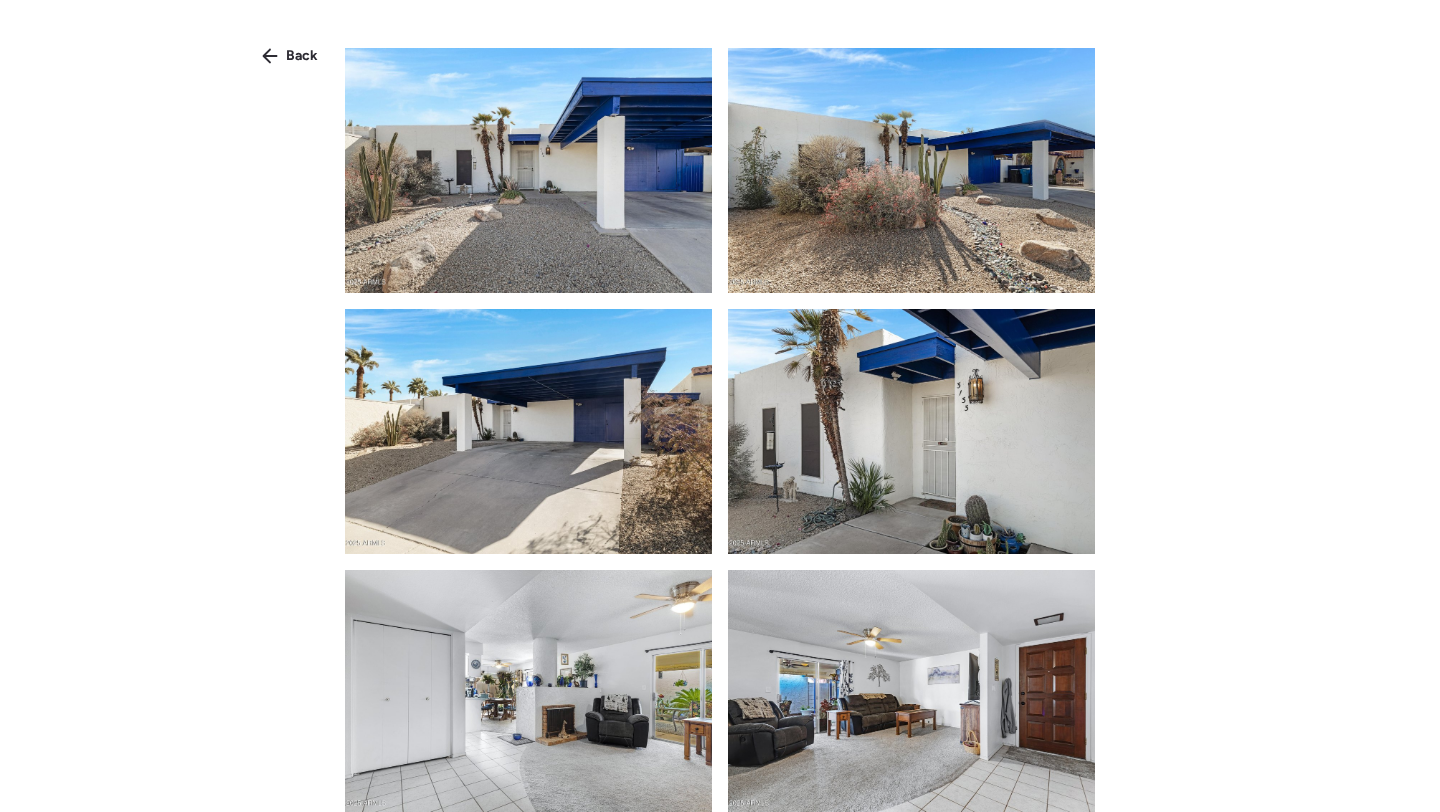 click at bounding box center (528, 170) 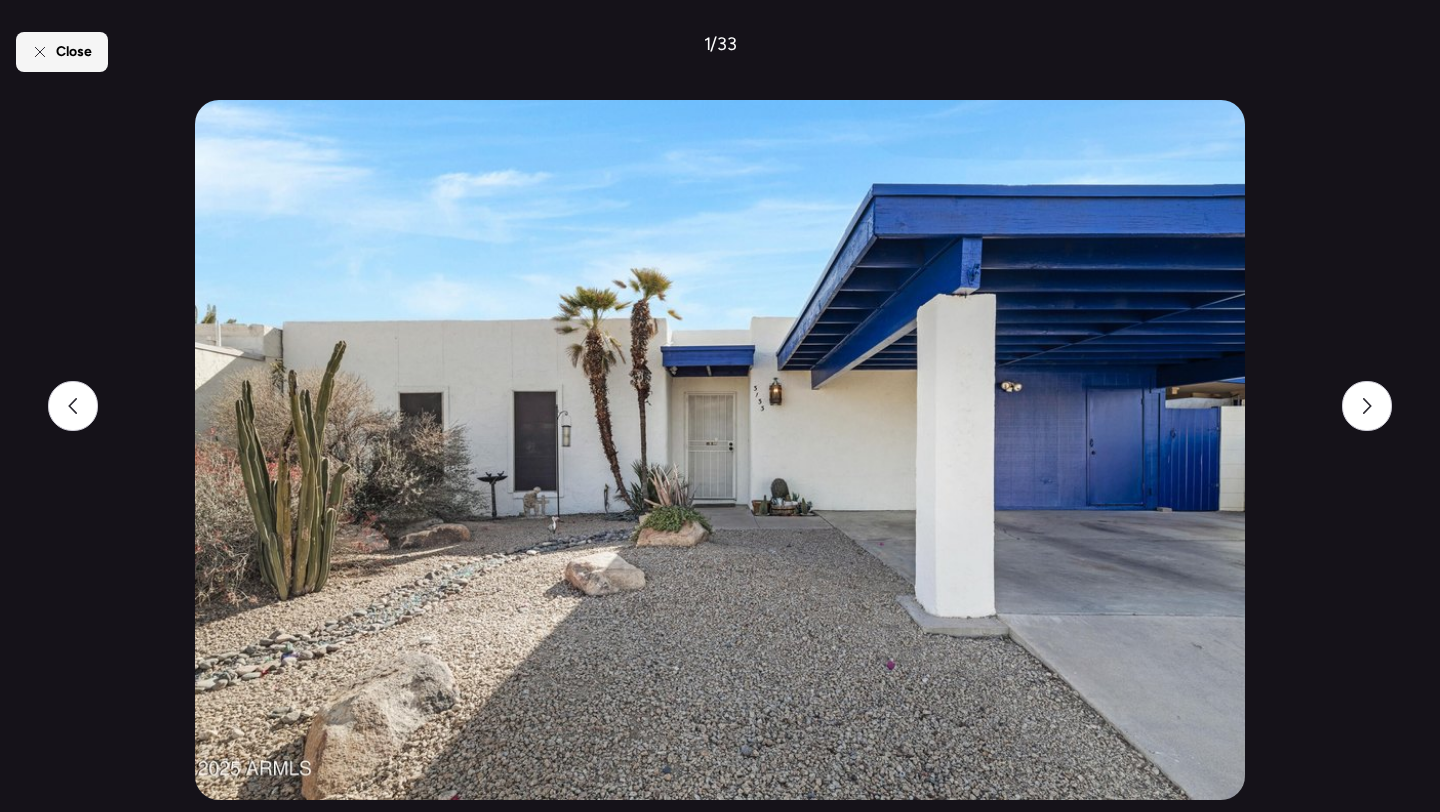 click on "Close" at bounding box center (74, 52) 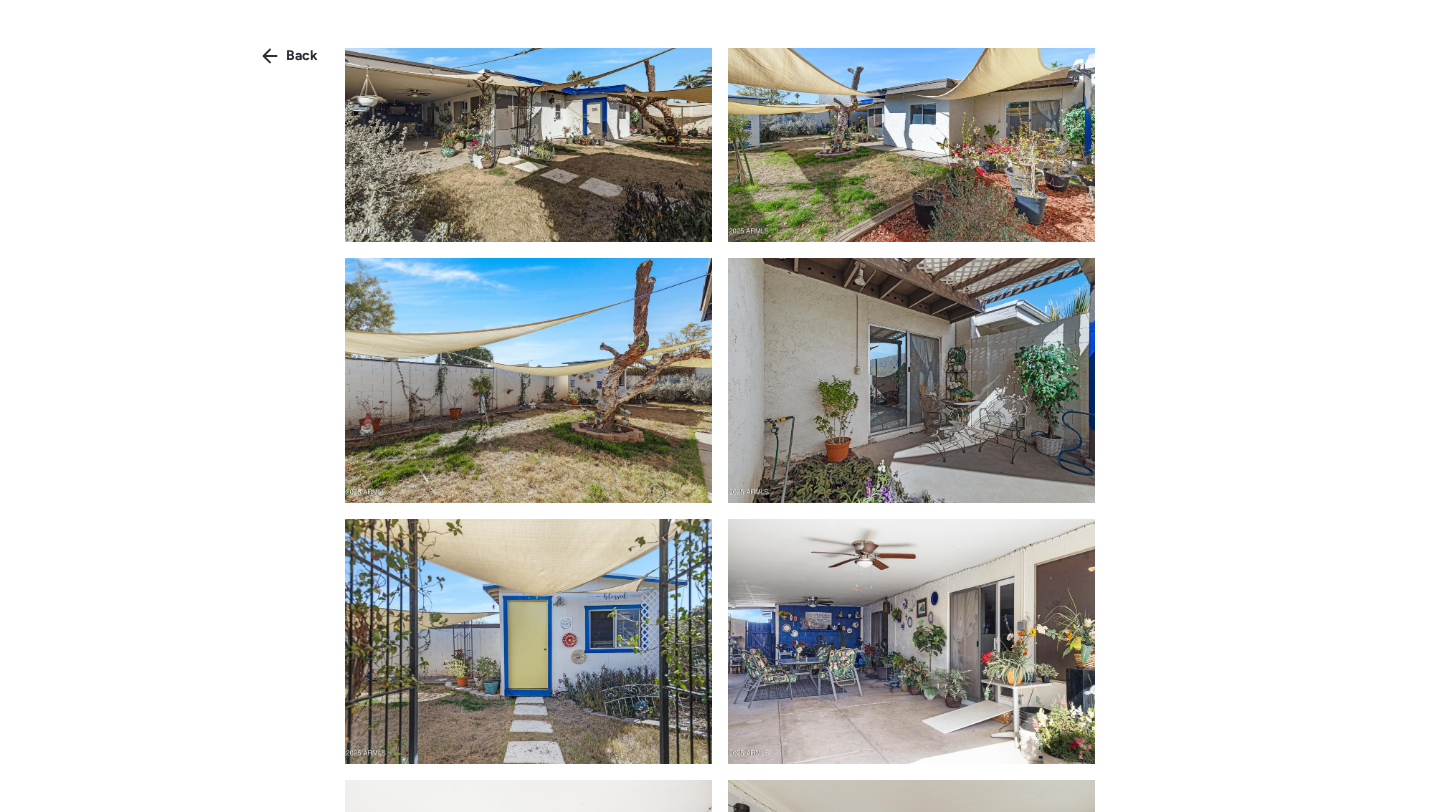 scroll, scrollTop: 2932, scrollLeft: 0, axis: vertical 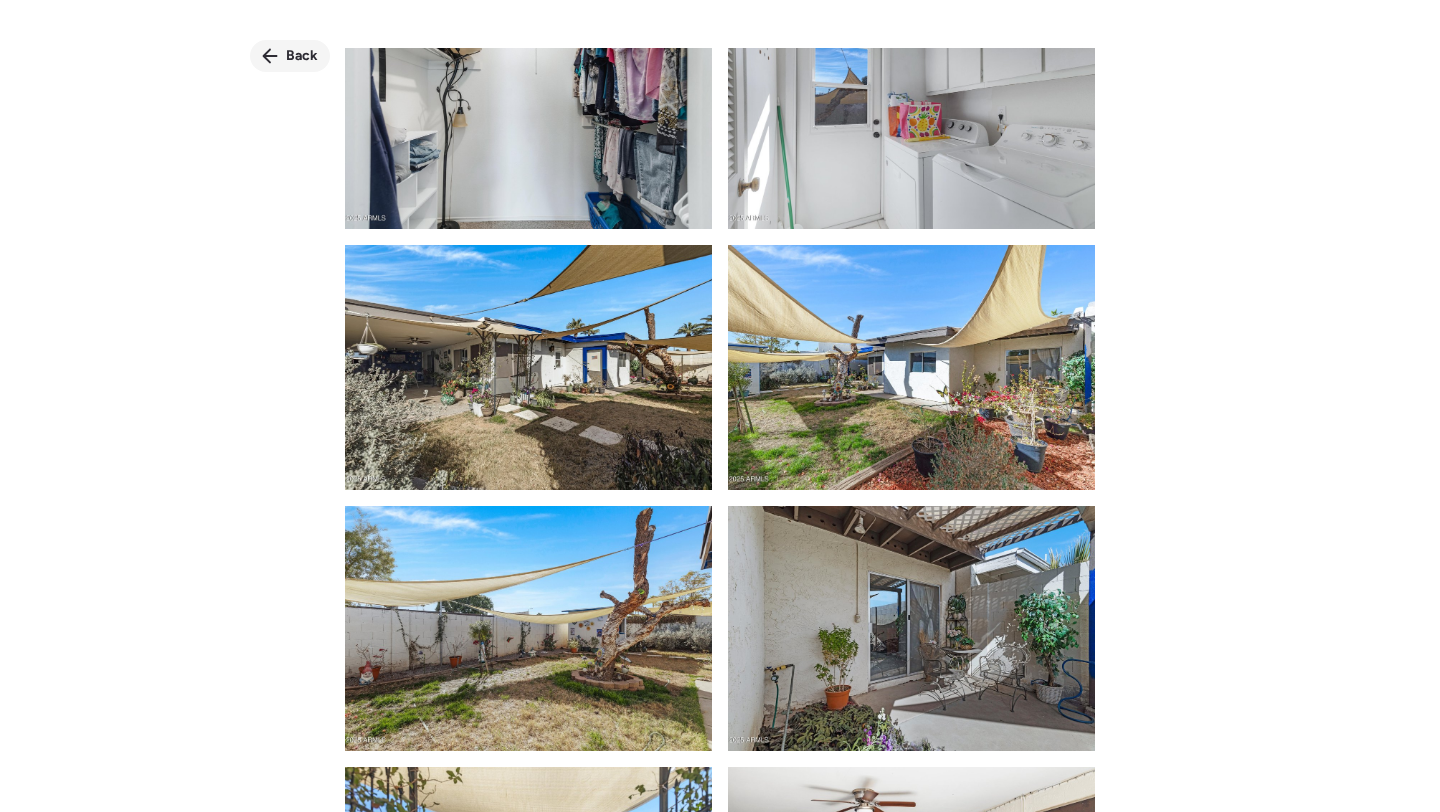 click on "Back" at bounding box center (302, 56) 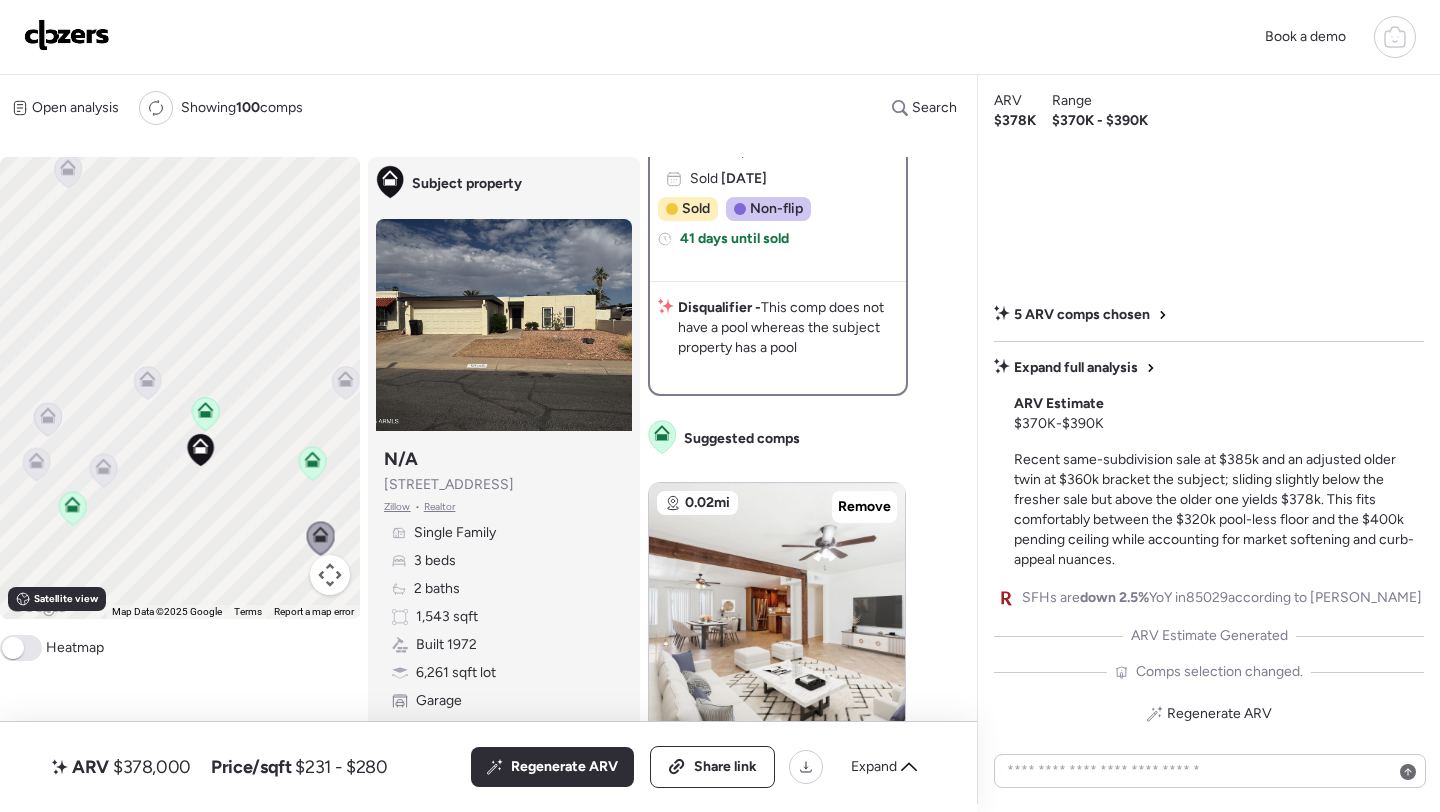 scroll, scrollTop: 737, scrollLeft: 0, axis: vertical 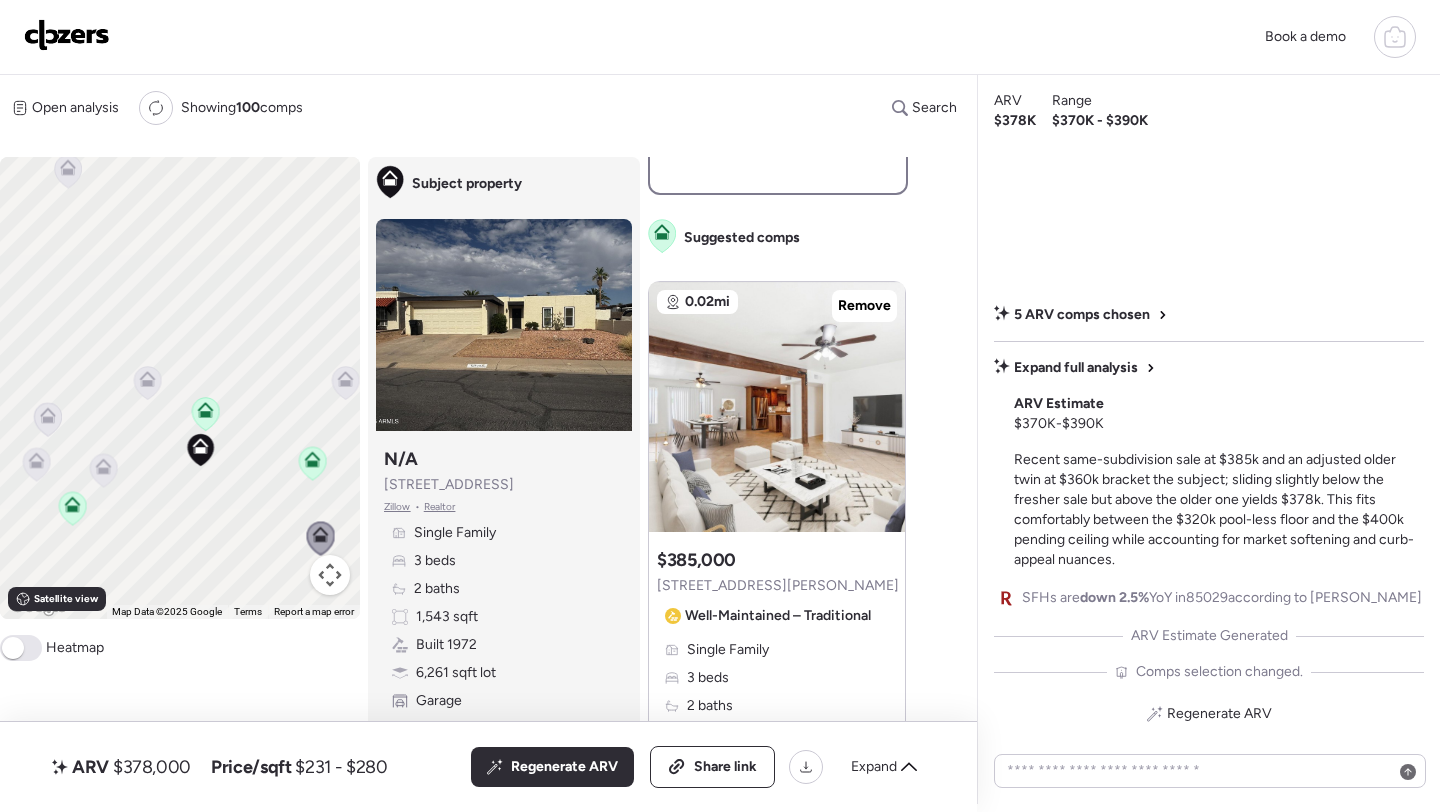 drag, startPoint x: 262, startPoint y: 512, endPoint x: 206, endPoint y: 515, distance: 56.0803 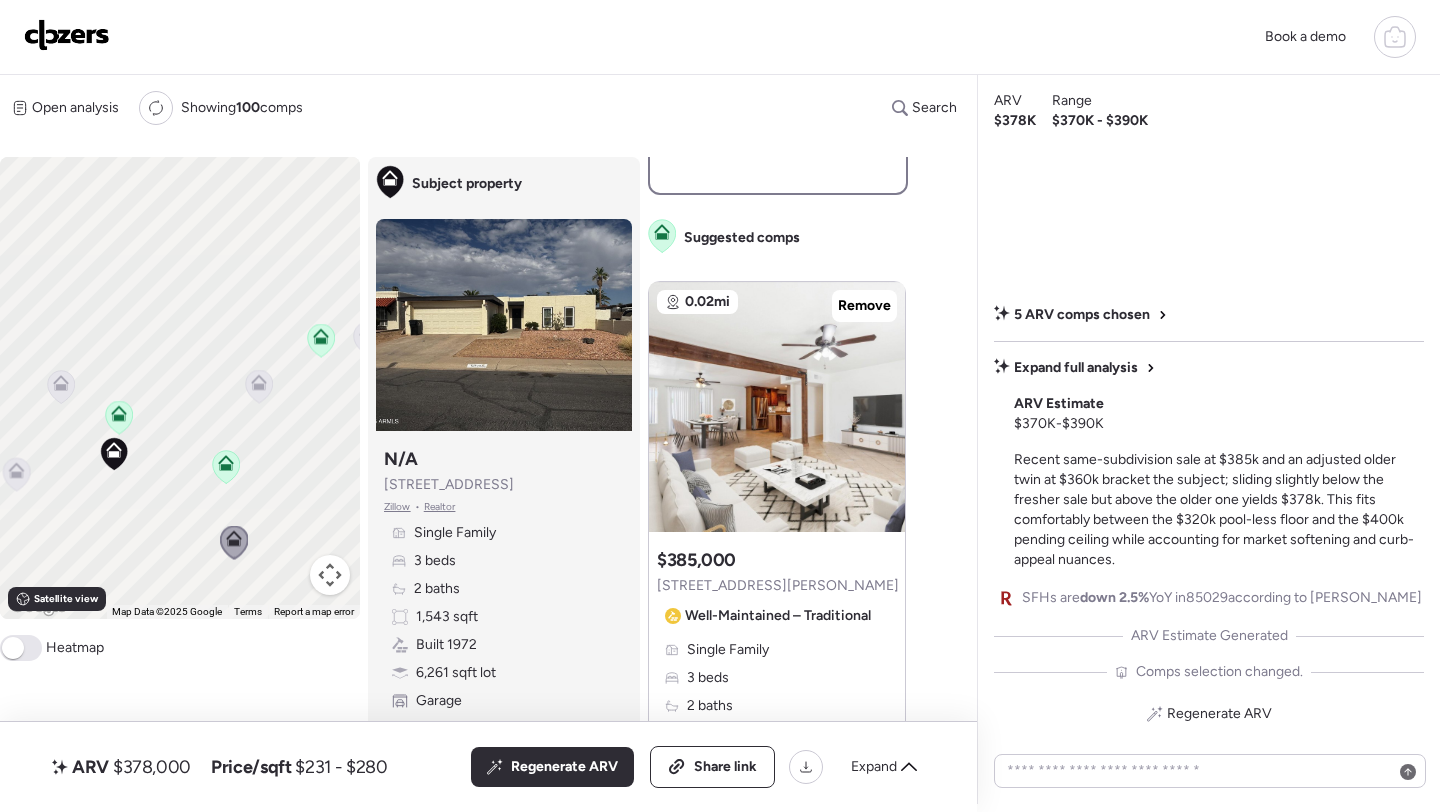 click 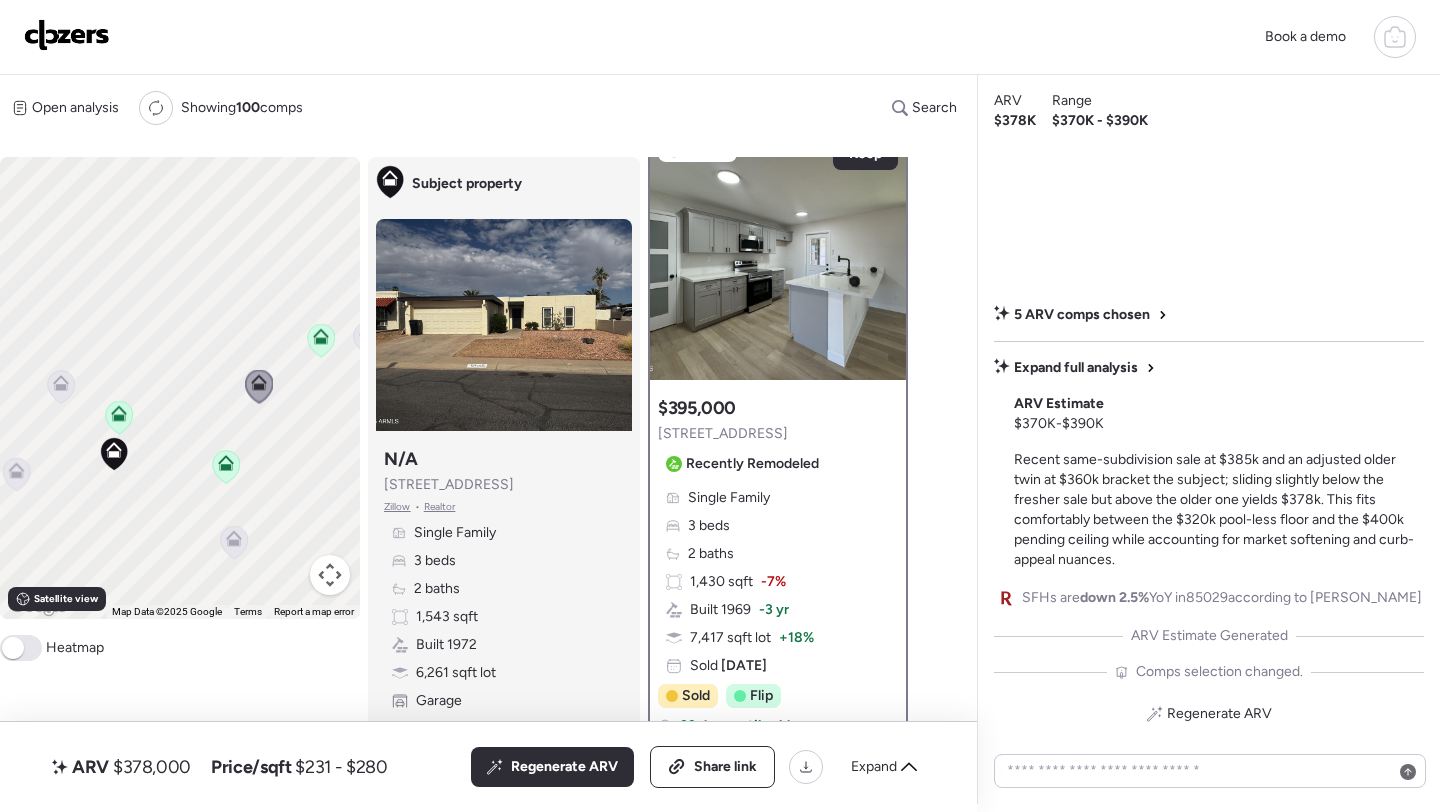 scroll, scrollTop: 0, scrollLeft: 0, axis: both 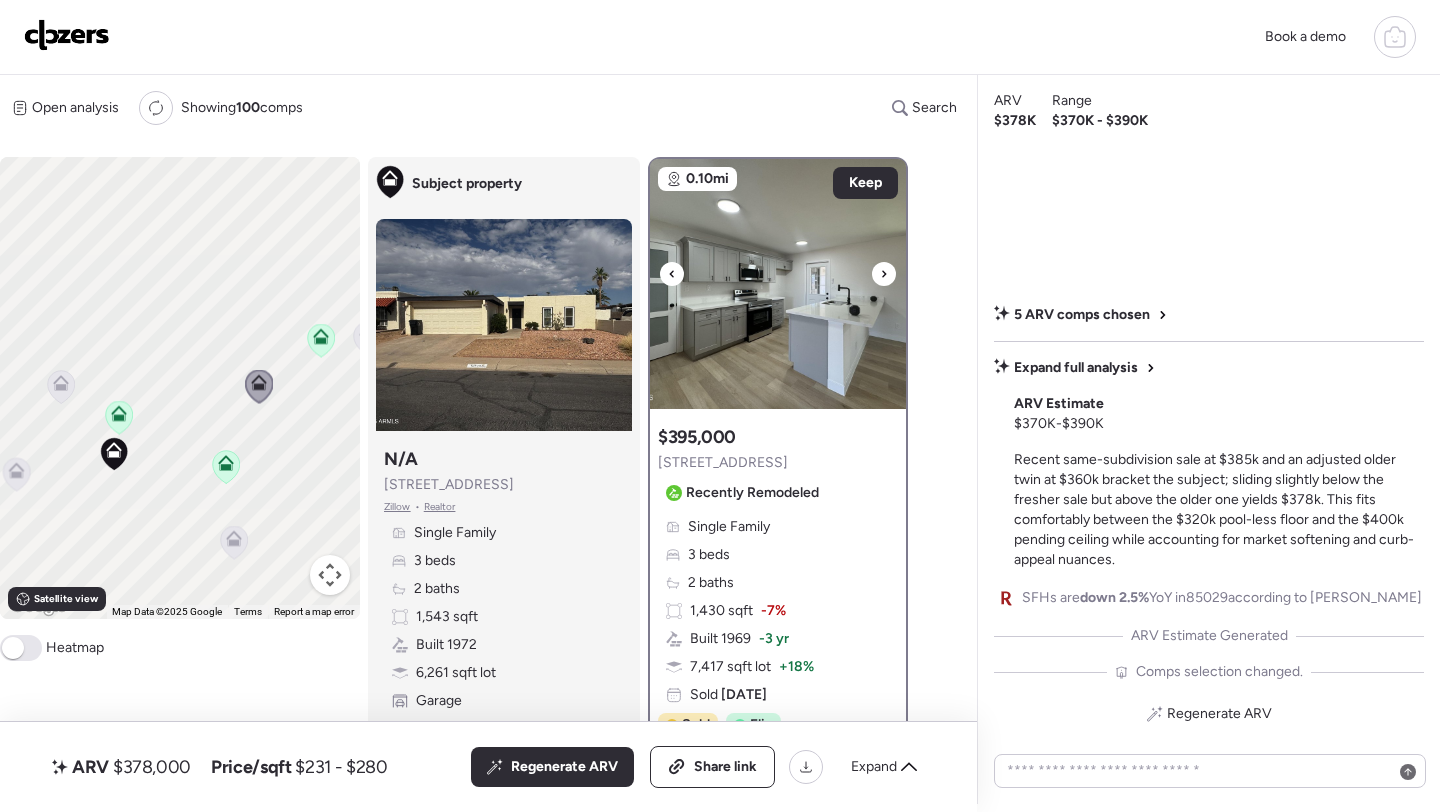 click at bounding box center (778, 284) 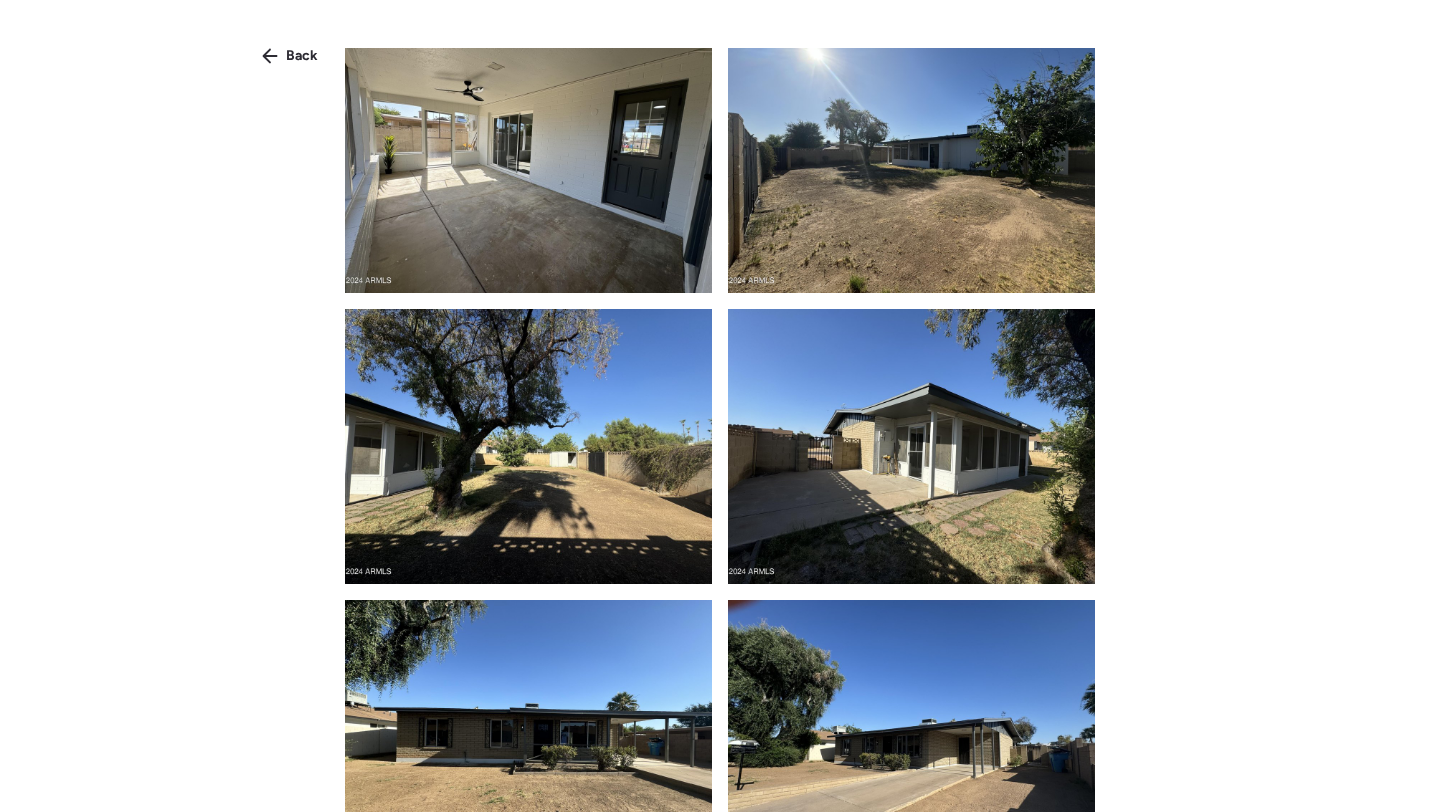 scroll, scrollTop: 3785, scrollLeft: 0, axis: vertical 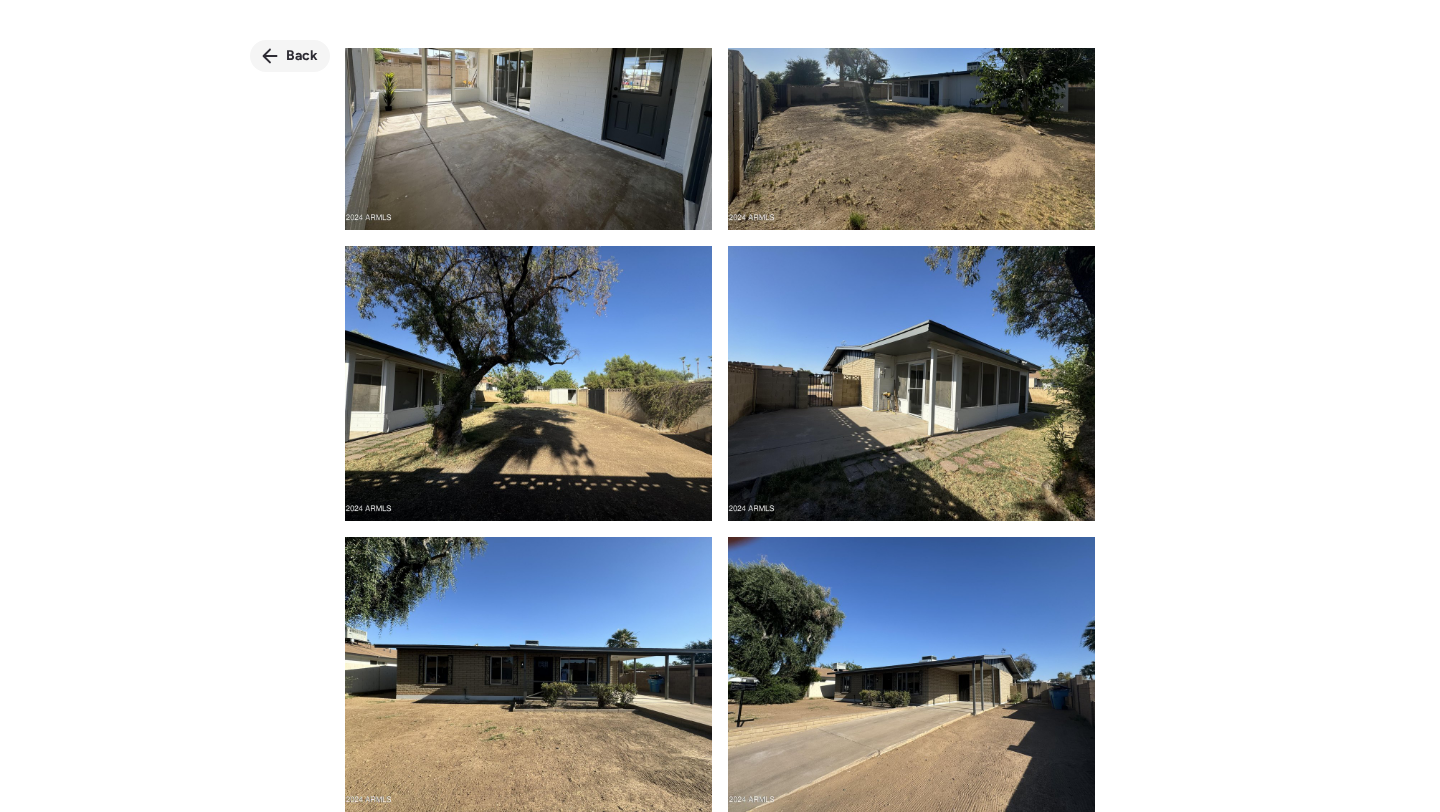 click on "Back" at bounding box center [302, 56] 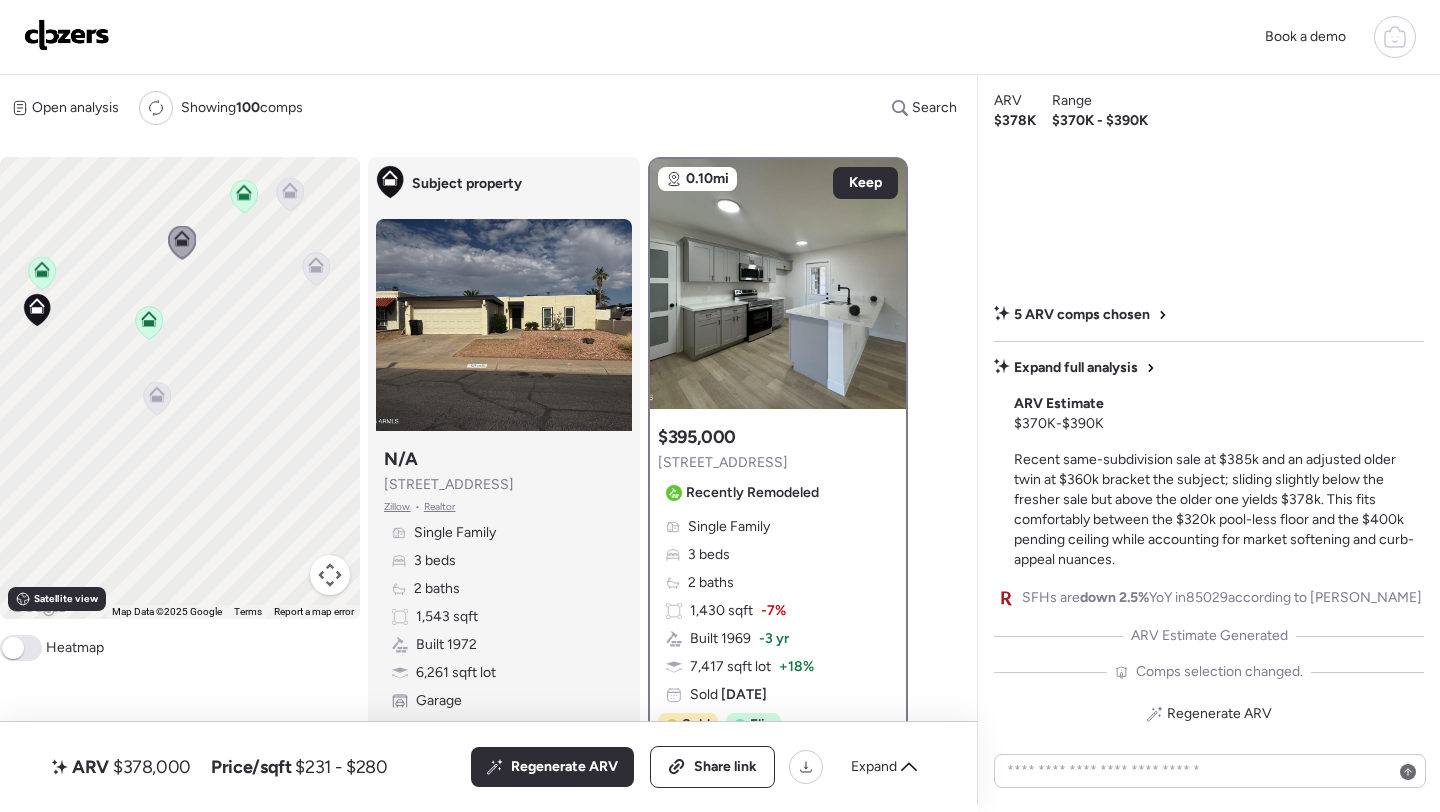 drag, startPoint x: 214, startPoint y: 452, endPoint x: 137, endPoint y: 306, distance: 165.0606 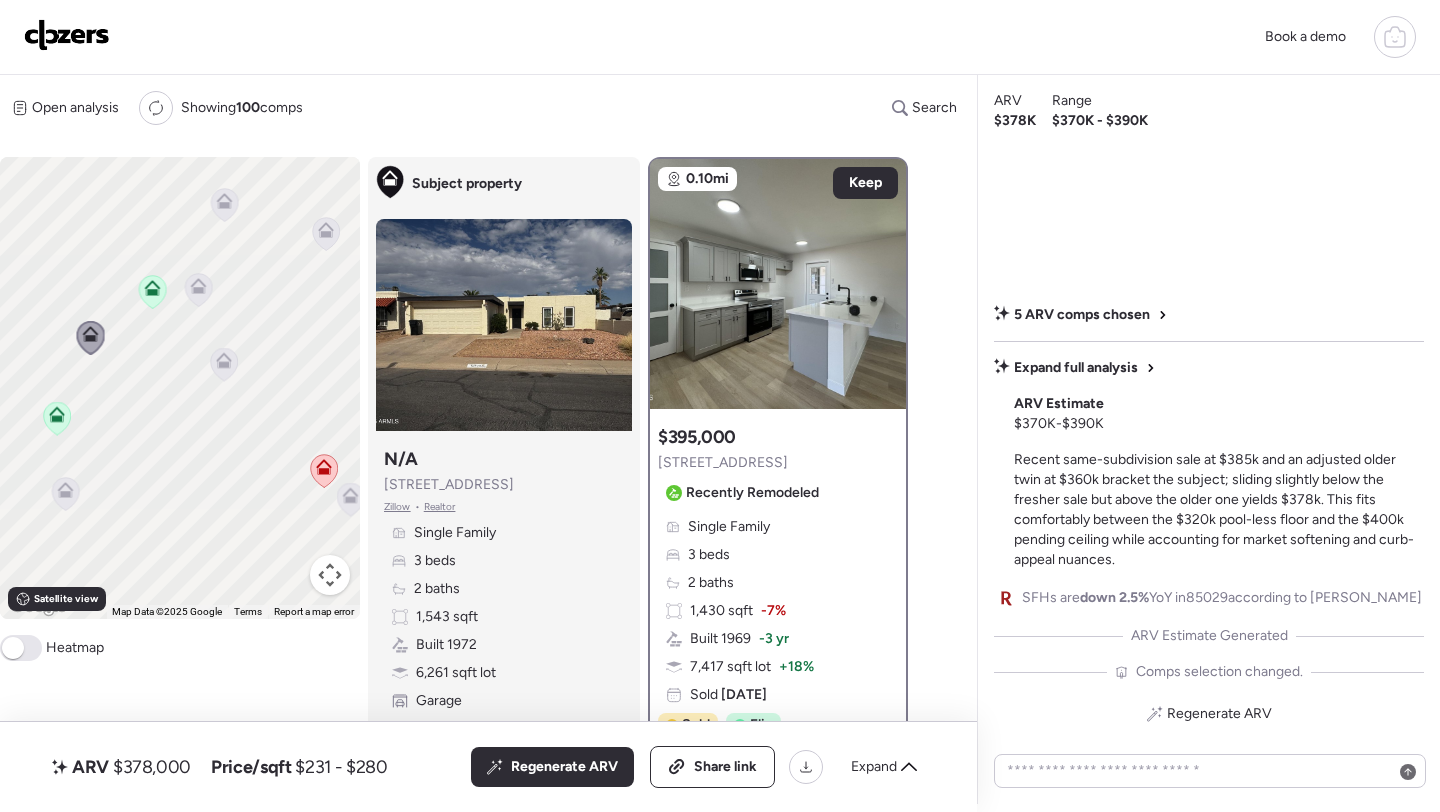 drag, startPoint x: 218, startPoint y: 309, endPoint x: 122, endPoint y: 409, distance: 138.62178 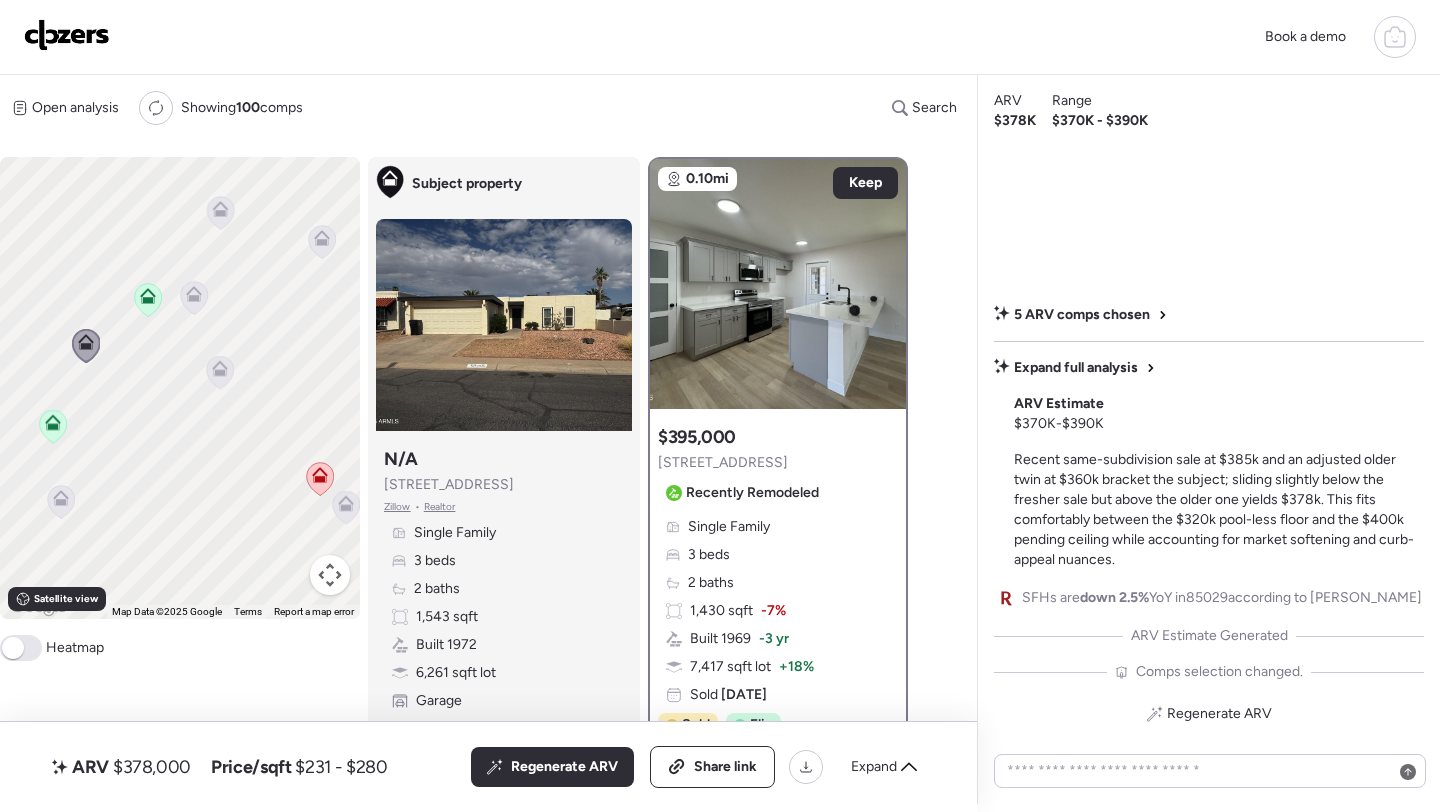 click 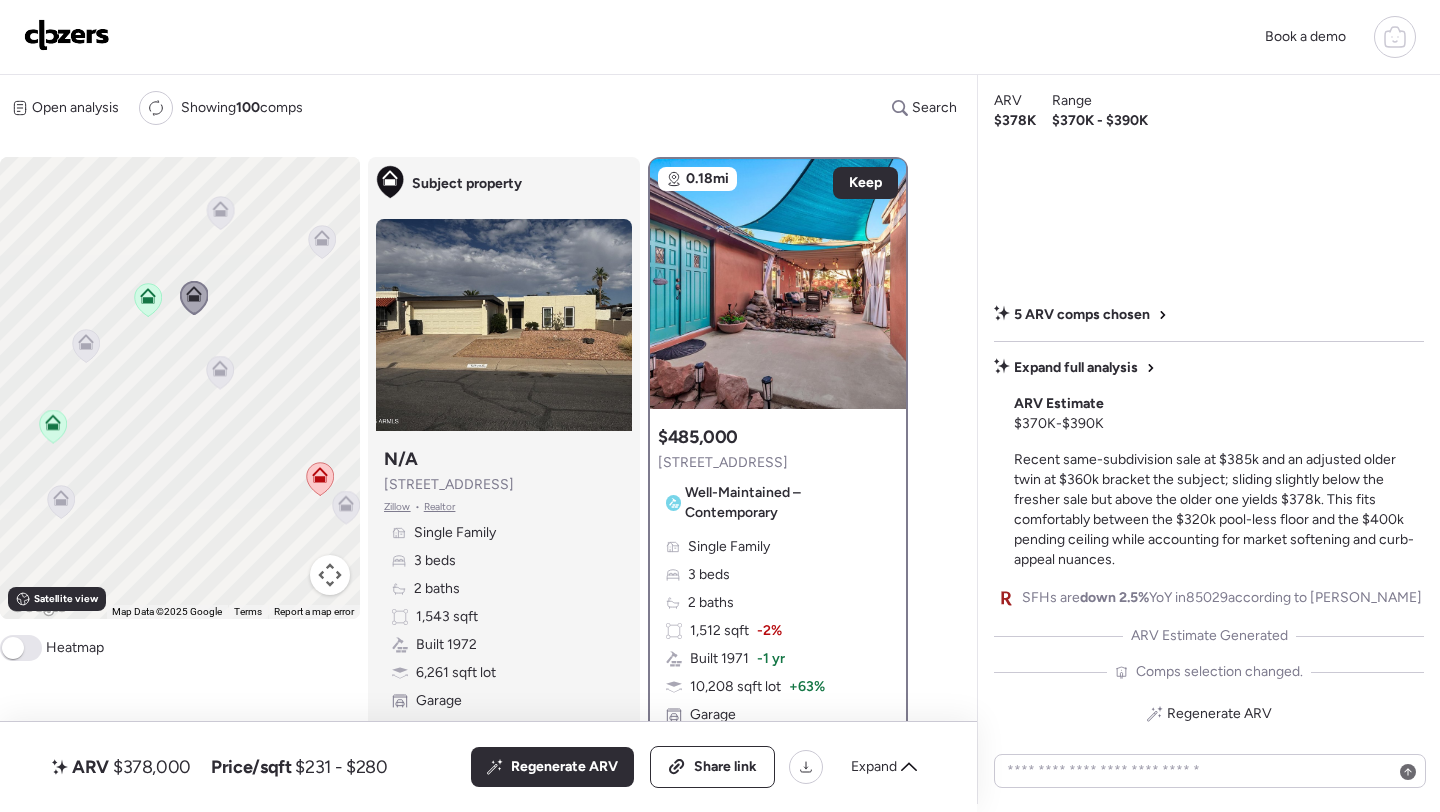 click 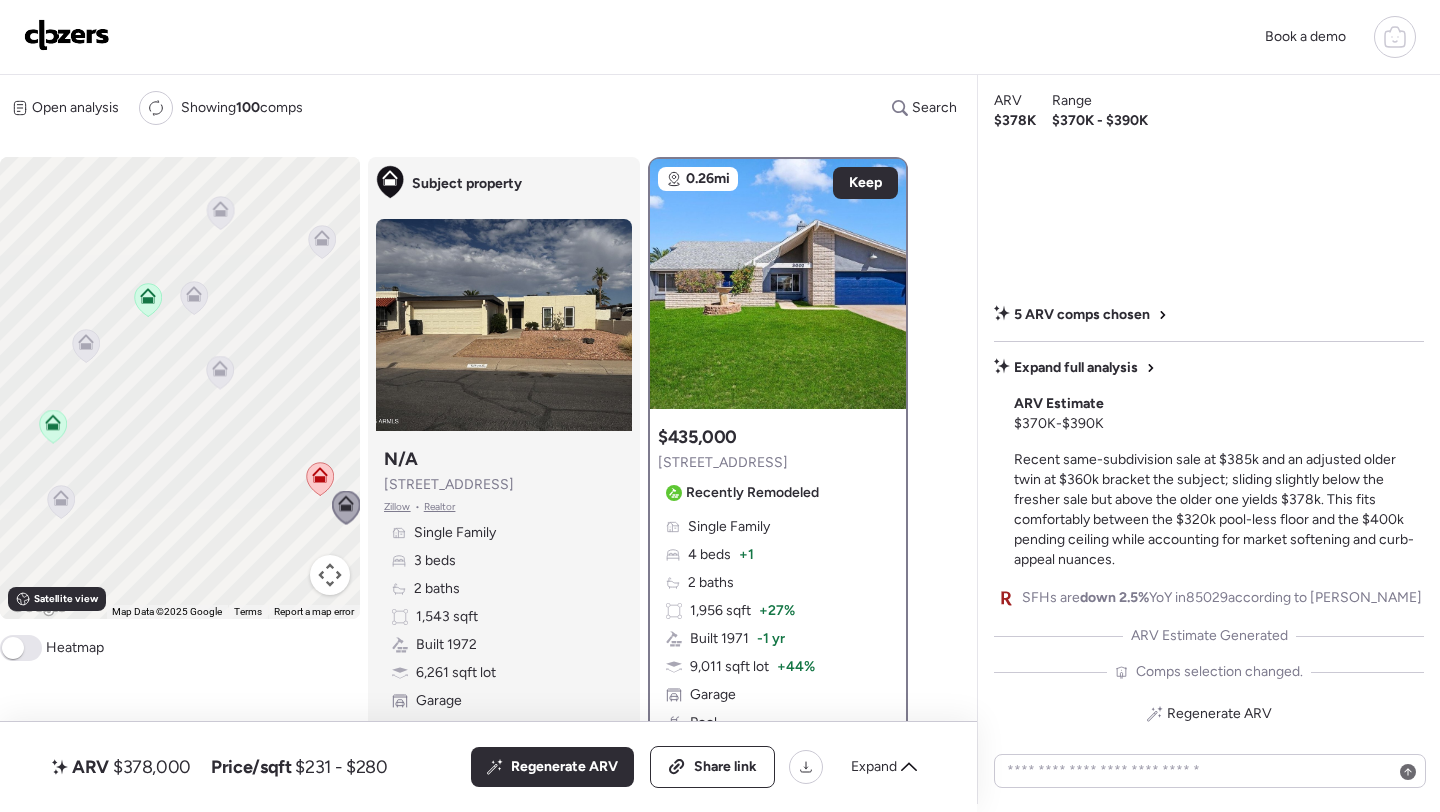 drag, startPoint x: 275, startPoint y: 545, endPoint x: 275, endPoint y: 441, distance: 104 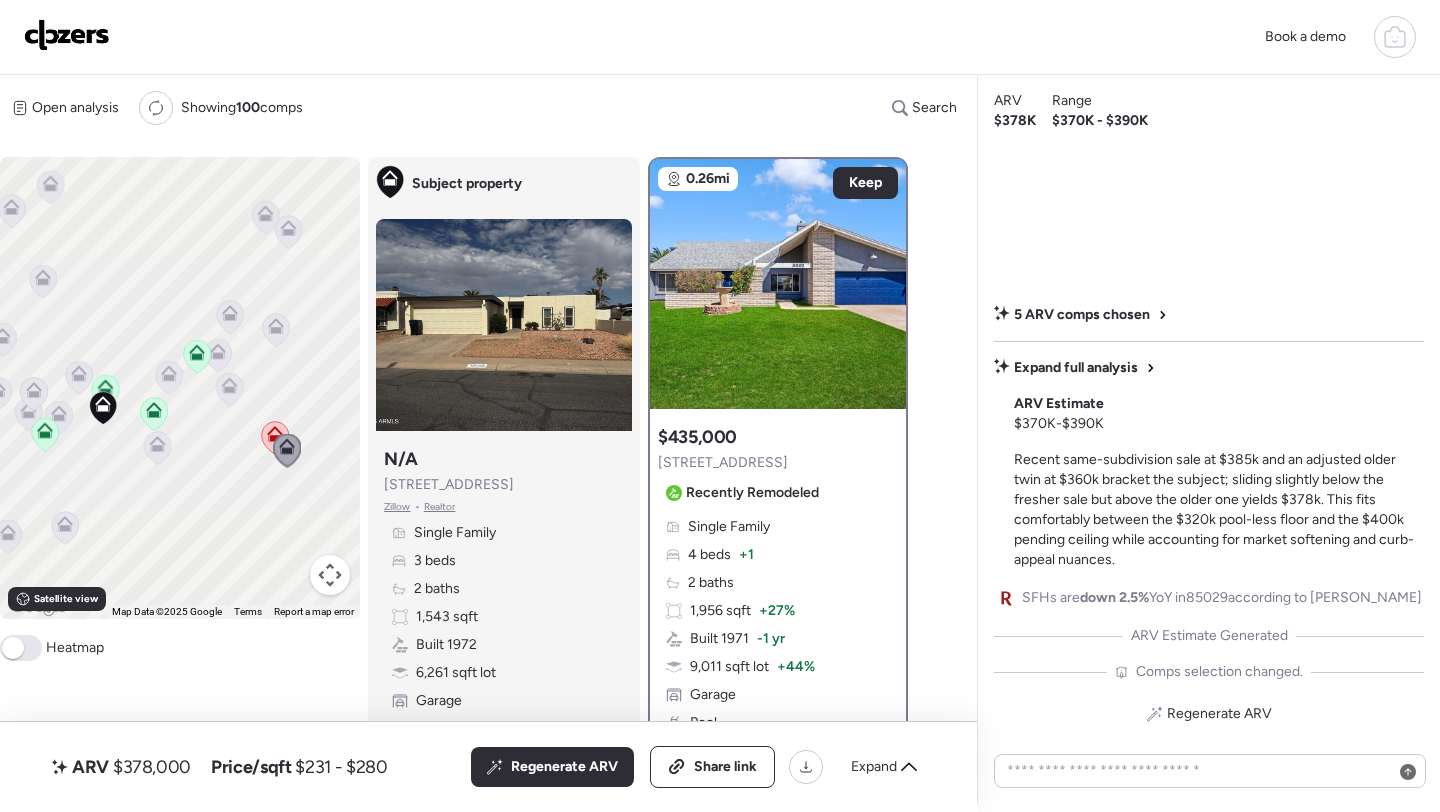 drag, startPoint x: 272, startPoint y: 226, endPoint x: 280, endPoint y: 398, distance: 172.18594 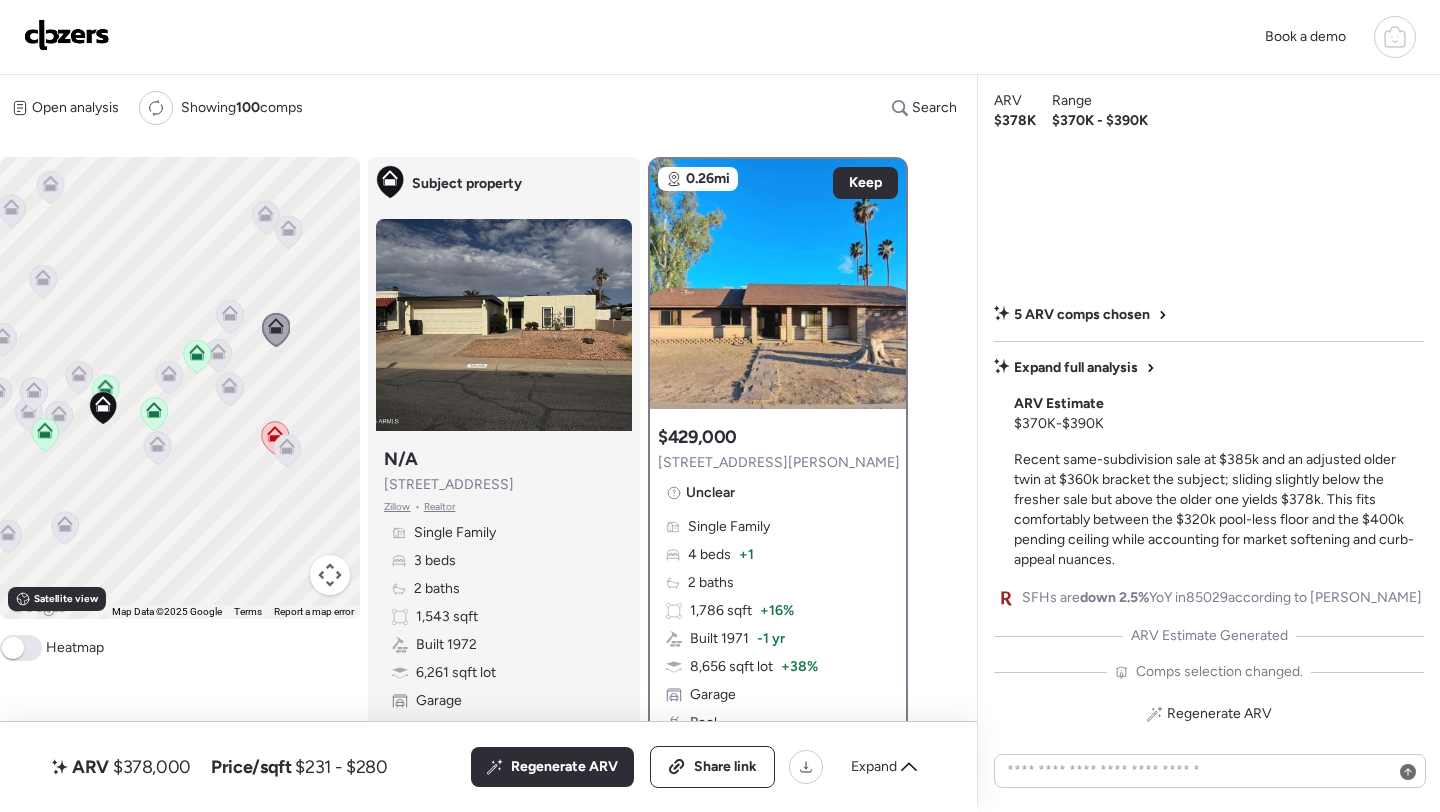 click 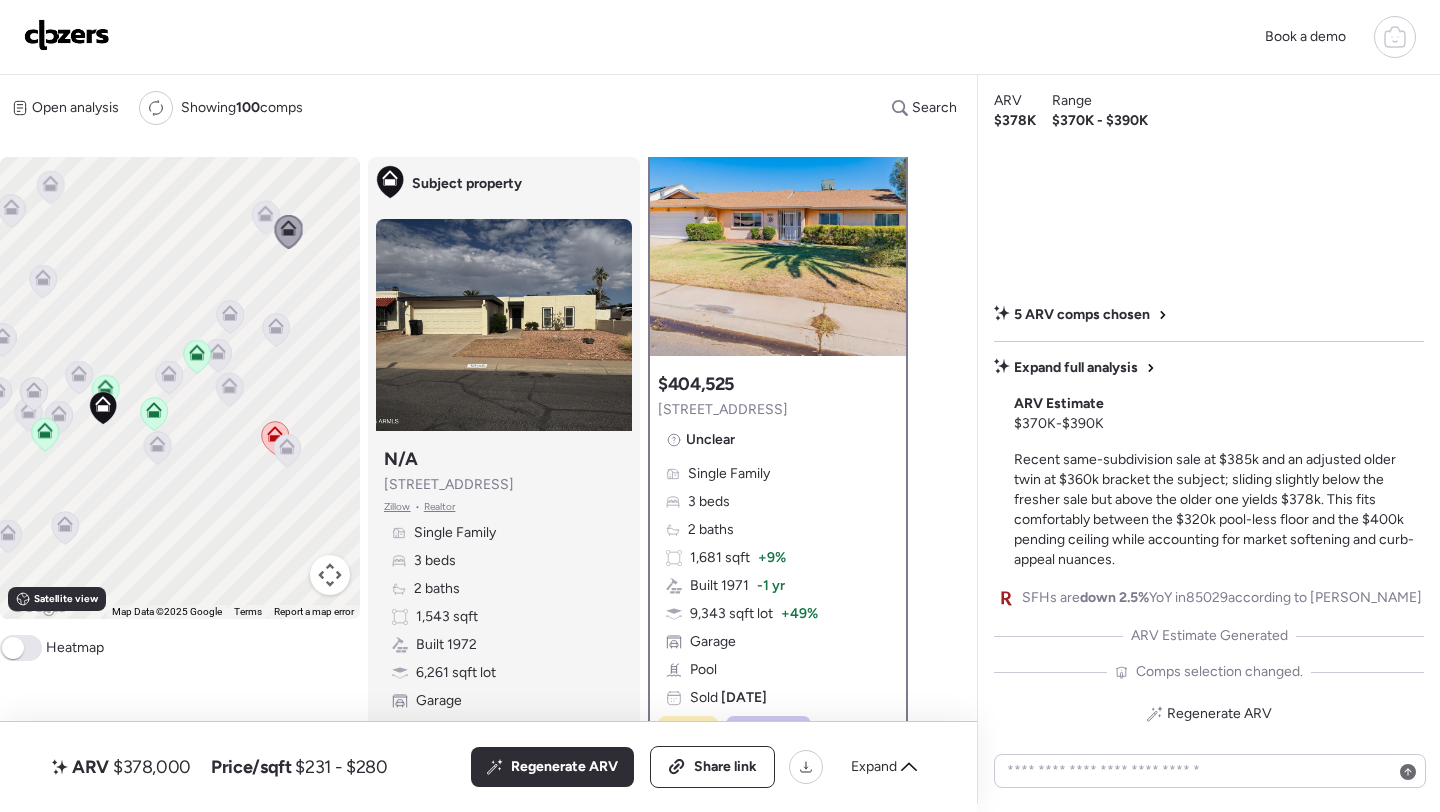 scroll, scrollTop: 0, scrollLeft: 0, axis: both 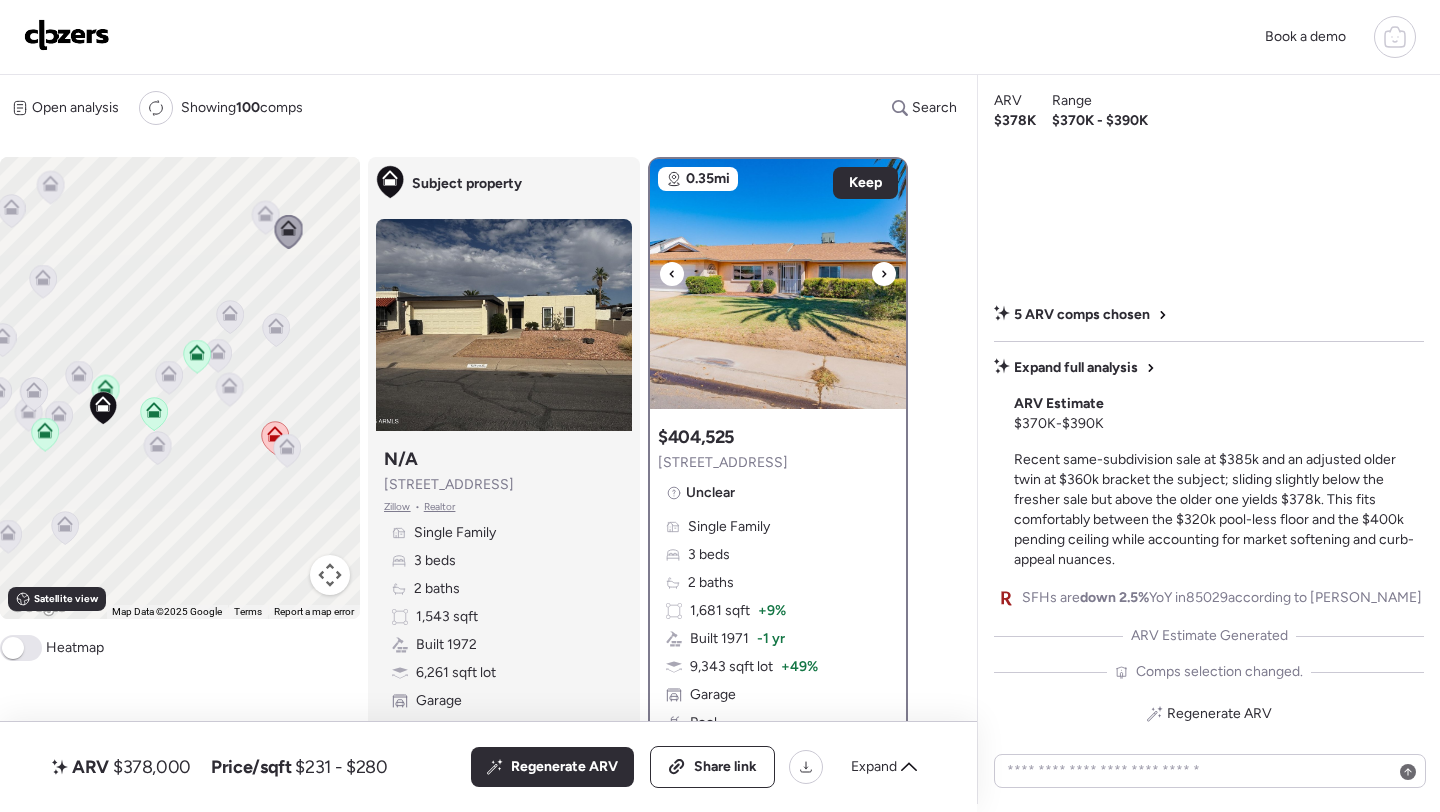 click at bounding box center [778, 284] 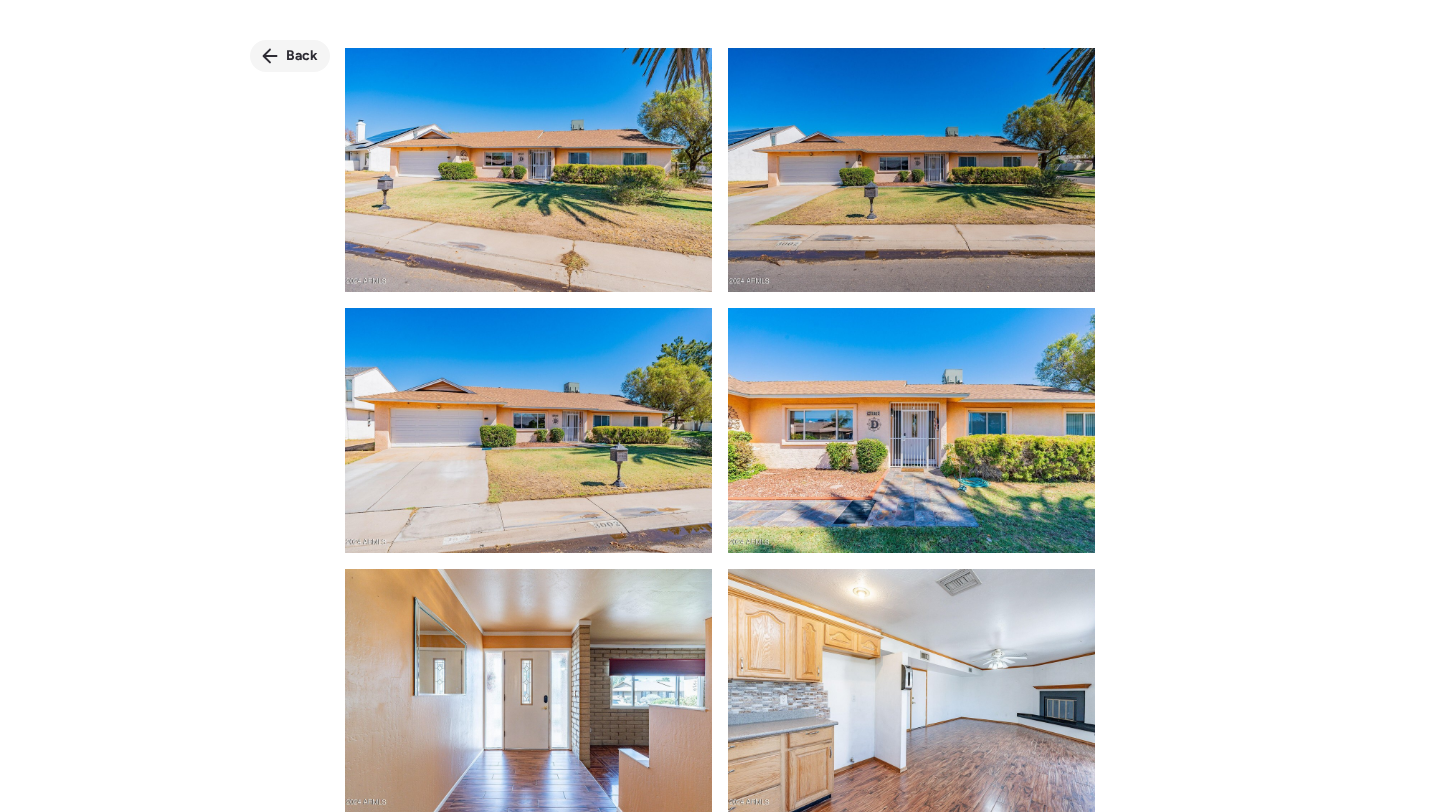 click on "Back" at bounding box center [290, 56] 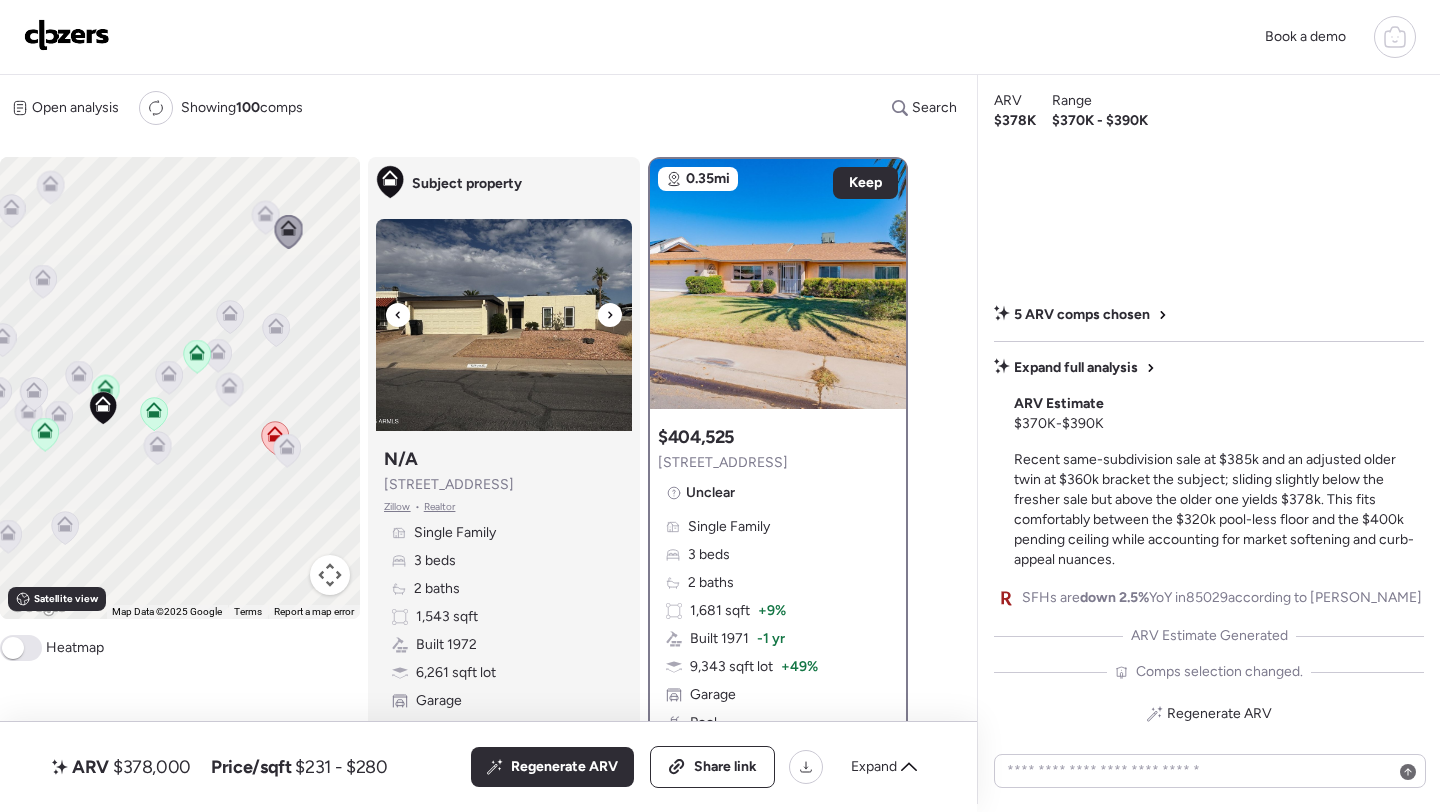 click at bounding box center (504, 325) 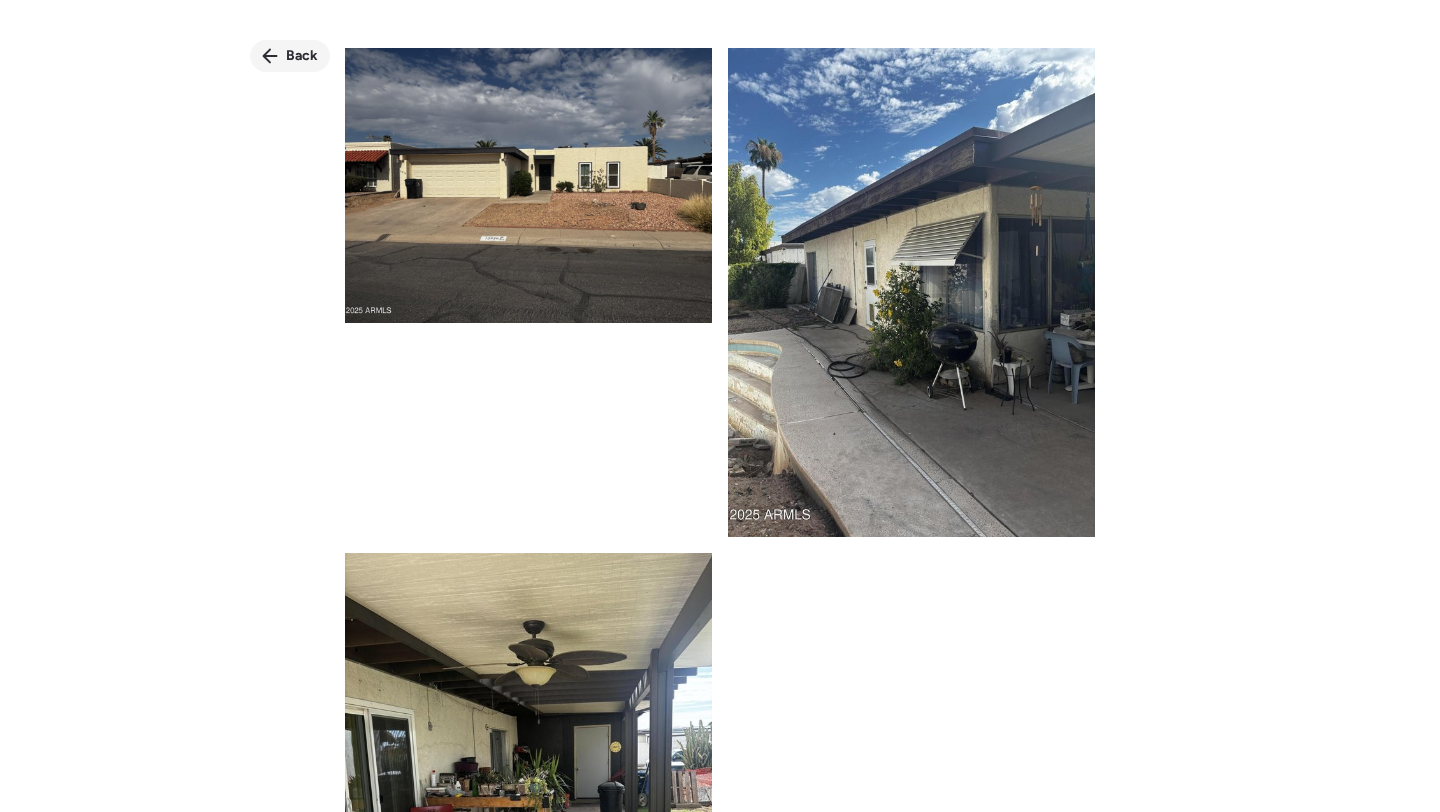 click on "Back" at bounding box center (302, 56) 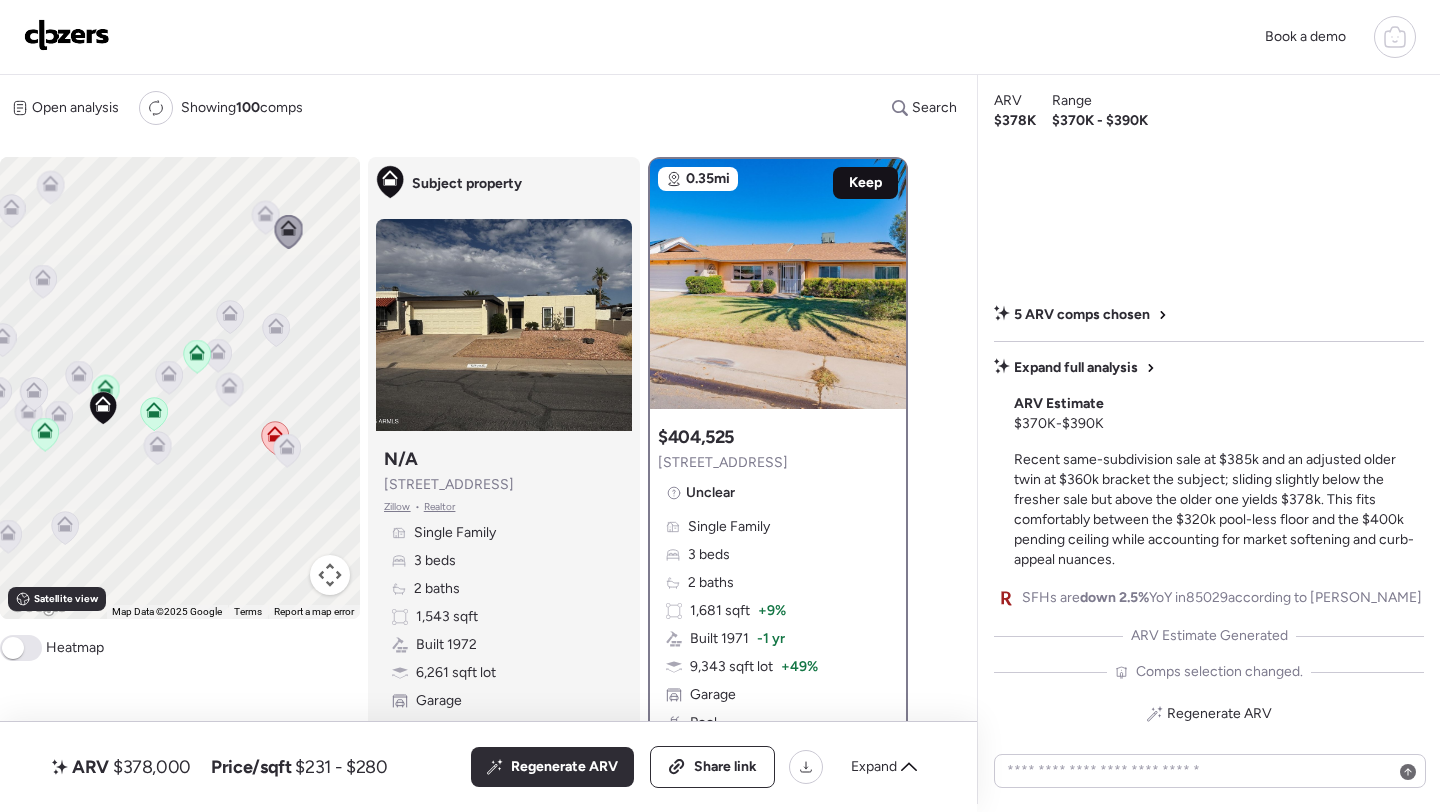click on "Keep" at bounding box center [865, 183] 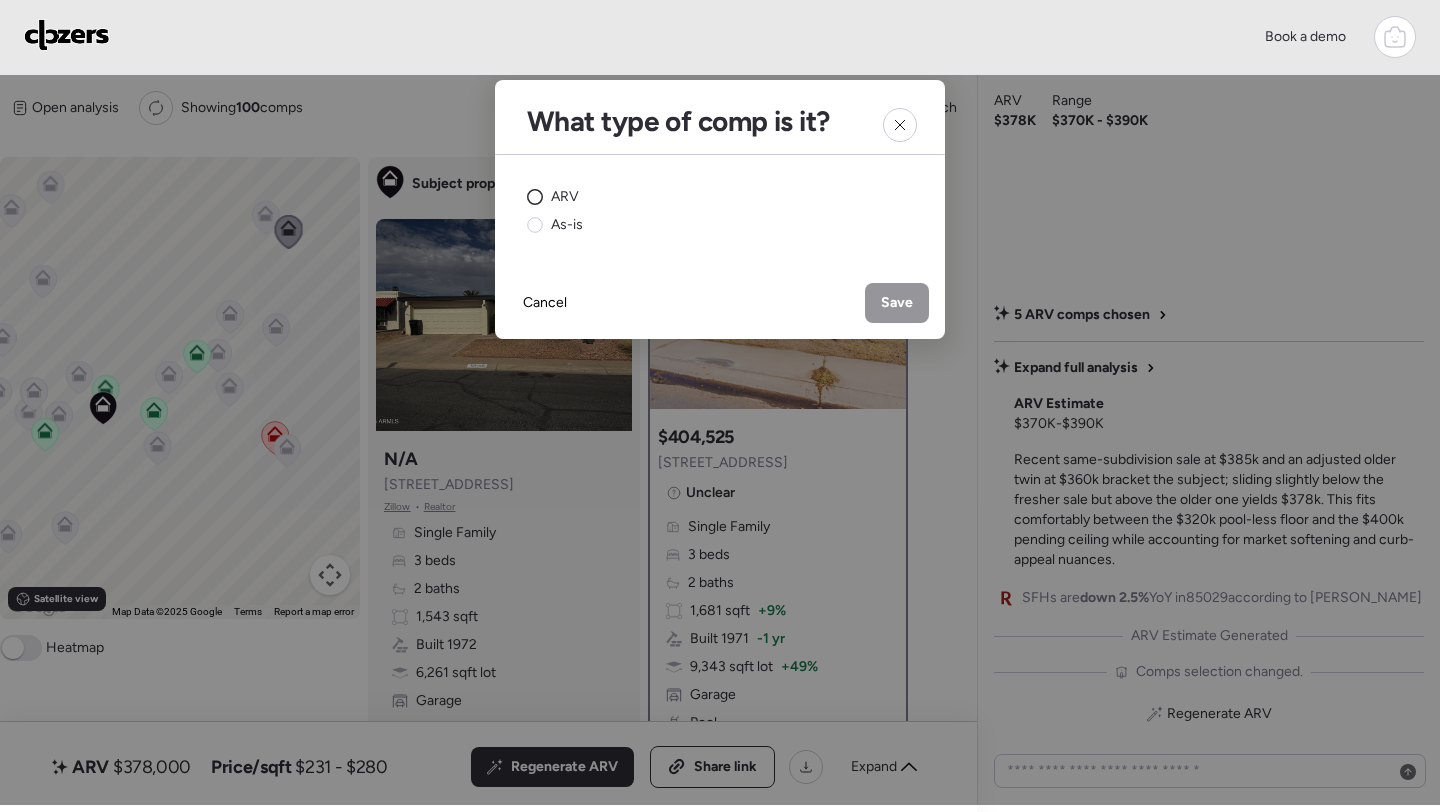 click on "ARV" at bounding box center [565, 197] 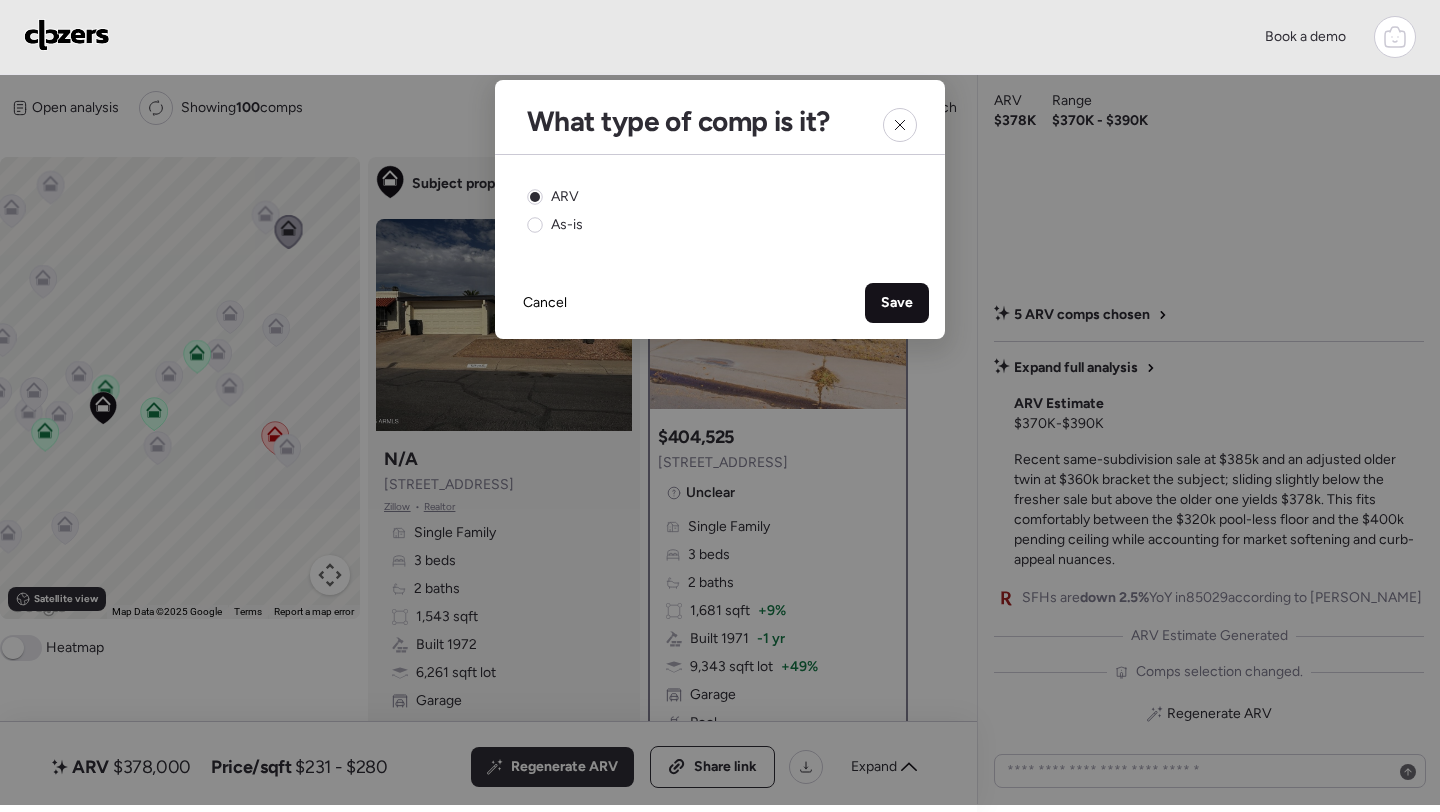 click on "Save" at bounding box center [897, 303] 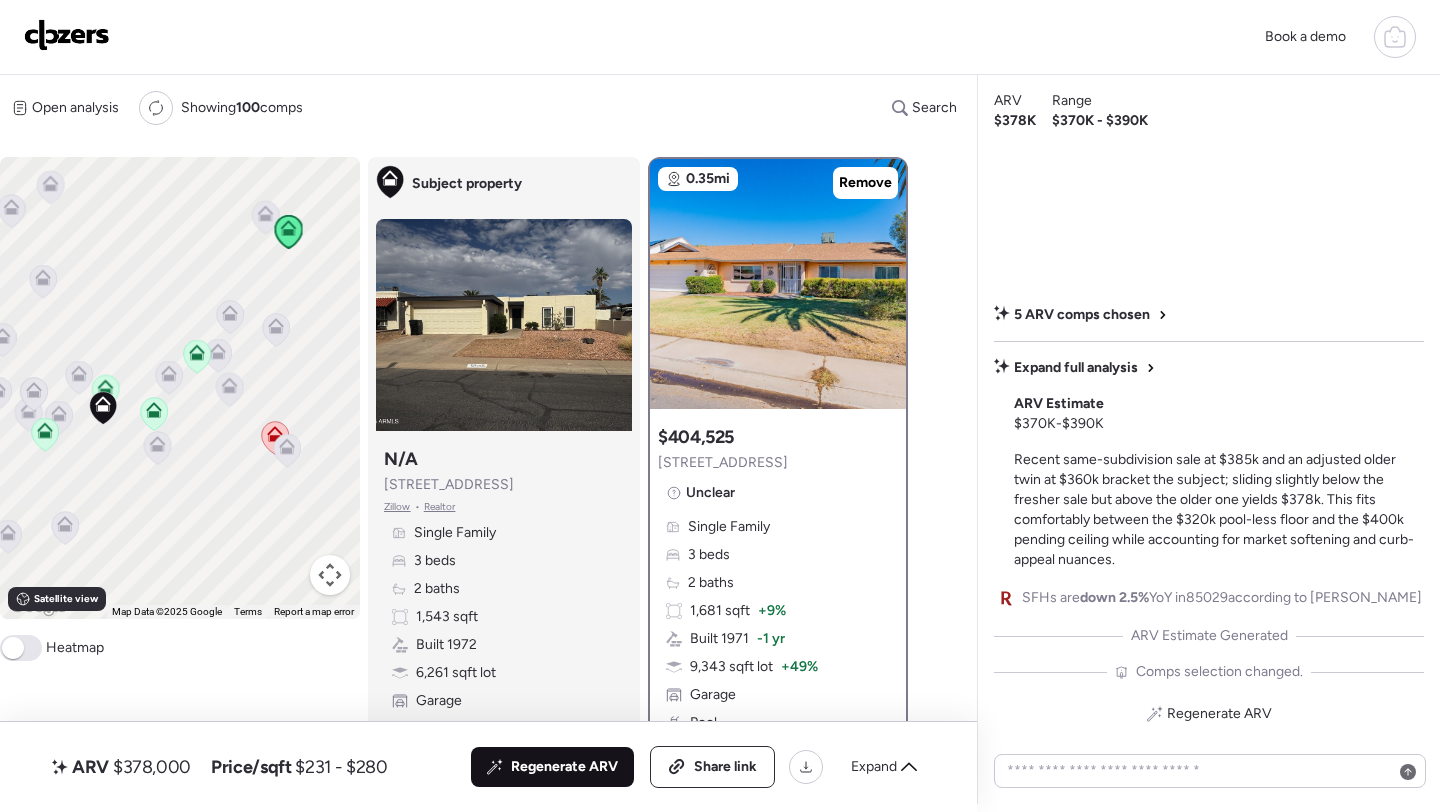 click on "Regenerate ARV" at bounding box center [564, 767] 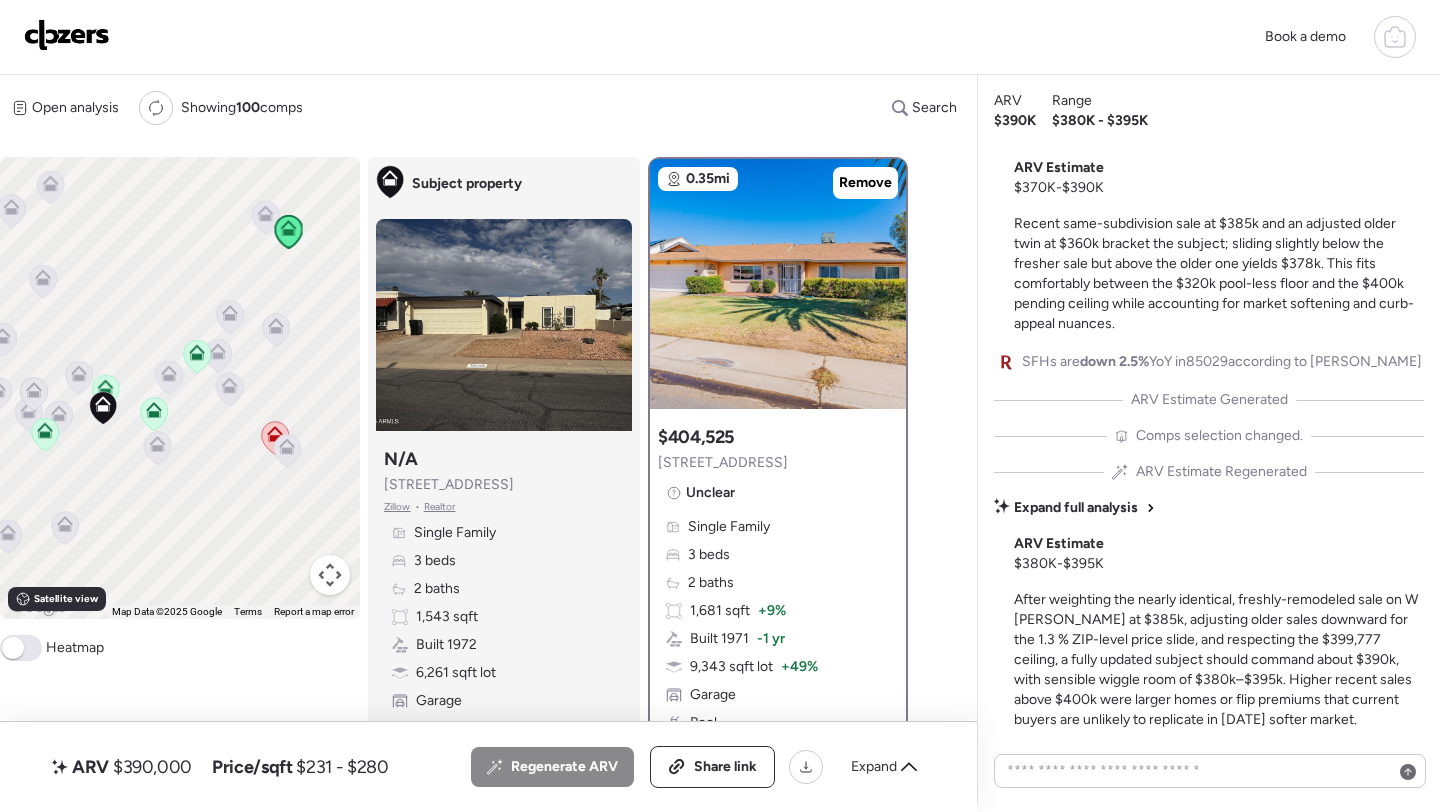 click on "$390,000" at bounding box center (152, 767) 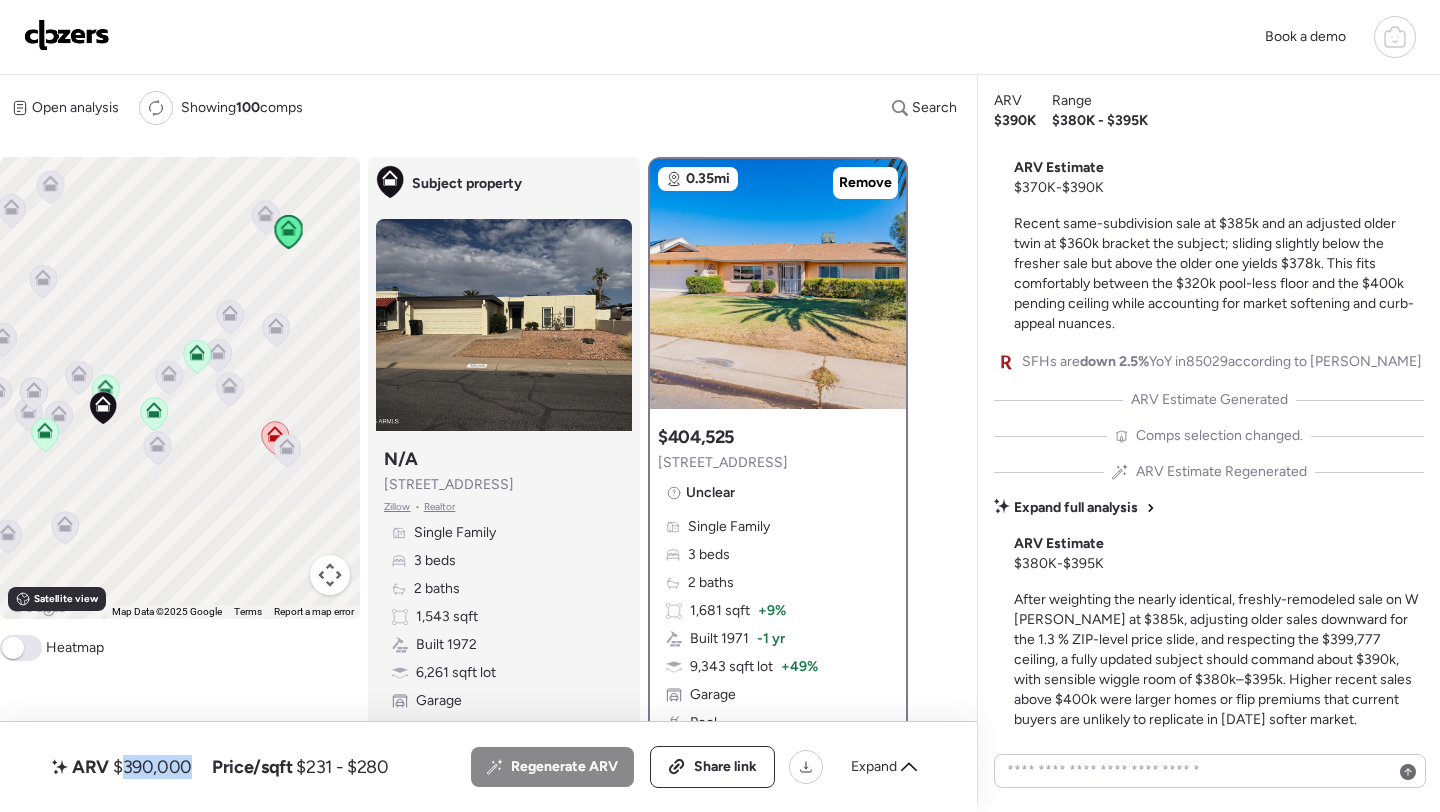 click on "$390,000" at bounding box center [152, 767] 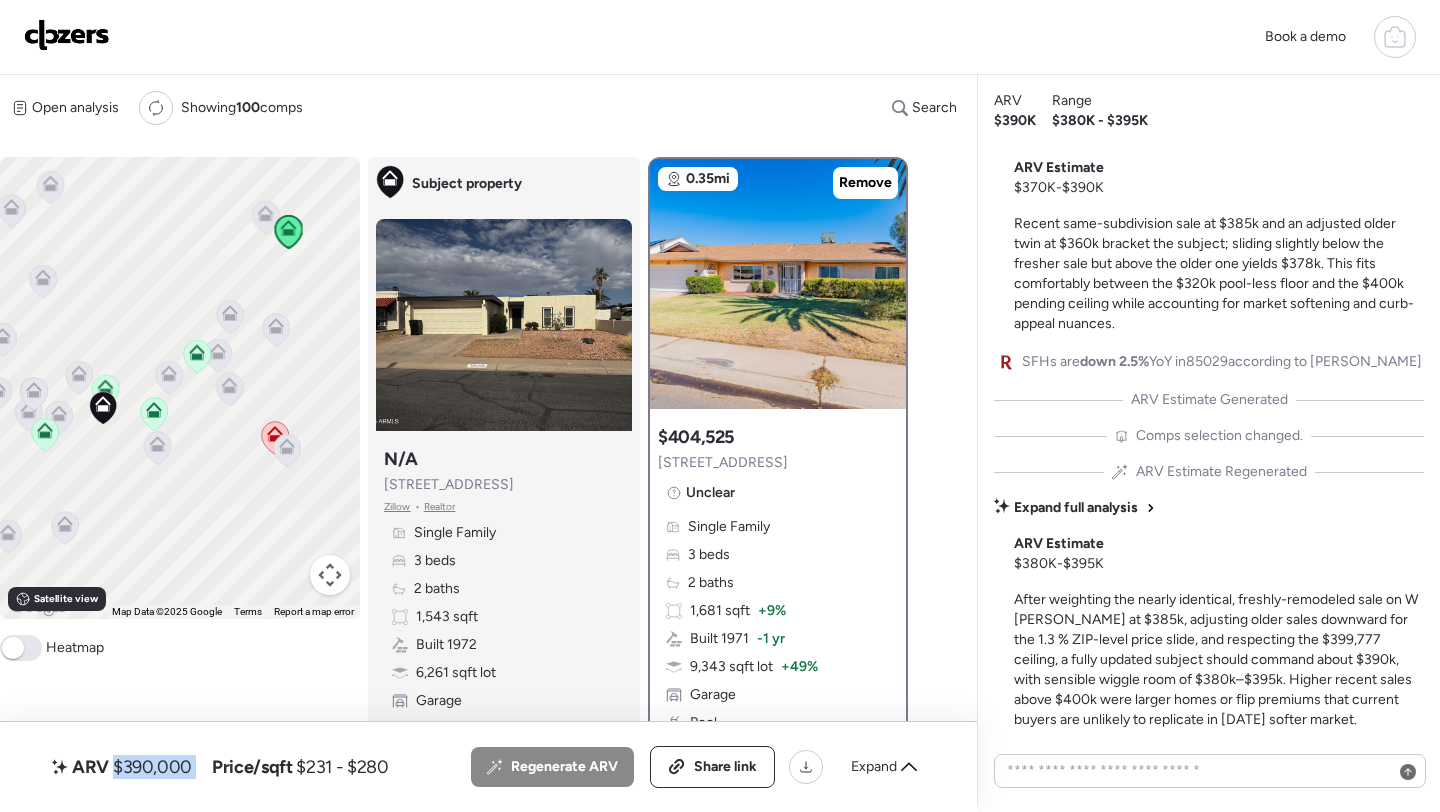 click on "$390,000" at bounding box center (152, 767) 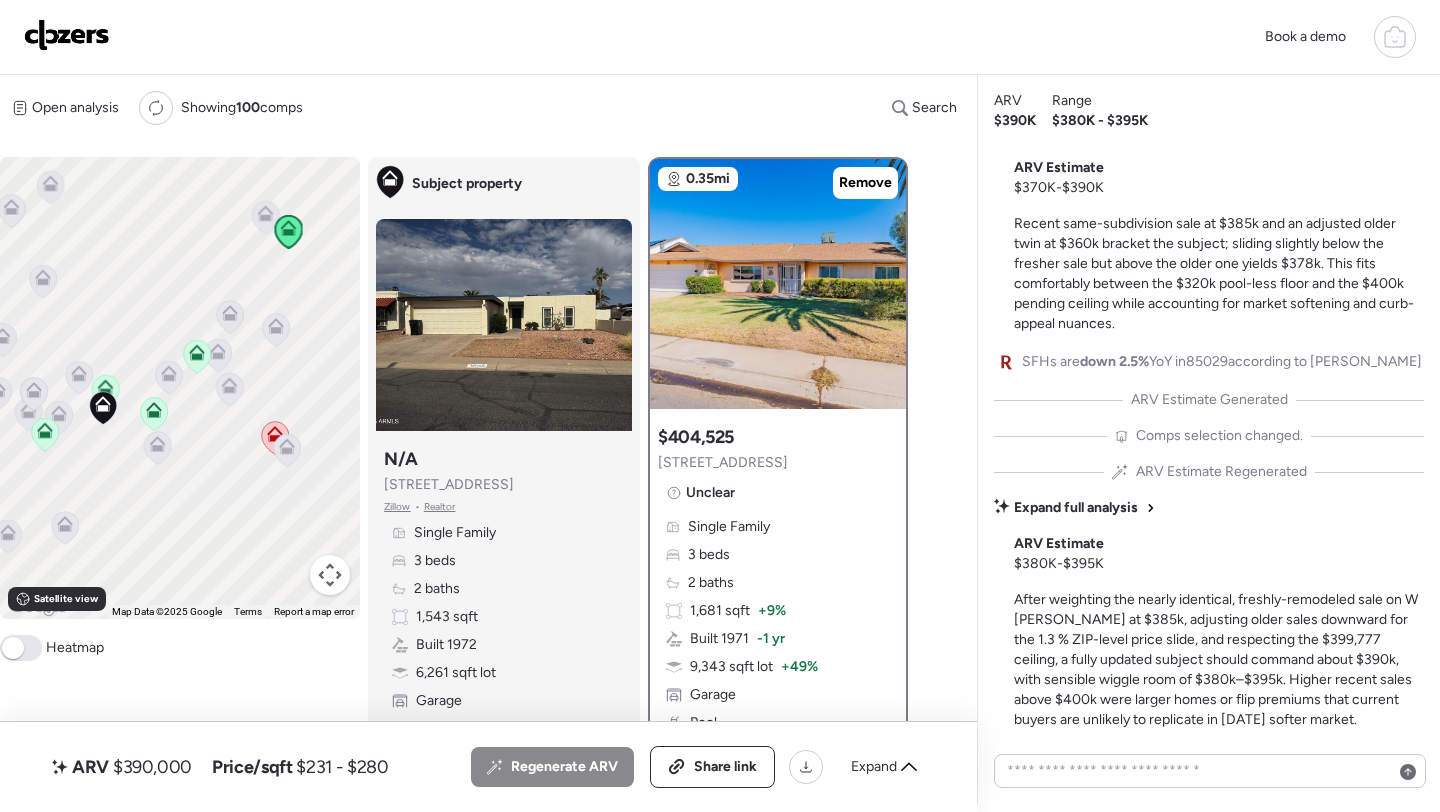 click on "$390,000" at bounding box center (152, 767) 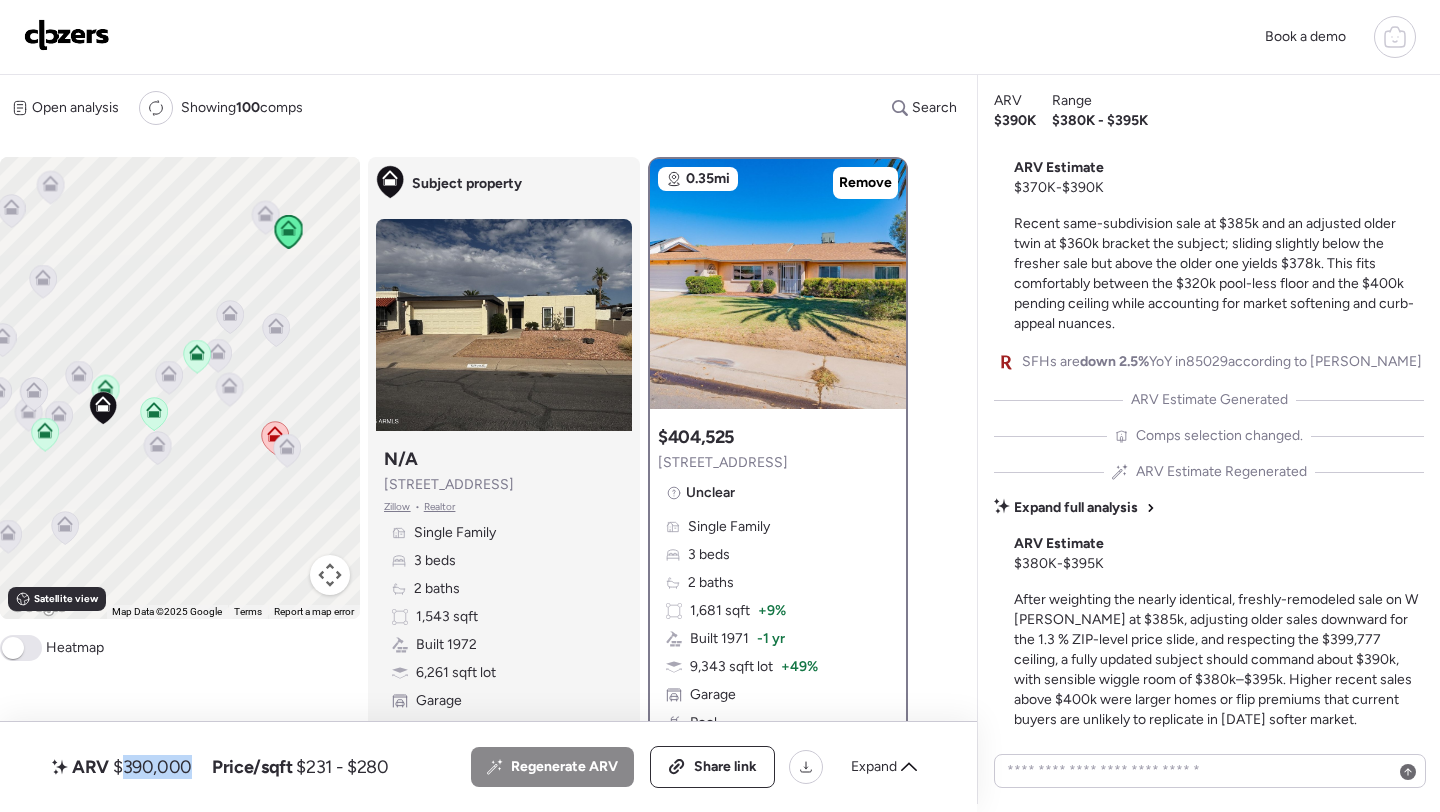 copy on "390,000" 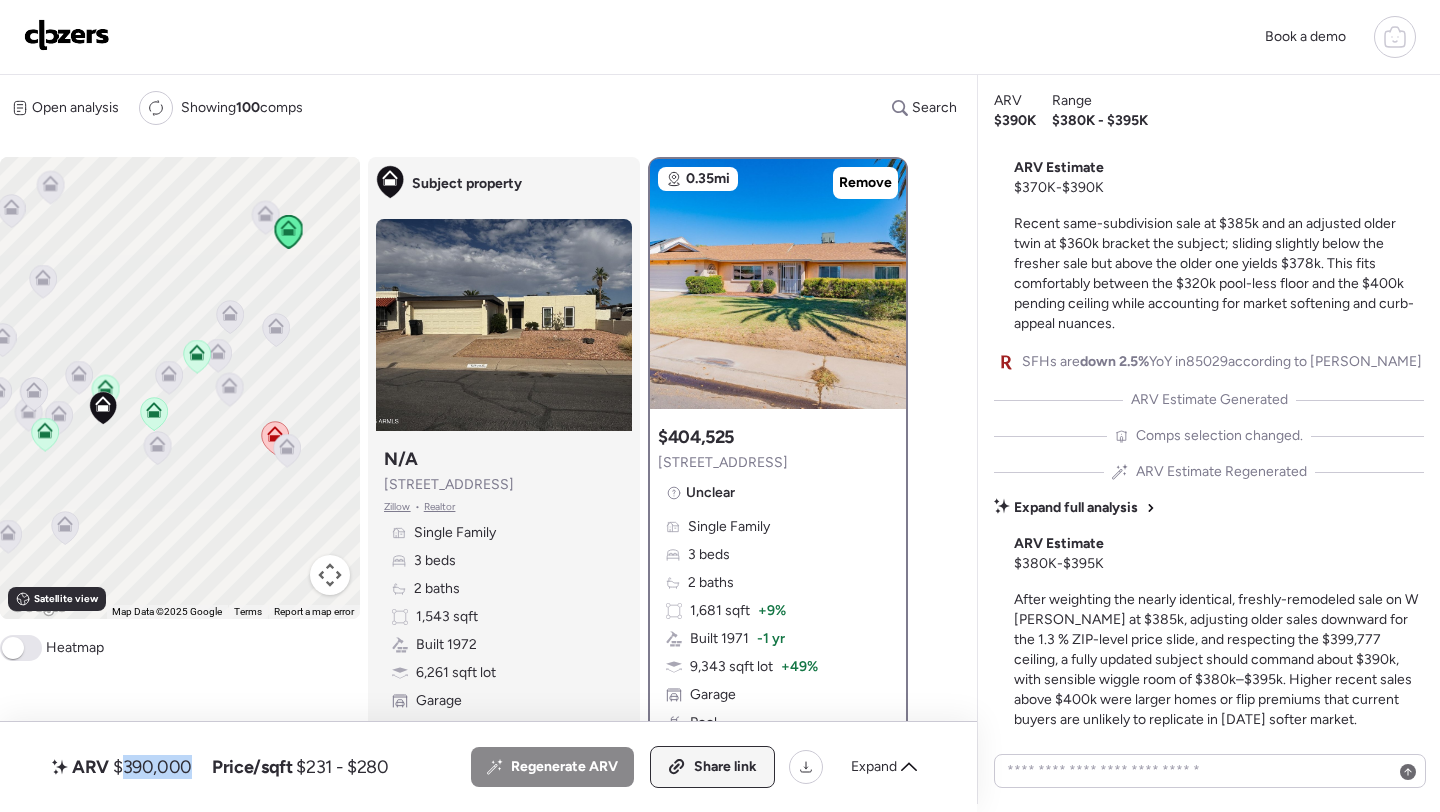 click on "Share link" at bounding box center (712, 767) 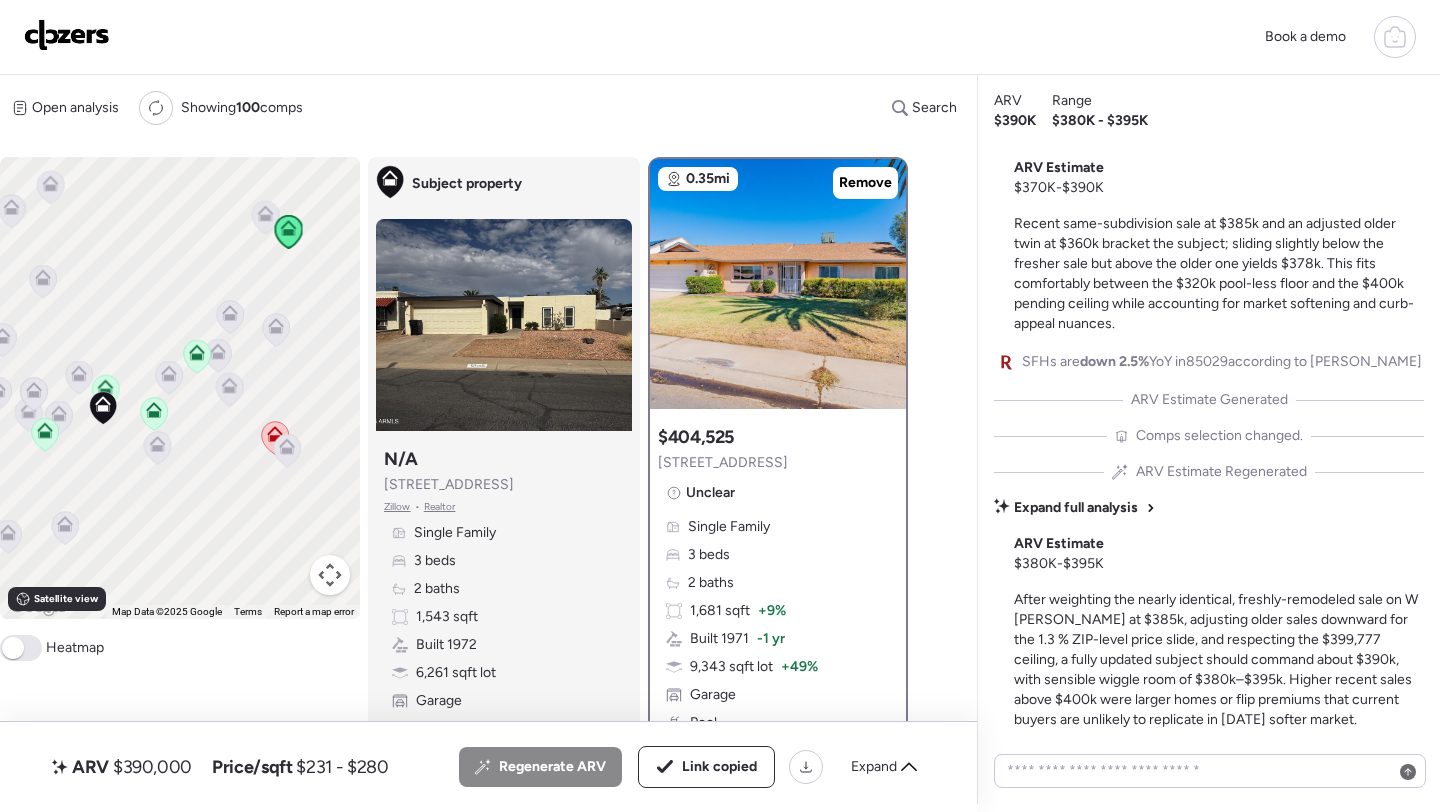 click at bounding box center [67, 35] 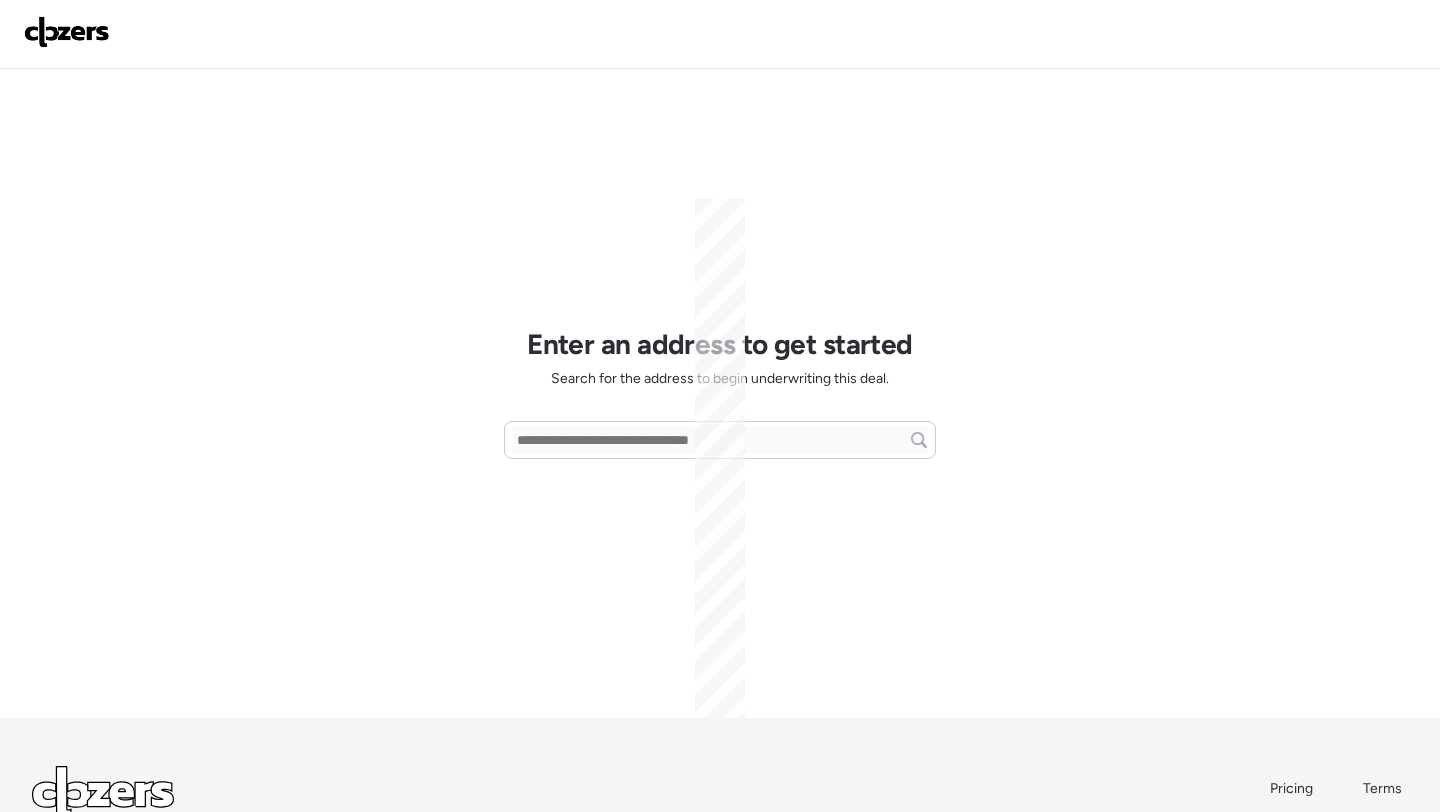 scroll, scrollTop: 0, scrollLeft: 0, axis: both 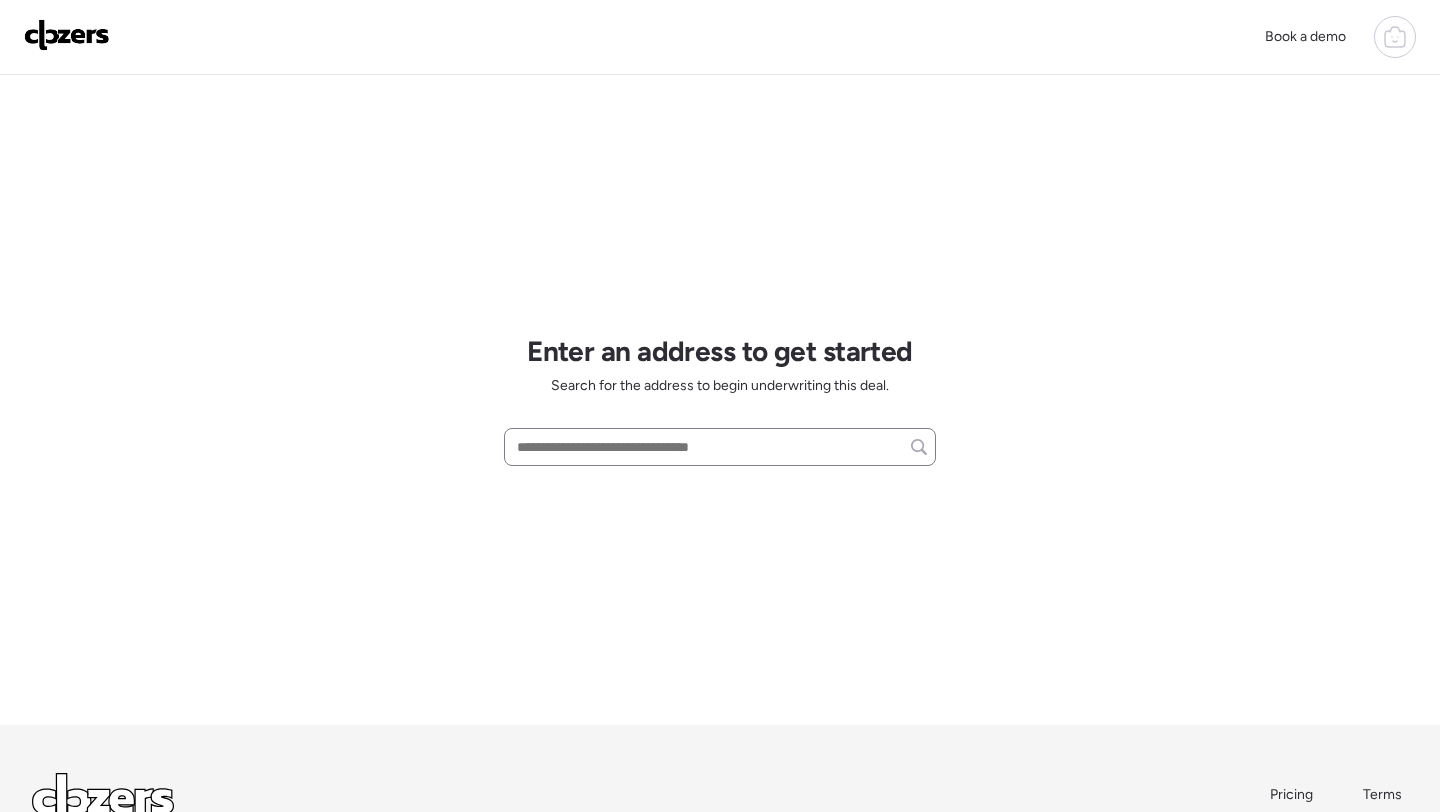 click at bounding box center (720, 447) 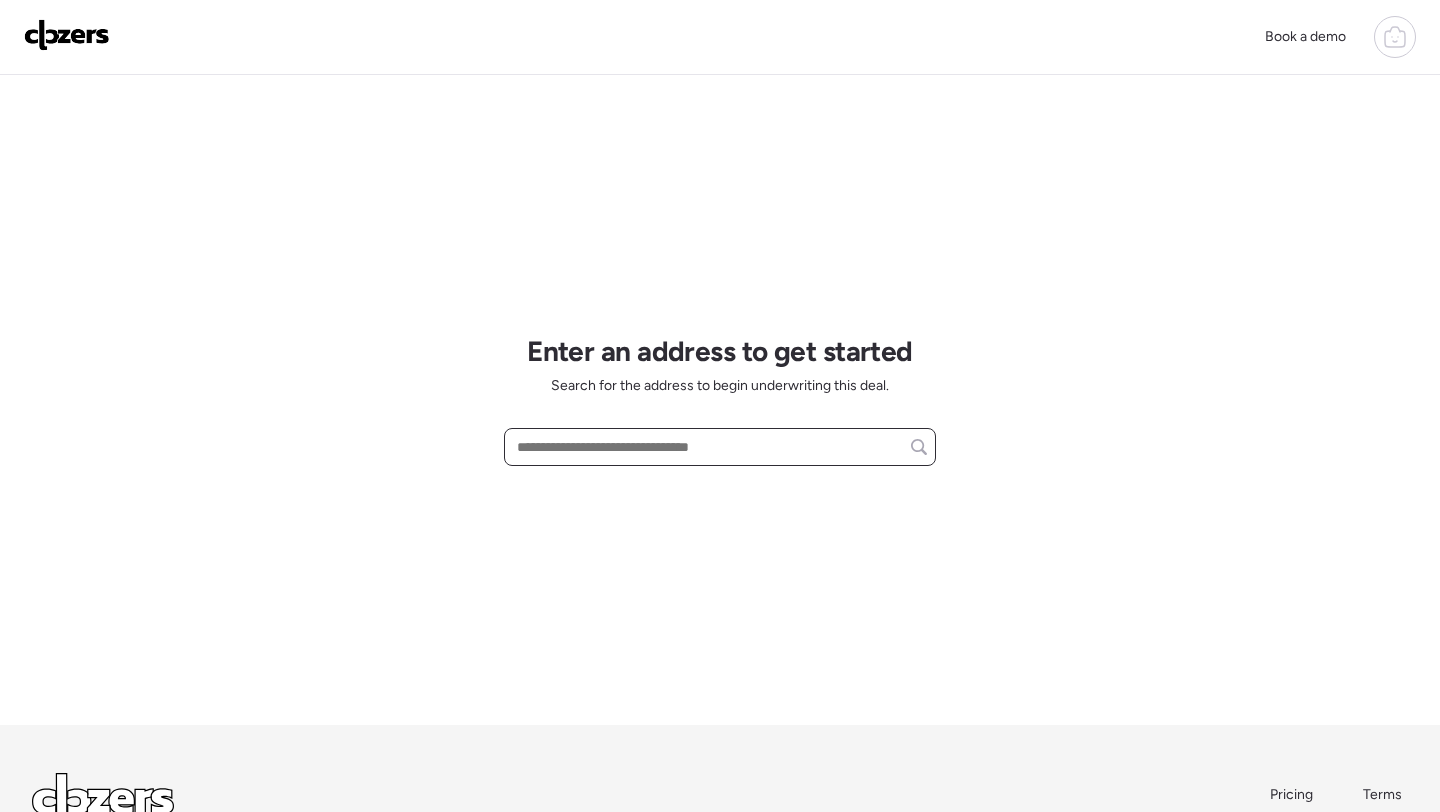 click at bounding box center [720, 447] 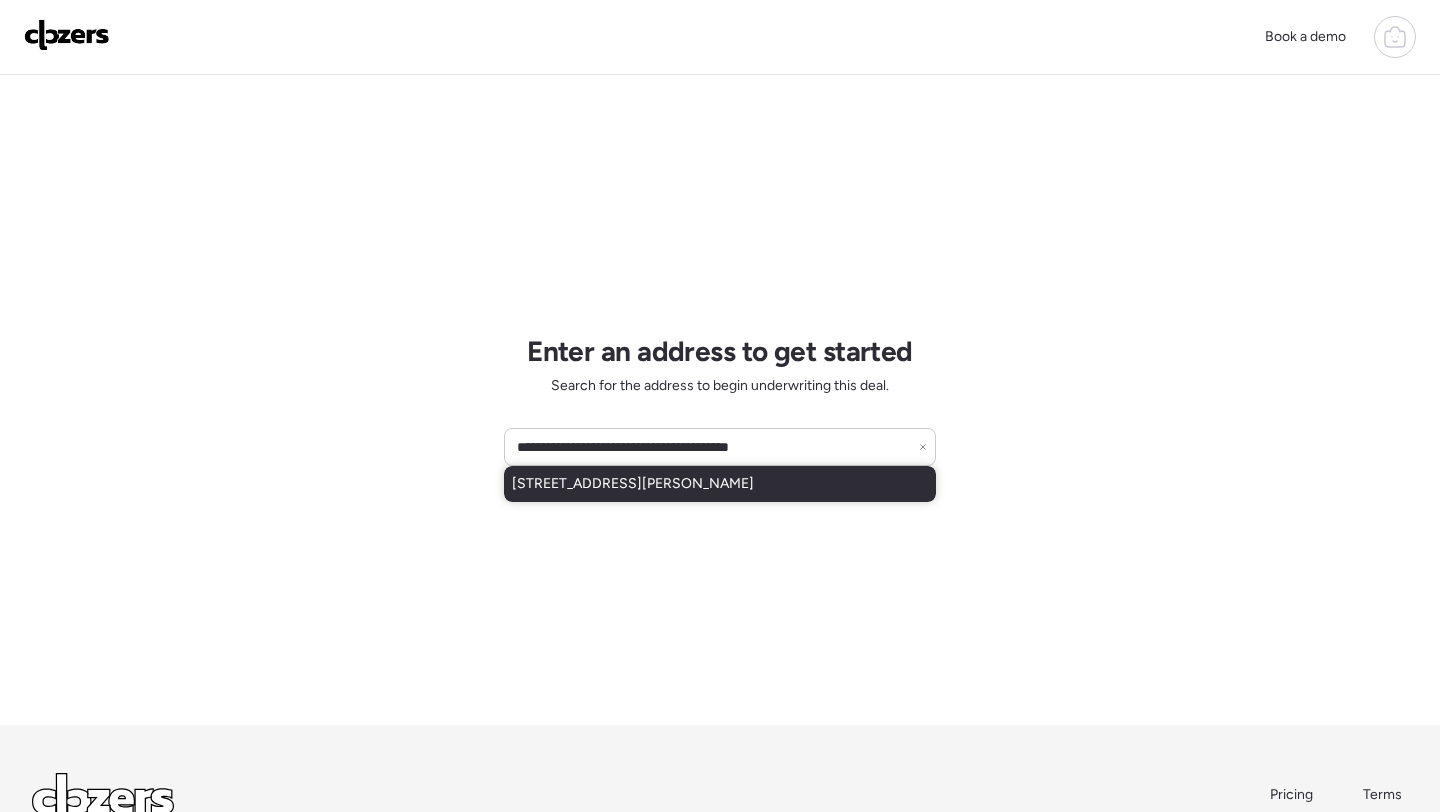 click on "19837 E Thornton Rd, Queen Creek, AZ, 85142" at bounding box center [633, 484] 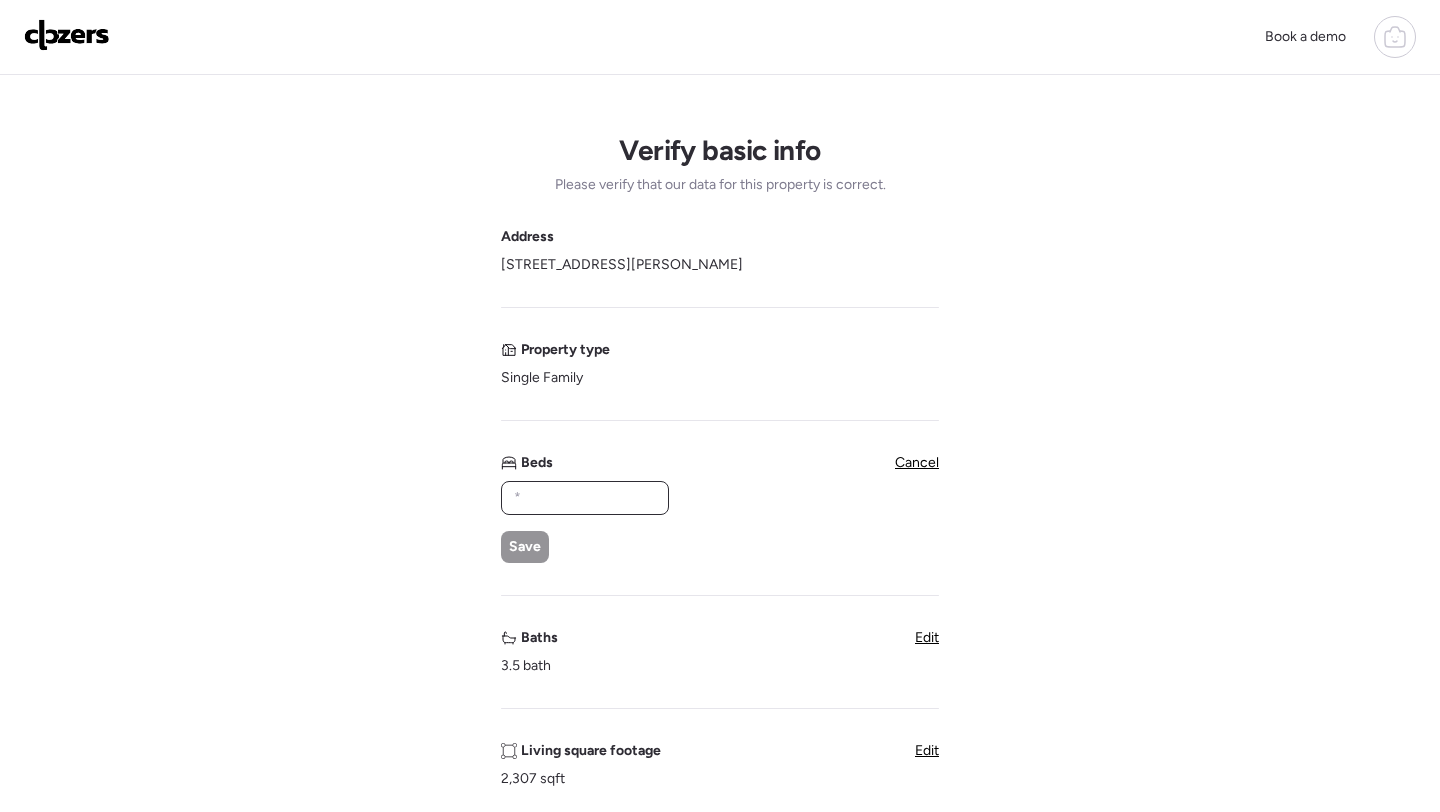 click at bounding box center [585, 498] 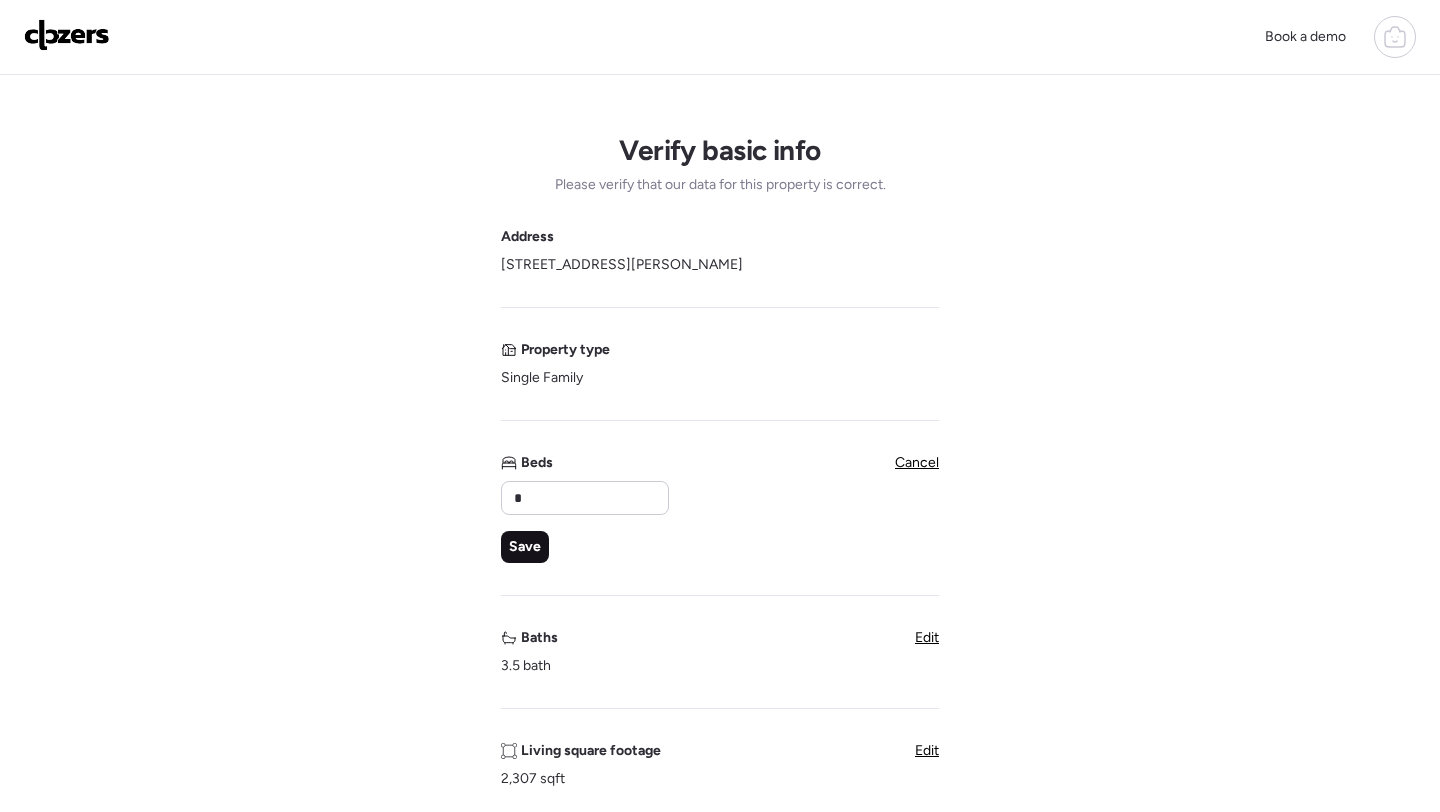 click on "Save" at bounding box center [525, 547] 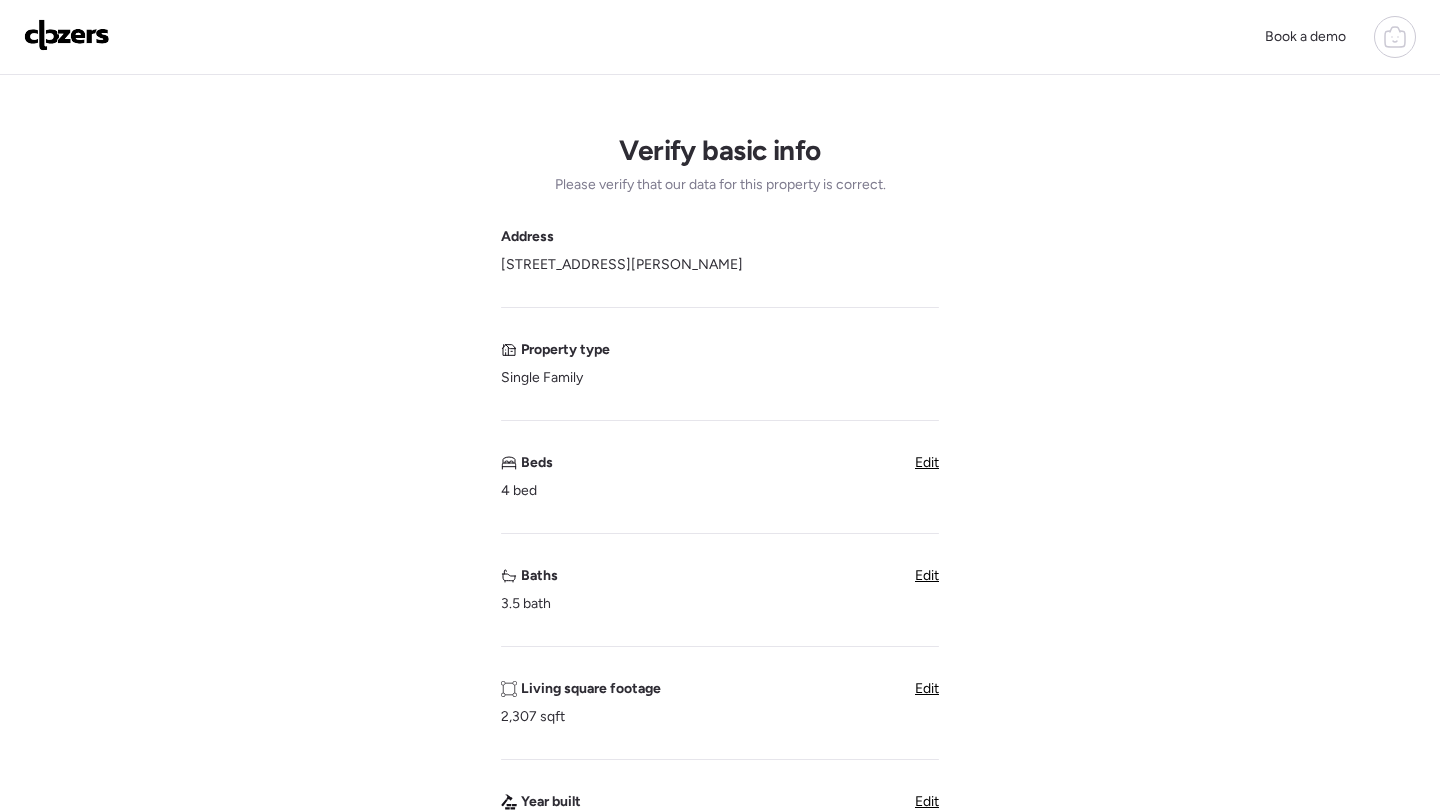 click on "Edit" at bounding box center [927, 575] 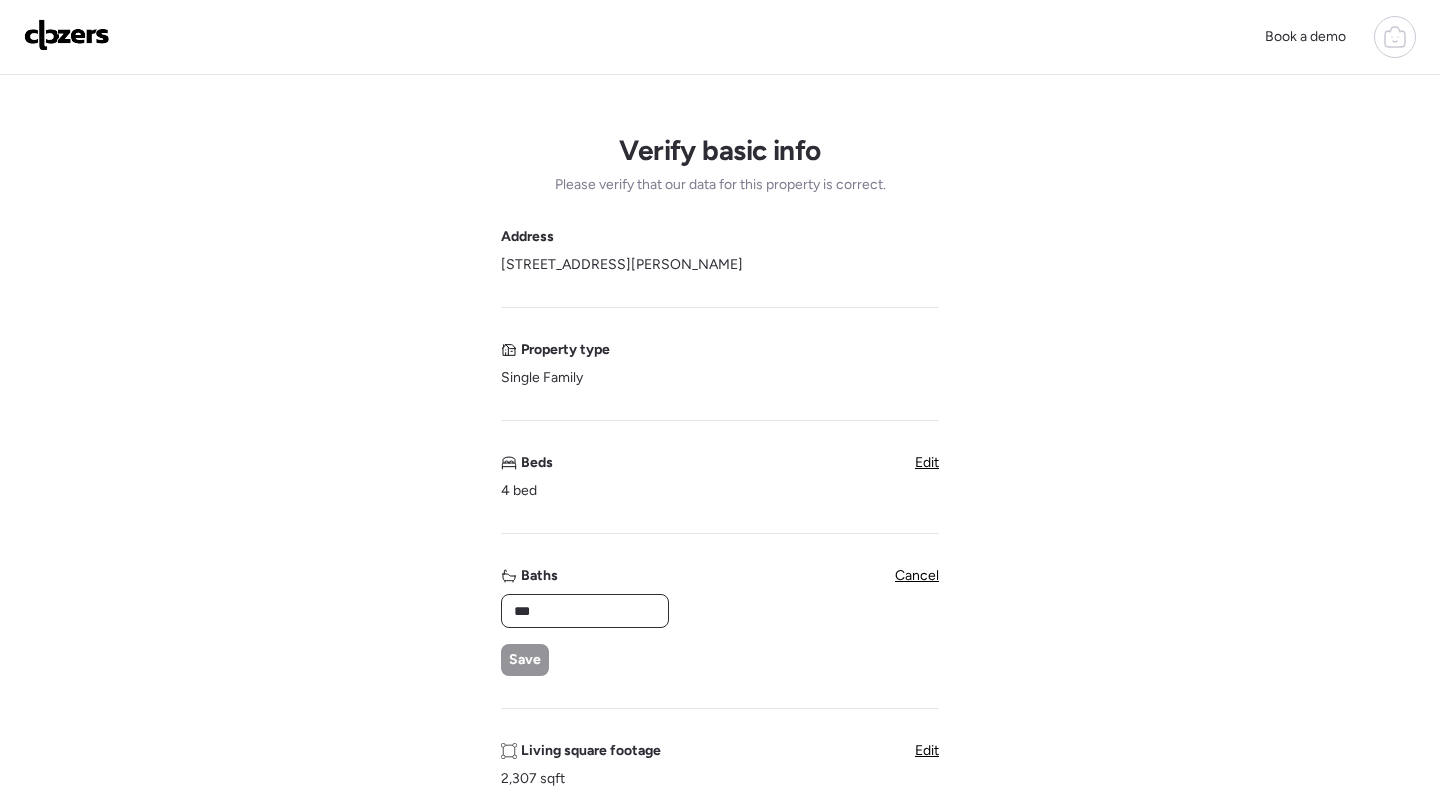 click on "***" at bounding box center [585, 611] 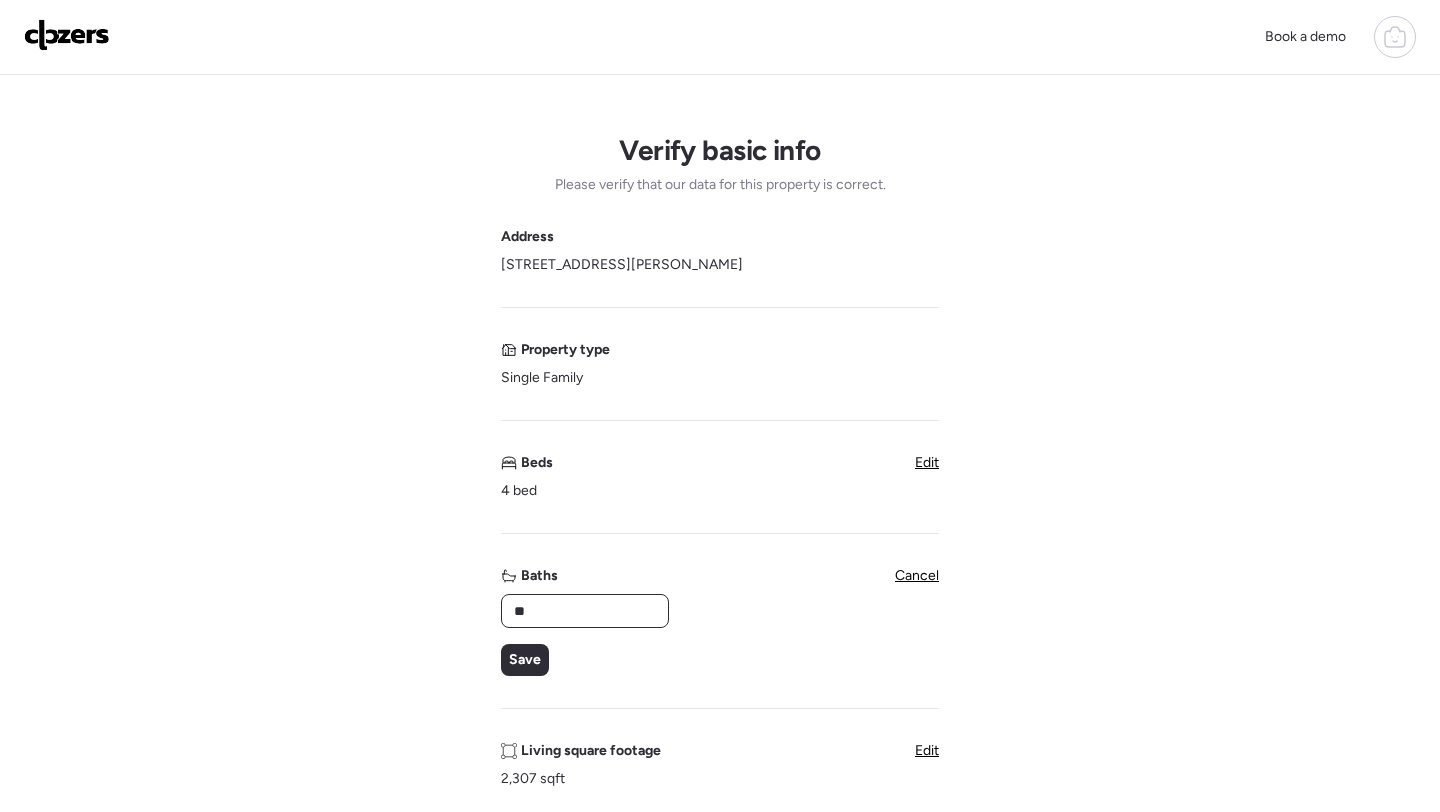 type on "***" 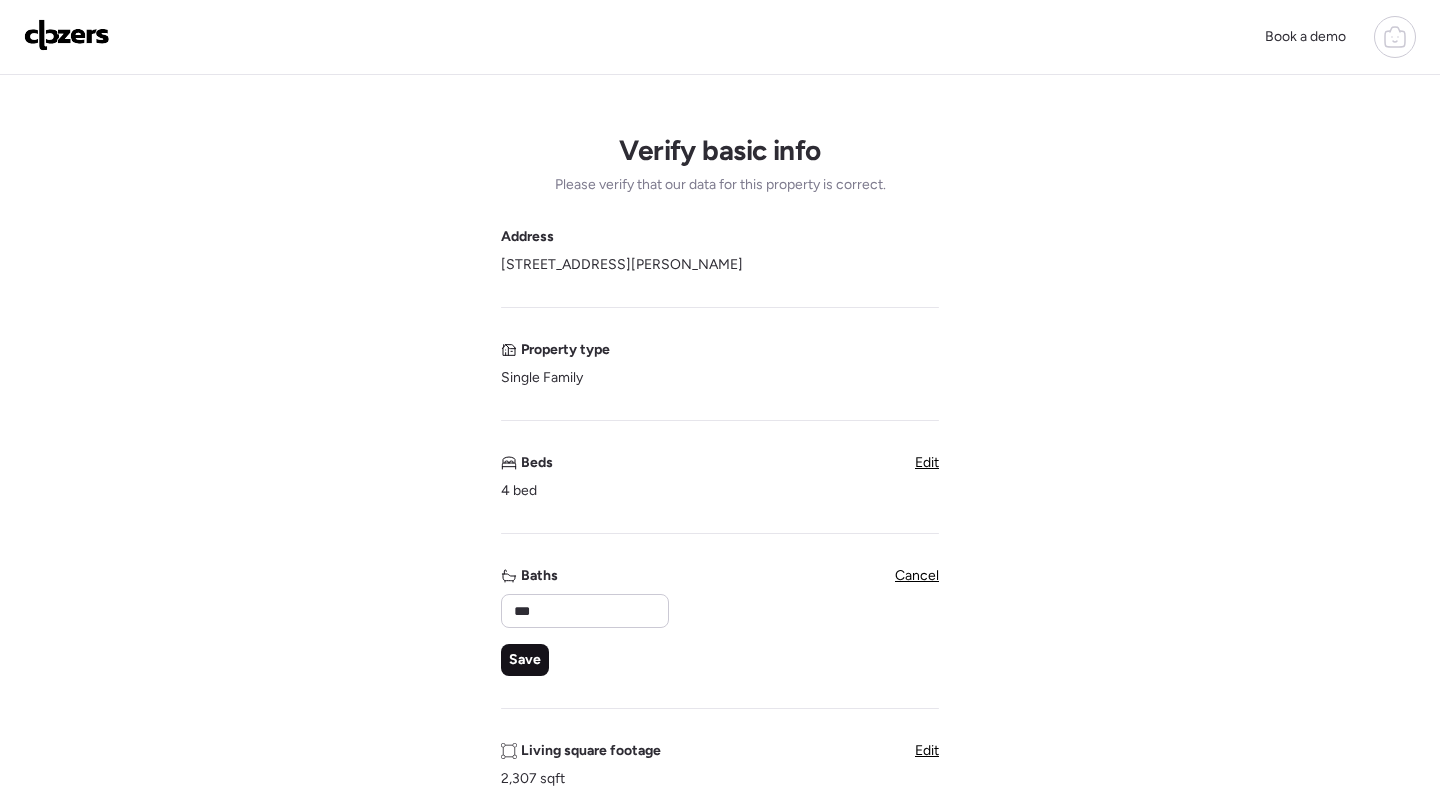 click on "Save" at bounding box center (525, 660) 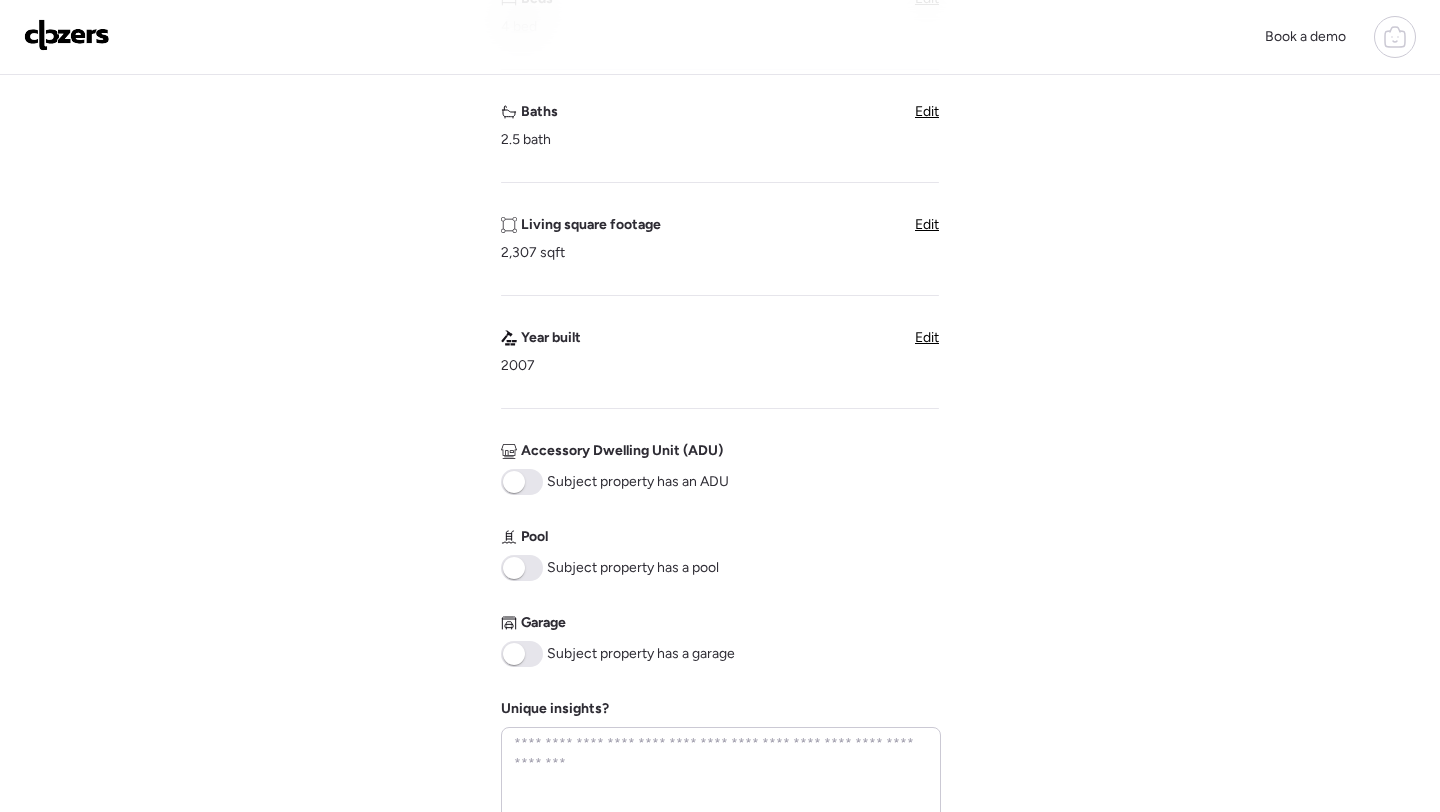 scroll, scrollTop: 548, scrollLeft: 0, axis: vertical 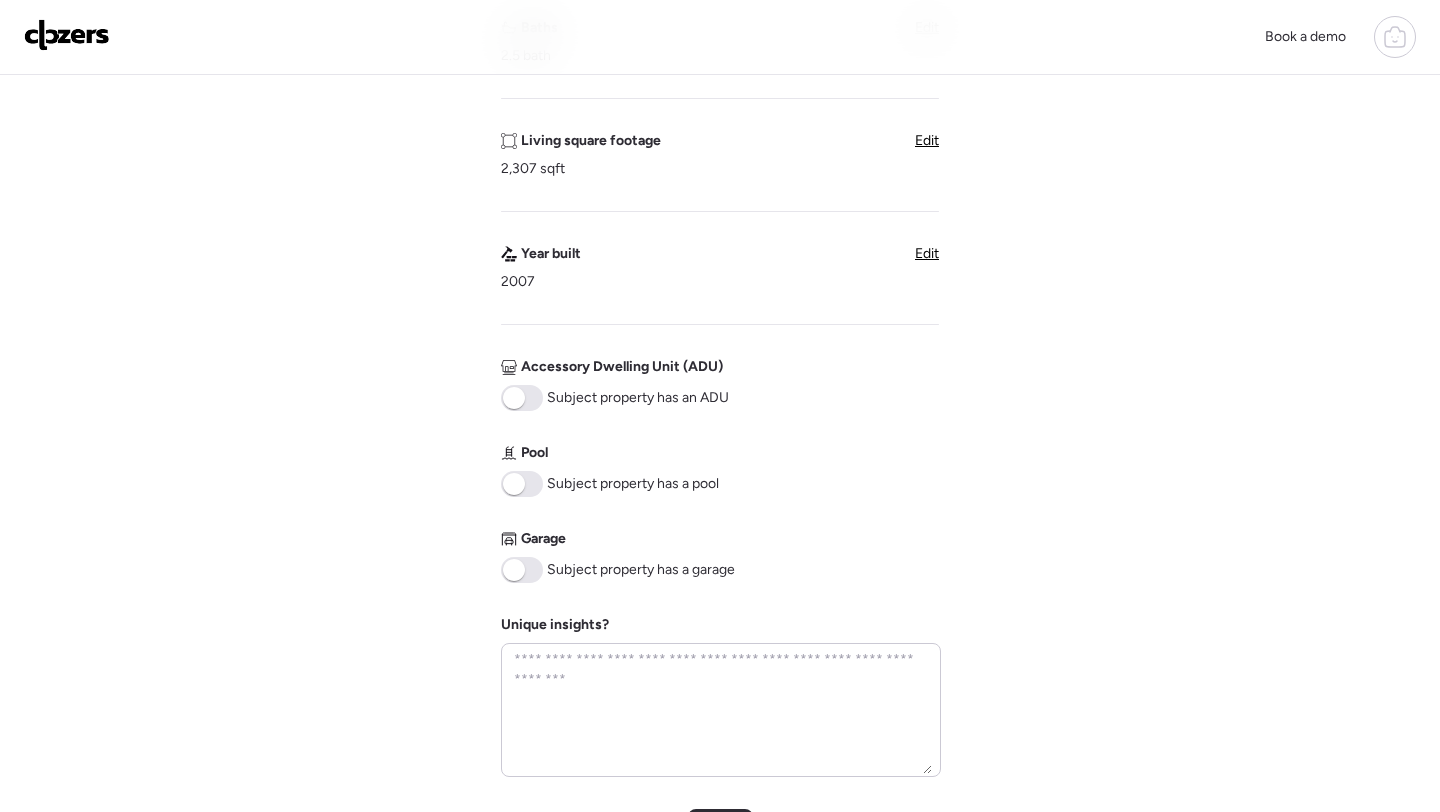 click at bounding box center [514, 570] 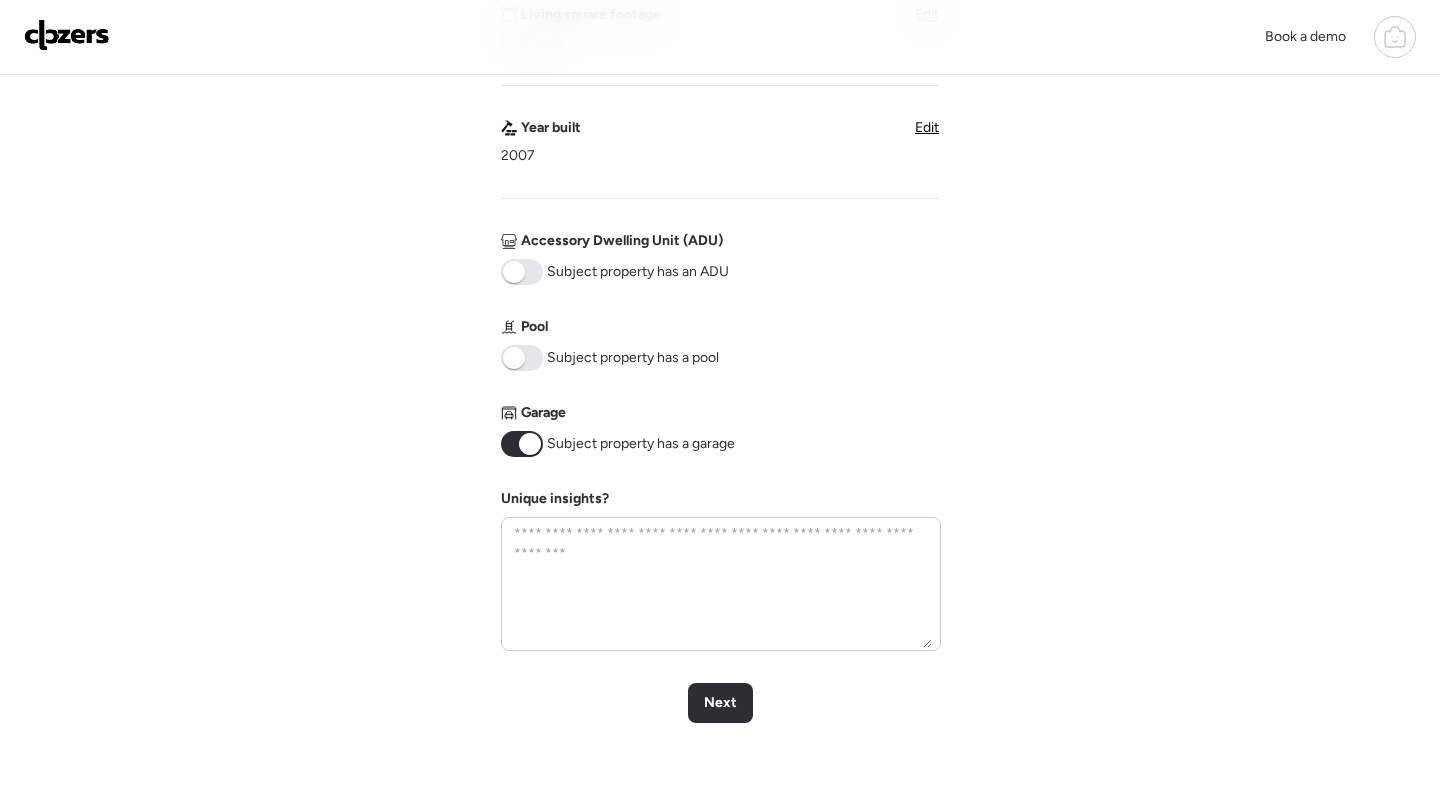 scroll, scrollTop: 819, scrollLeft: 0, axis: vertical 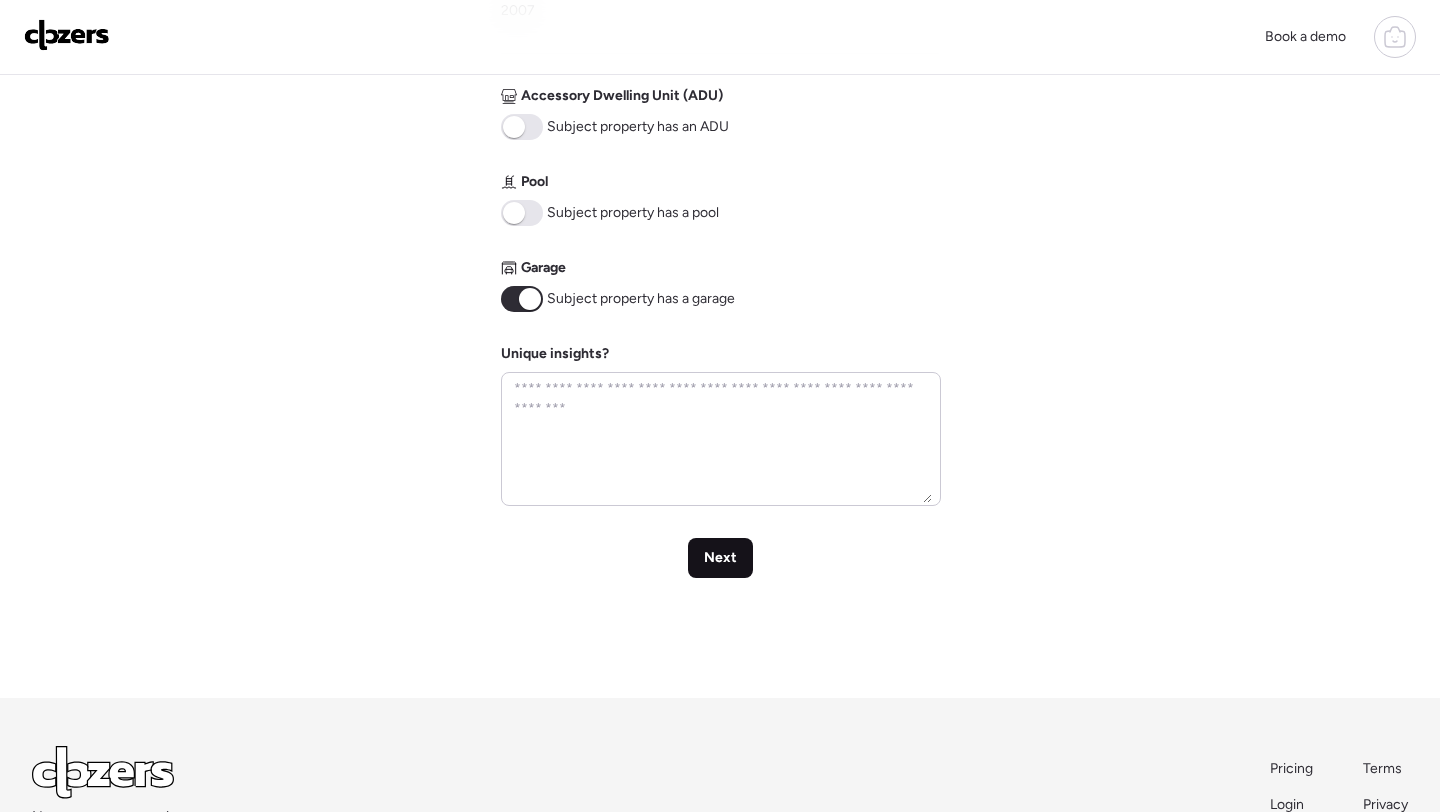 click on "Next" at bounding box center (720, 558) 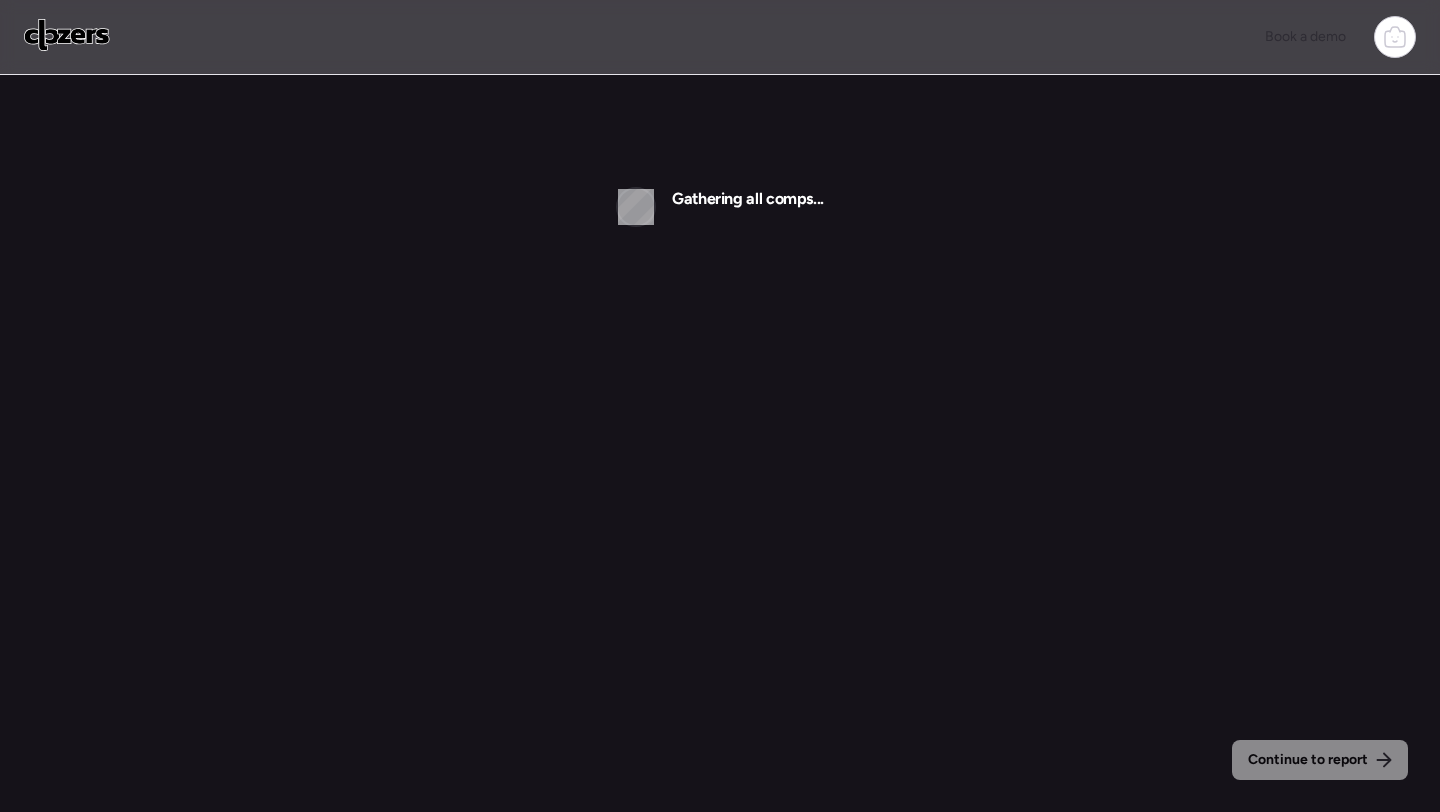 scroll, scrollTop: 0, scrollLeft: 0, axis: both 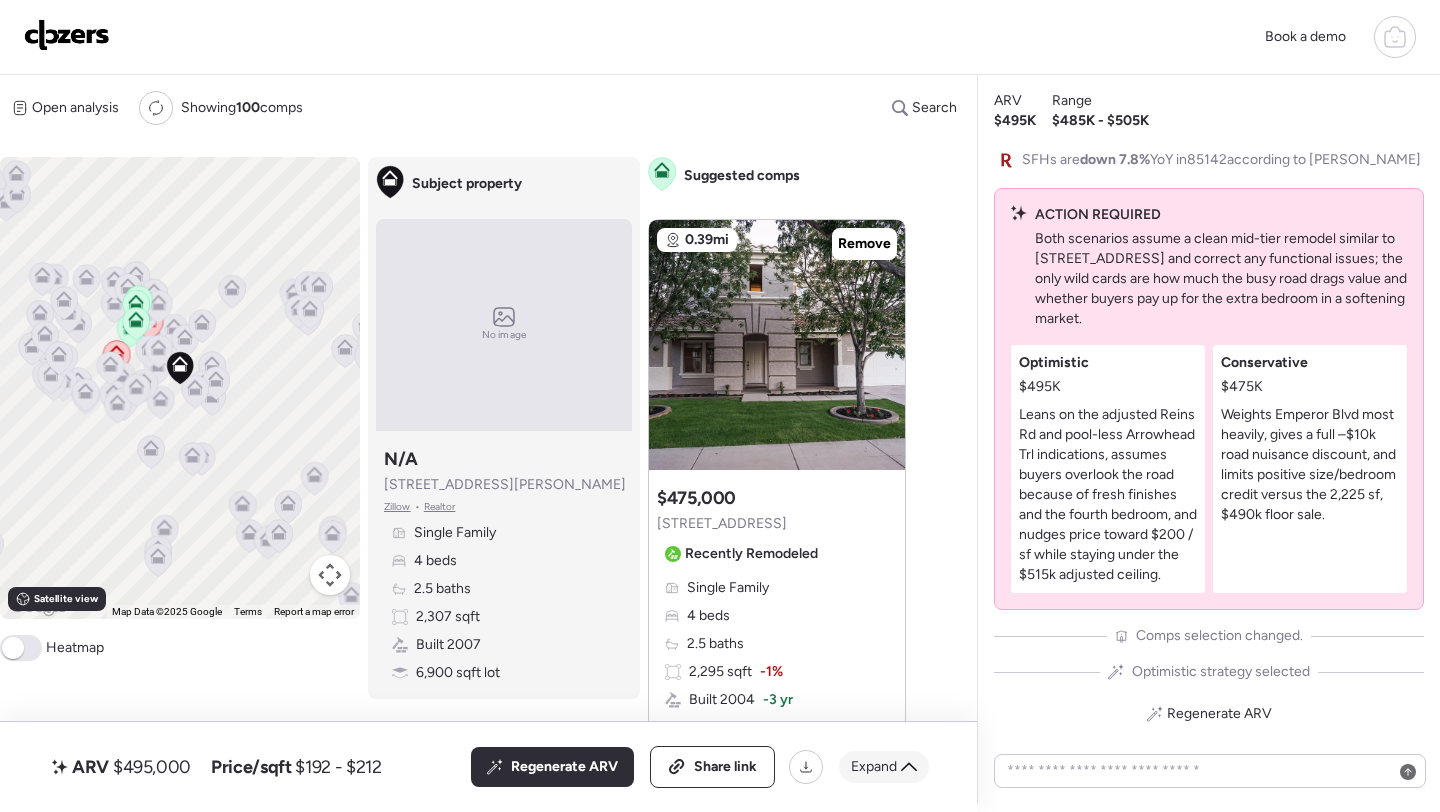 click on "Expand" at bounding box center [874, 767] 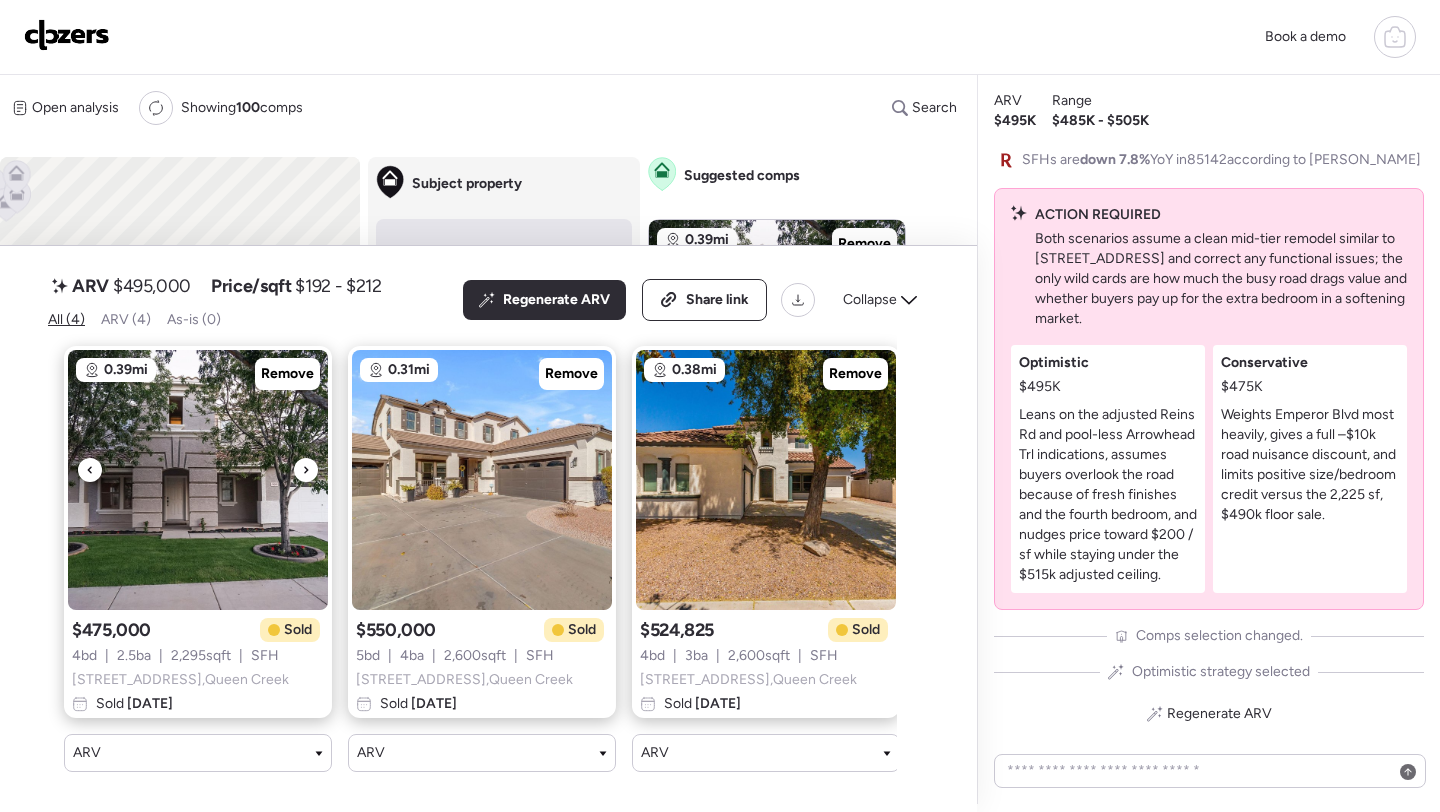 click at bounding box center [198, 480] 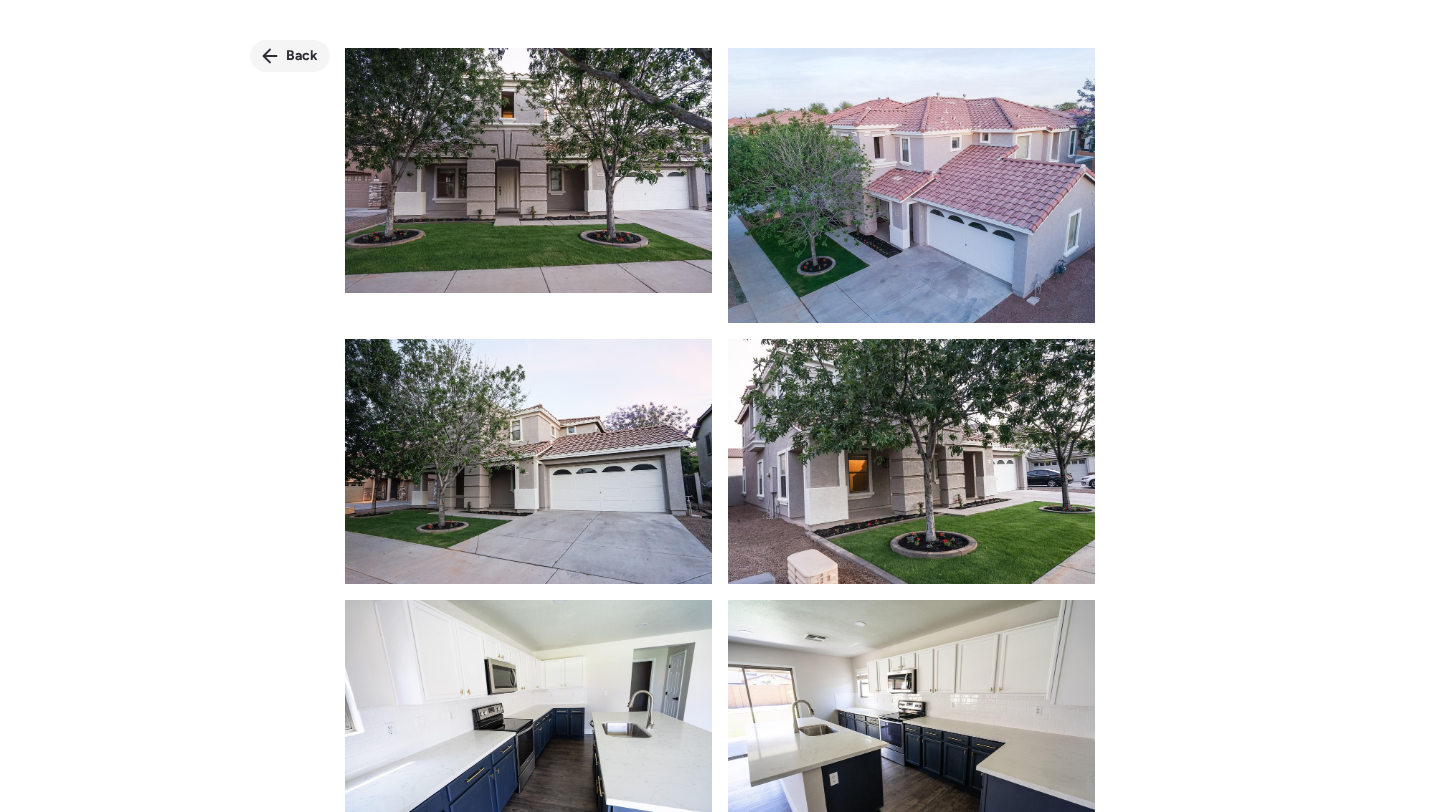 click on "Back" at bounding box center (302, 56) 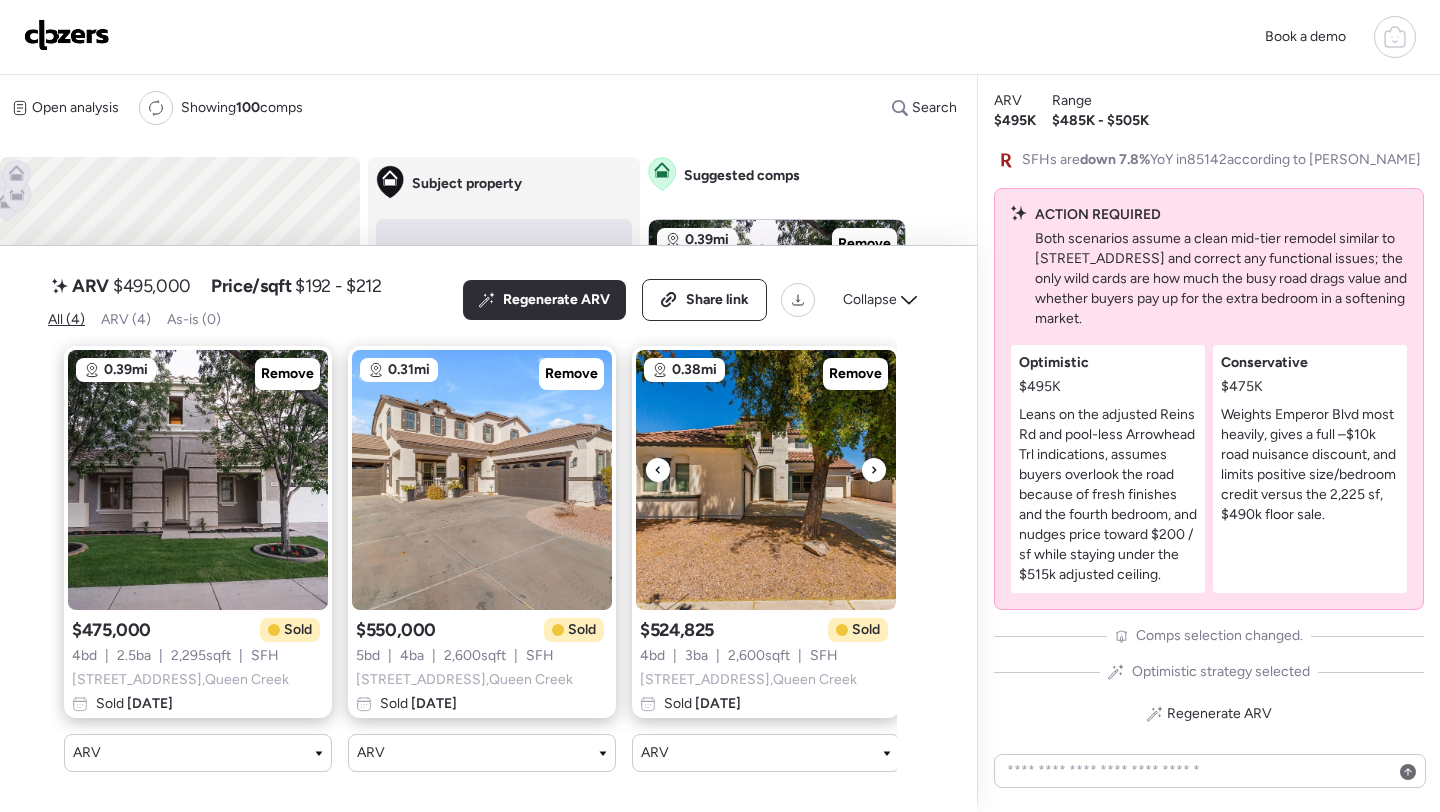 scroll, scrollTop: 0, scrollLeft: 303, axis: horizontal 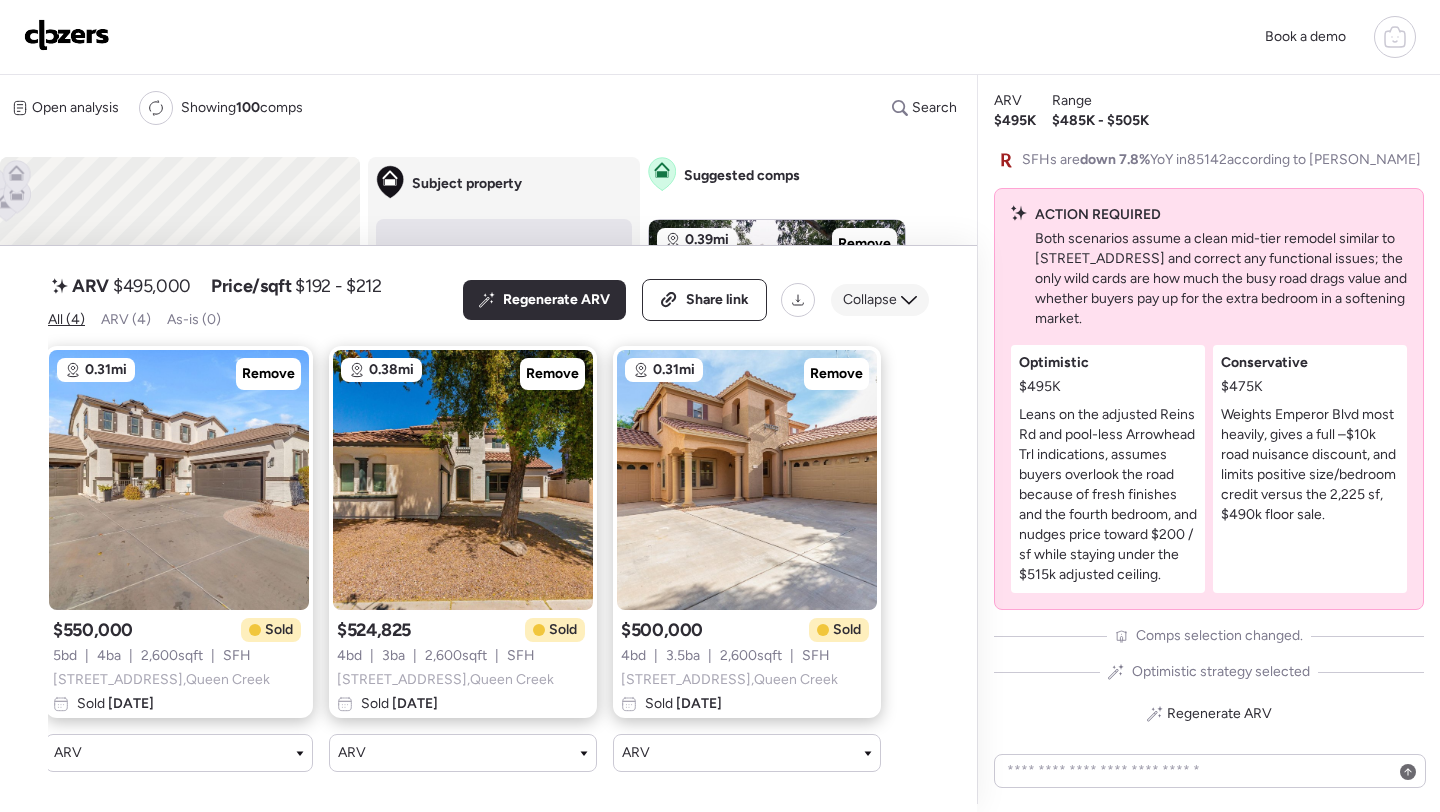 click on "Collapse" at bounding box center [870, 300] 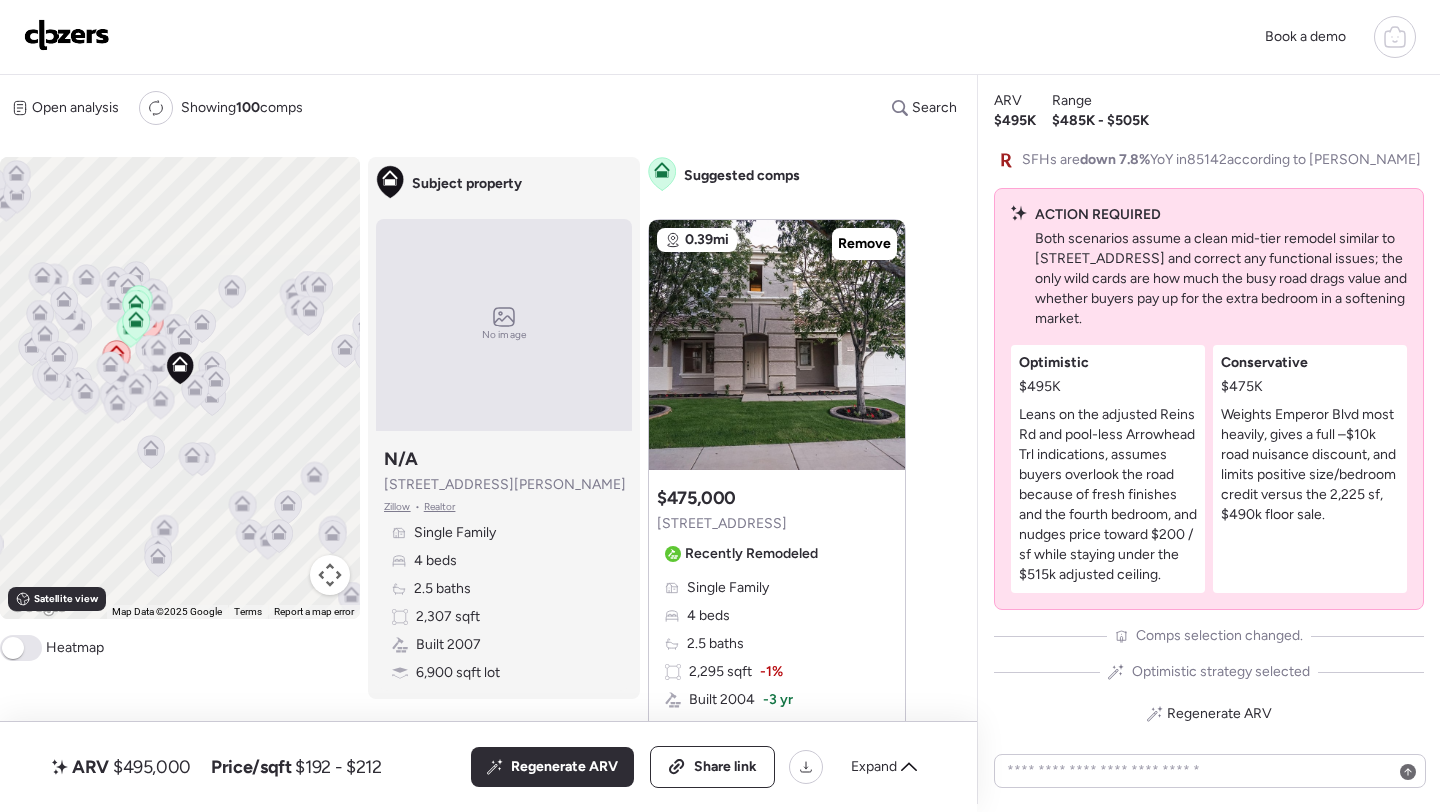 click 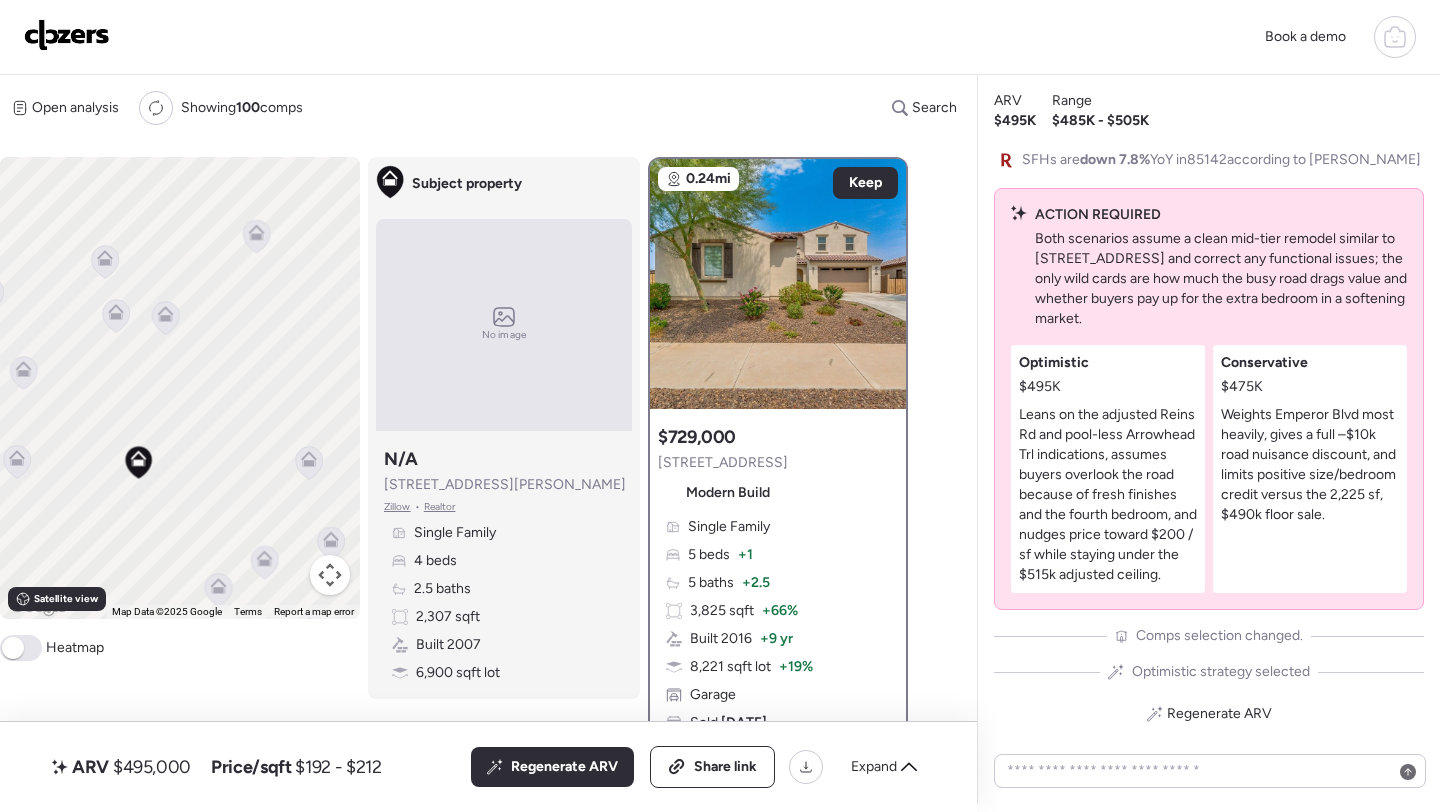 drag, startPoint x: 219, startPoint y: 402, endPoint x: 54, endPoint y: 394, distance: 165.19383 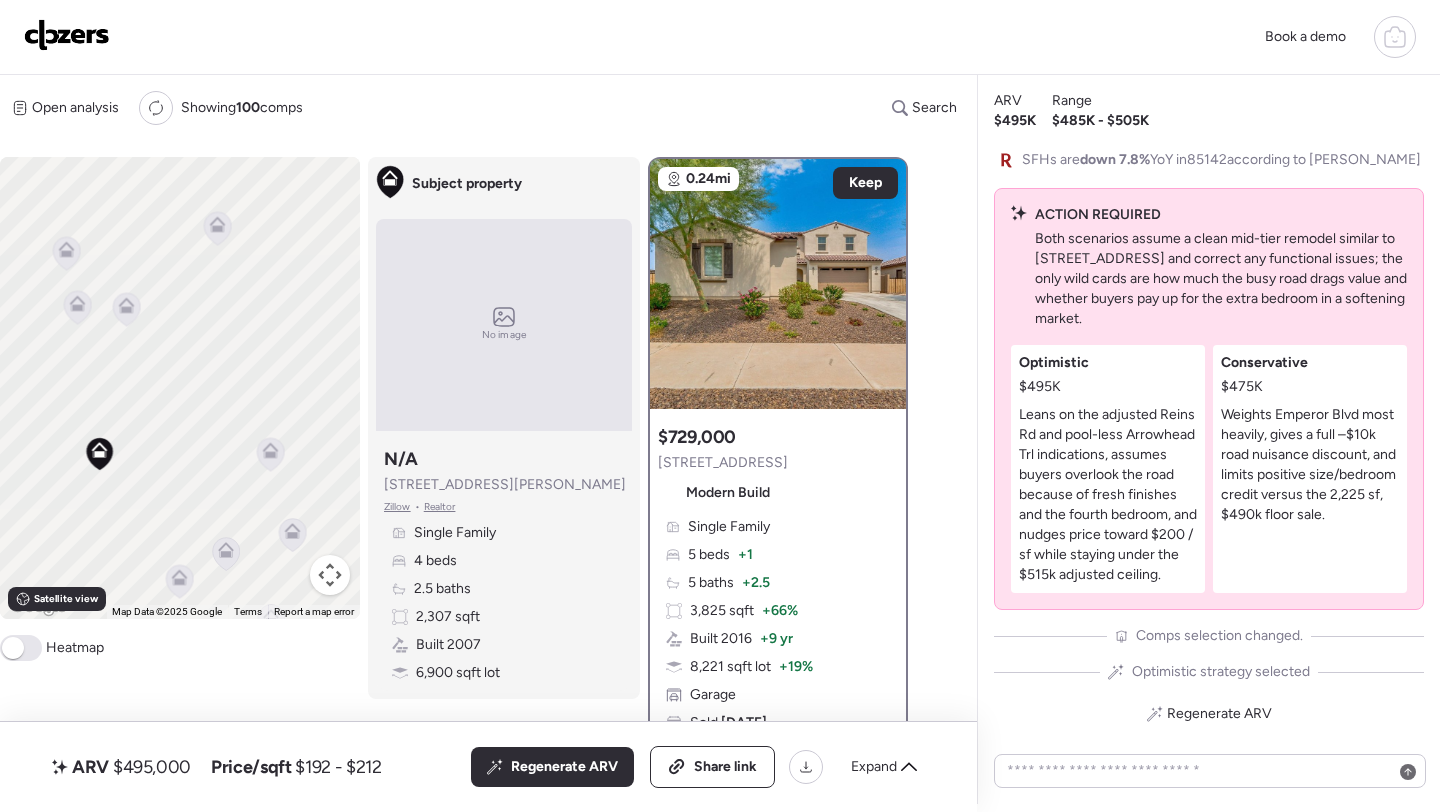 click 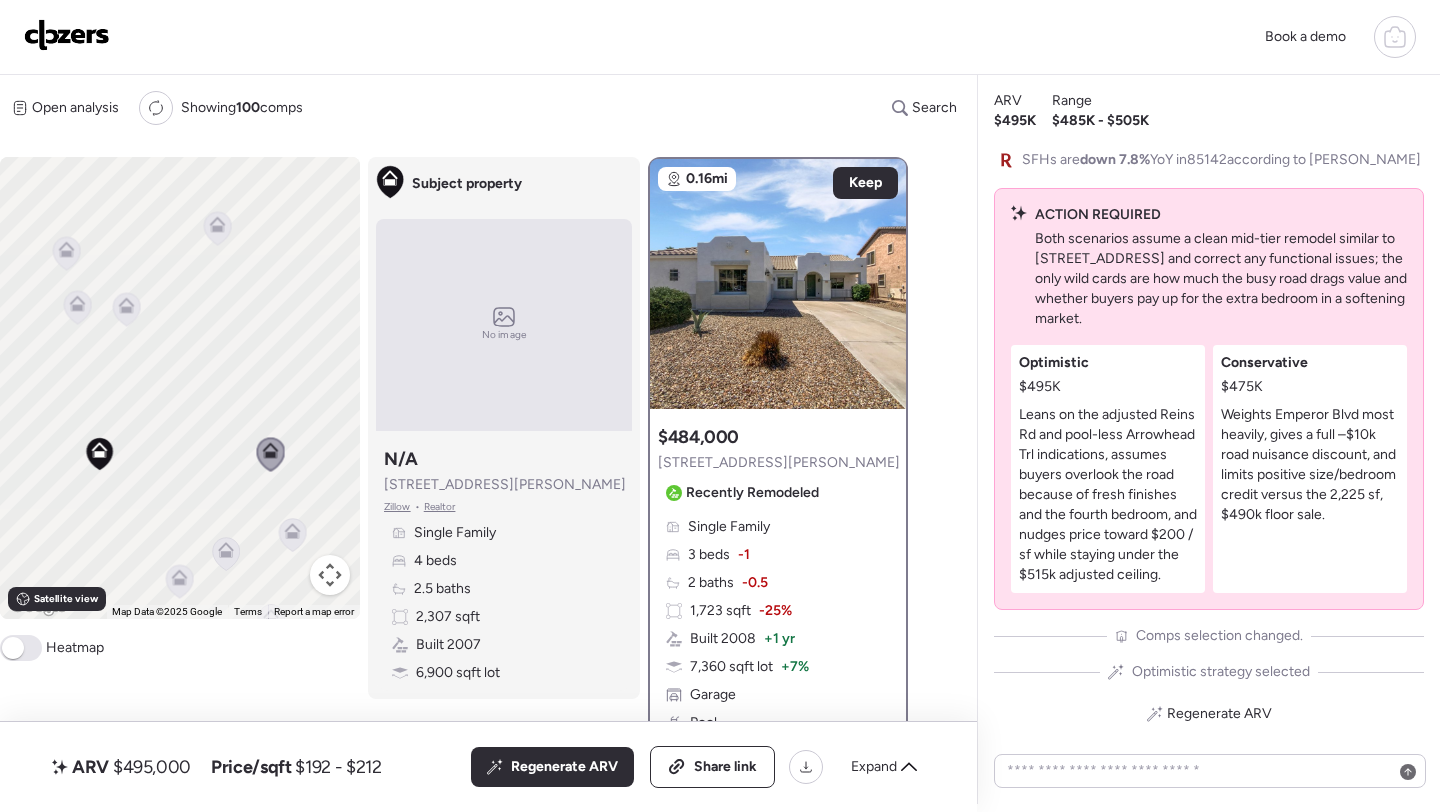 click 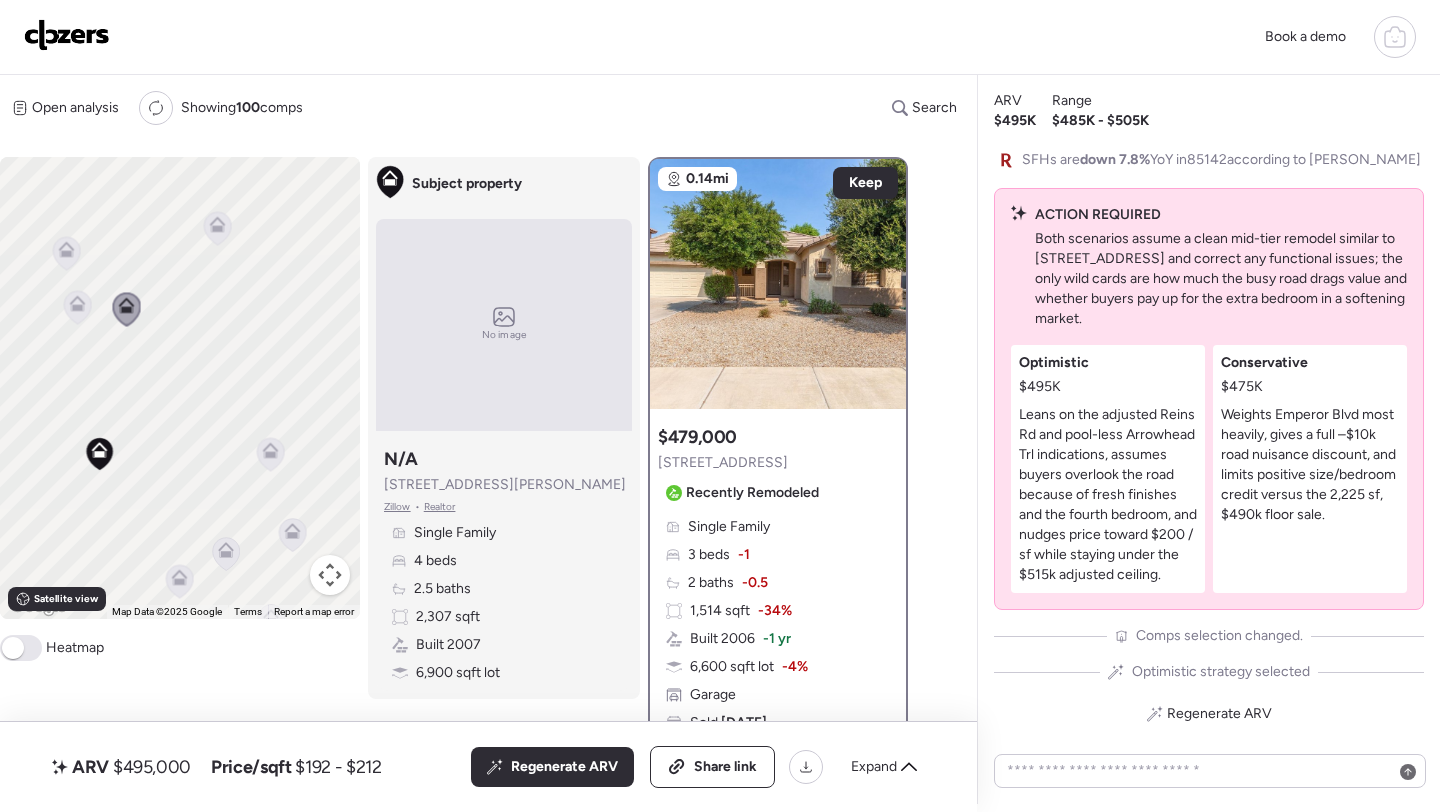 click 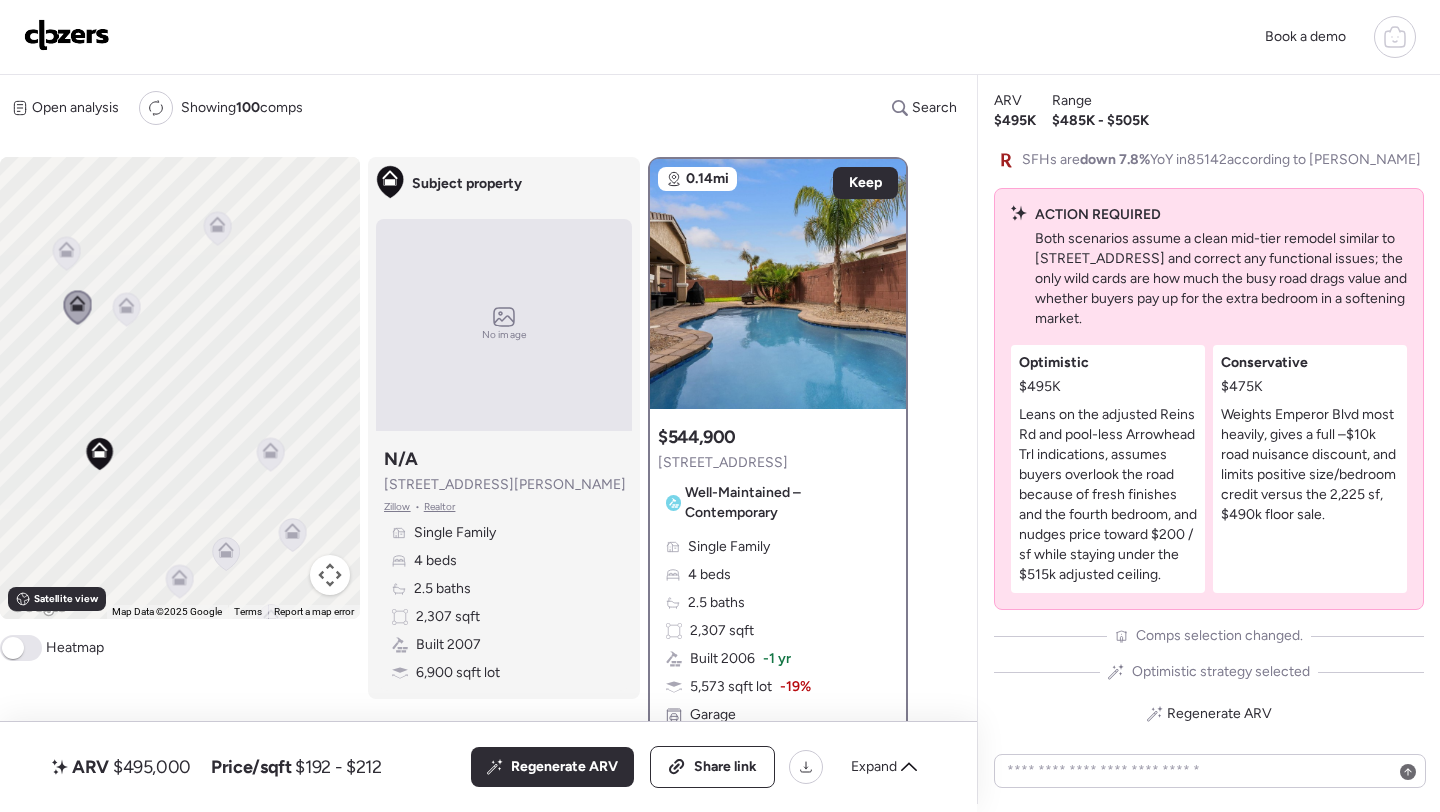 click 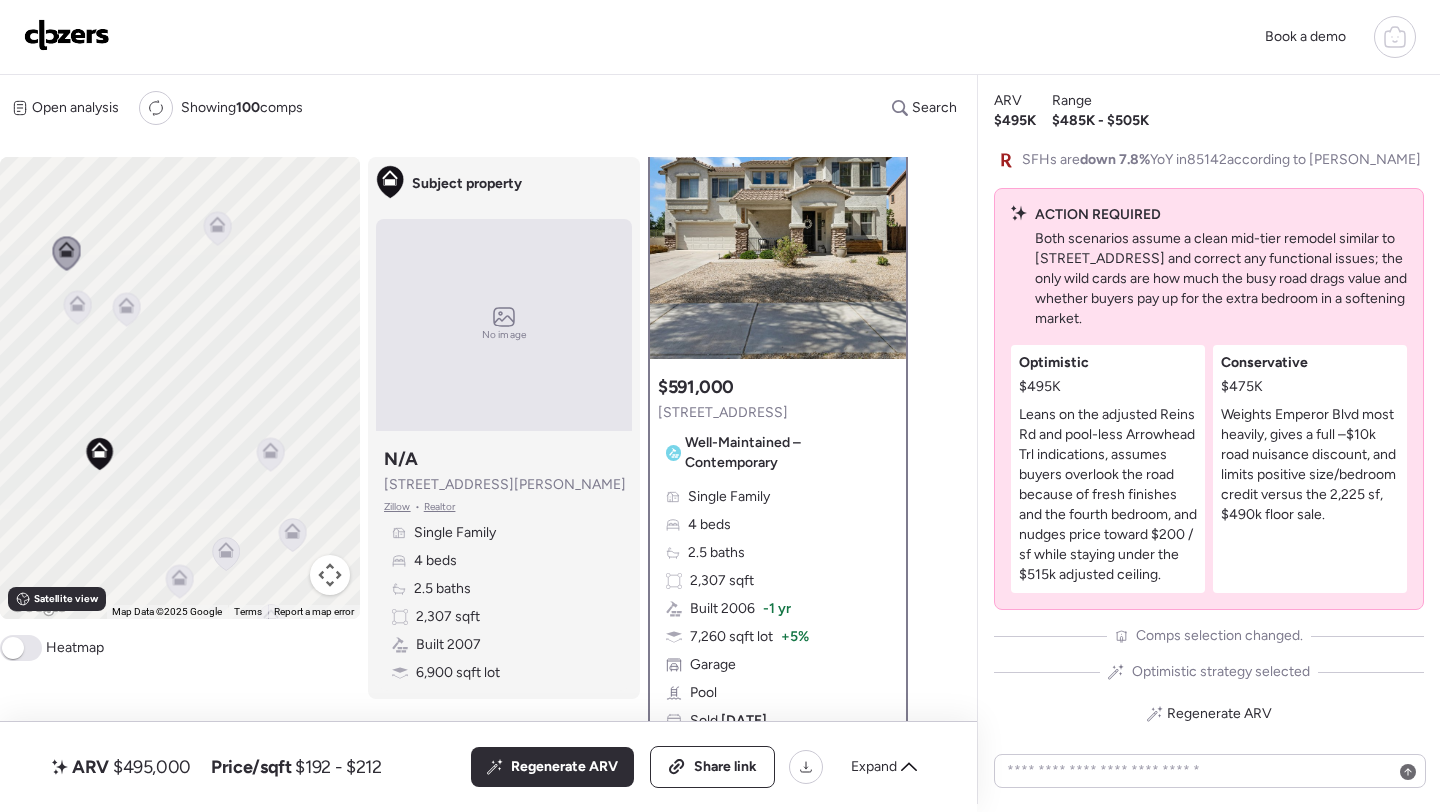 scroll, scrollTop: 0, scrollLeft: 0, axis: both 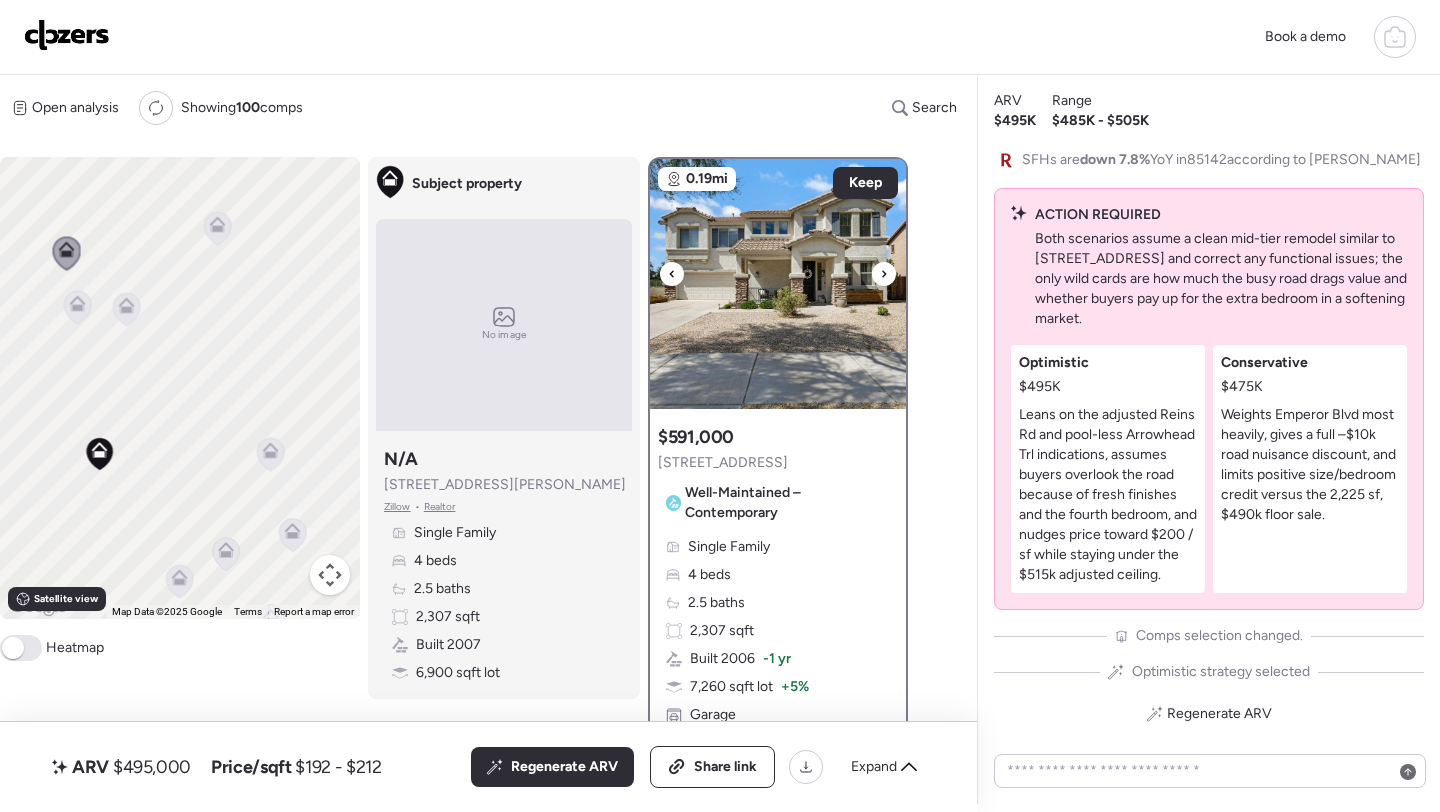 click at bounding box center [778, 284] 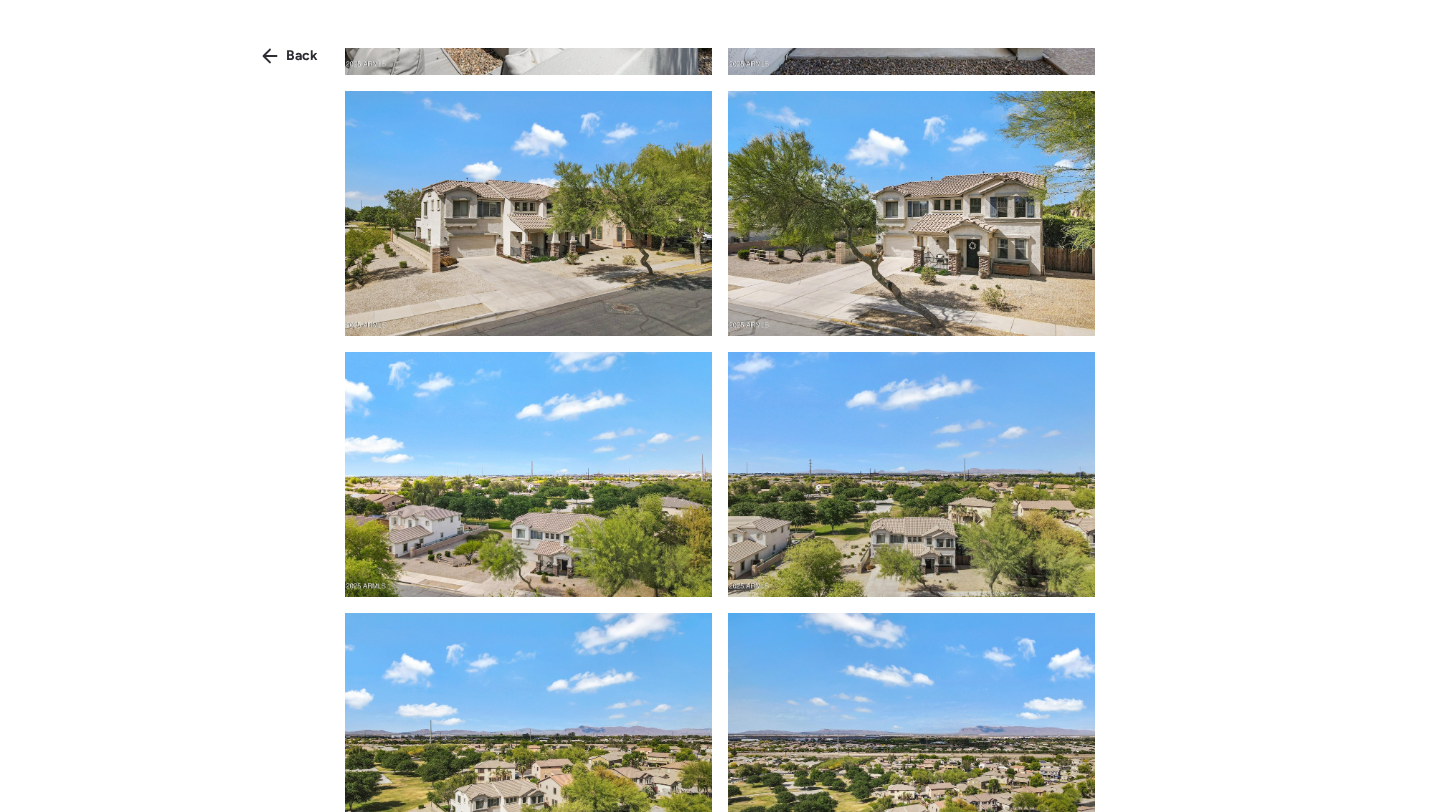 scroll, scrollTop: 6782, scrollLeft: 0, axis: vertical 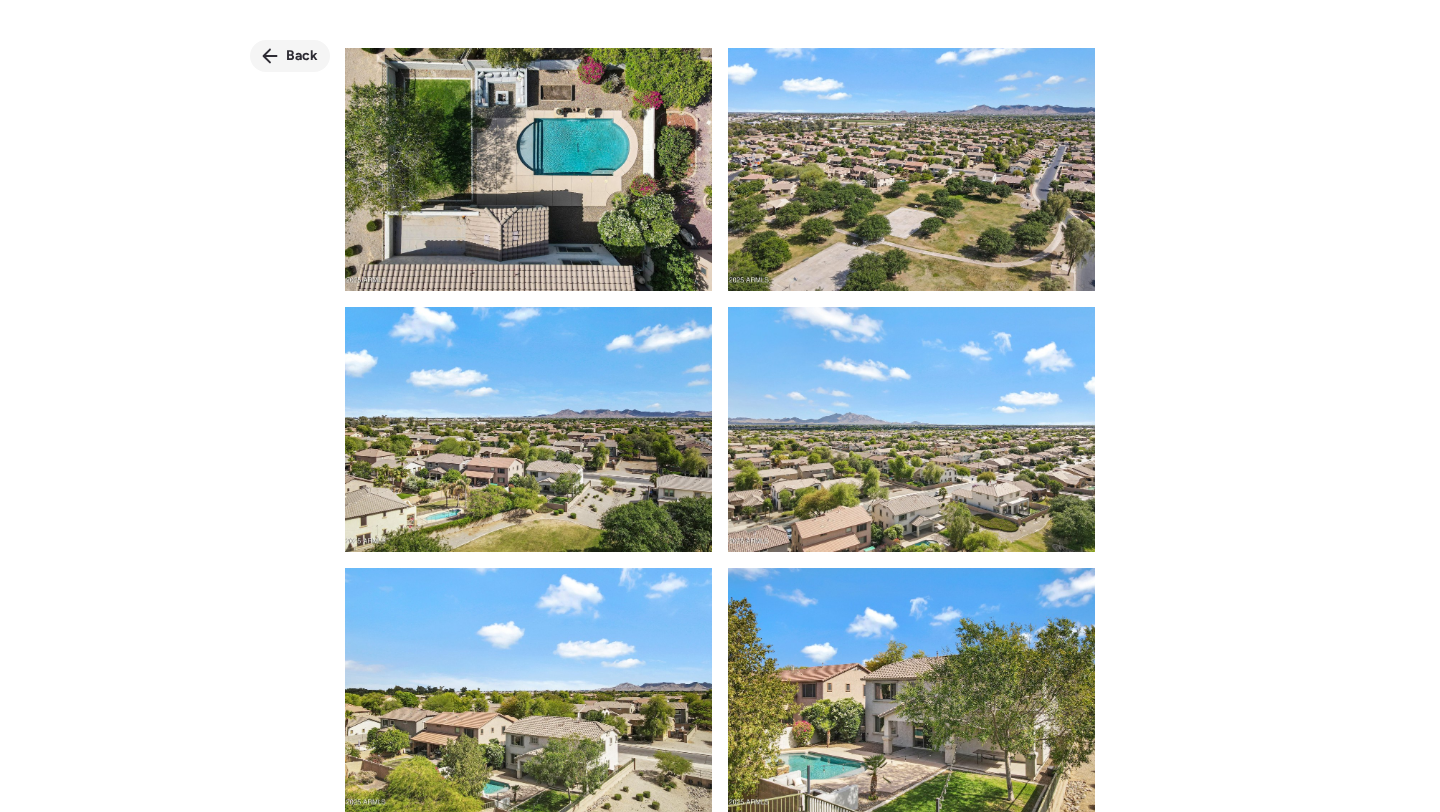 click on "Back" at bounding box center (302, 56) 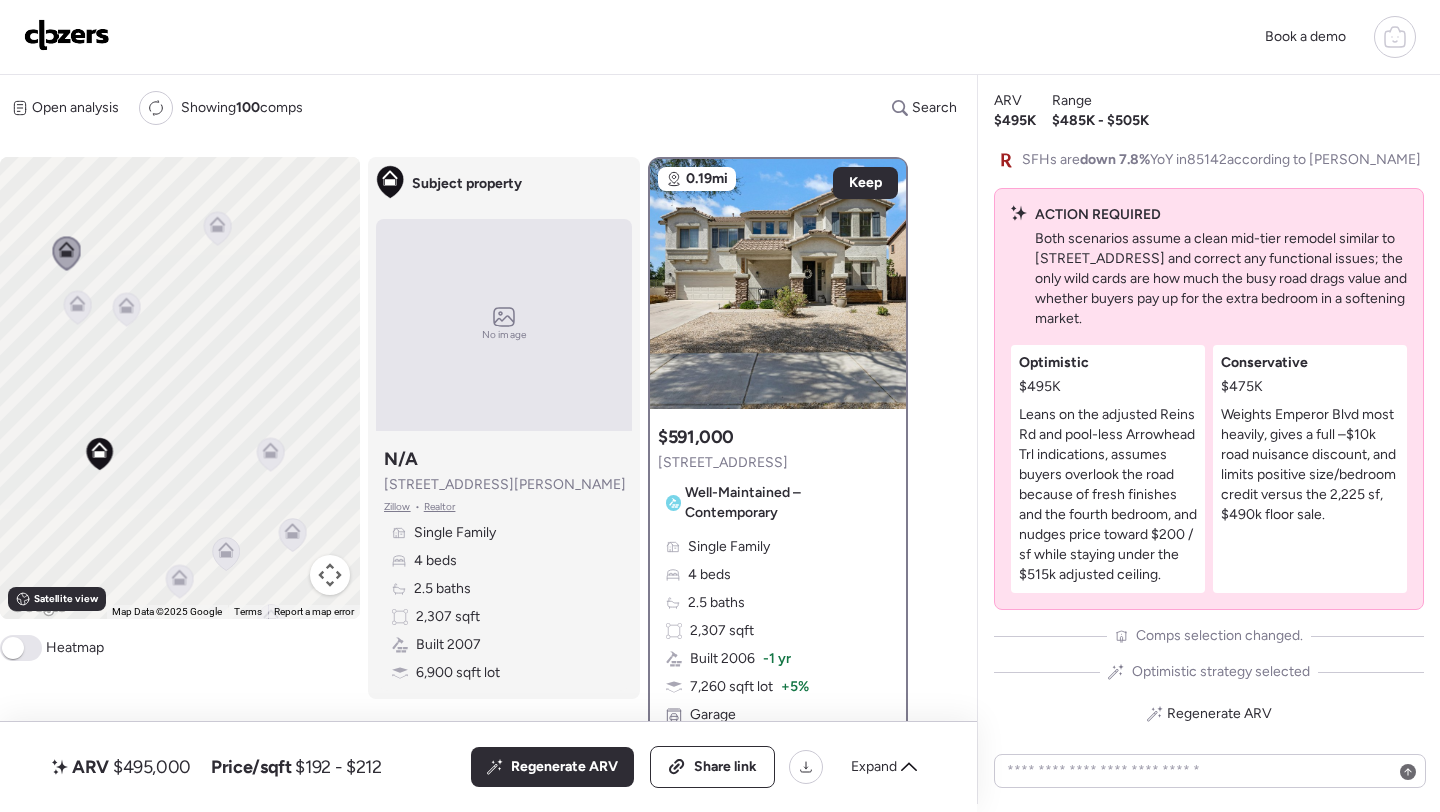 click 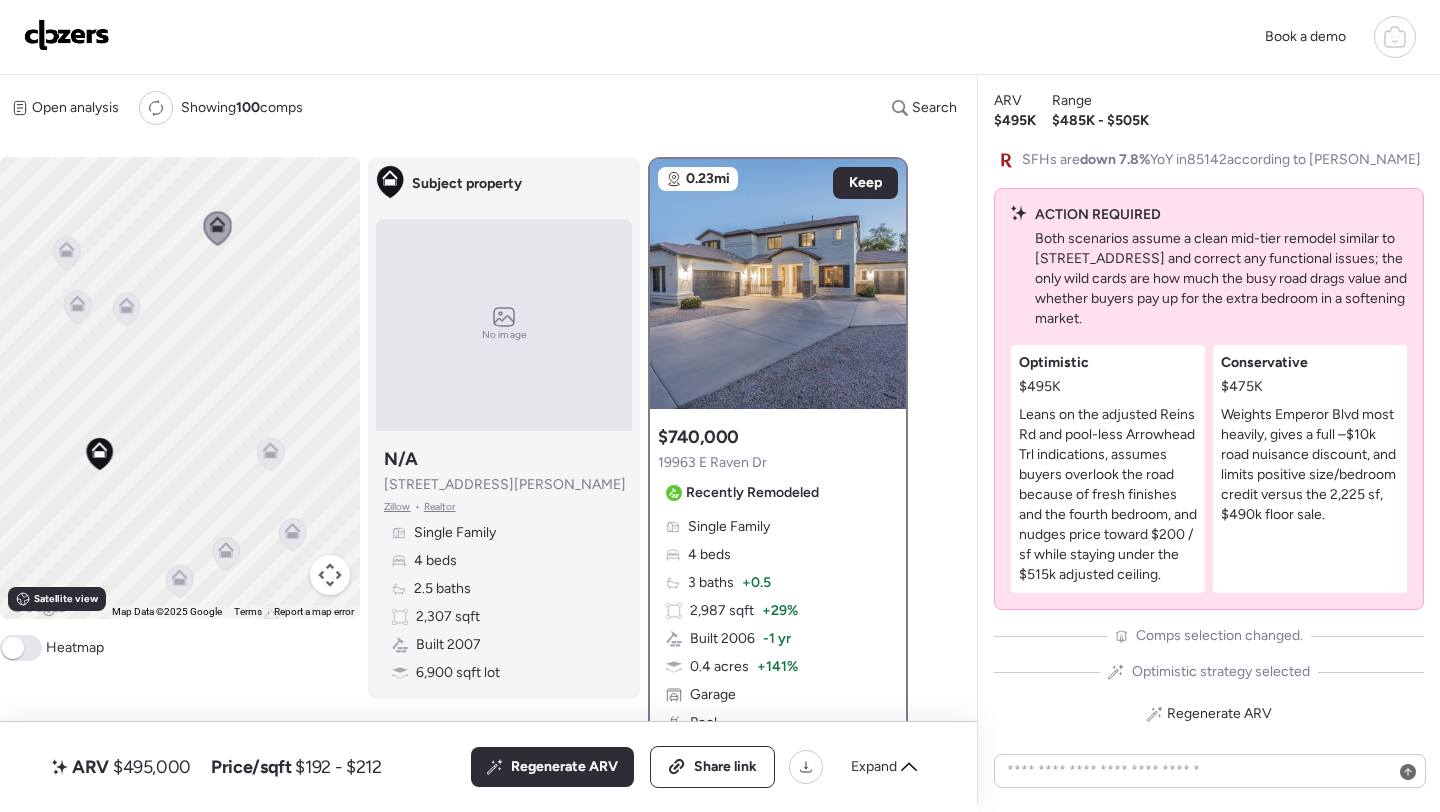 drag, startPoint x: 174, startPoint y: 444, endPoint x: 244, endPoint y: 413, distance: 76.55717 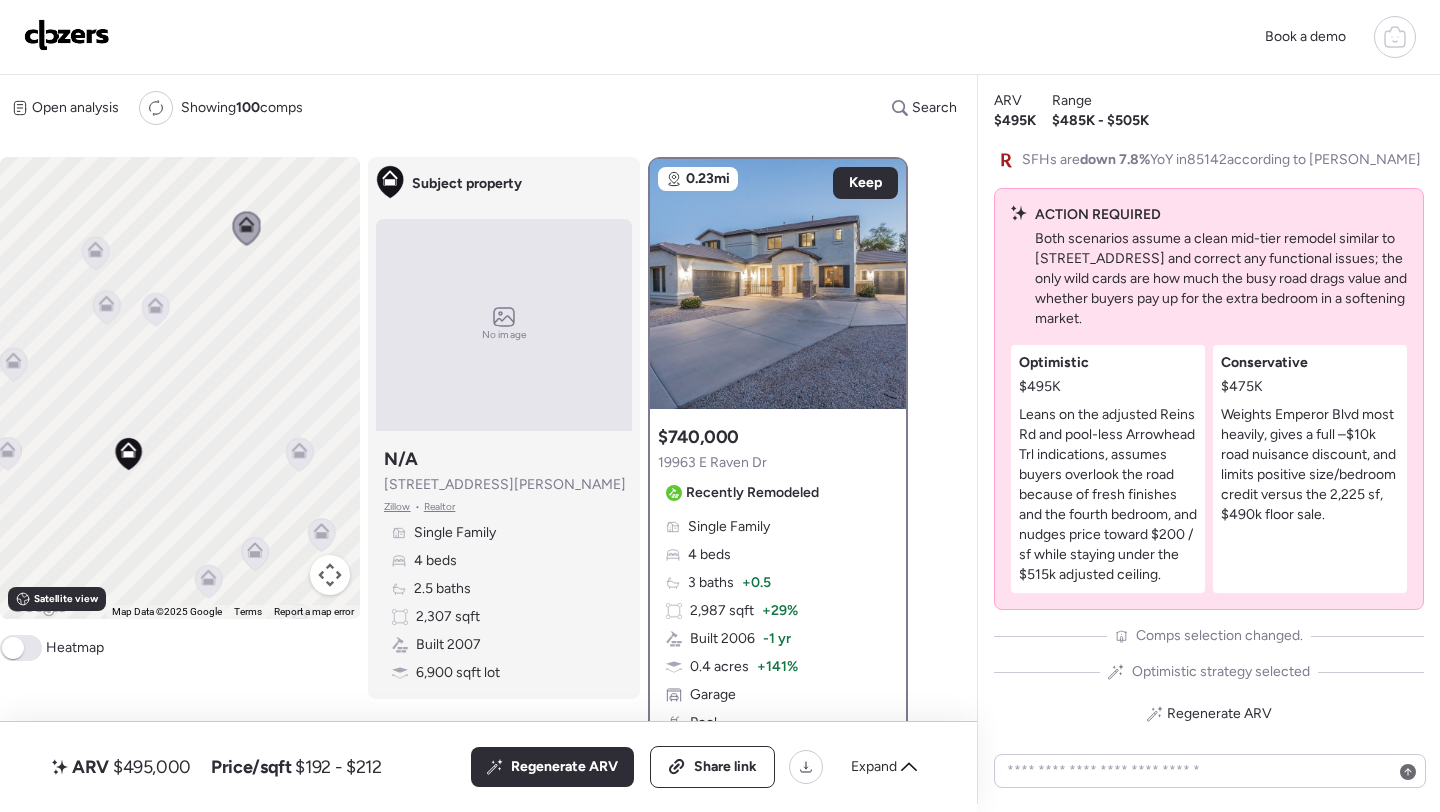 drag, startPoint x: 259, startPoint y: 403, endPoint x: 407, endPoint y: 404, distance: 148.00337 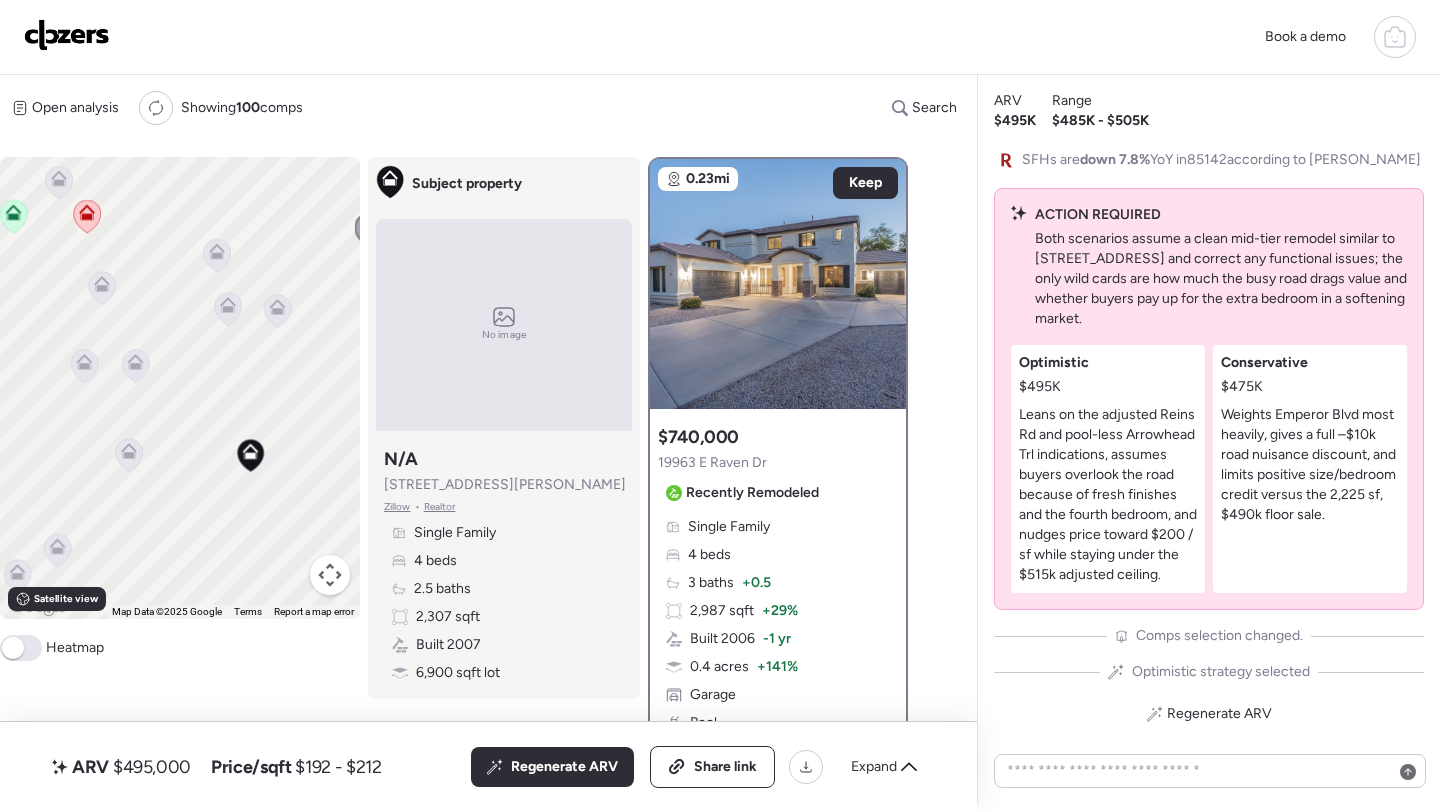 drag, startPoint x: 146, startPoint y: 407, endPoint x: 186, endPoint y: 407, distance: 40 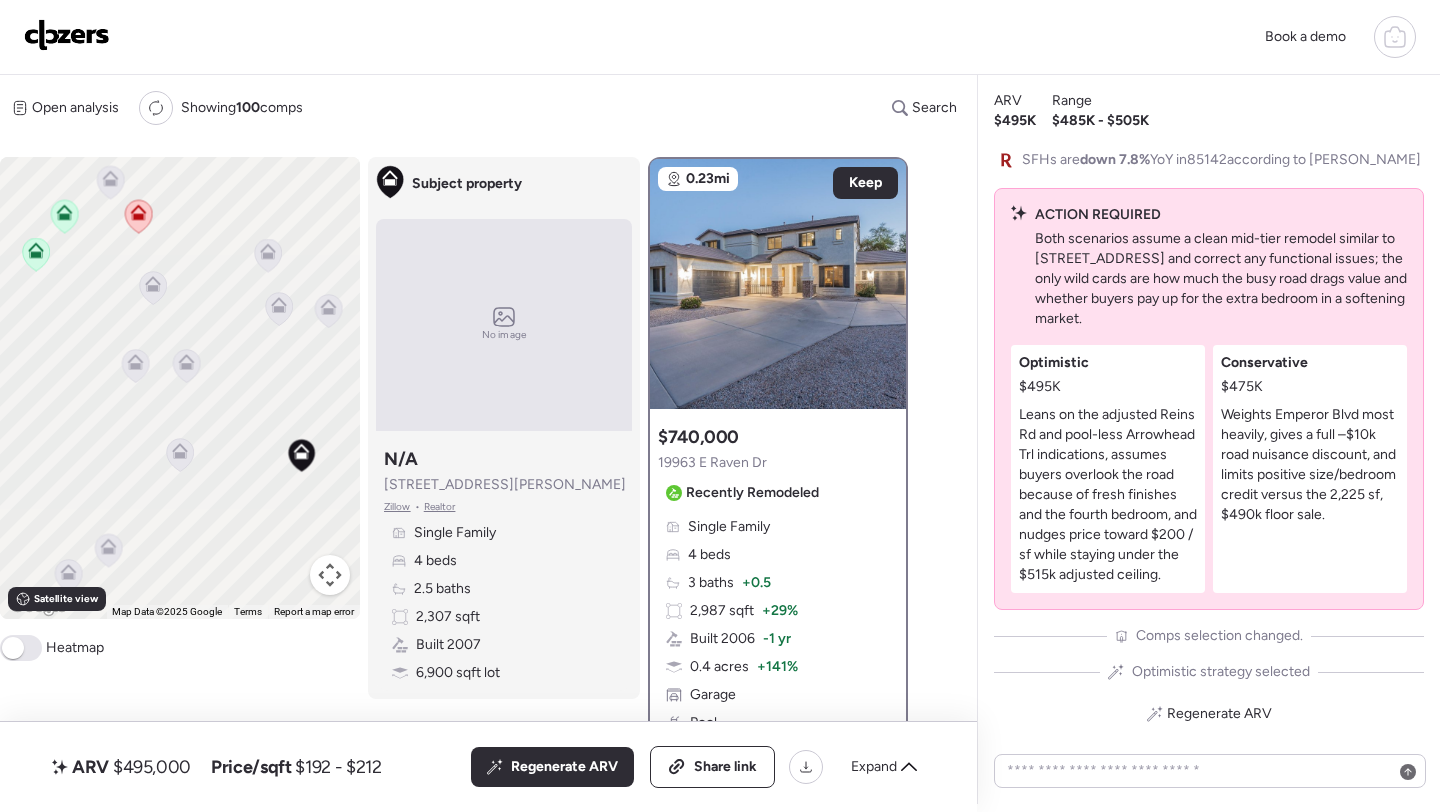click 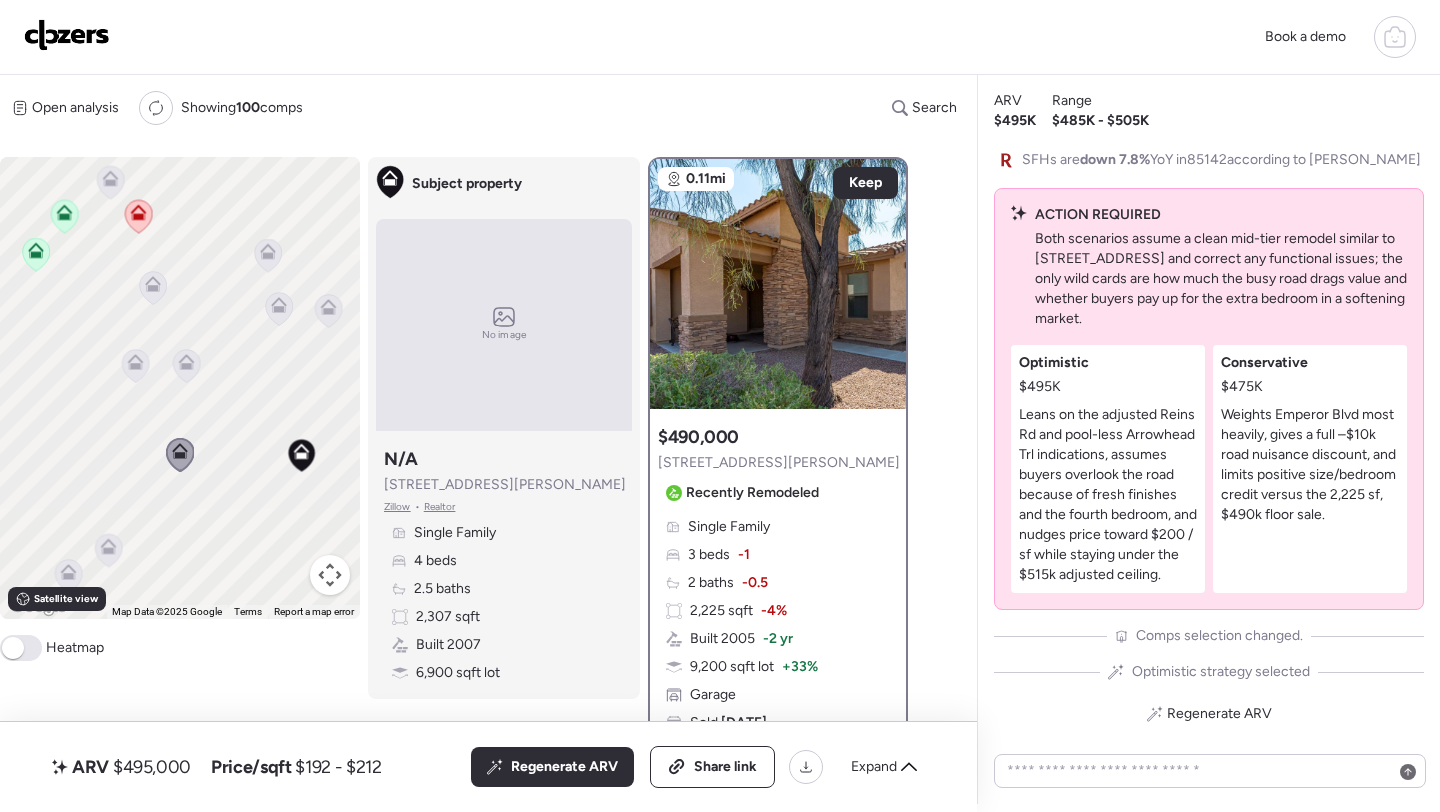 click 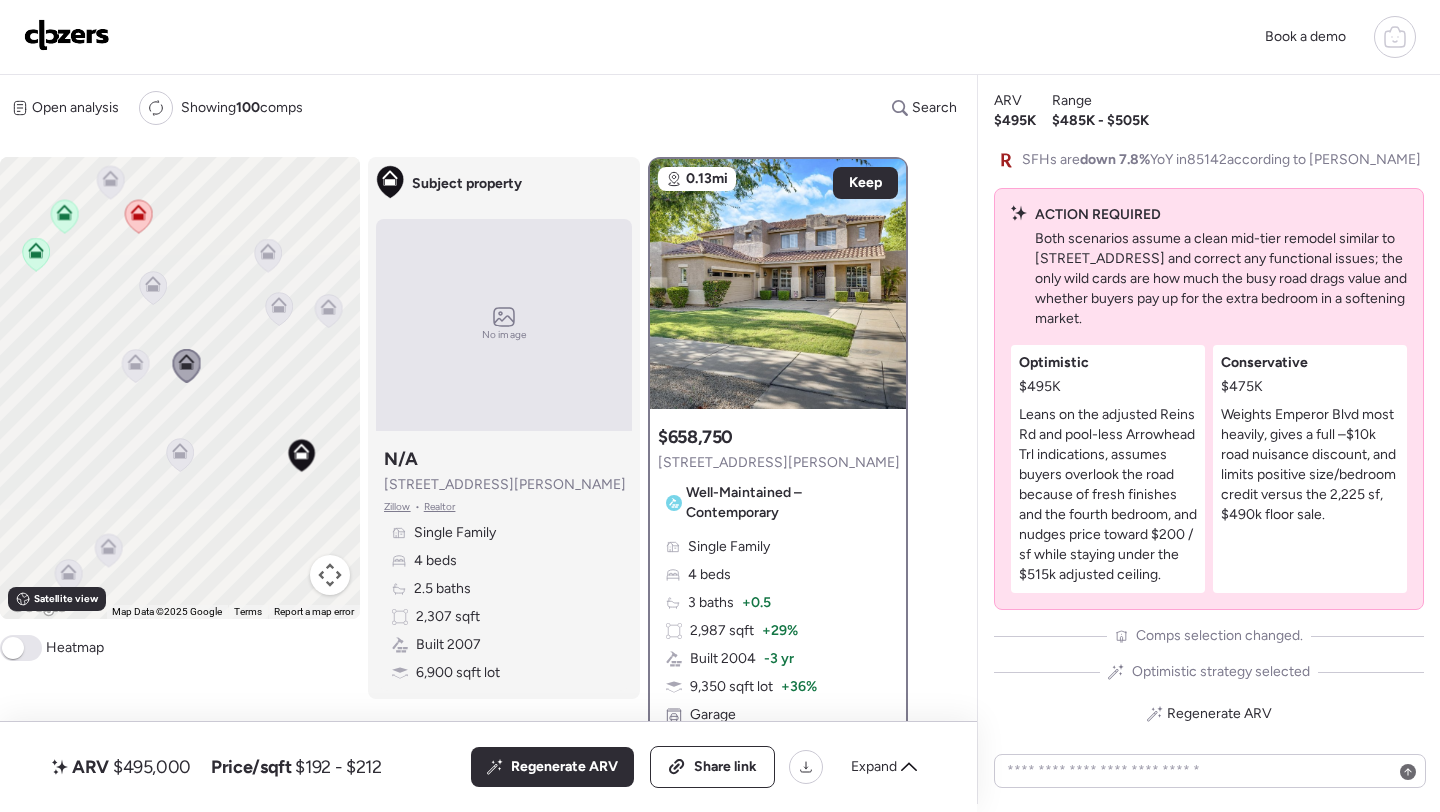 click 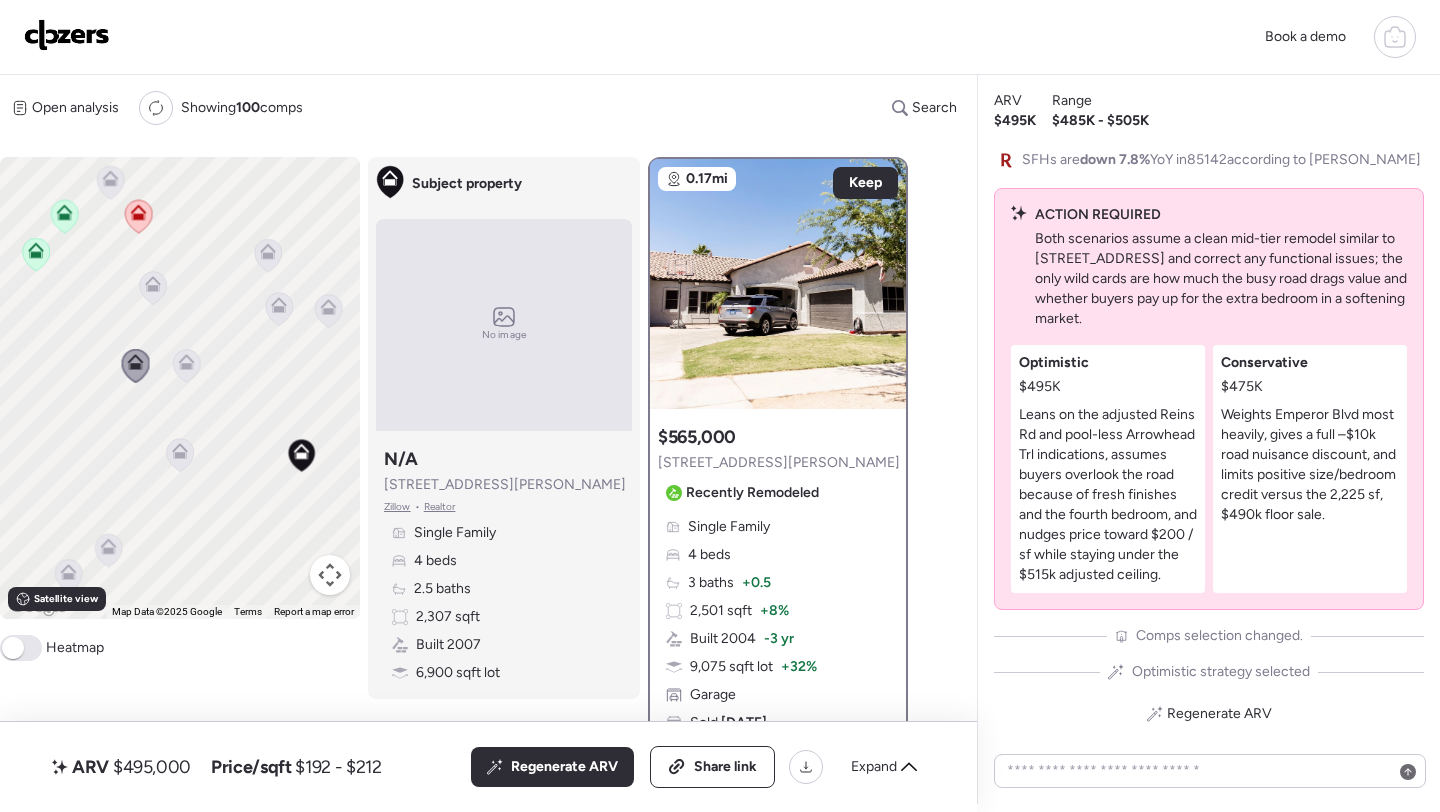 click 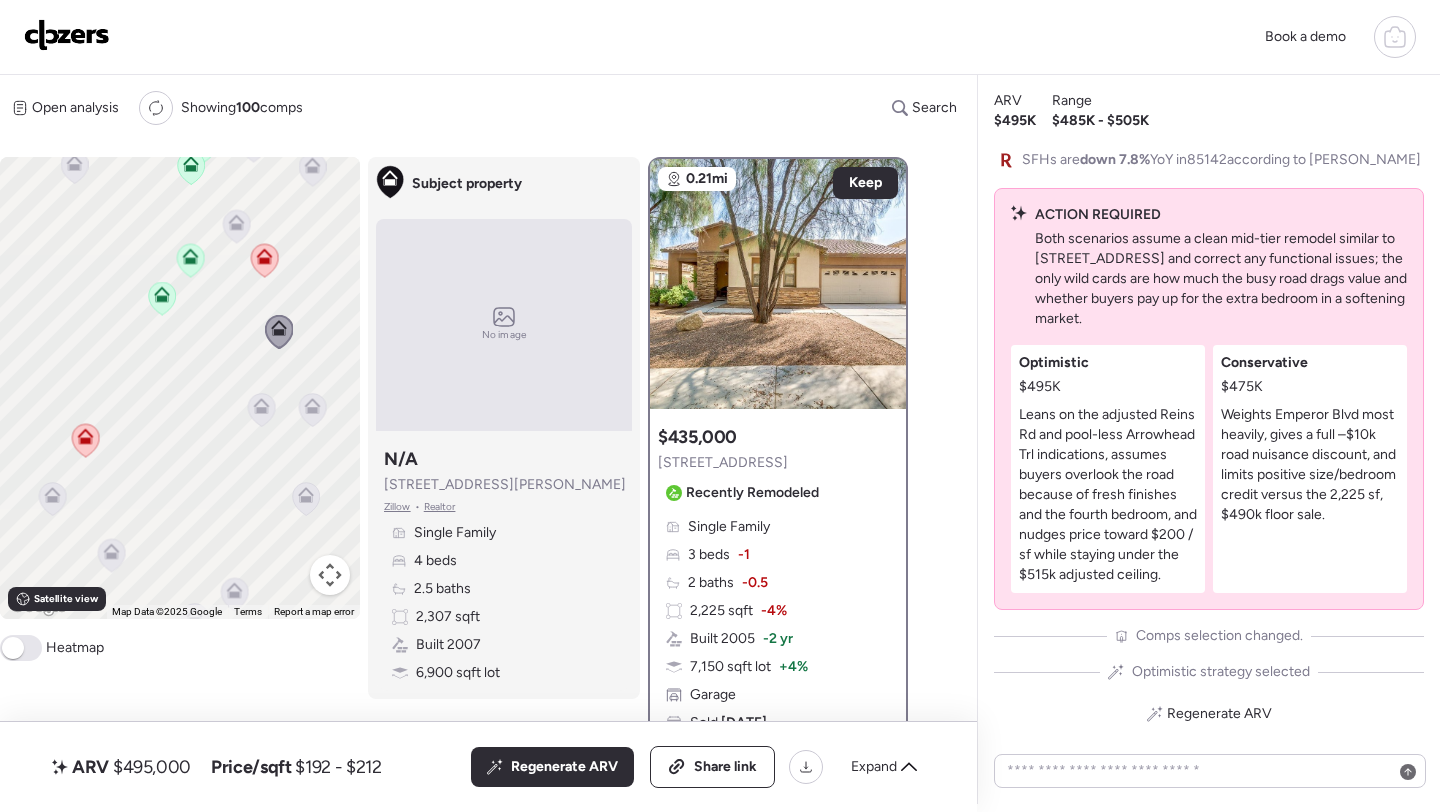 drag, startPoint x: 159, startPoint y: 290, endPoint x: 322, endPoint y: 344, distance: 171.71198 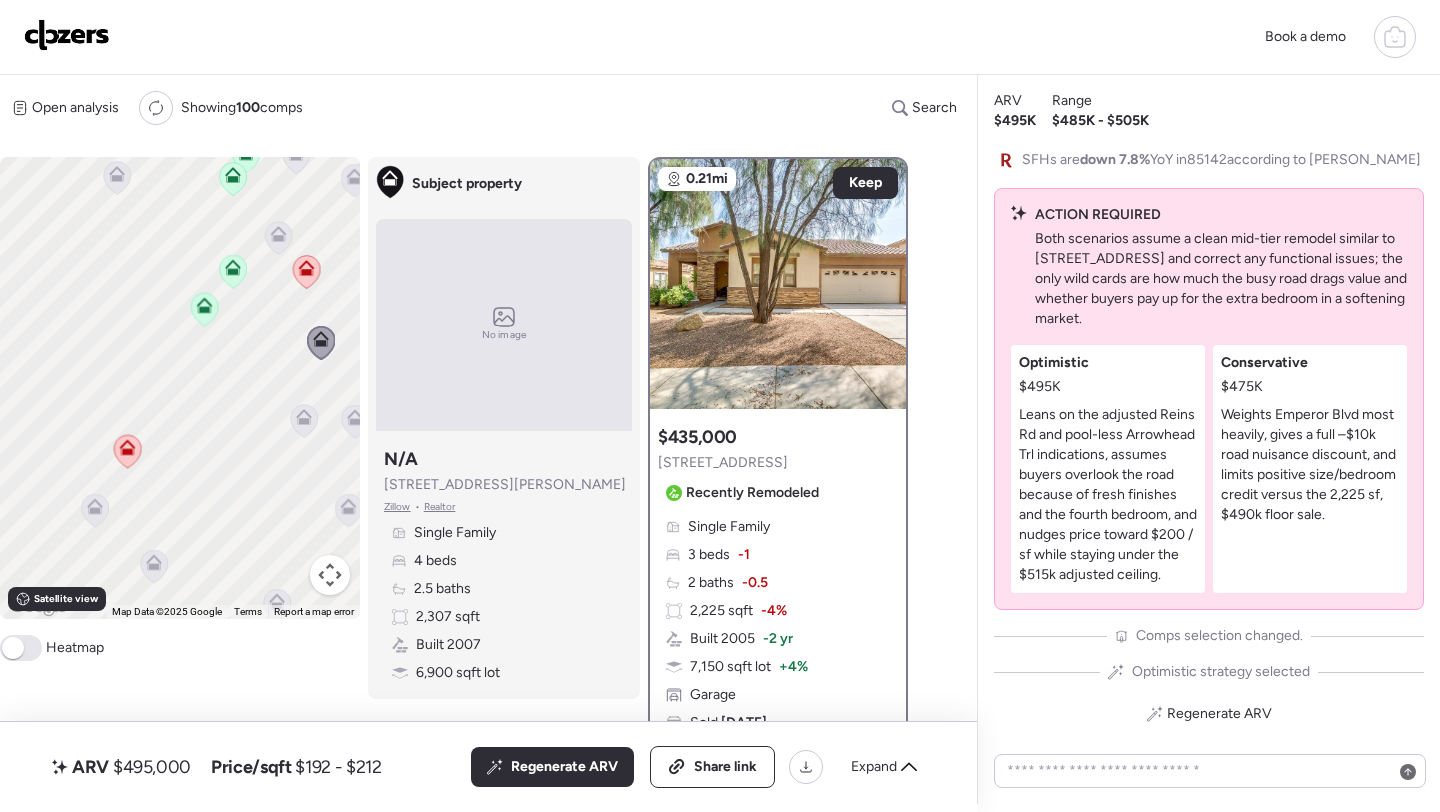 click 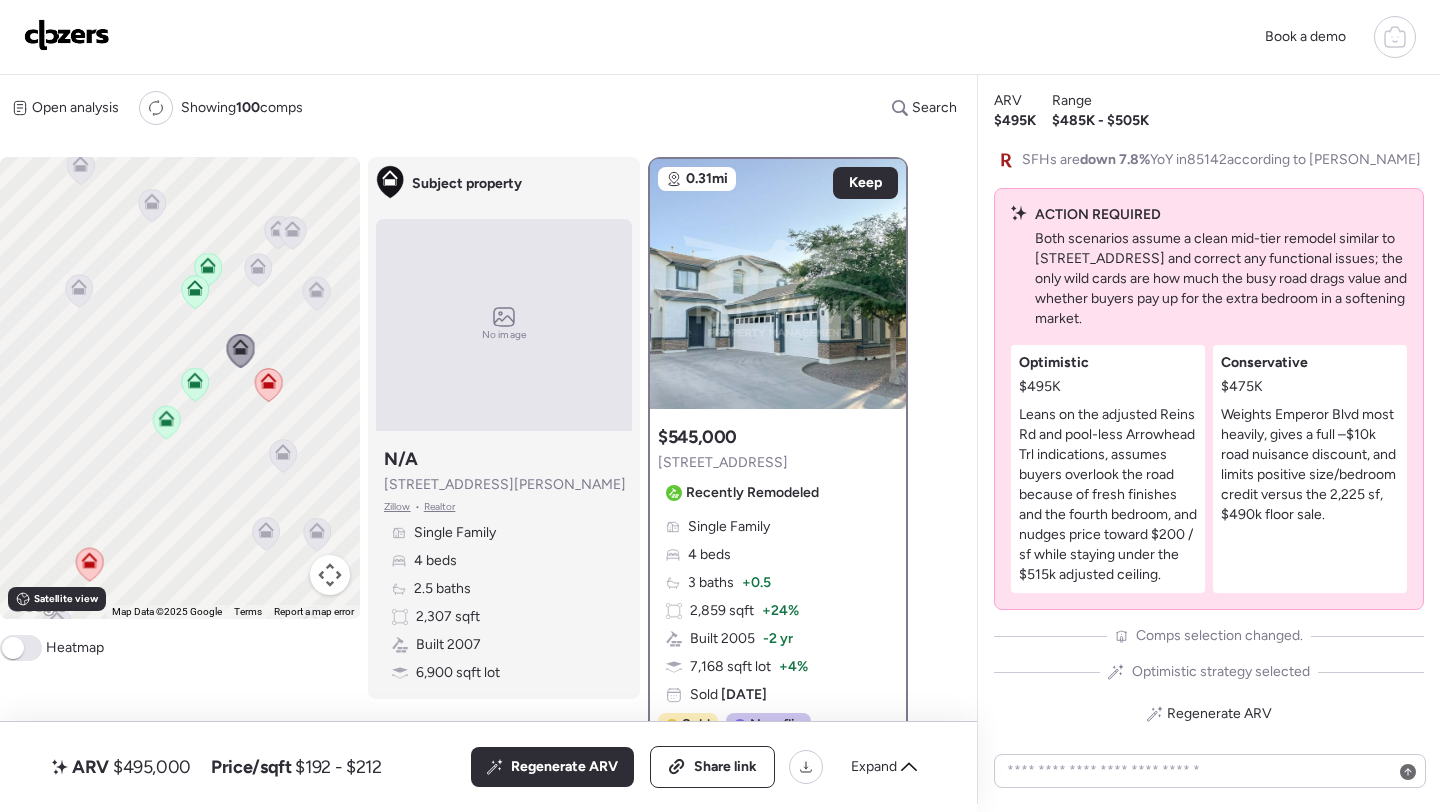 drag, startPoint x: 323, startPoint y: 304, endPoint x: 272, endPoint y: 463, distance: 166.97903 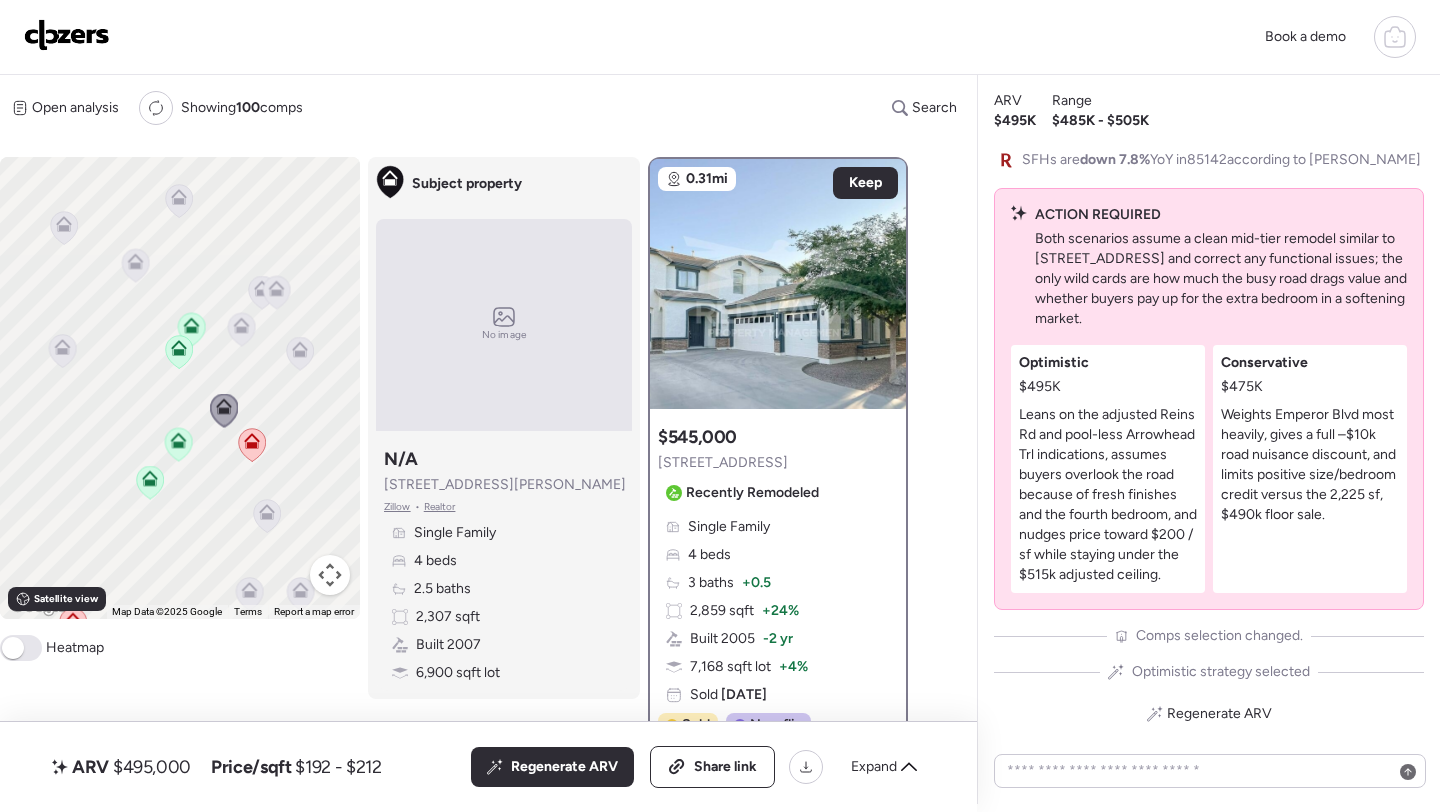 click 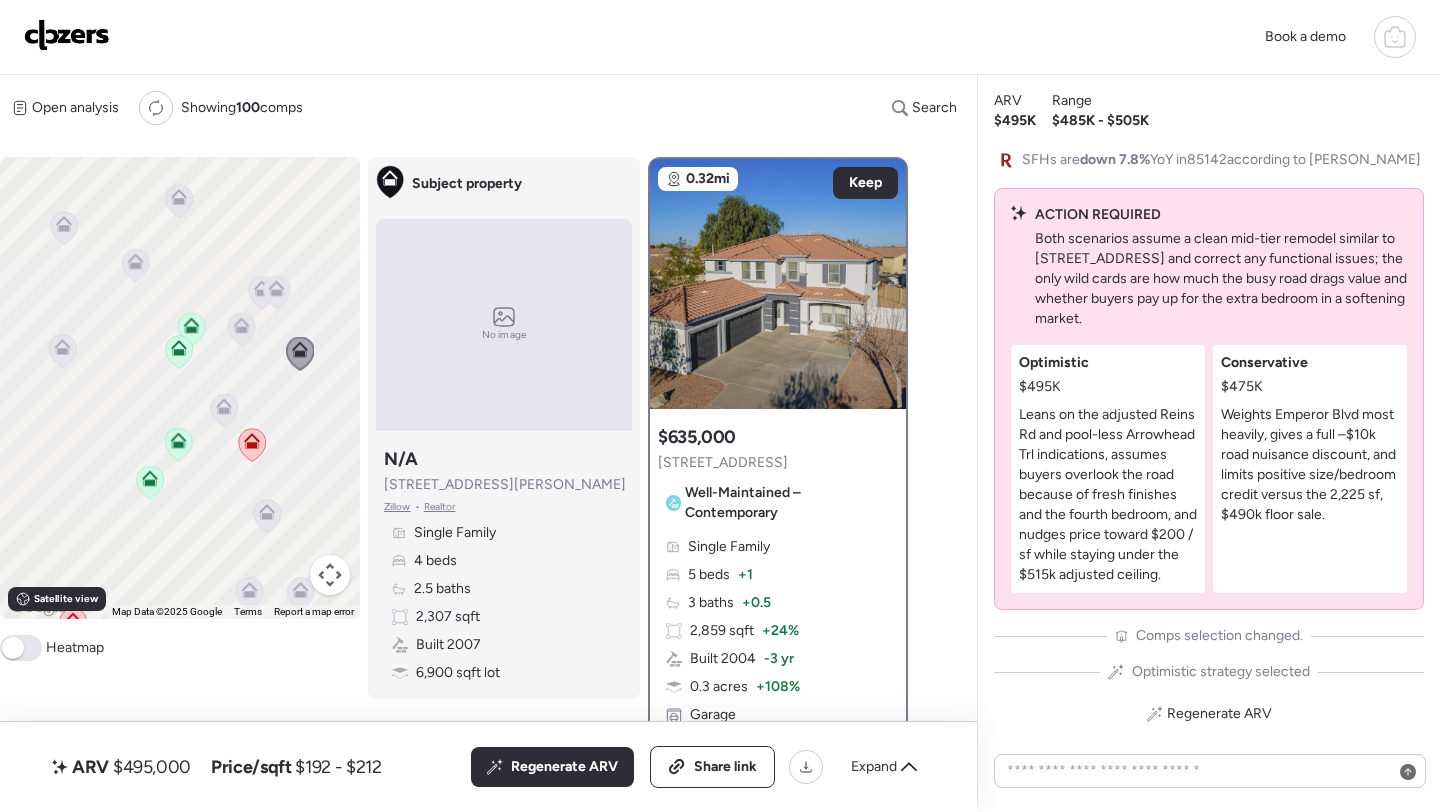 click 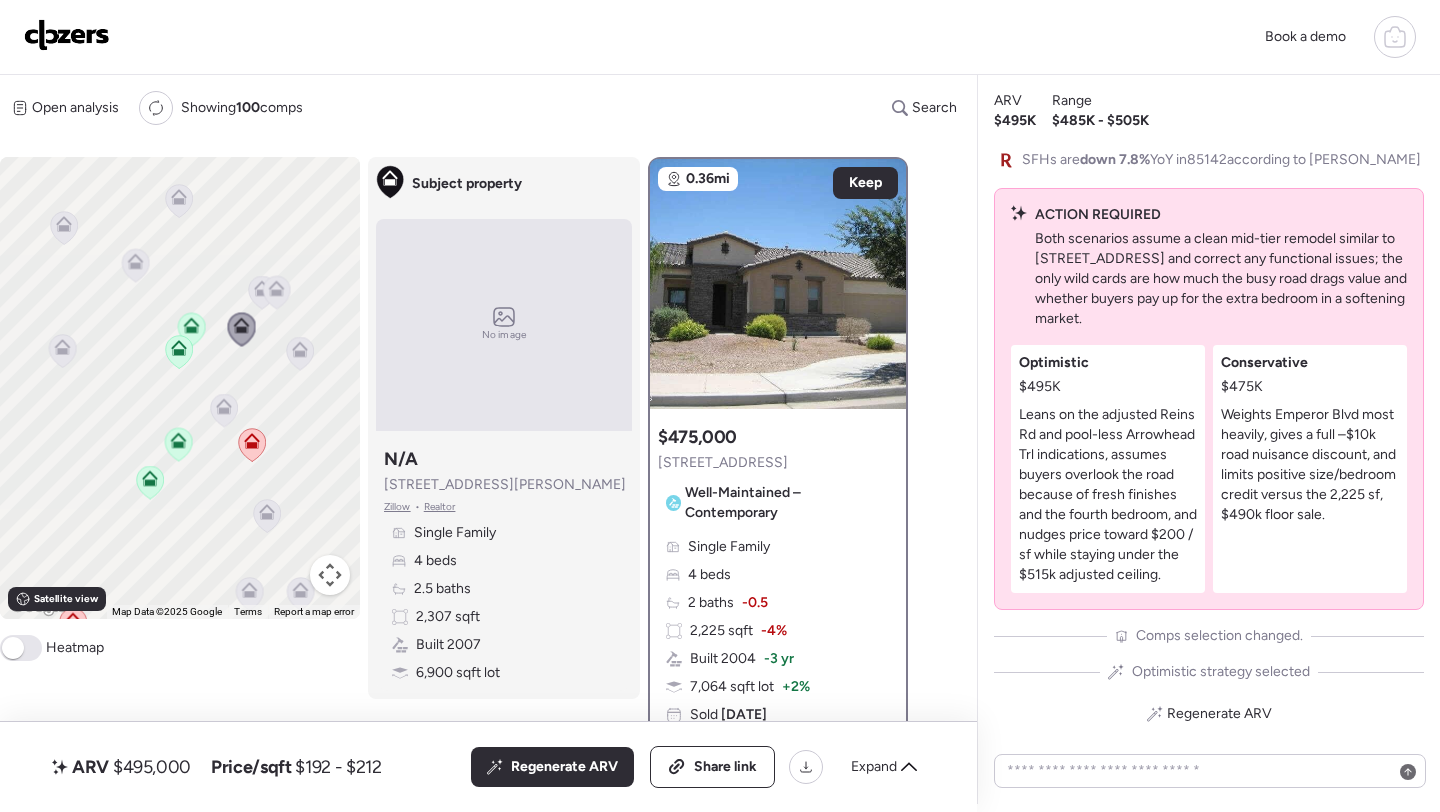 click 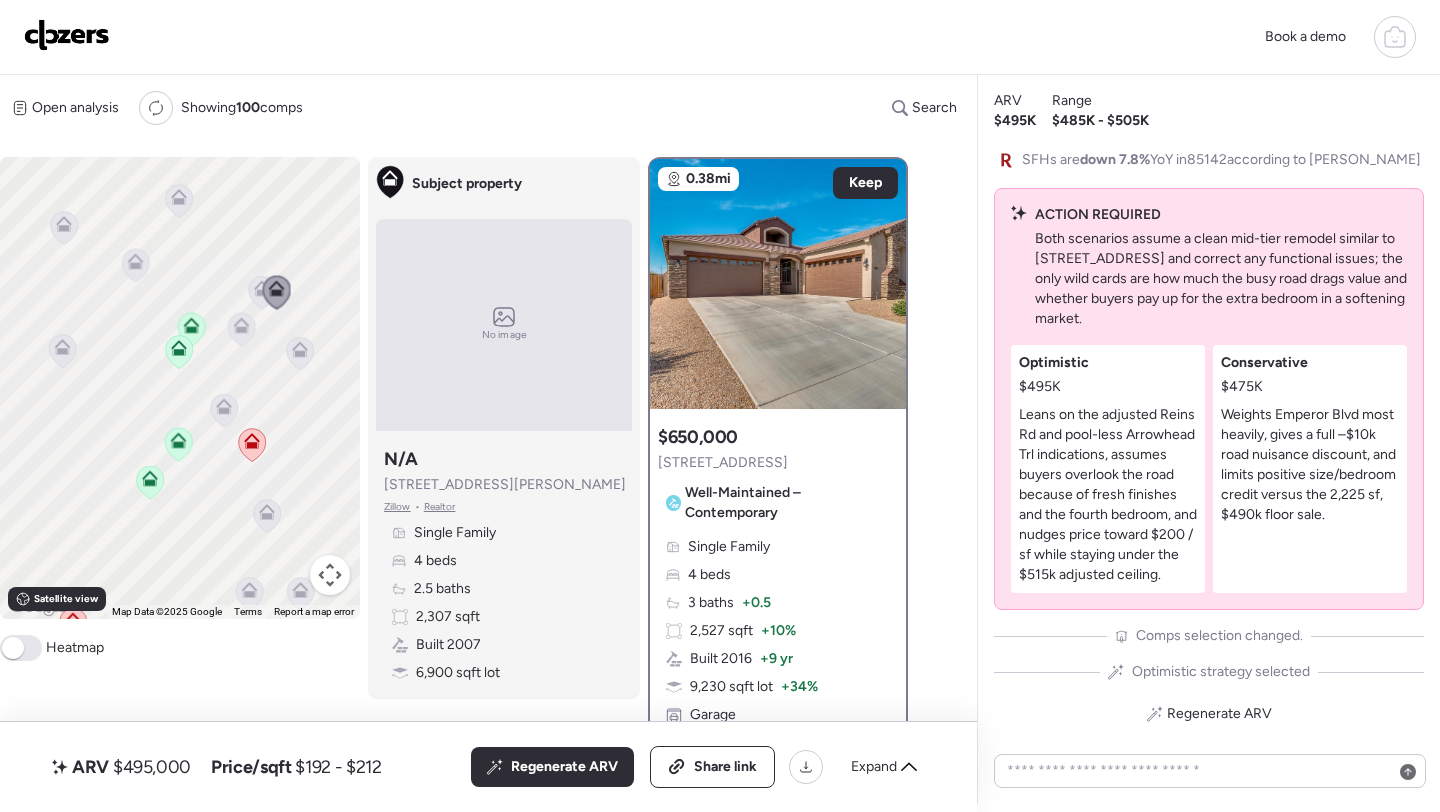 click 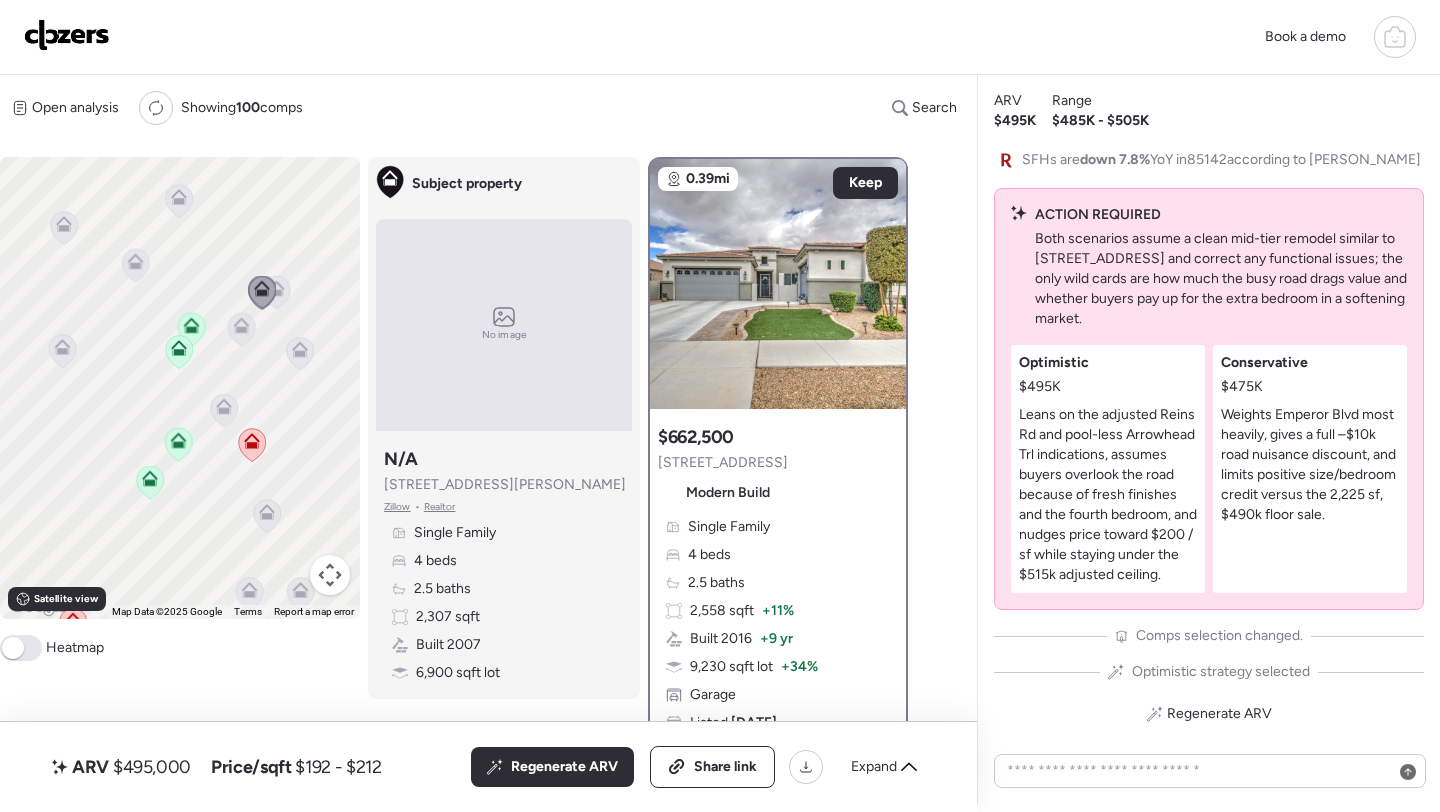 click 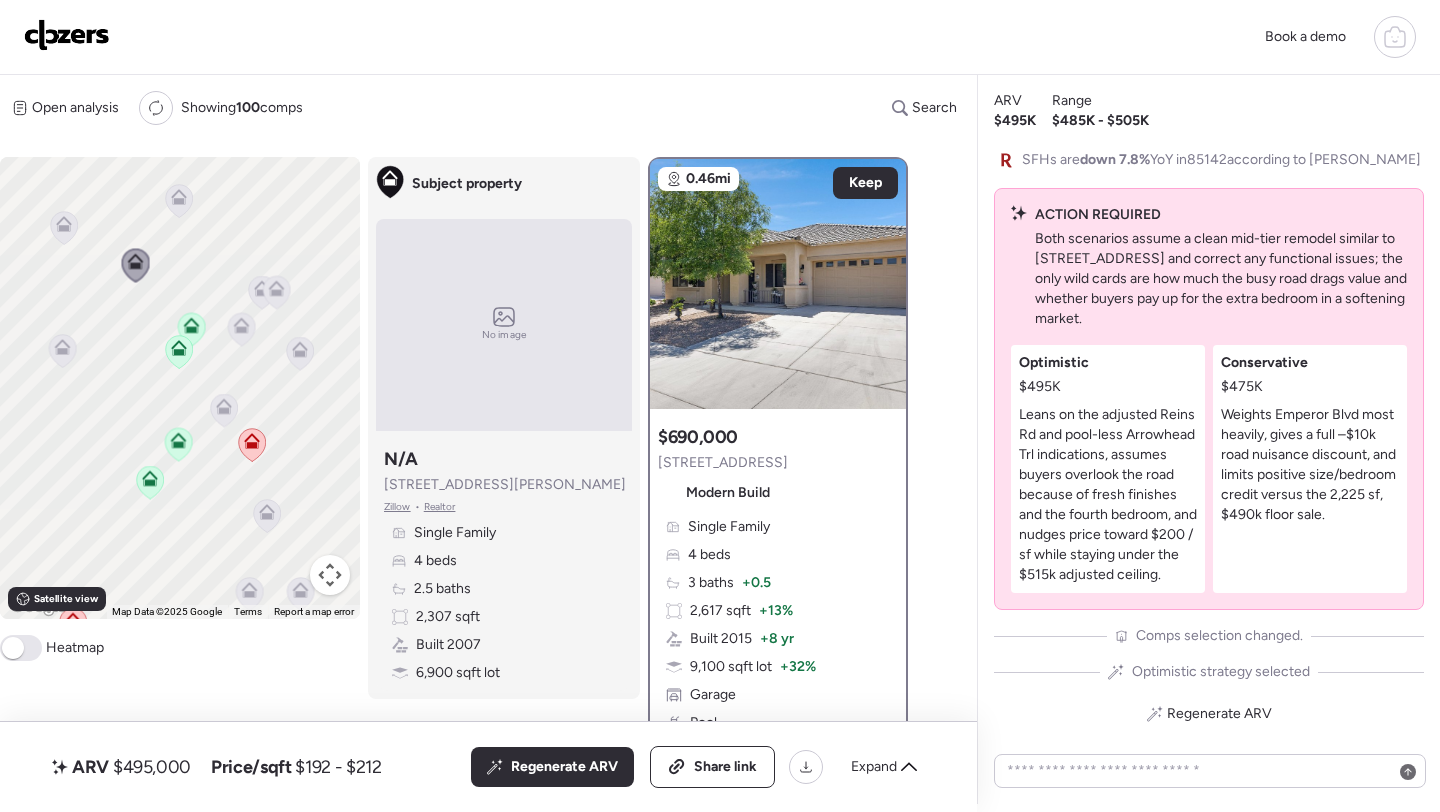 click 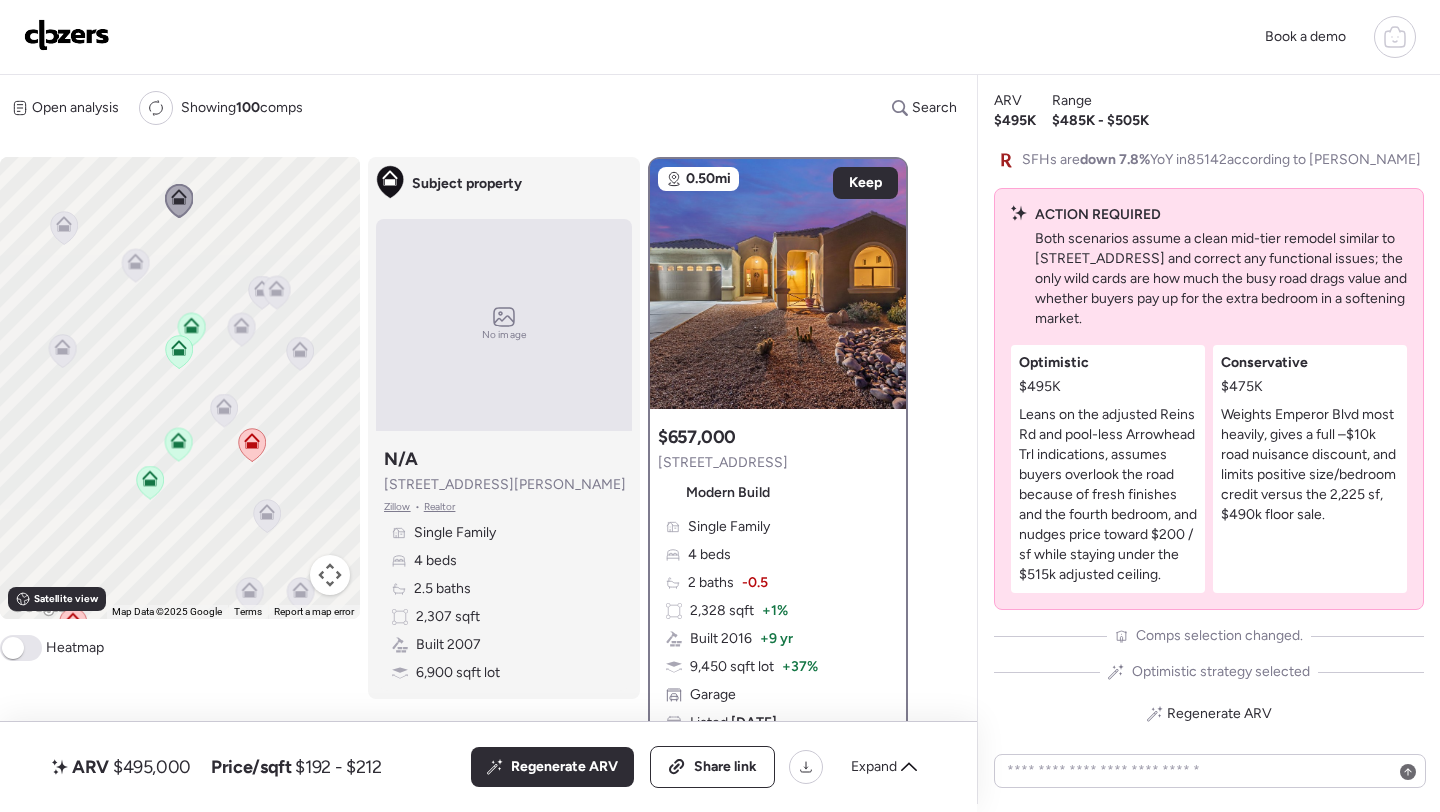 click 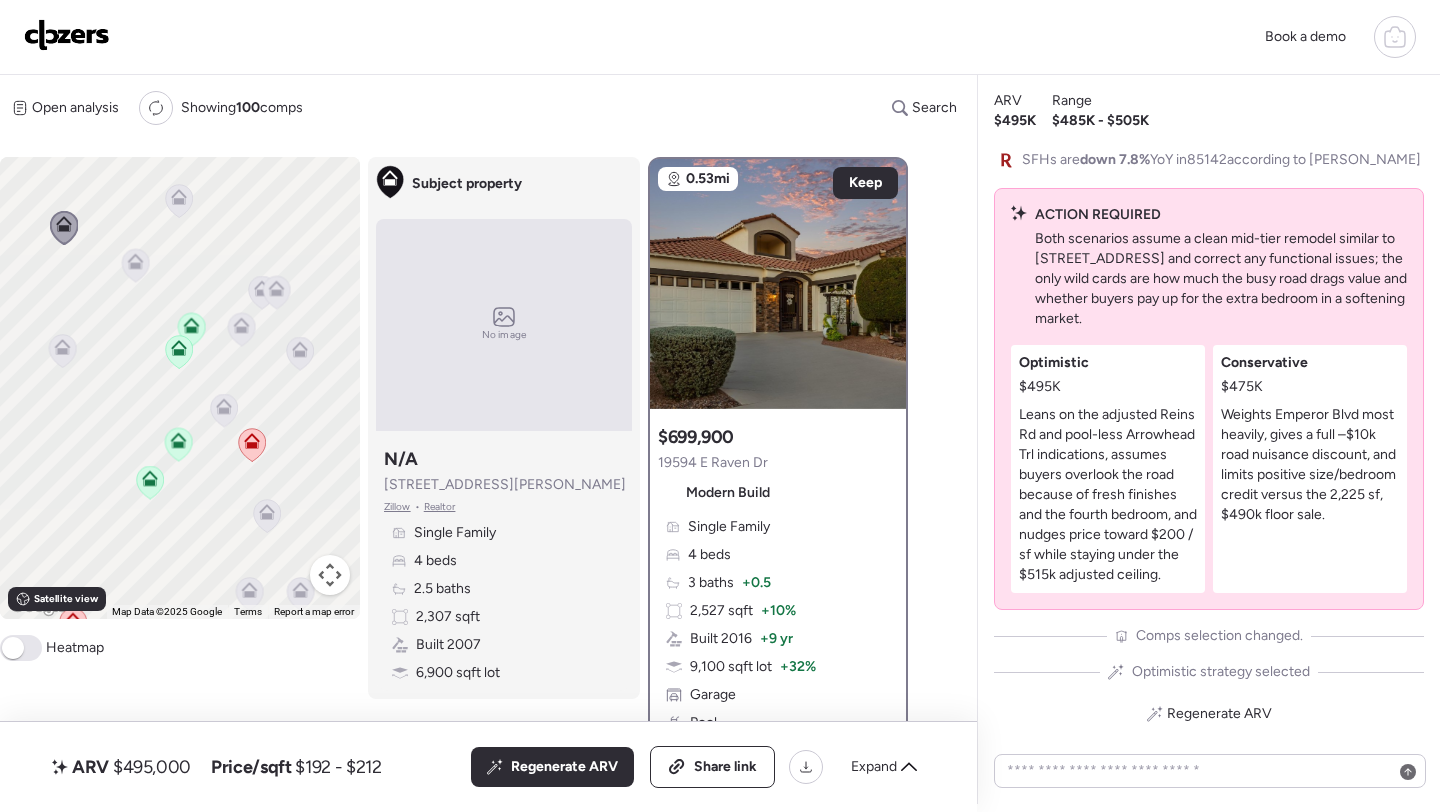 click 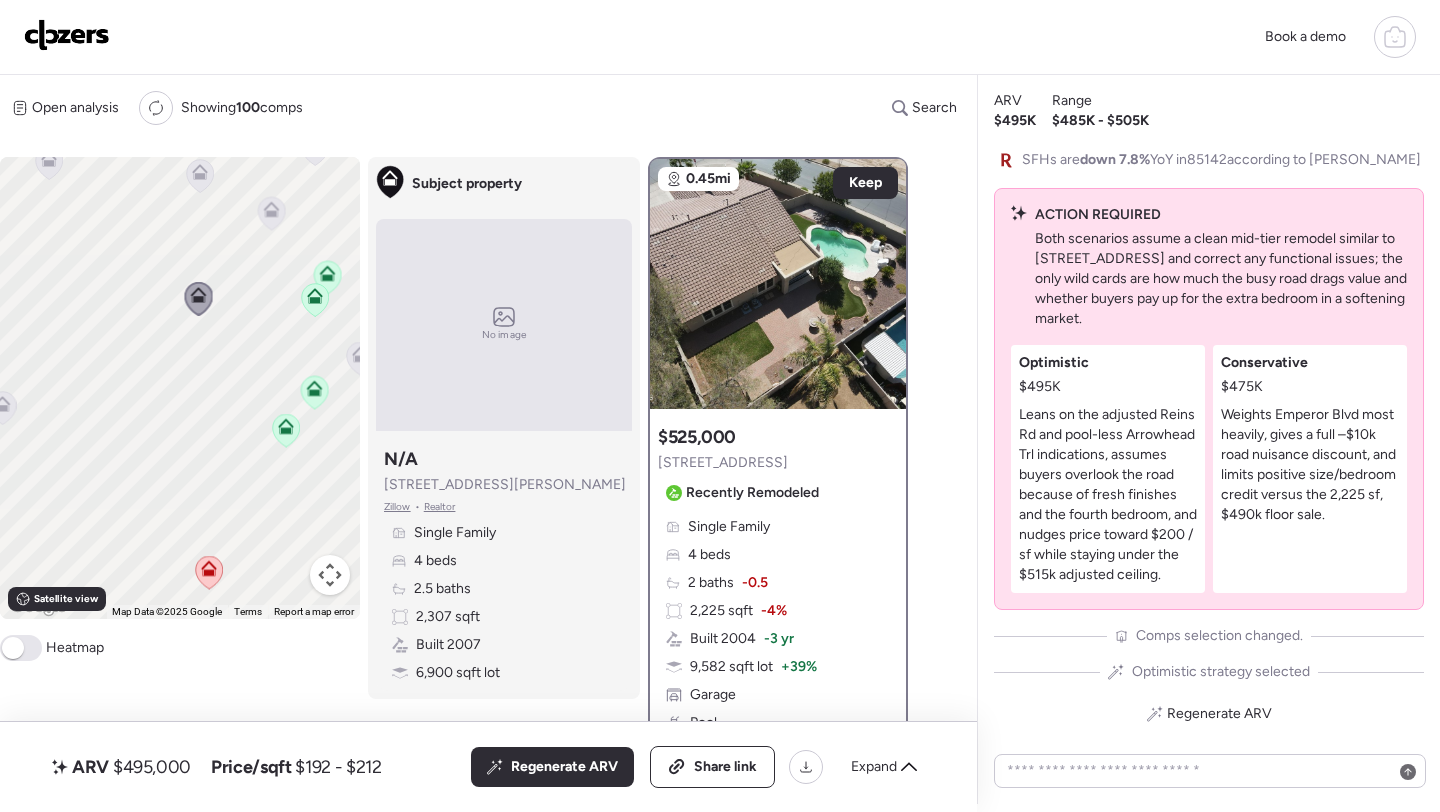 drag, startPoint x: 109, startPoint y: 403, endPoint x: 218, endPoint y: 314, distance: 140.71957 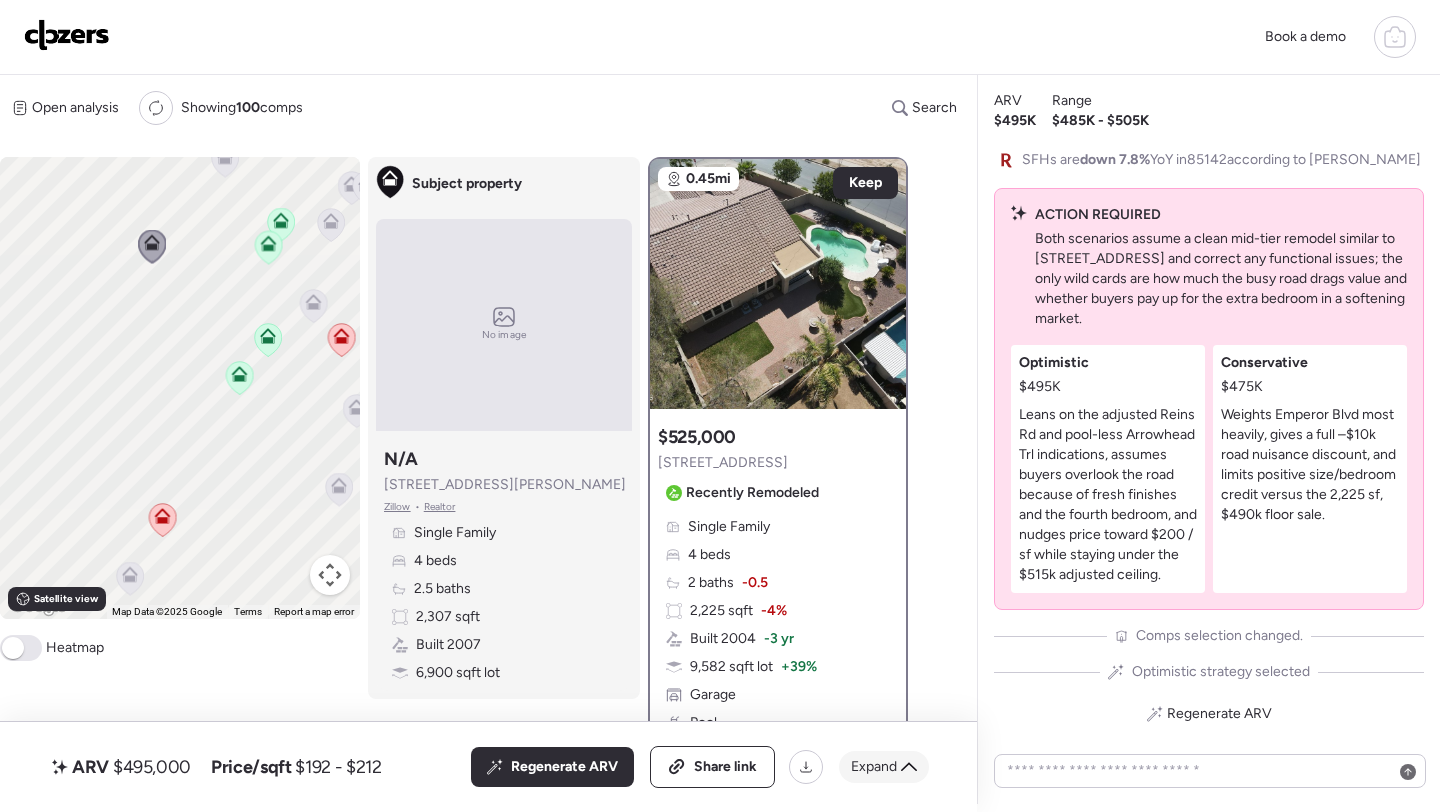 click on "Expand" at bounding box center [884, 767] 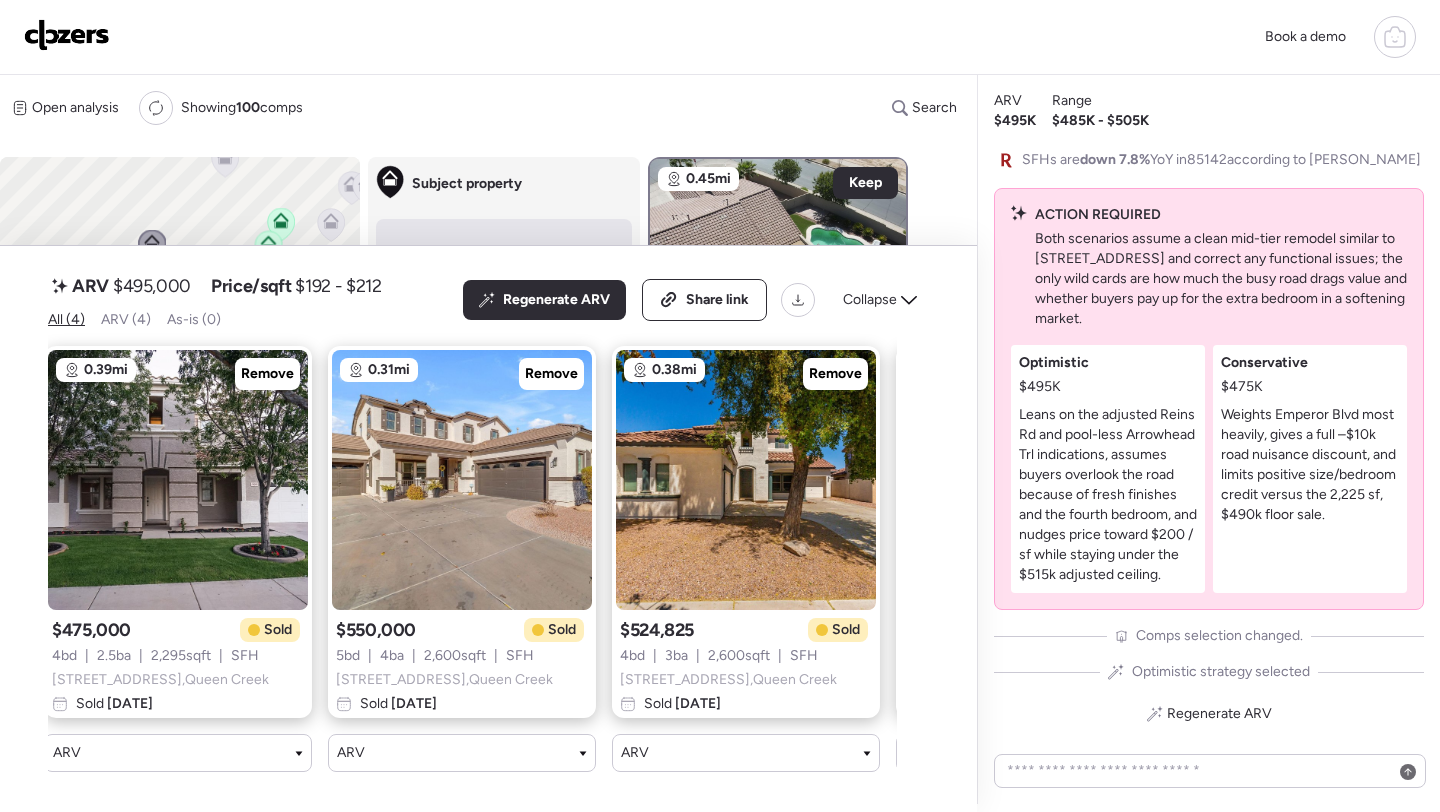 scroll, scrollTop: 0, scrollLeft: 0, axis: both 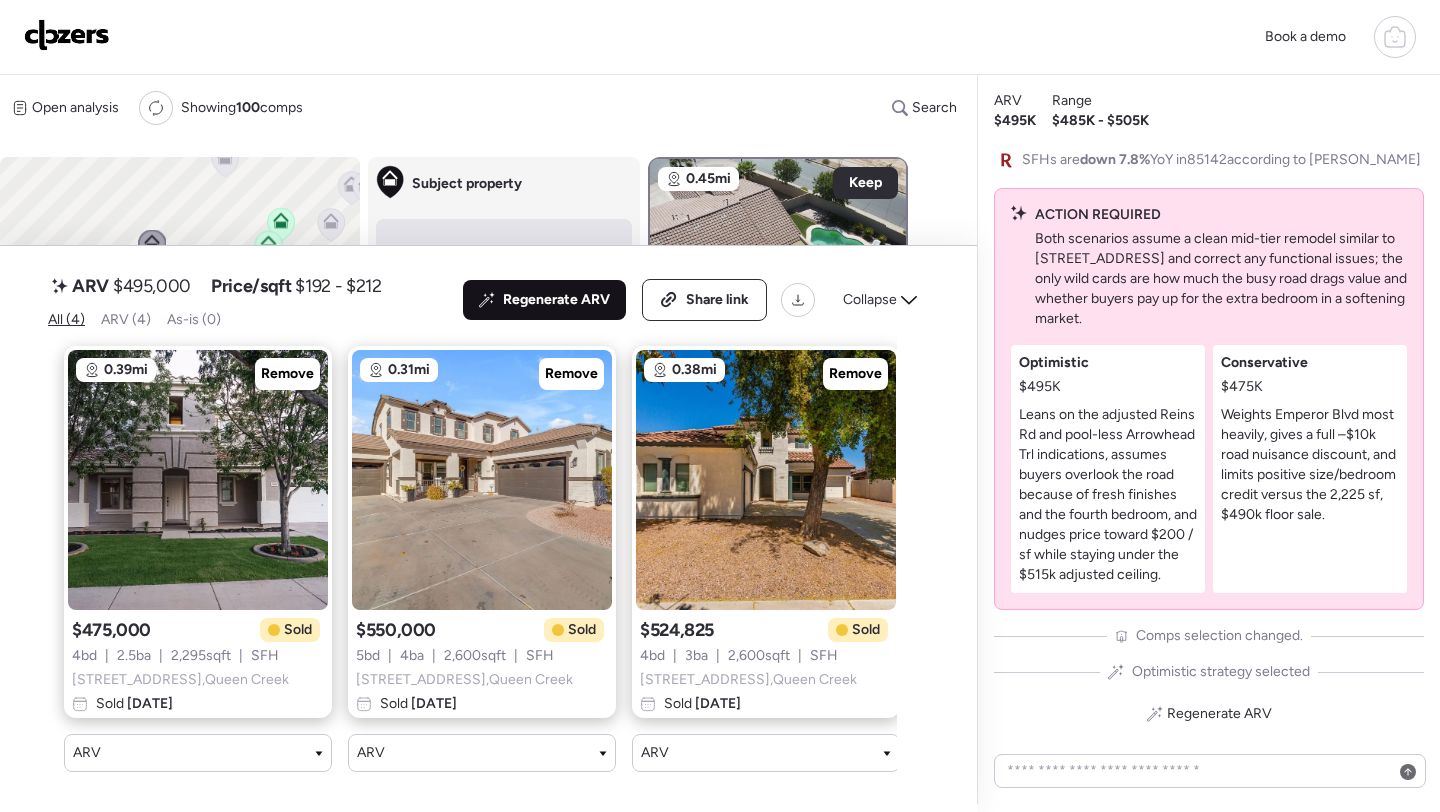 click on "Regenerate ARV" at bounding box center (556, 300) 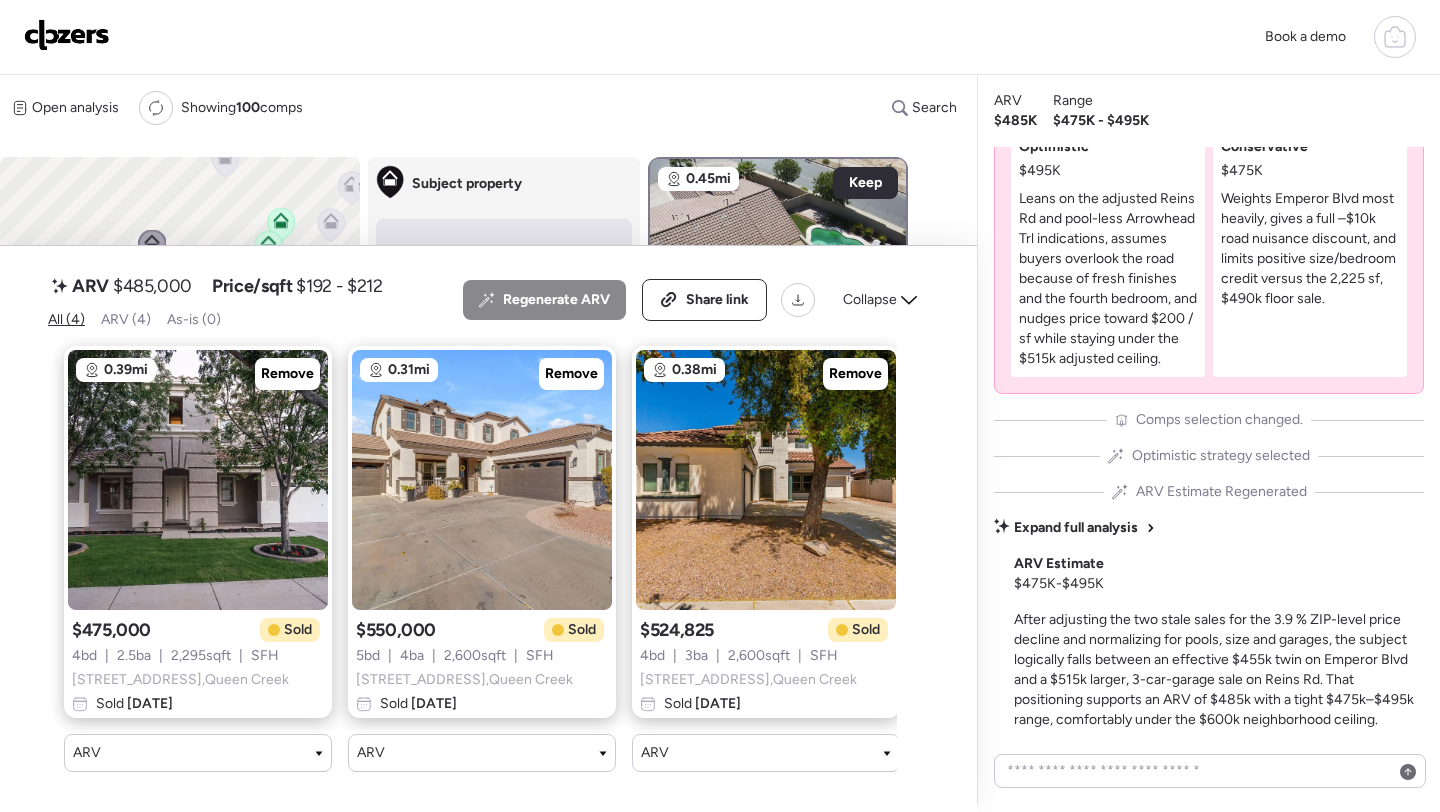 click on "$485,000" at bounding box center [152, 286] 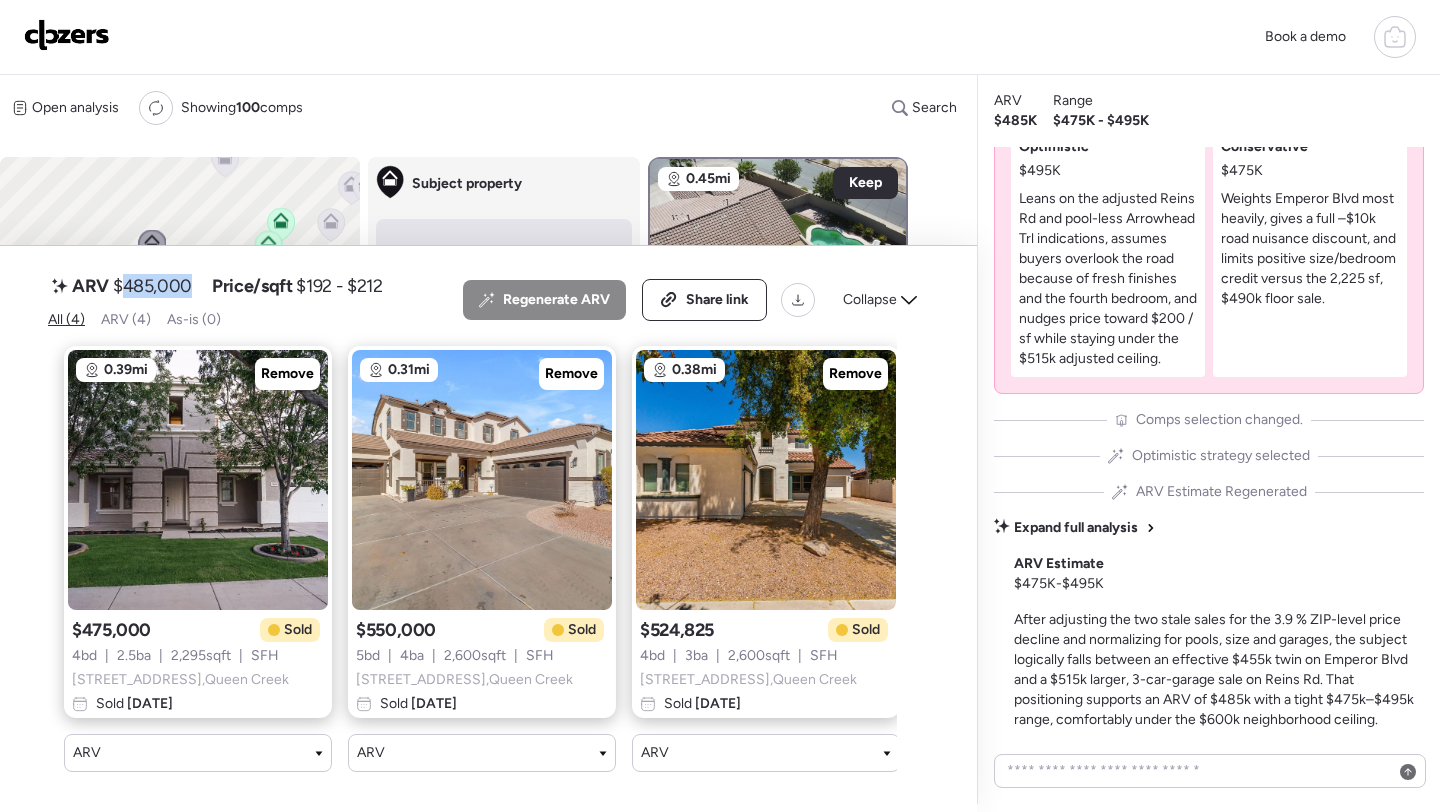 copy on "485,000" 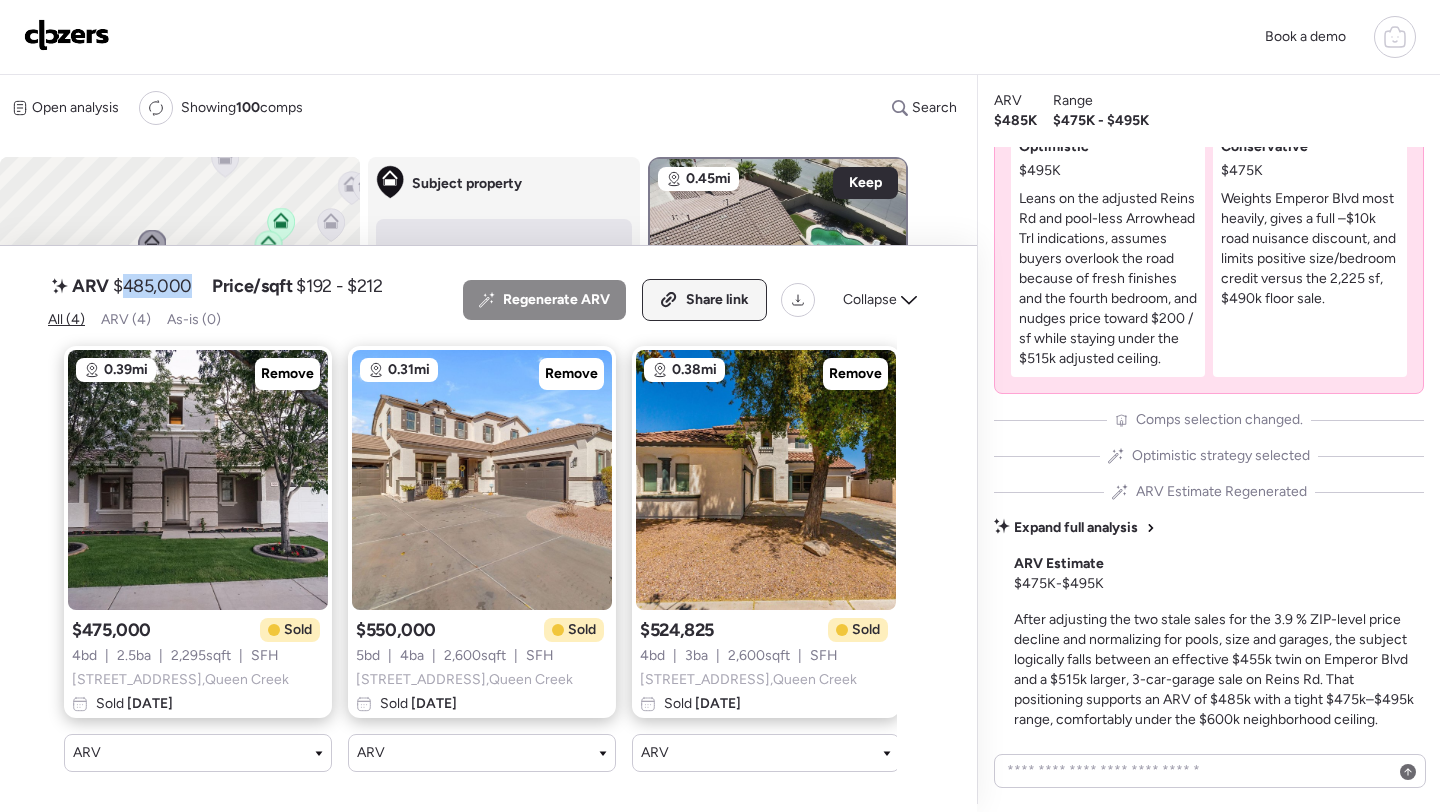 click on "Share link" at bounding box center [717, 300] 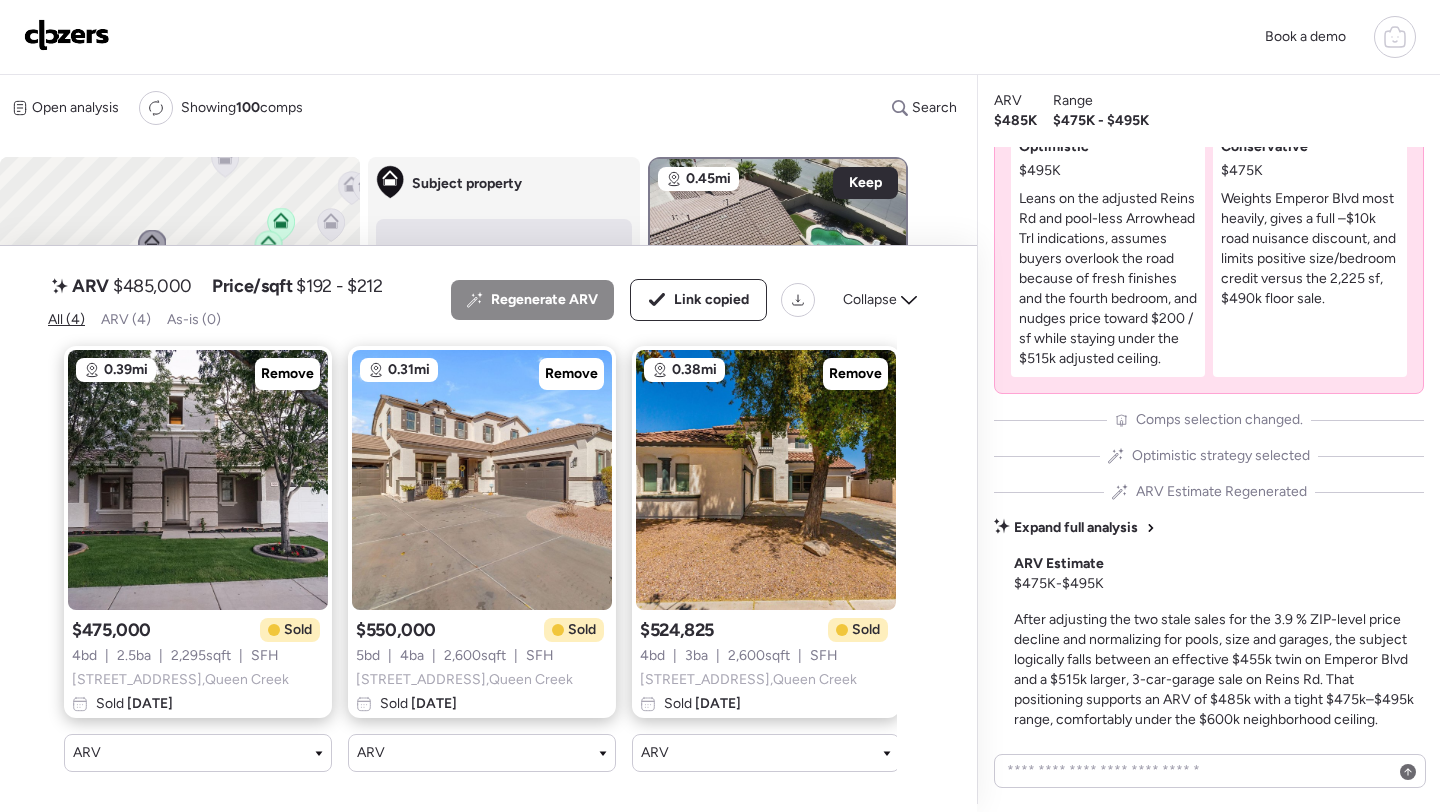 click at bounding box center [67, 35] 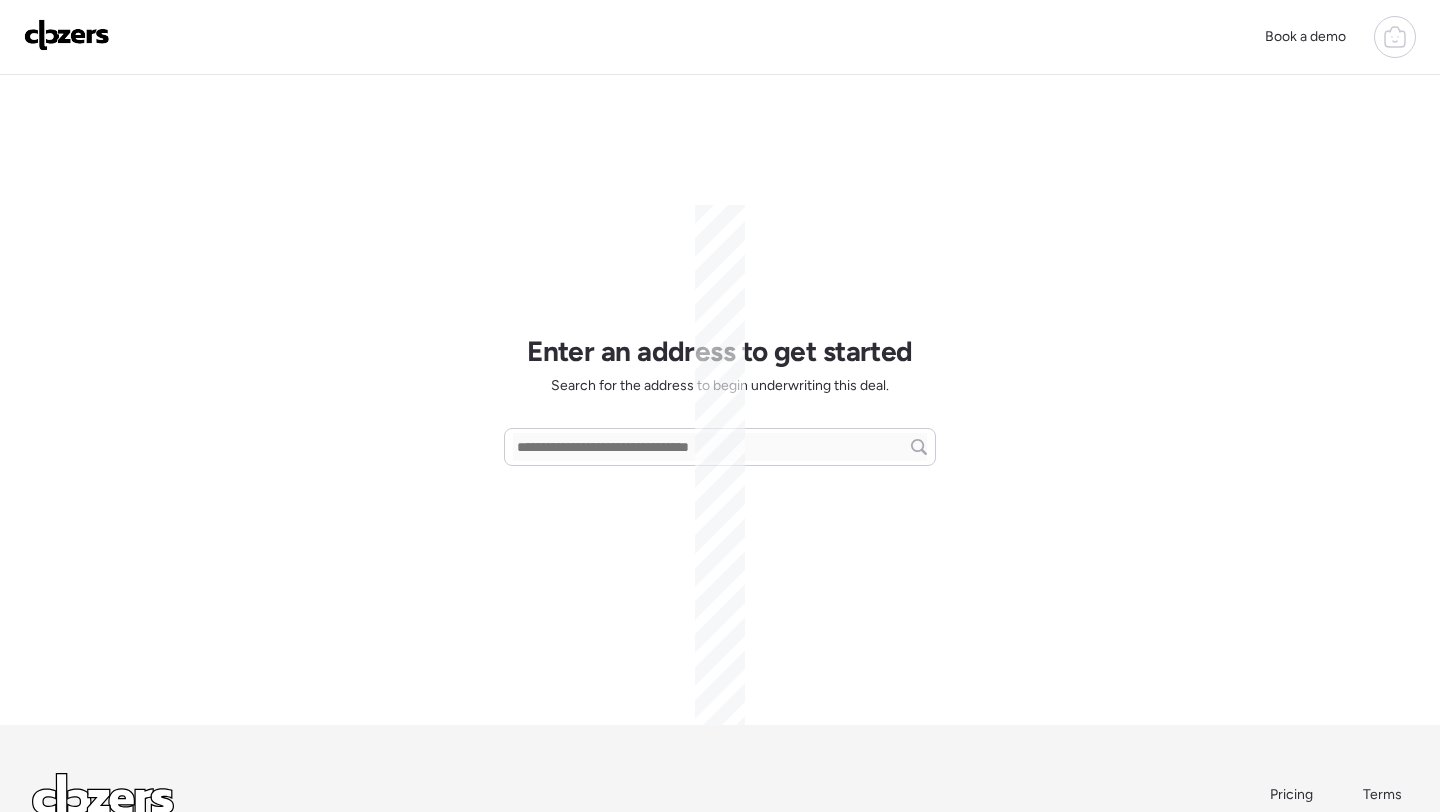 scroll, scrollTop: 0, scrollLeft: 0, axis: both 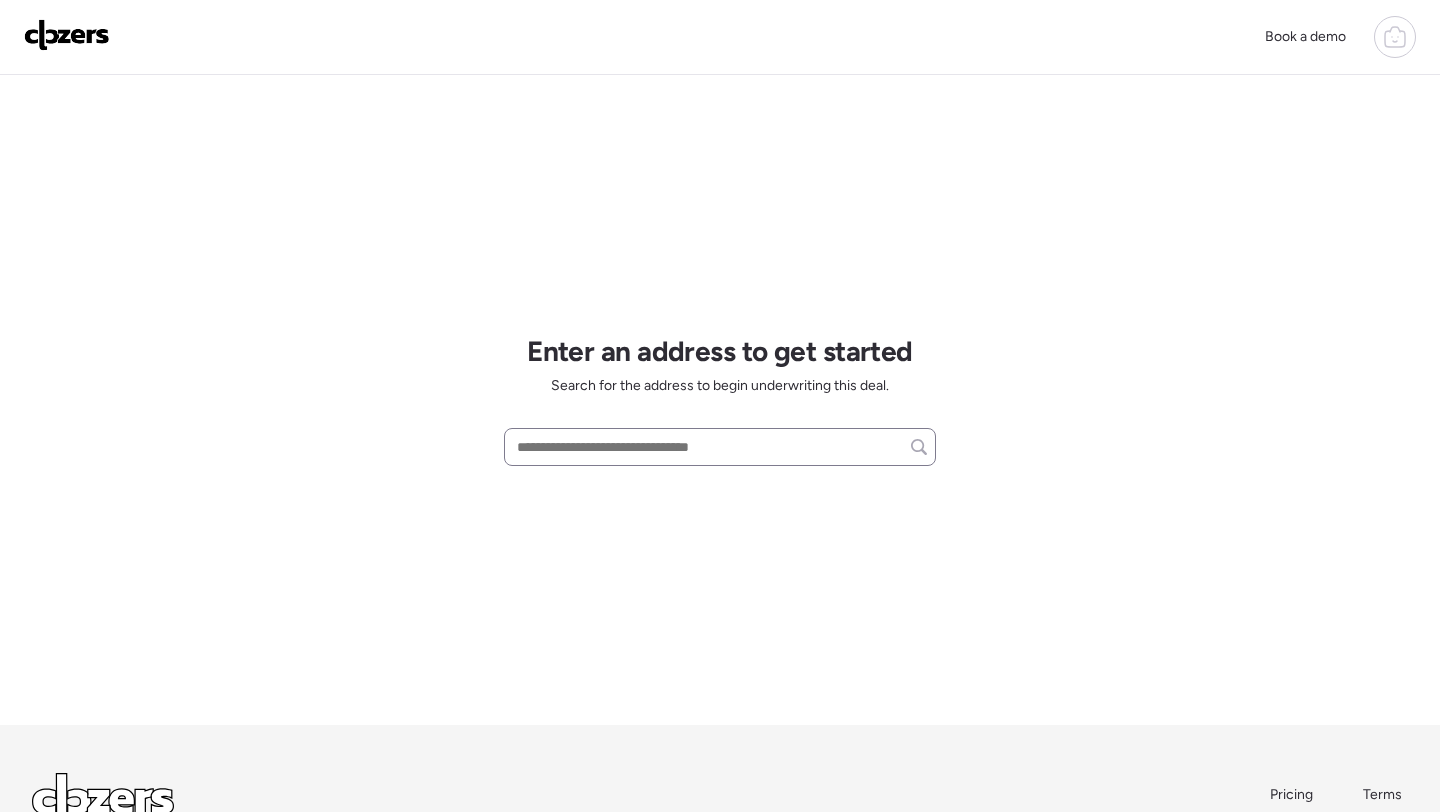 click at bounding box center [720, 447] 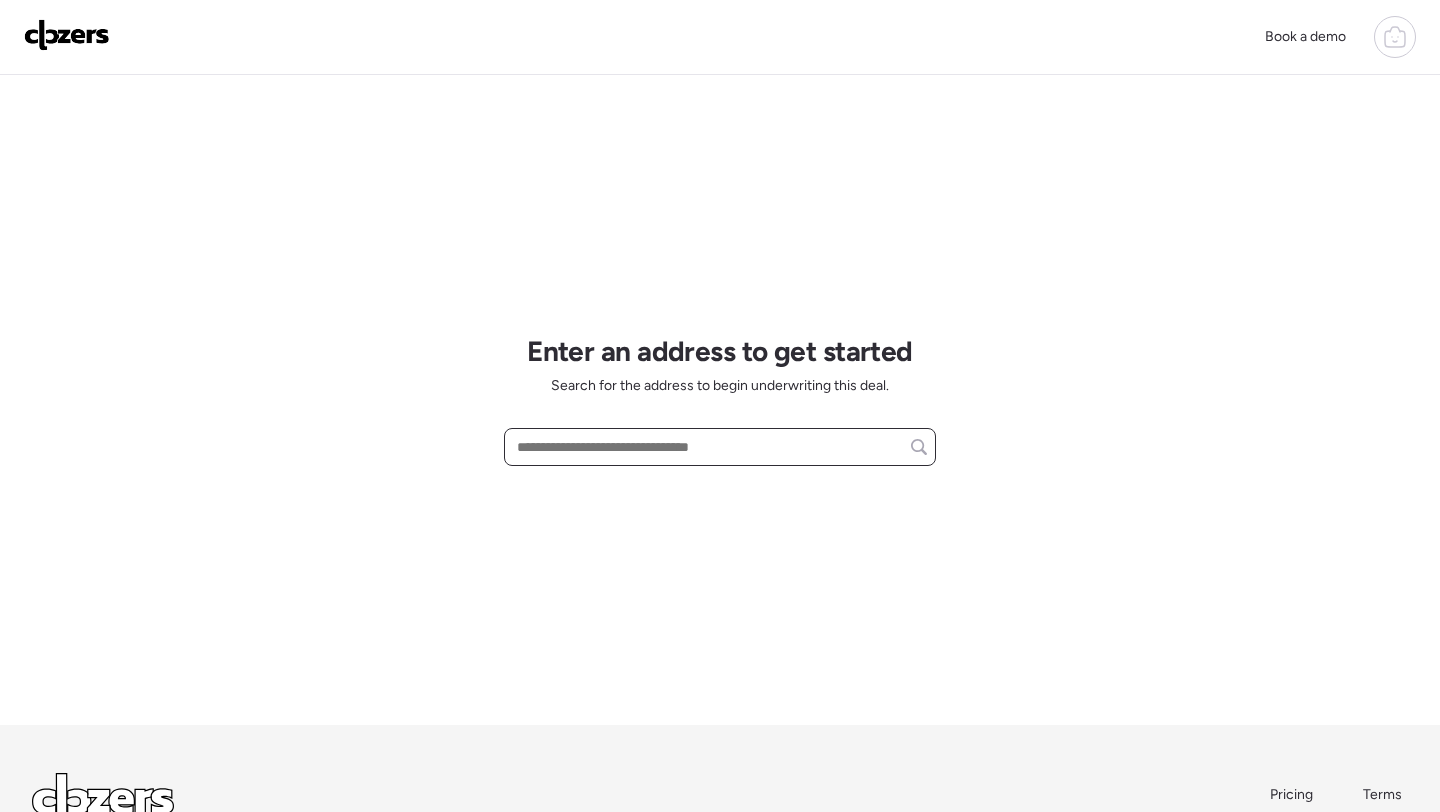 click at bounding box center [720, 447] 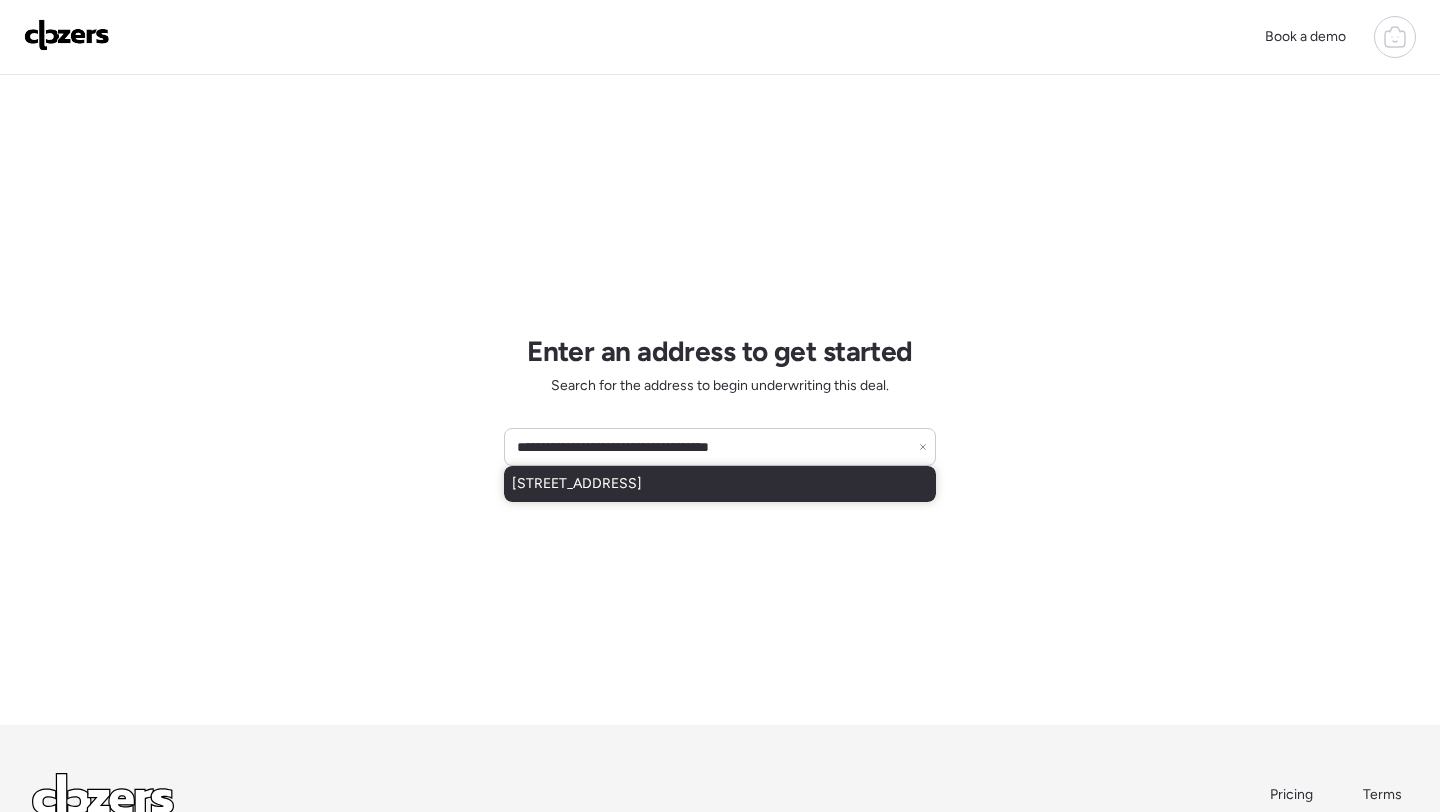 click on "9456 W Jamestown Rd, Phoenix, AZ, 85037" at bounding box center [577, 484] 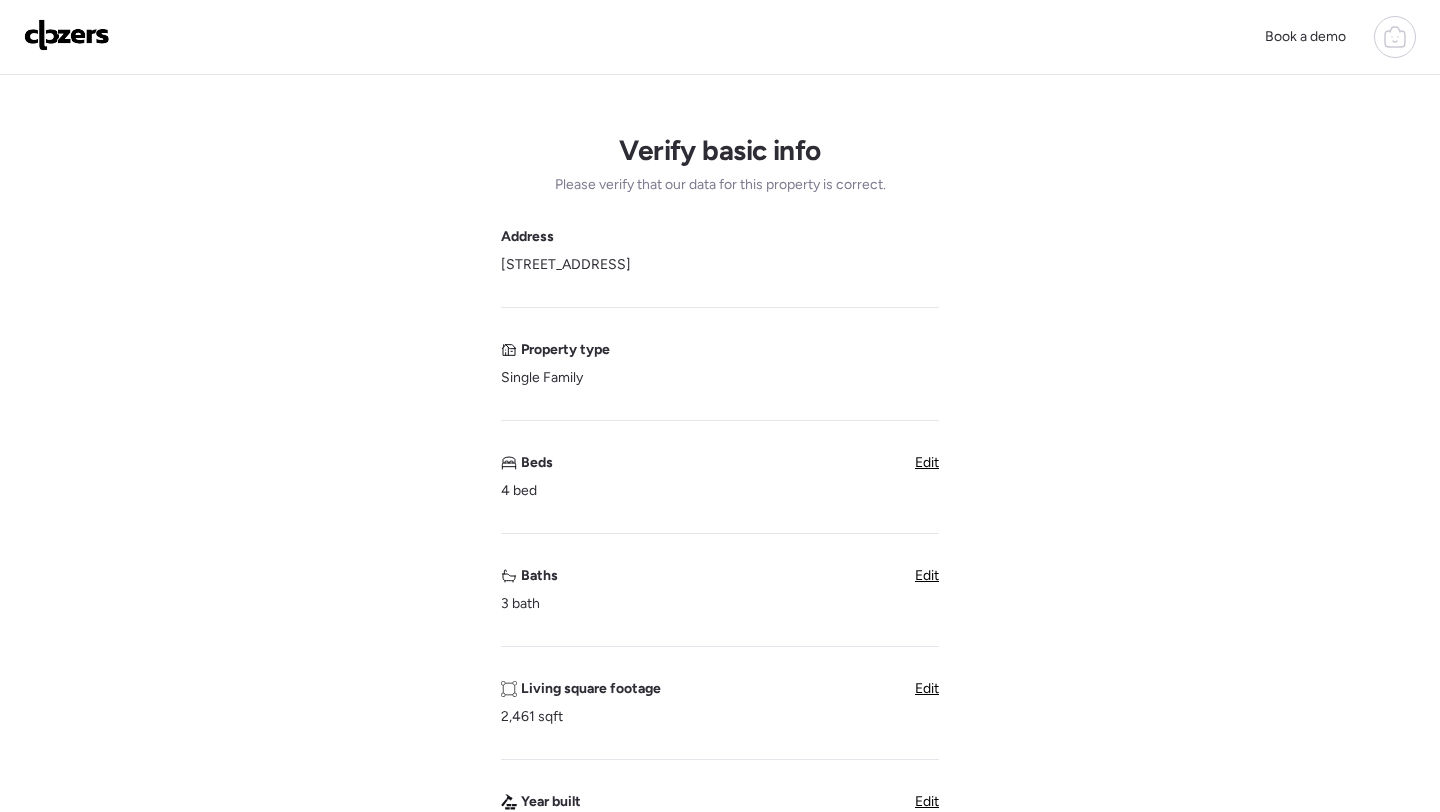 click on "Edit" at bounding box center (927, 575) 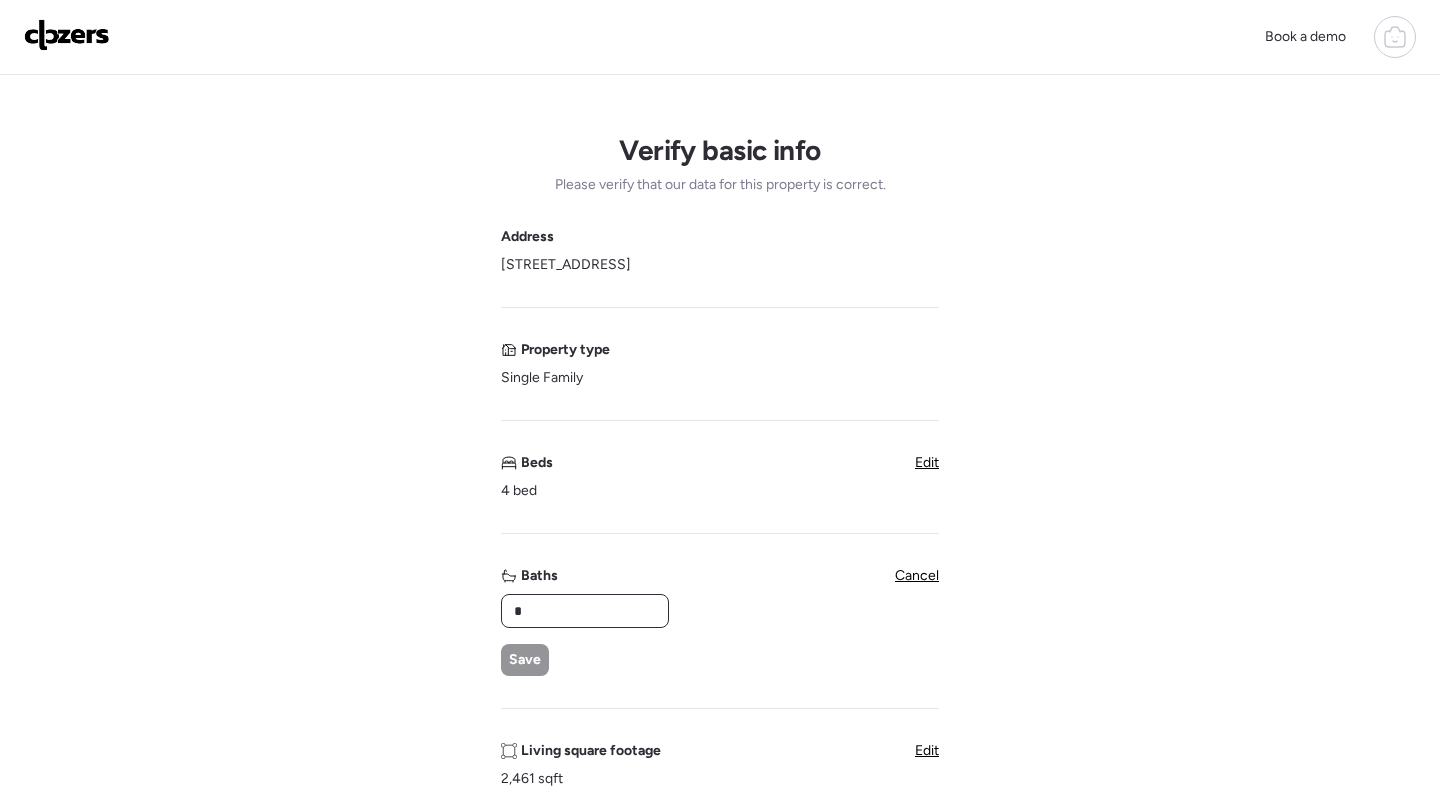 click on "*" at bounding box center [585, 611] 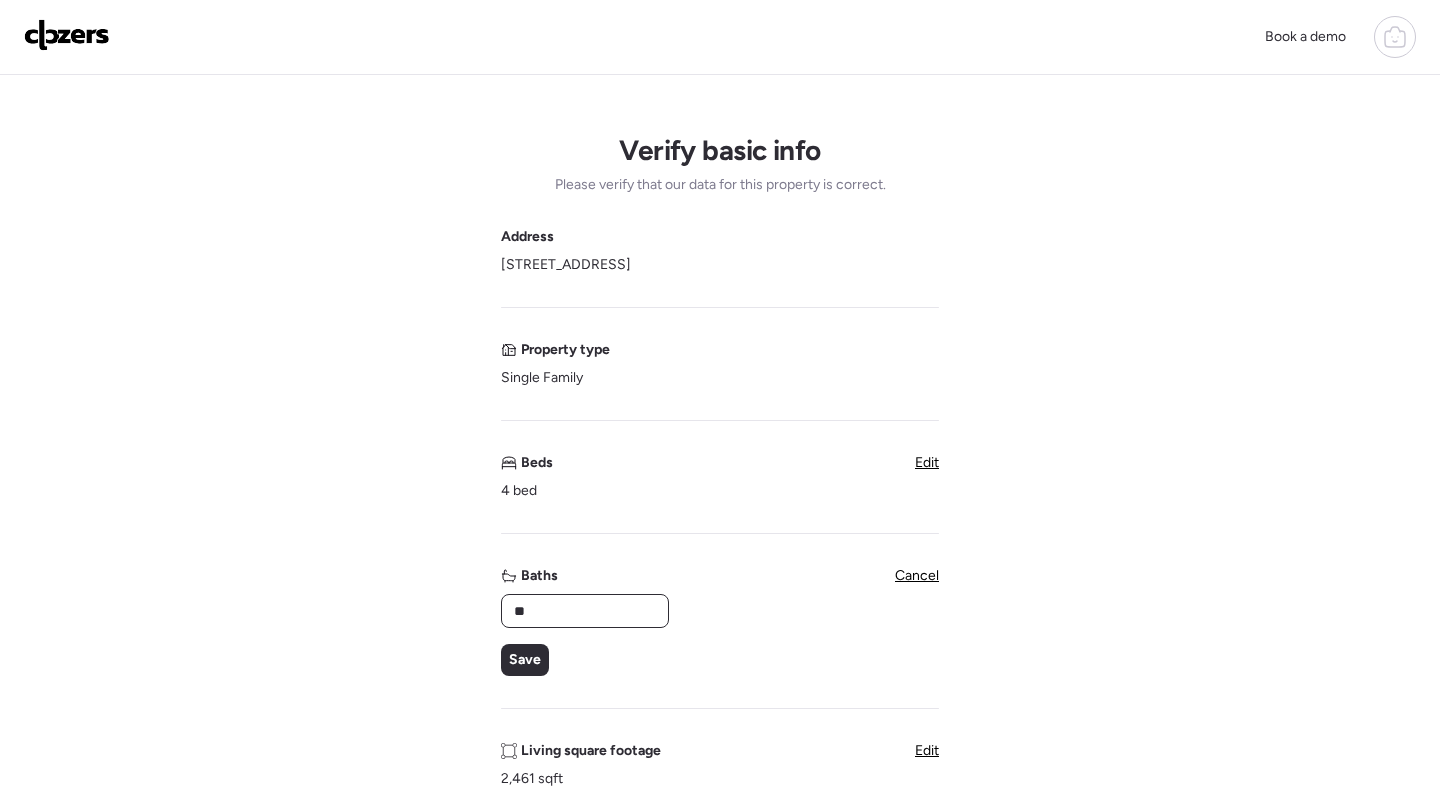 type on "***" 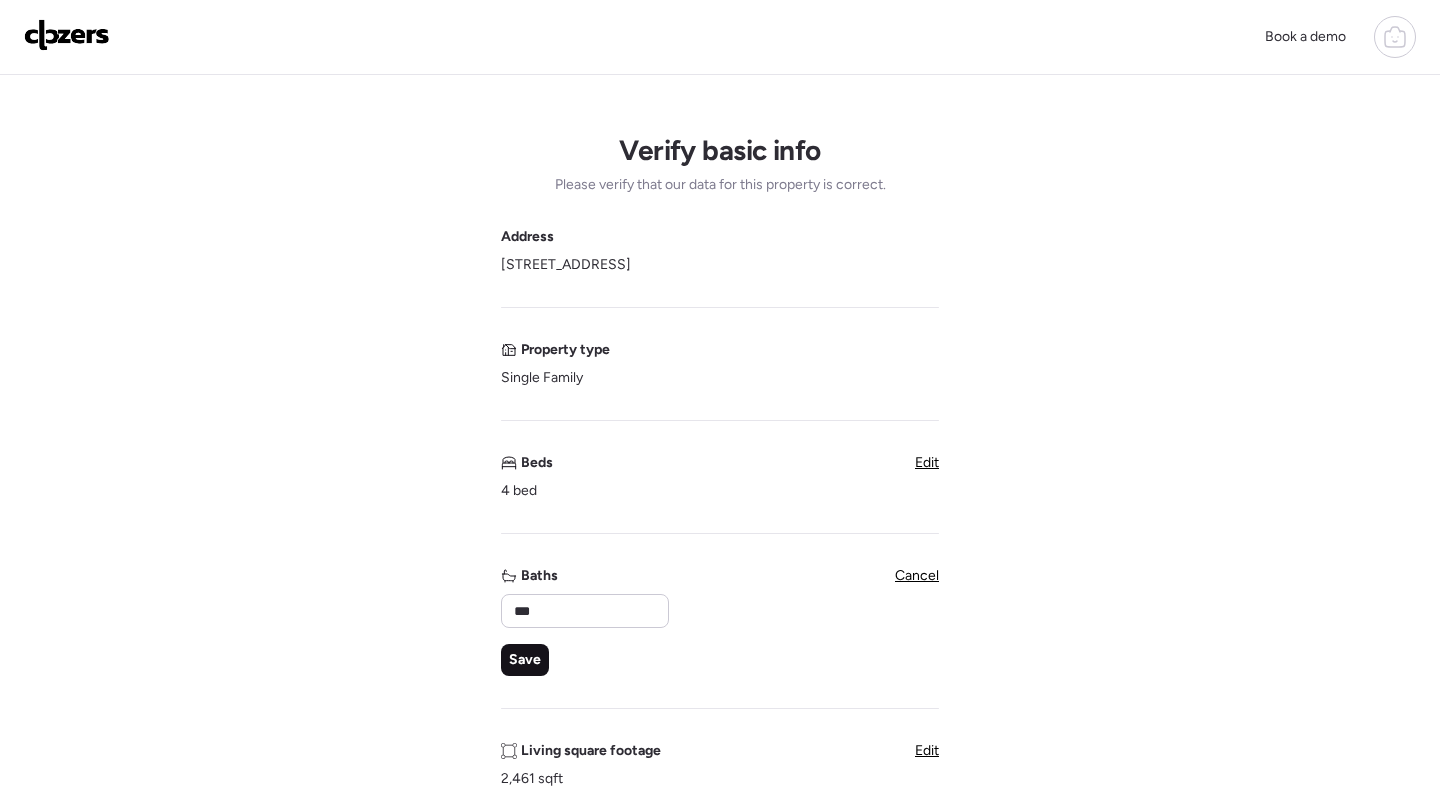 click on "Save" at bounding box center (525, 660) 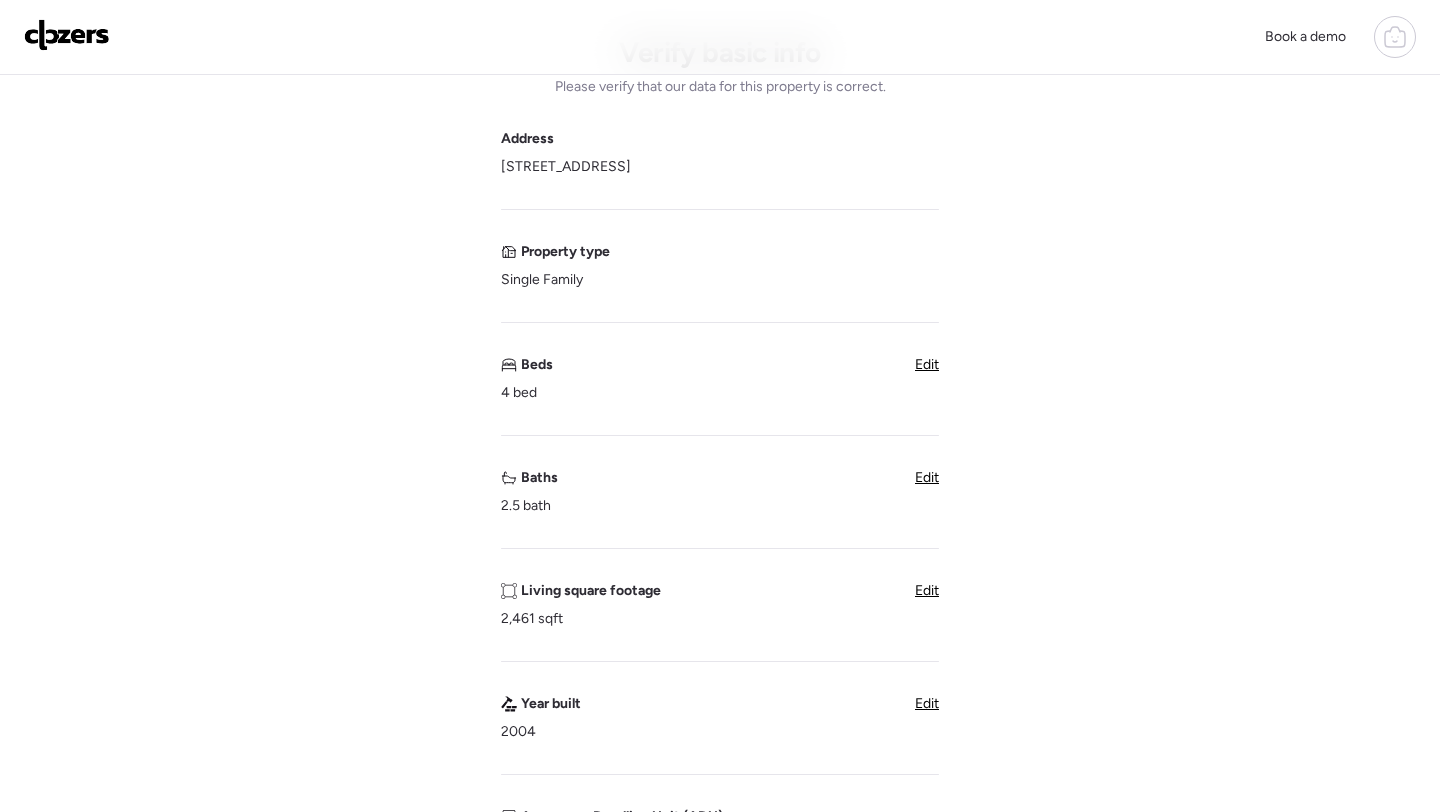 scroll, scrollTop: 0, scrollLeft: 0, axis: both 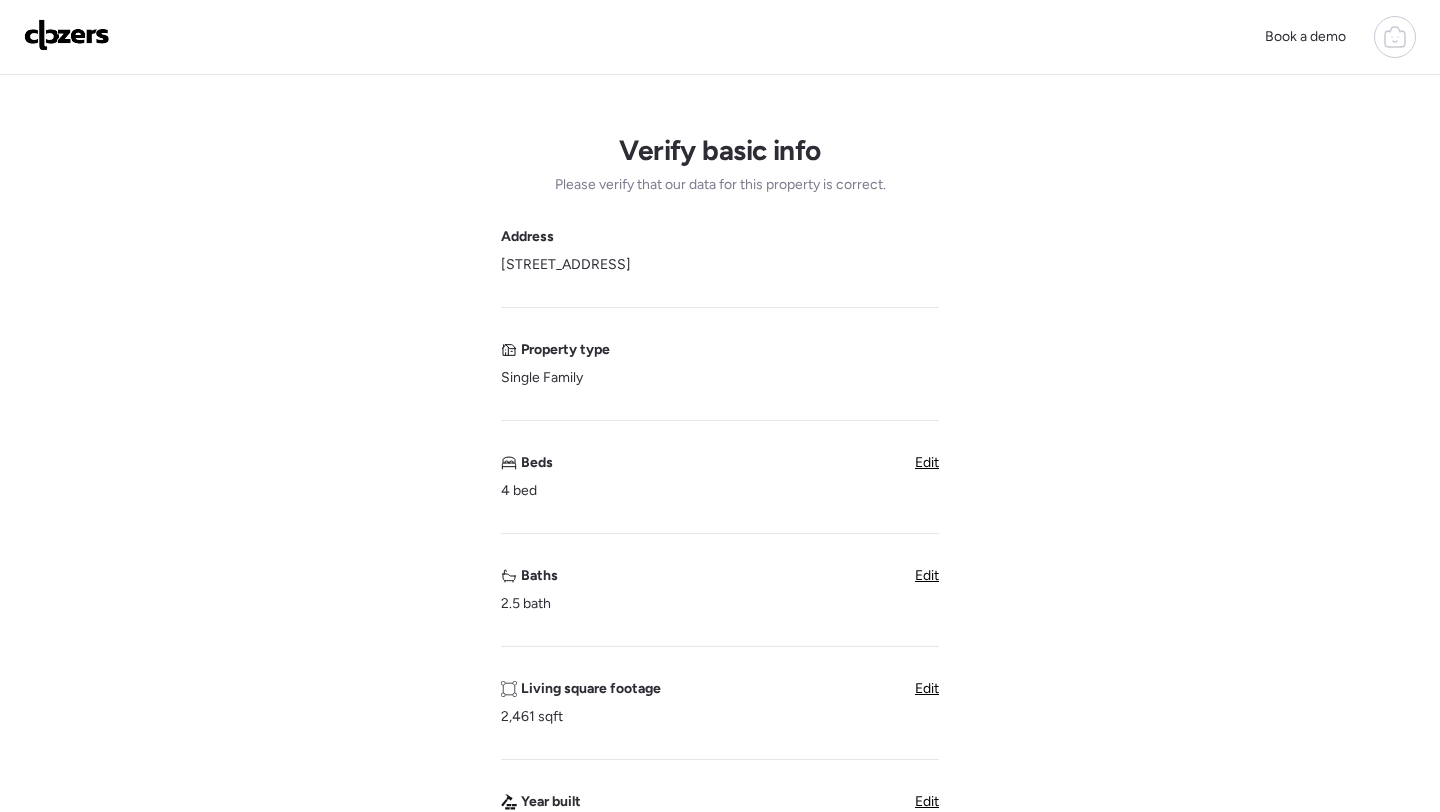 click at bounding box center (67, 35) 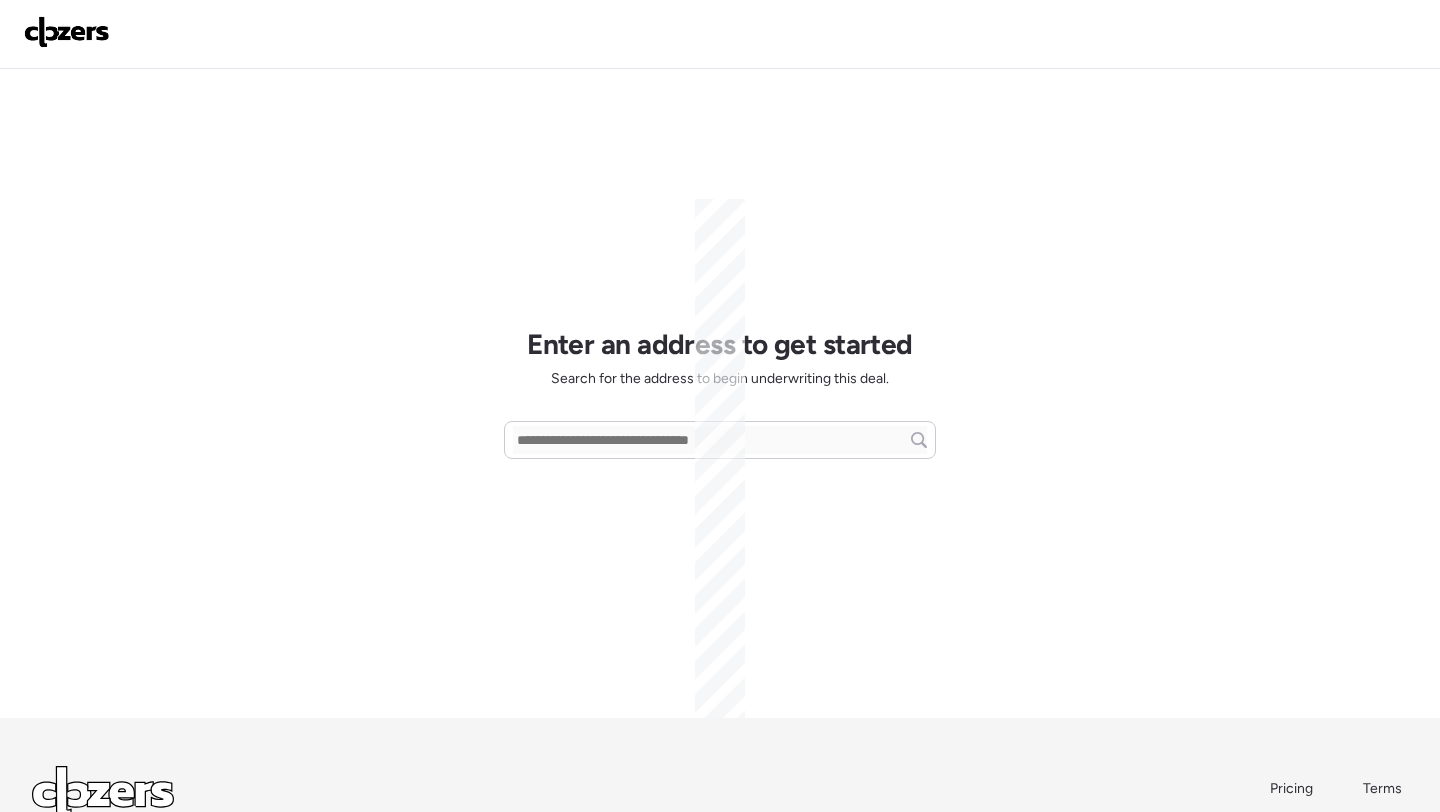scroll, scrollTop: 0, scrollLeft: 0, axis: both 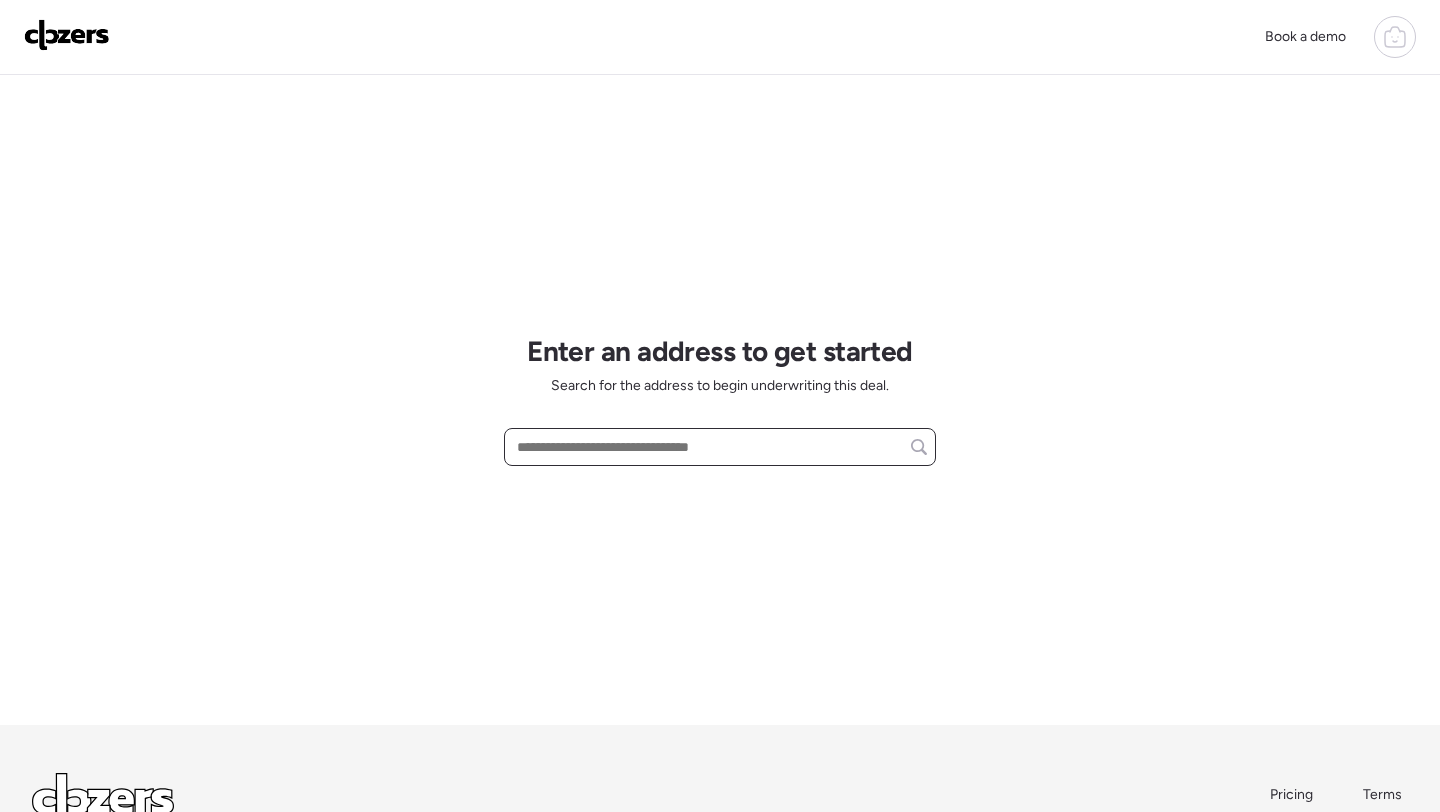 click at bounding box center (720, 447) 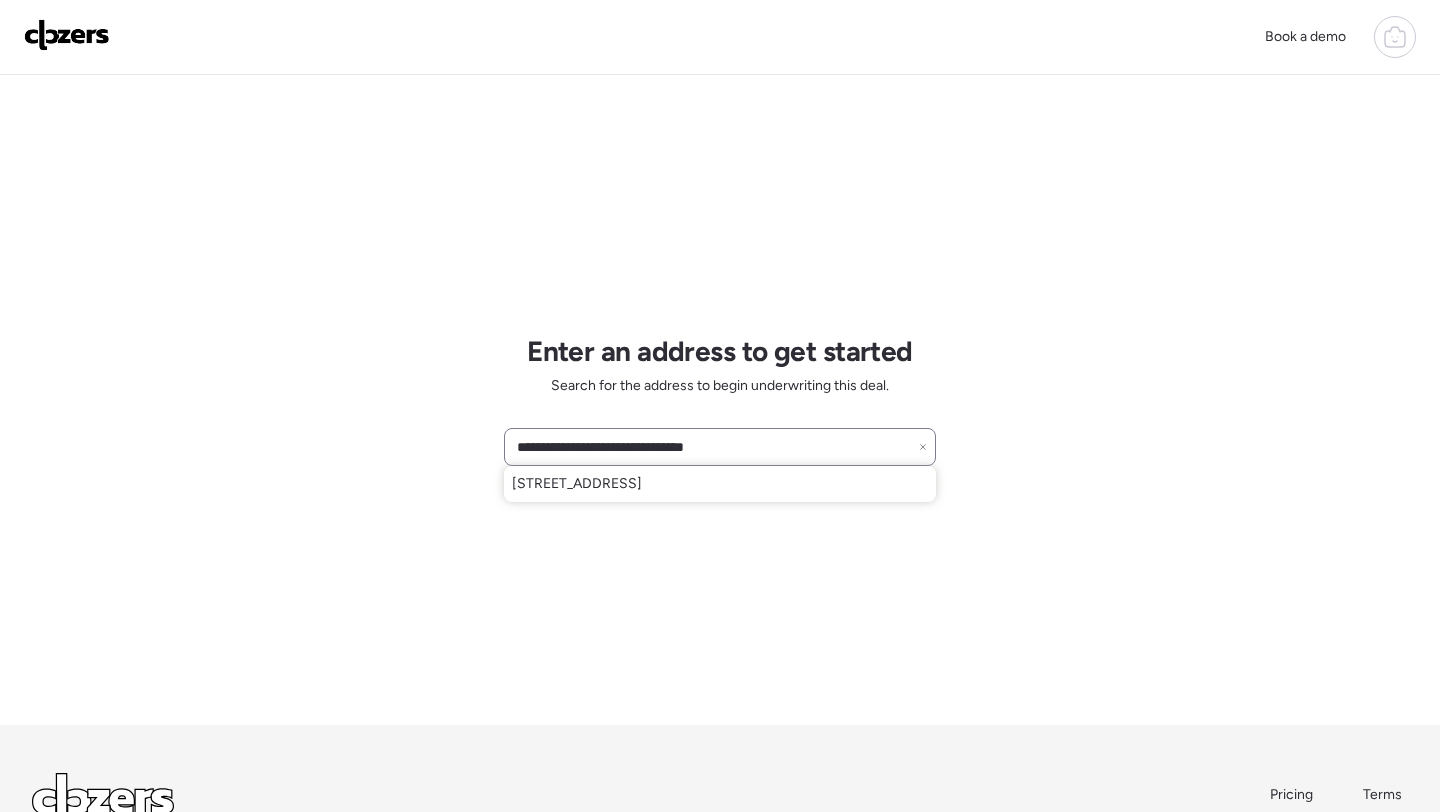 click on "[STREET_ADDRESS]" at bounding box center (577, 484) 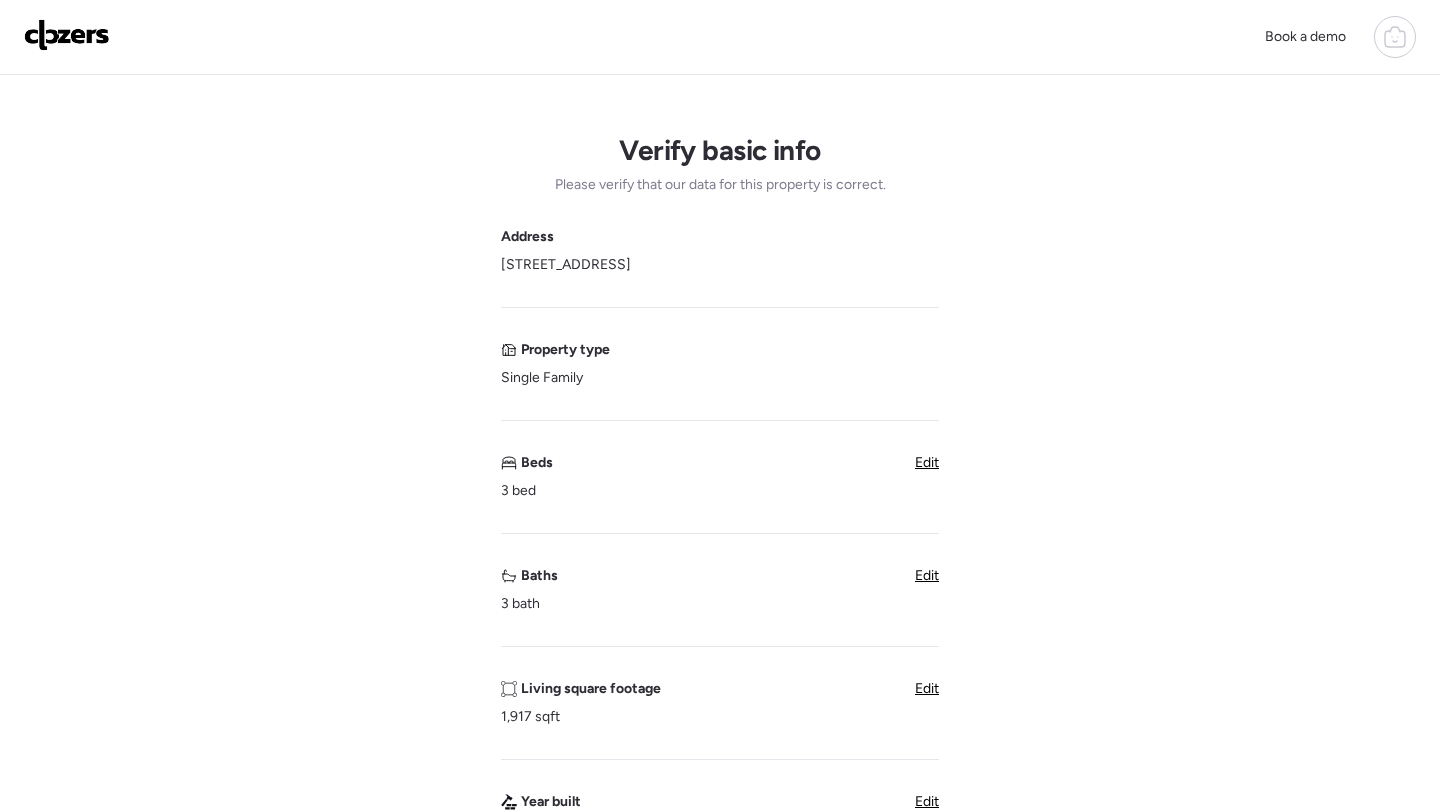 scroll, scrollTop: 78, scrollLeft: 0, axis: vertical 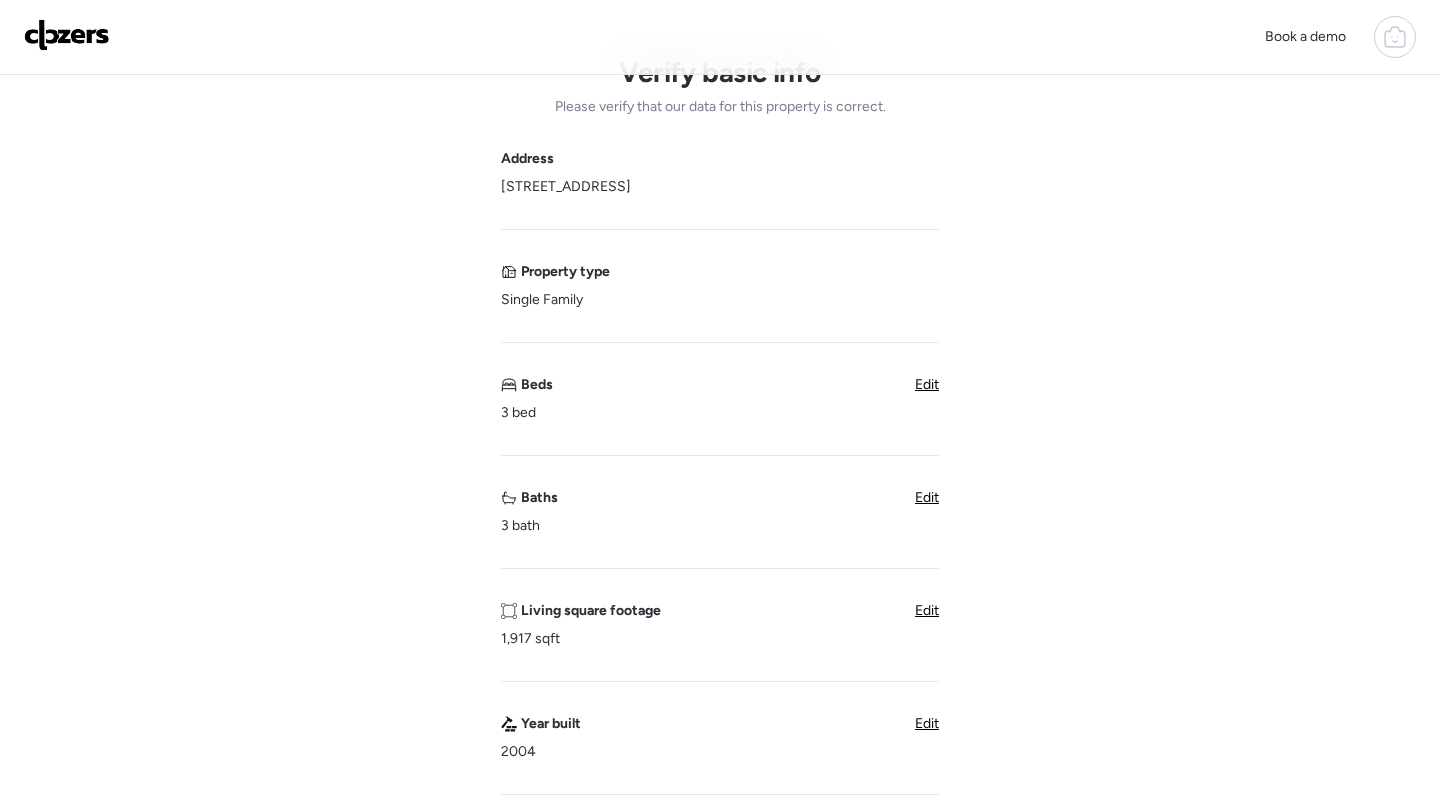click on "Edit" at bounding box center [927, 497] 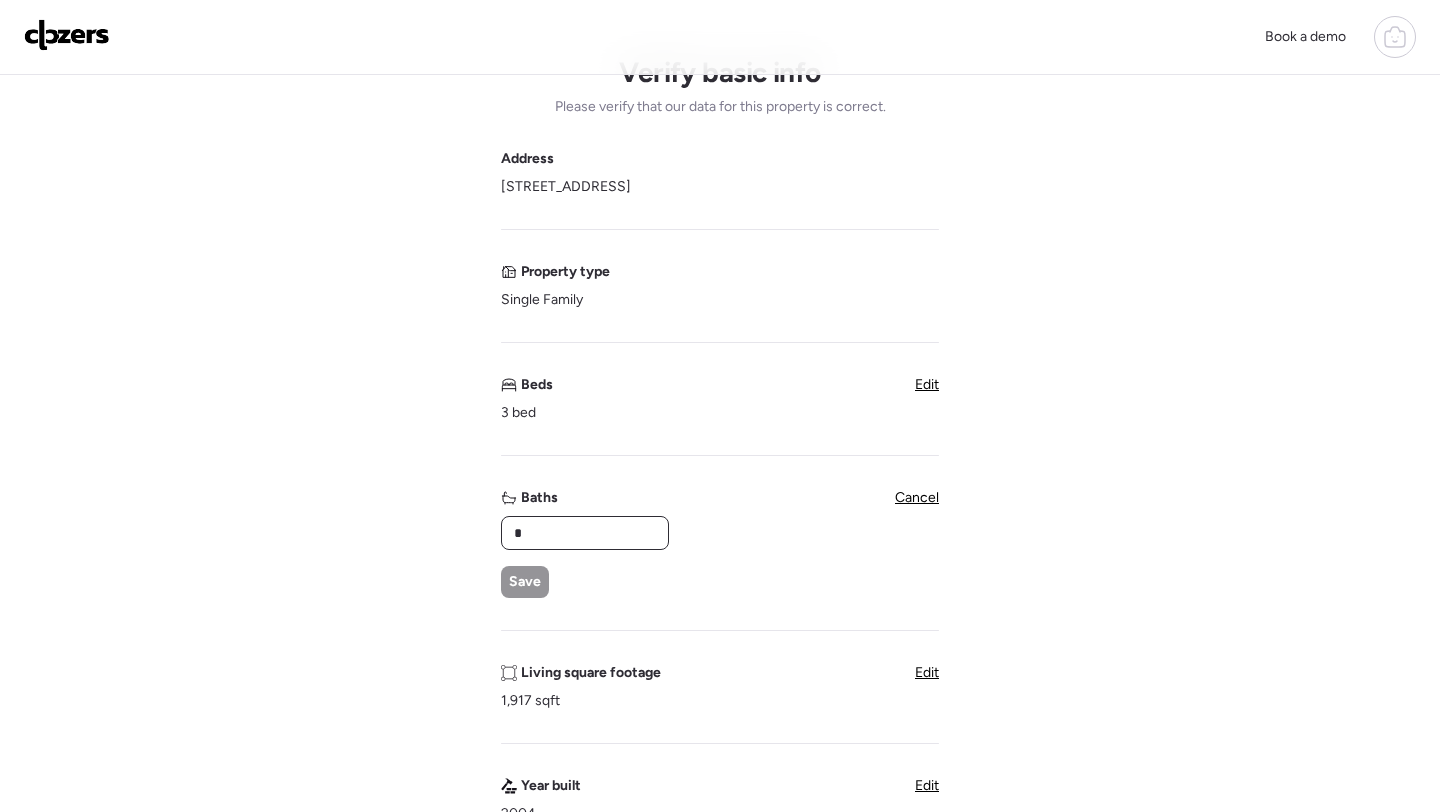 click on "*" at bounding box center [585, 533] 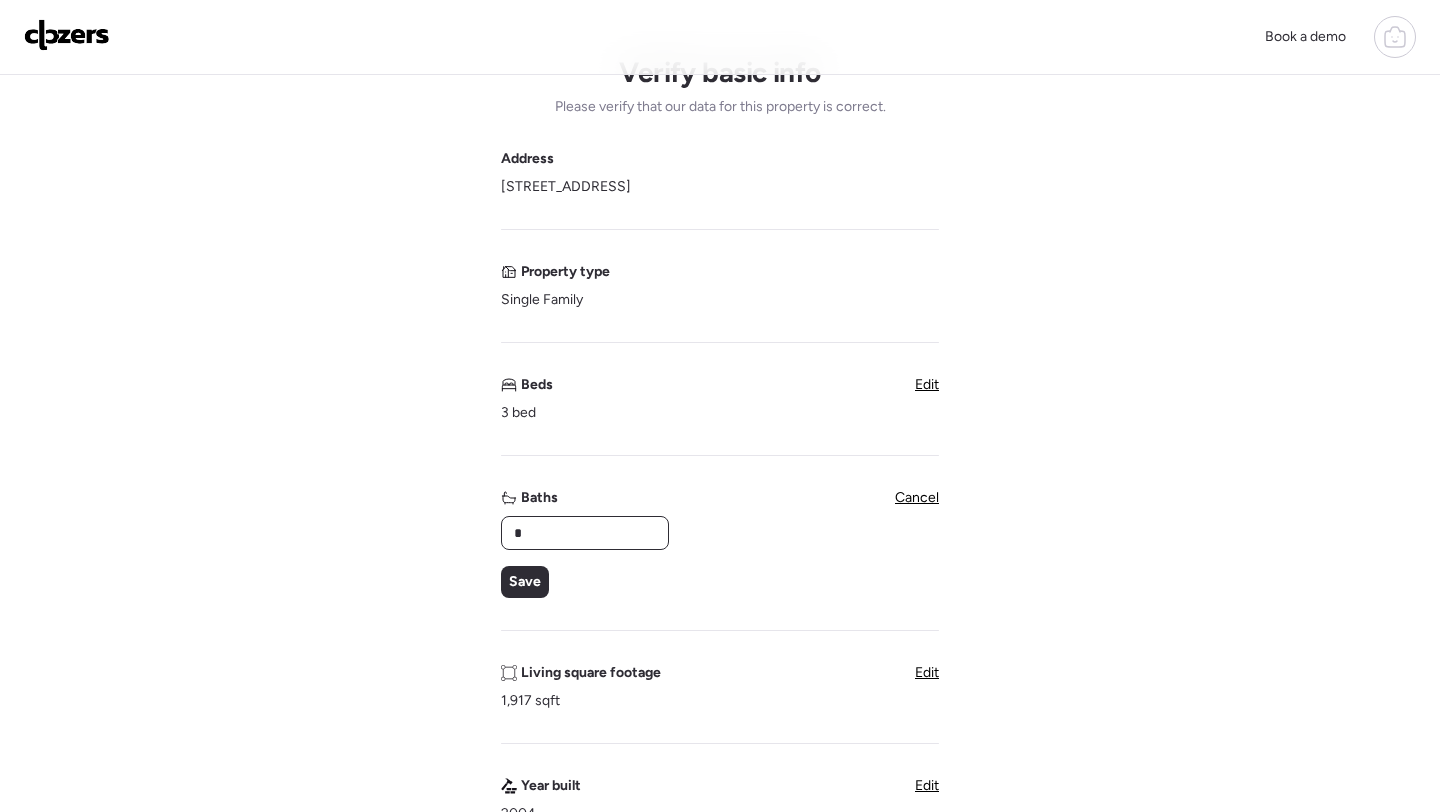 type on "*" 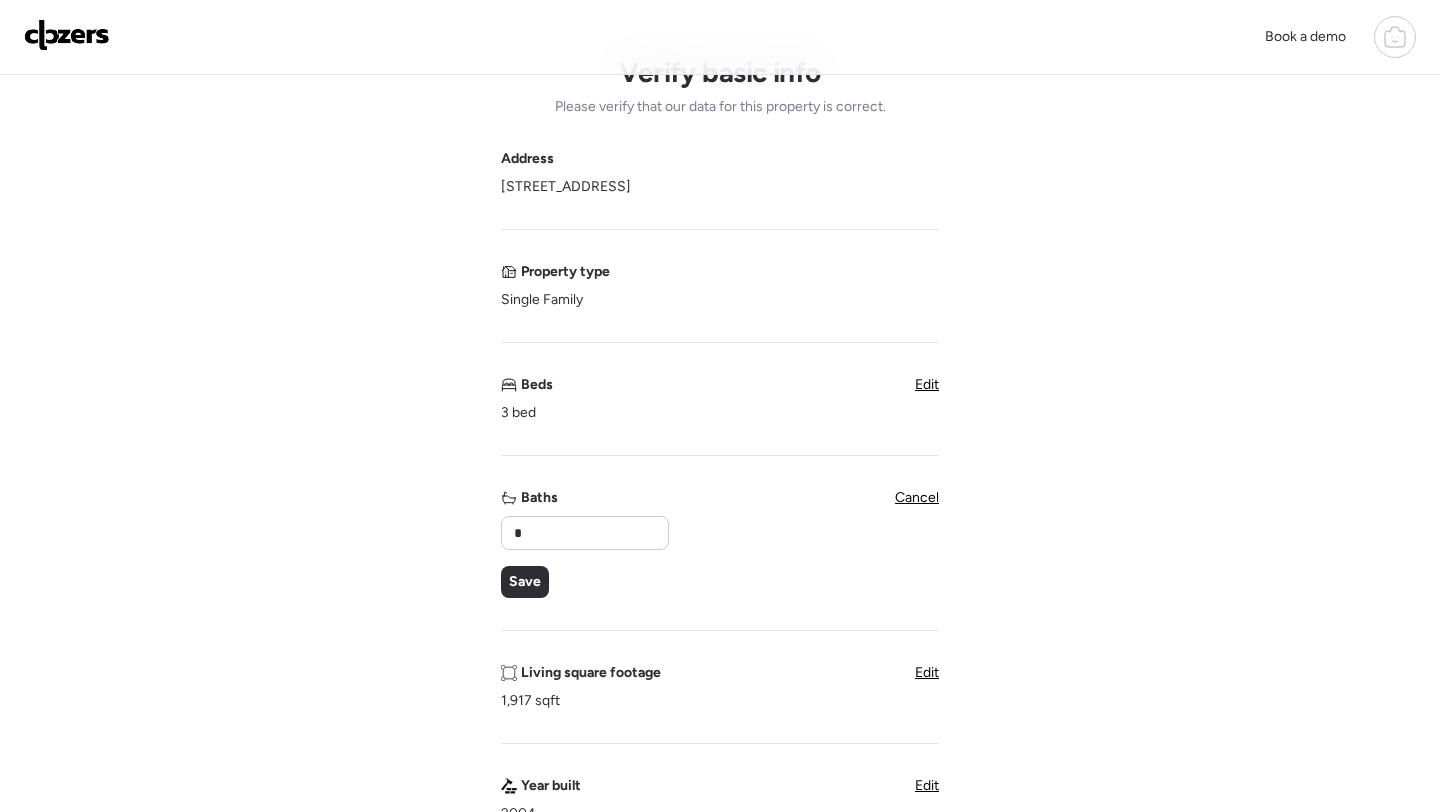 click on "* Save" at bounding box center (584, 557) 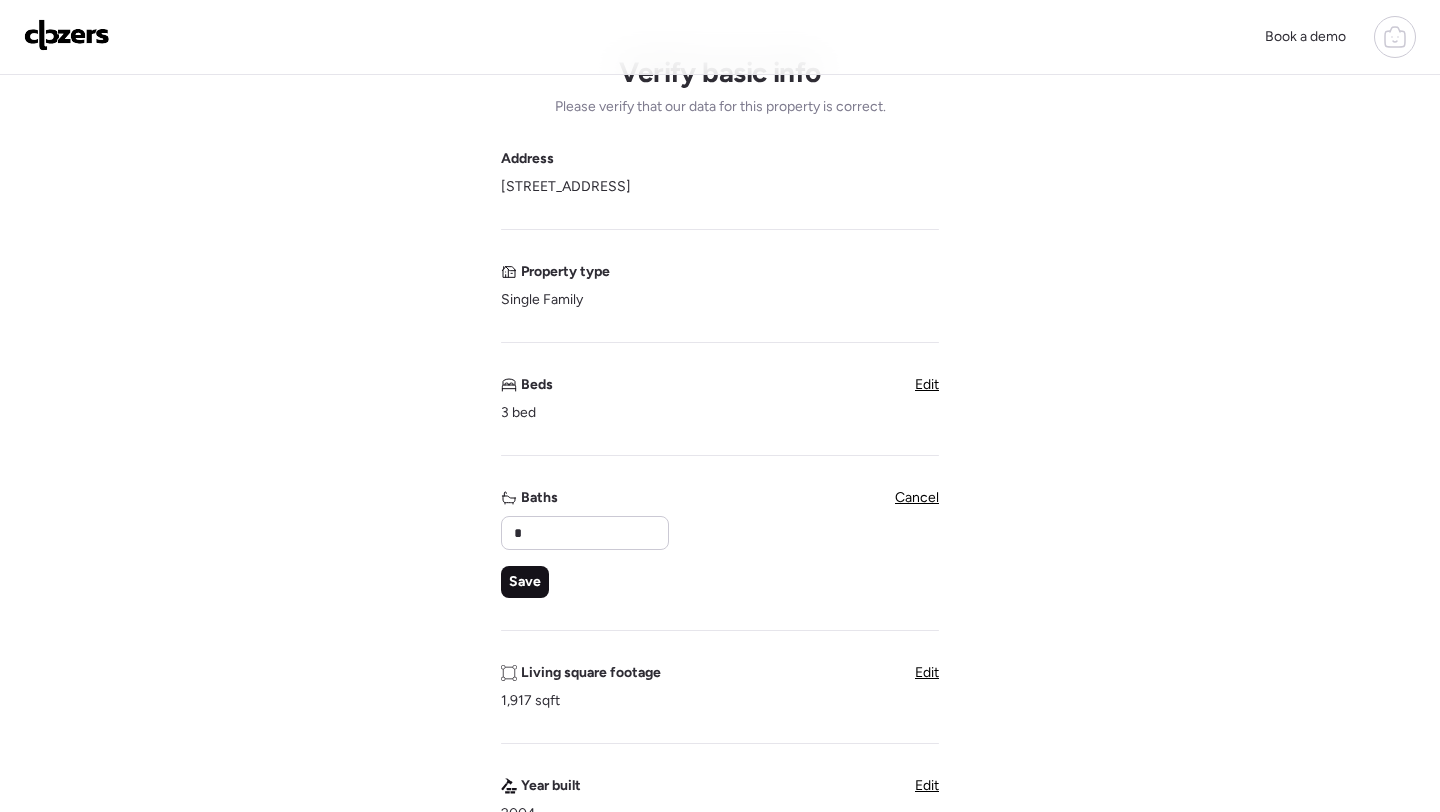 click on "Save" at bounding box center (525, 582) 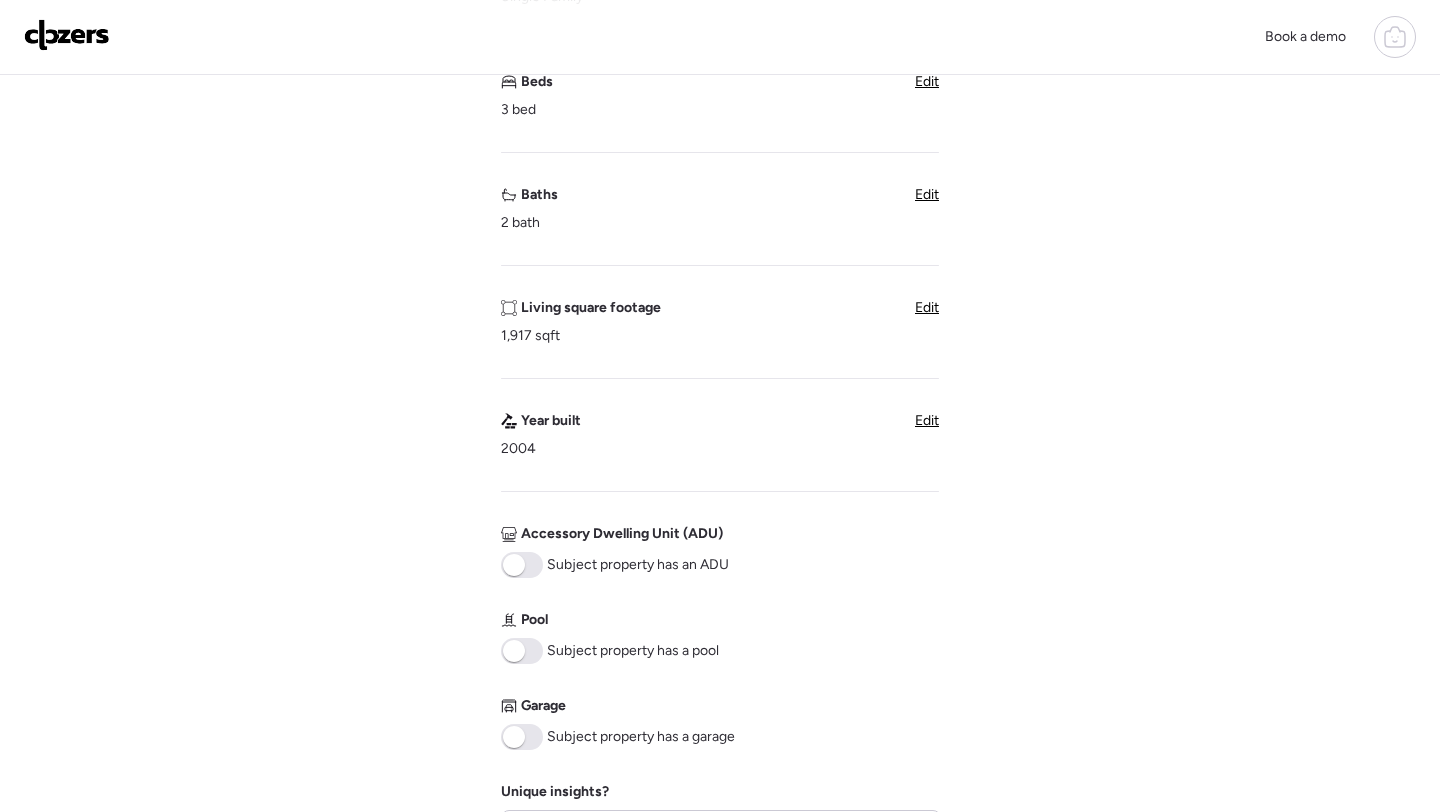 scroll, scrollTop: 544, scrollLeft: 0, axis: vertical 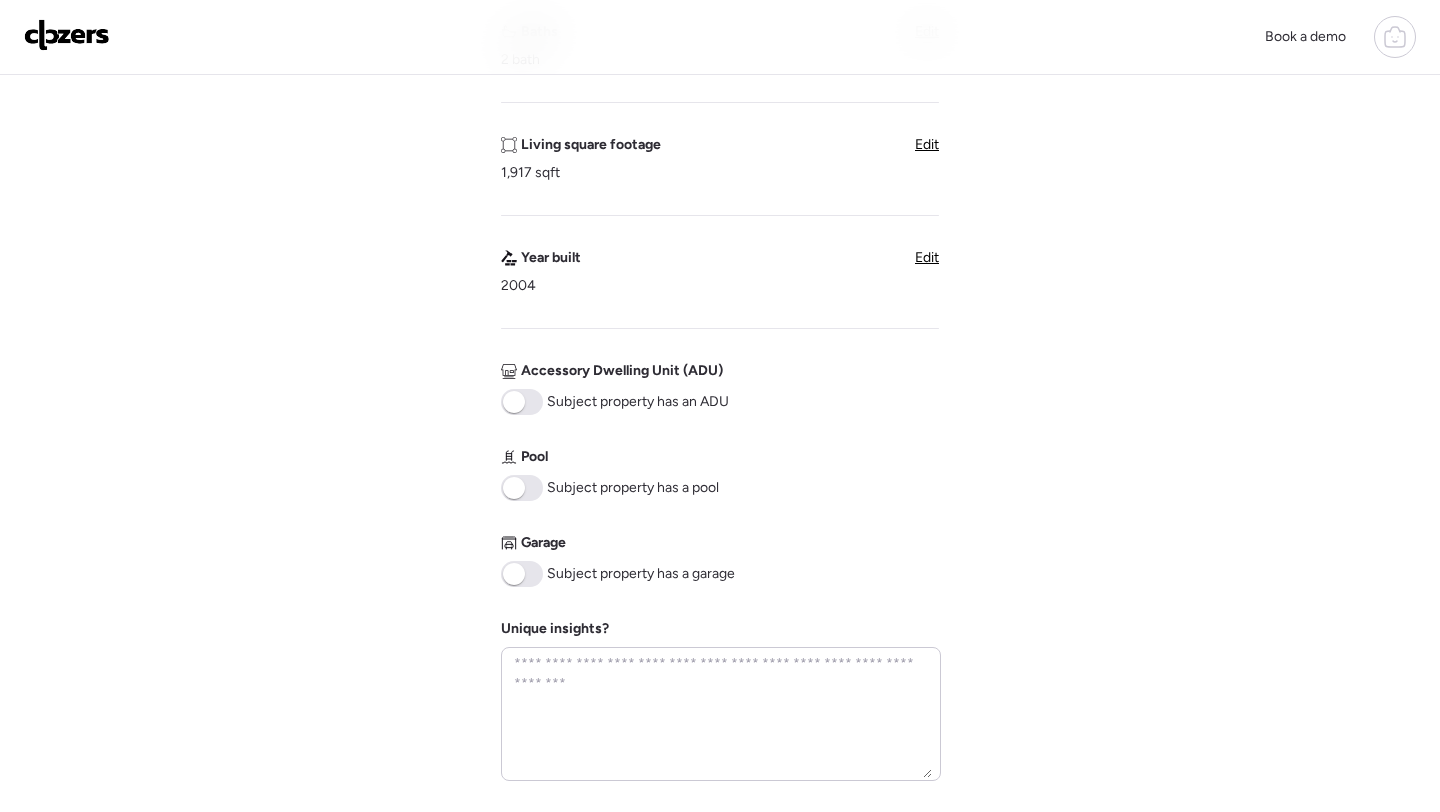 click at bounding box center (522, 488) 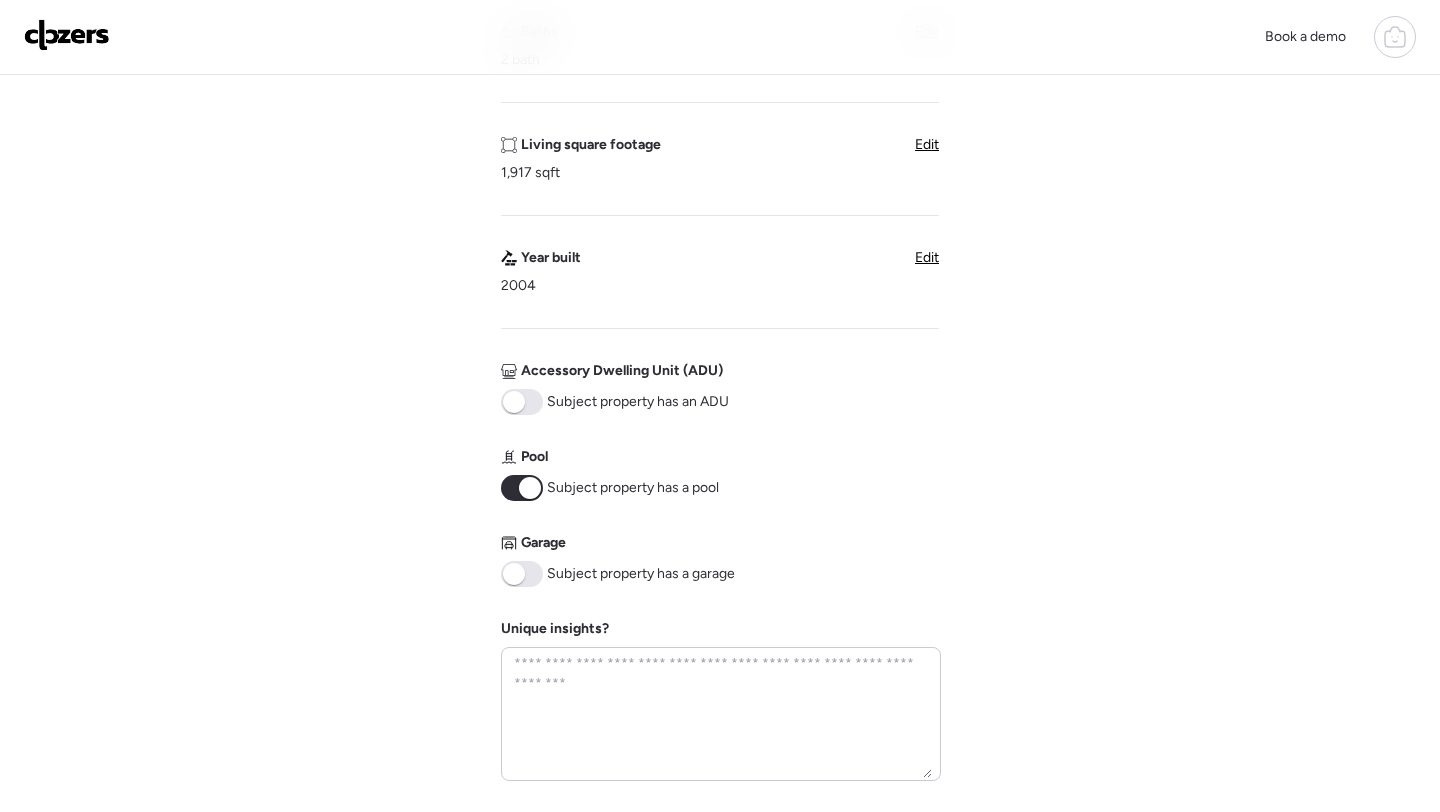 click at bounding box center (522, 574) 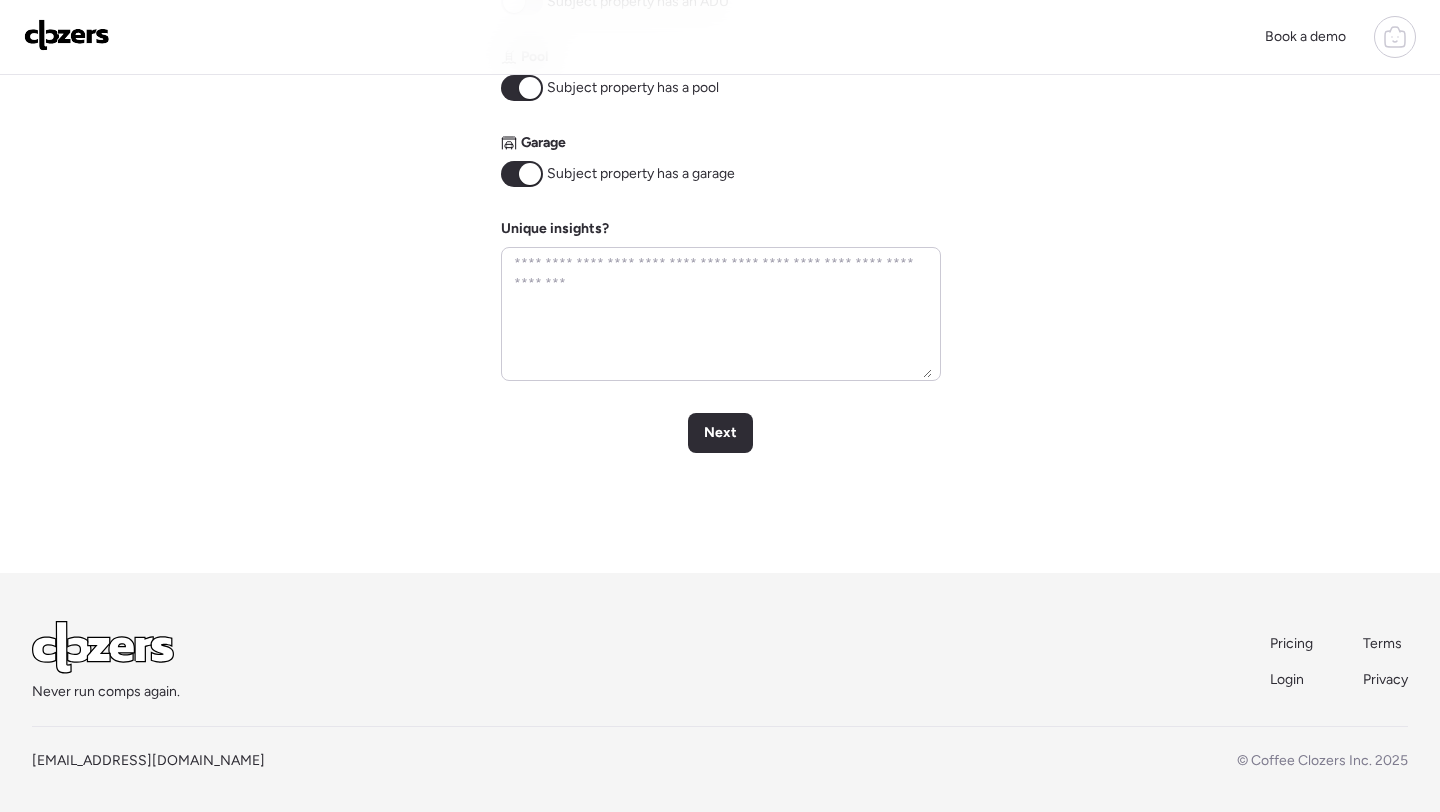 scroll, scrollTop: 952, scrollLeft: 0, axis: vertical 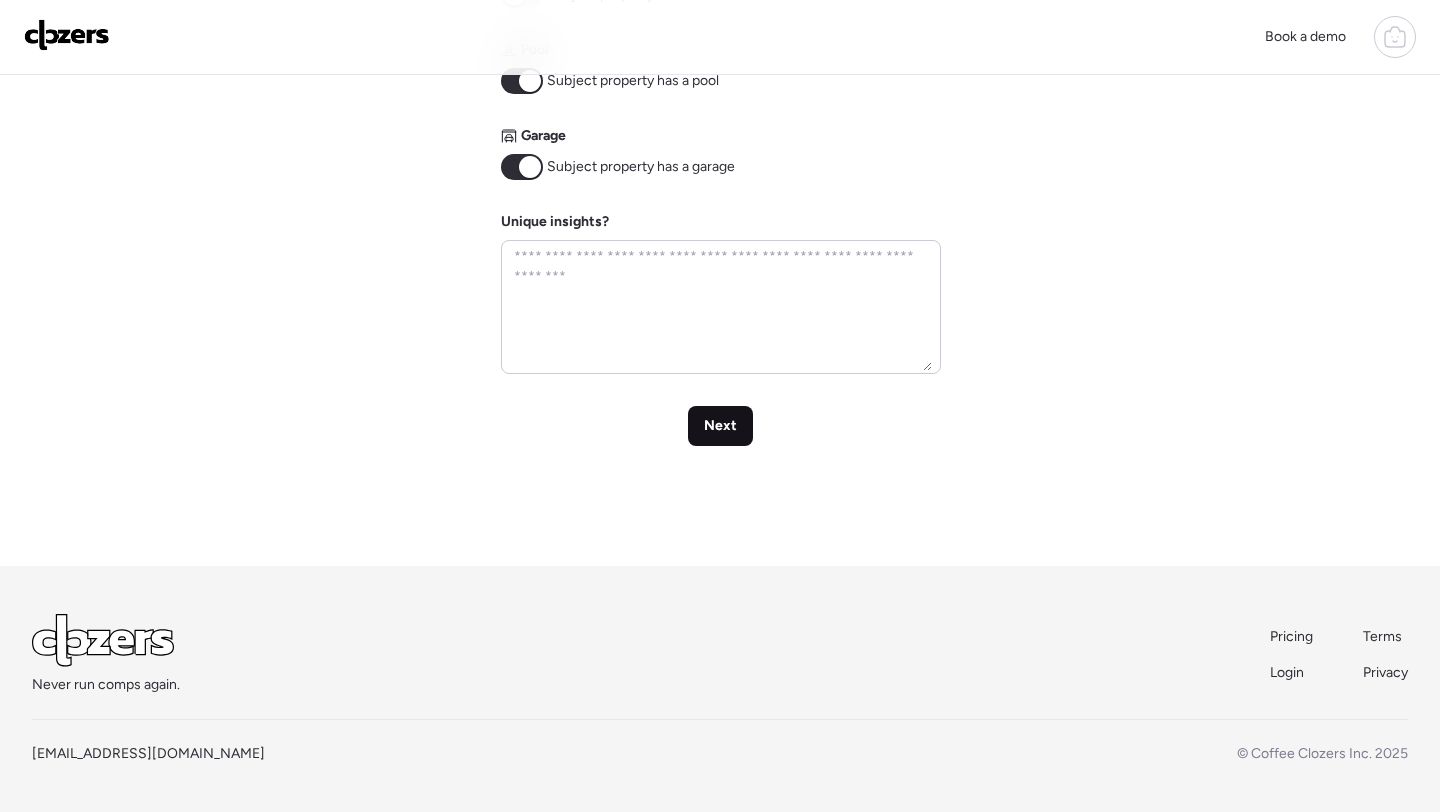 click on "Next" at bounding box center [720, 426] 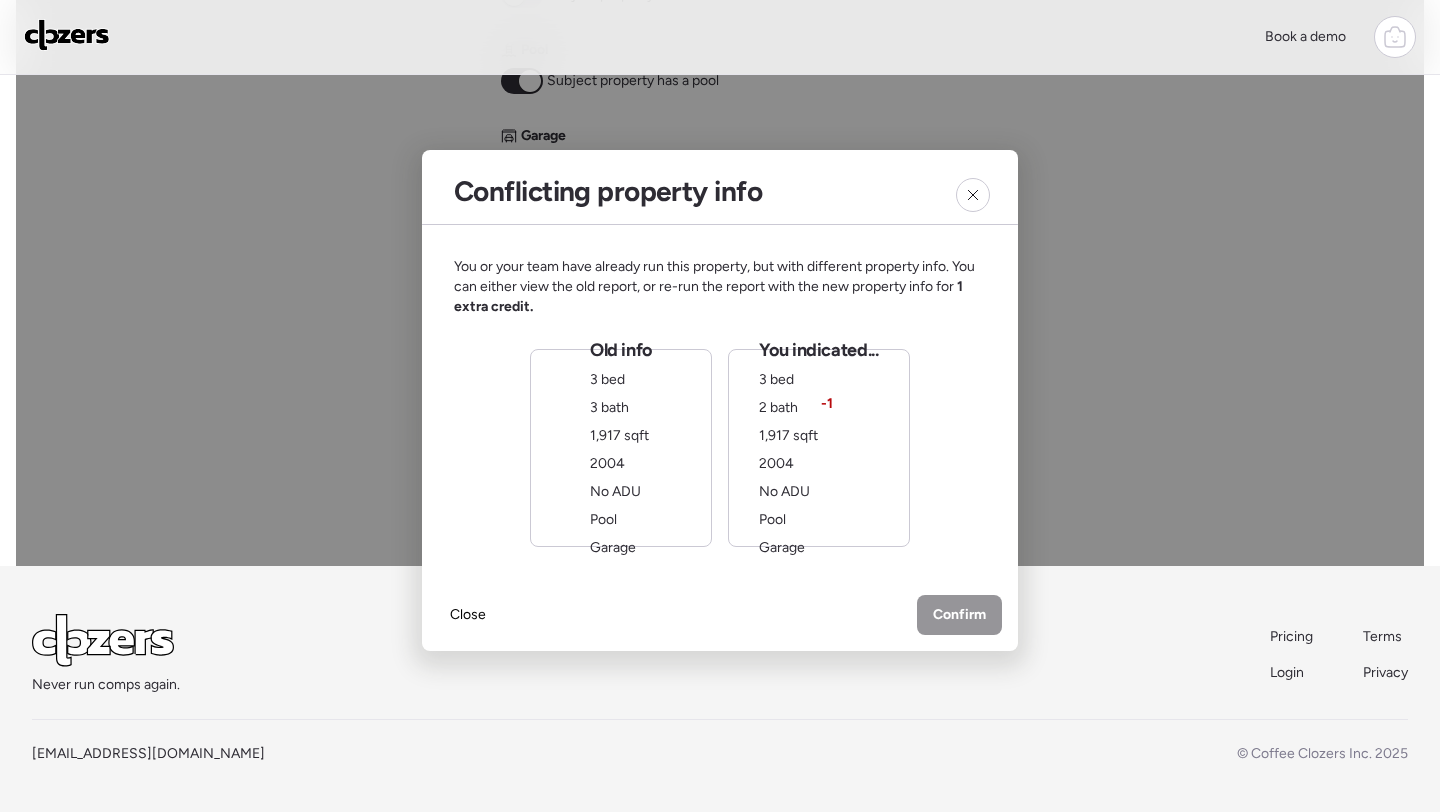 click on "1,917 sqft" at bounding box center [788, 435] 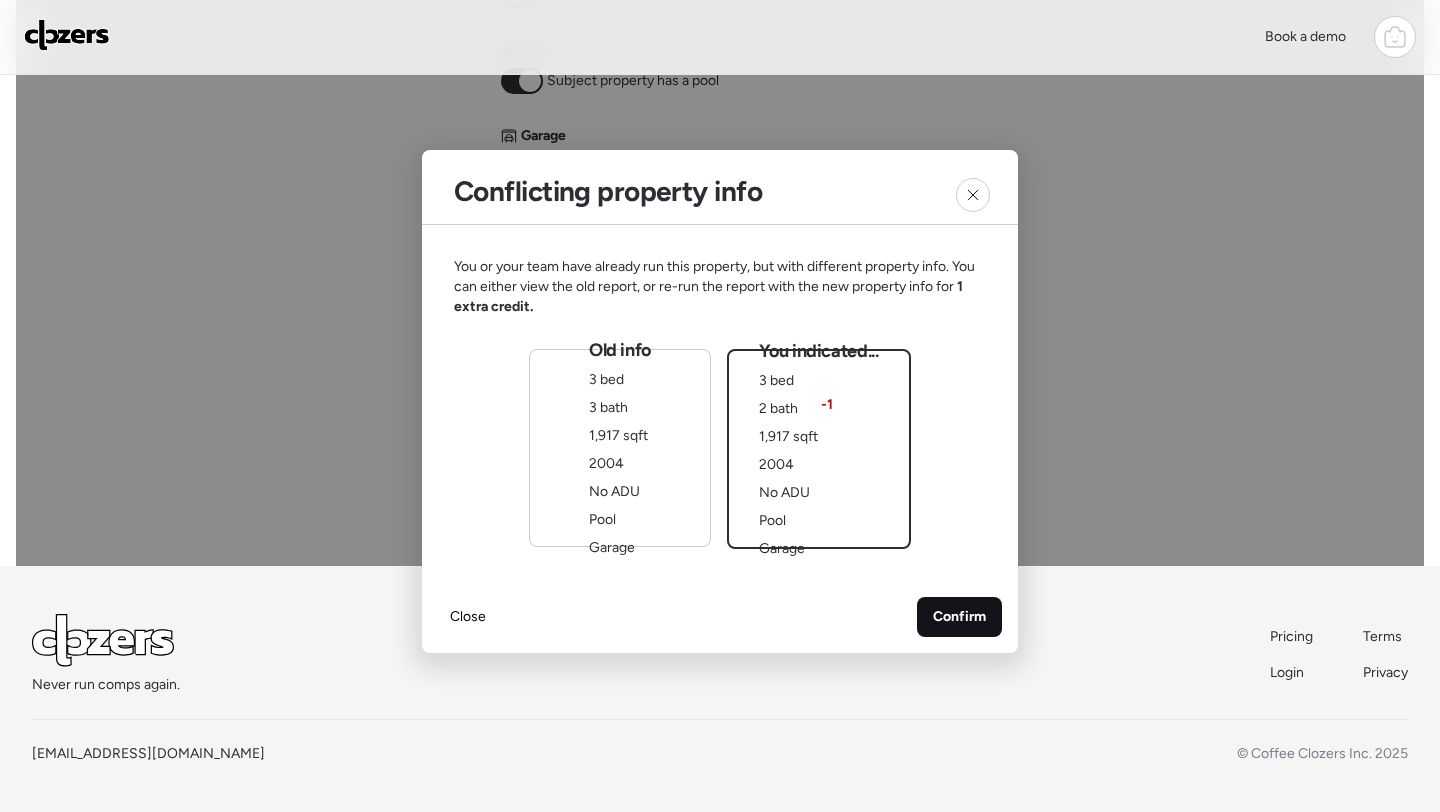 click on "Confirm" at bounding box center [959, 617] 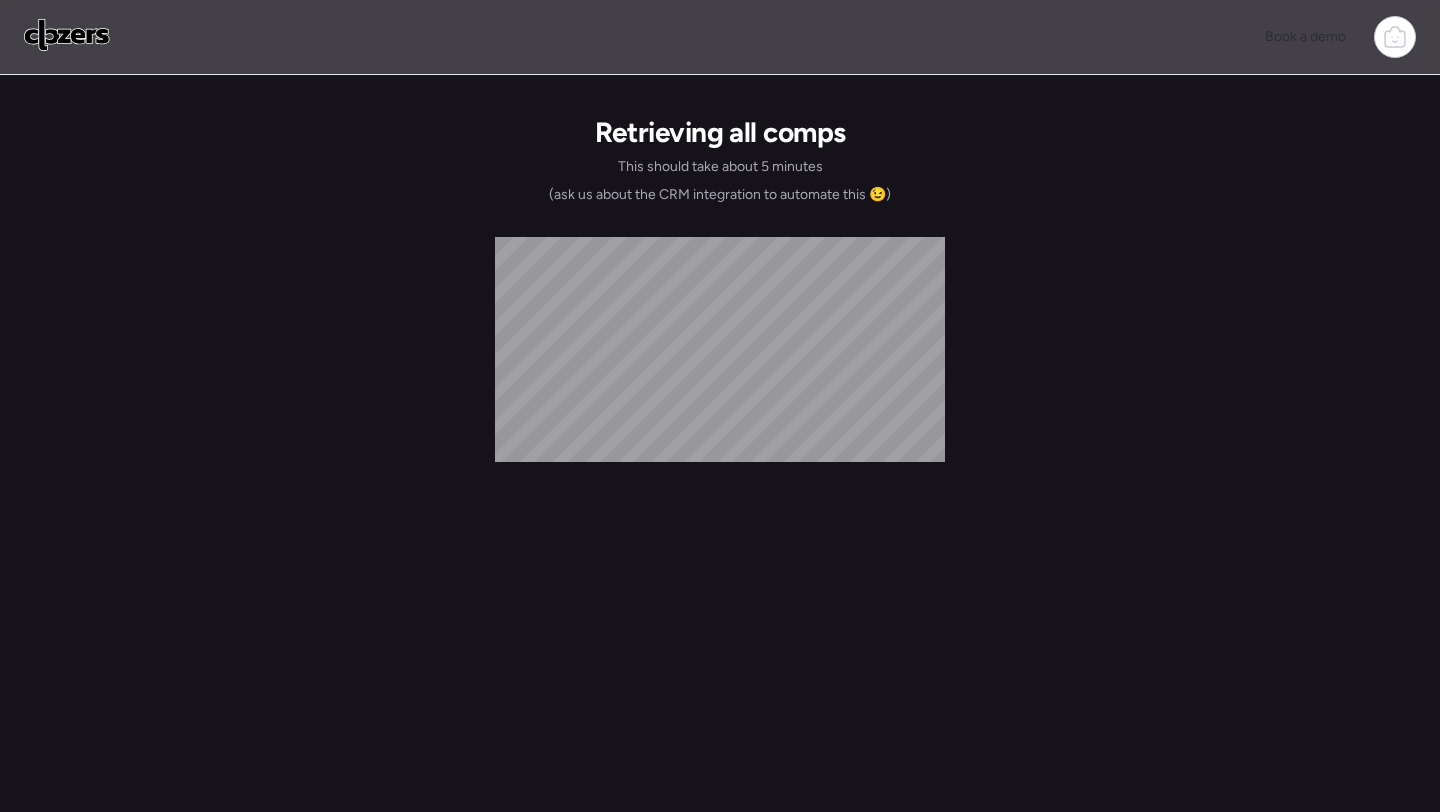 scroll, scrollTop: 0, scrollLeft: 0, axis: both 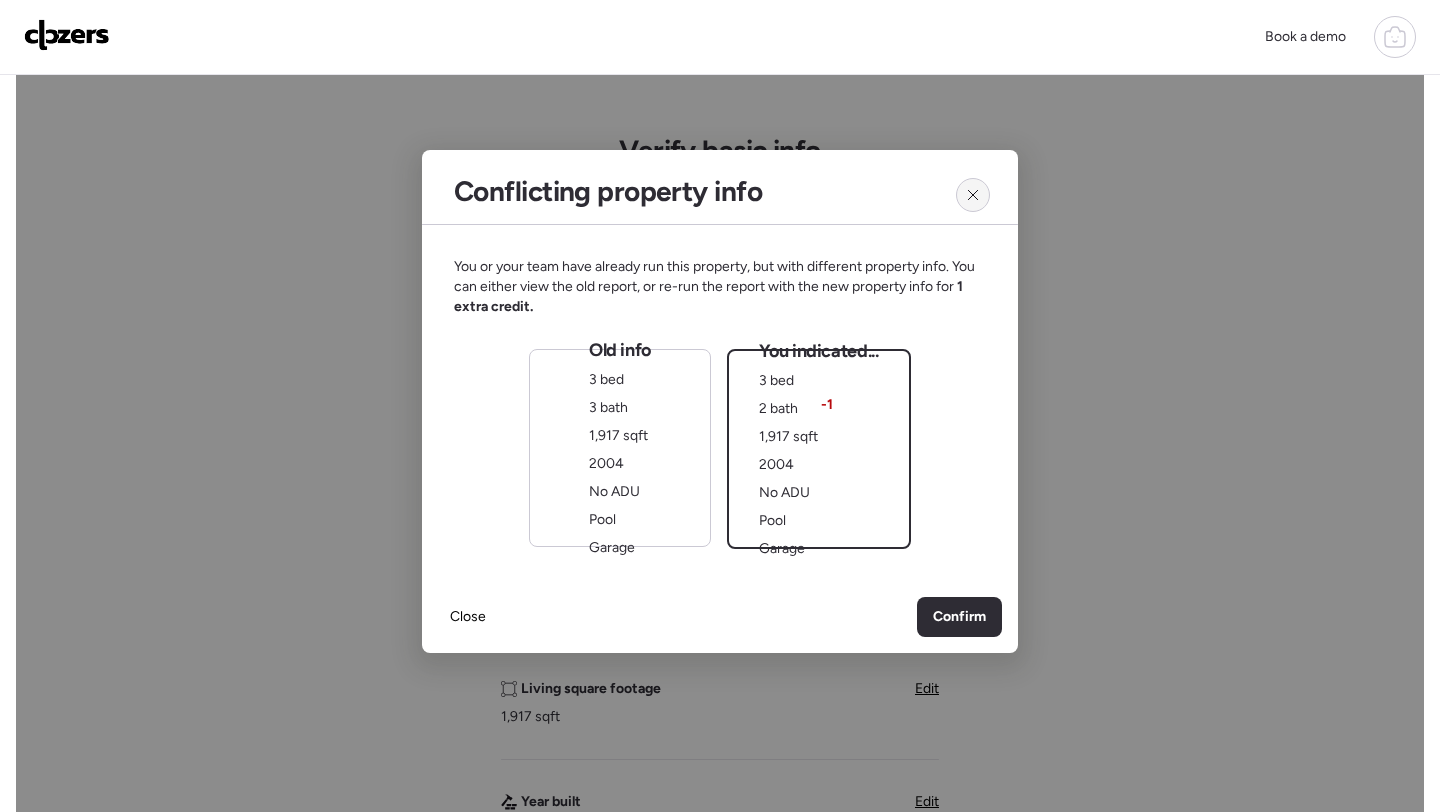 click 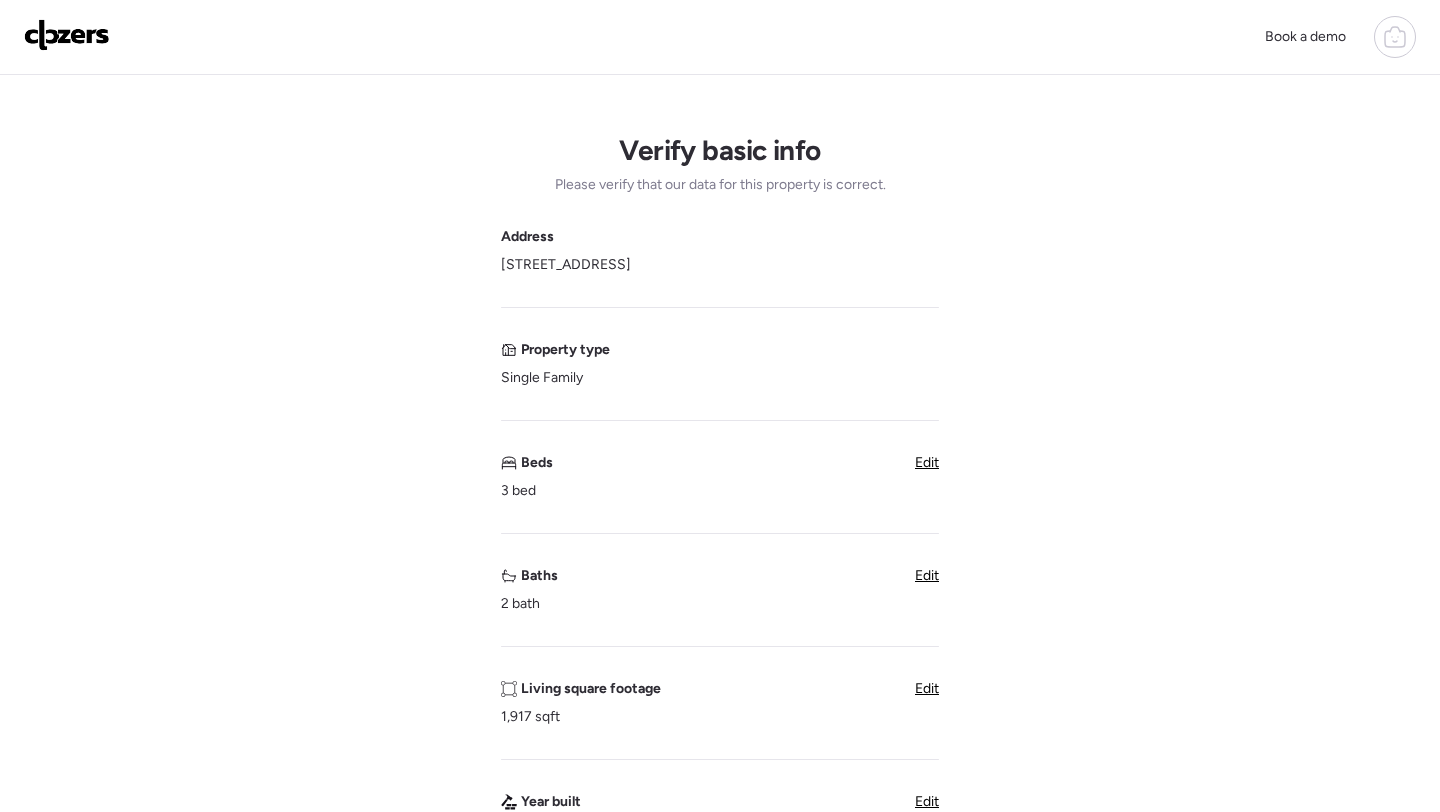 click 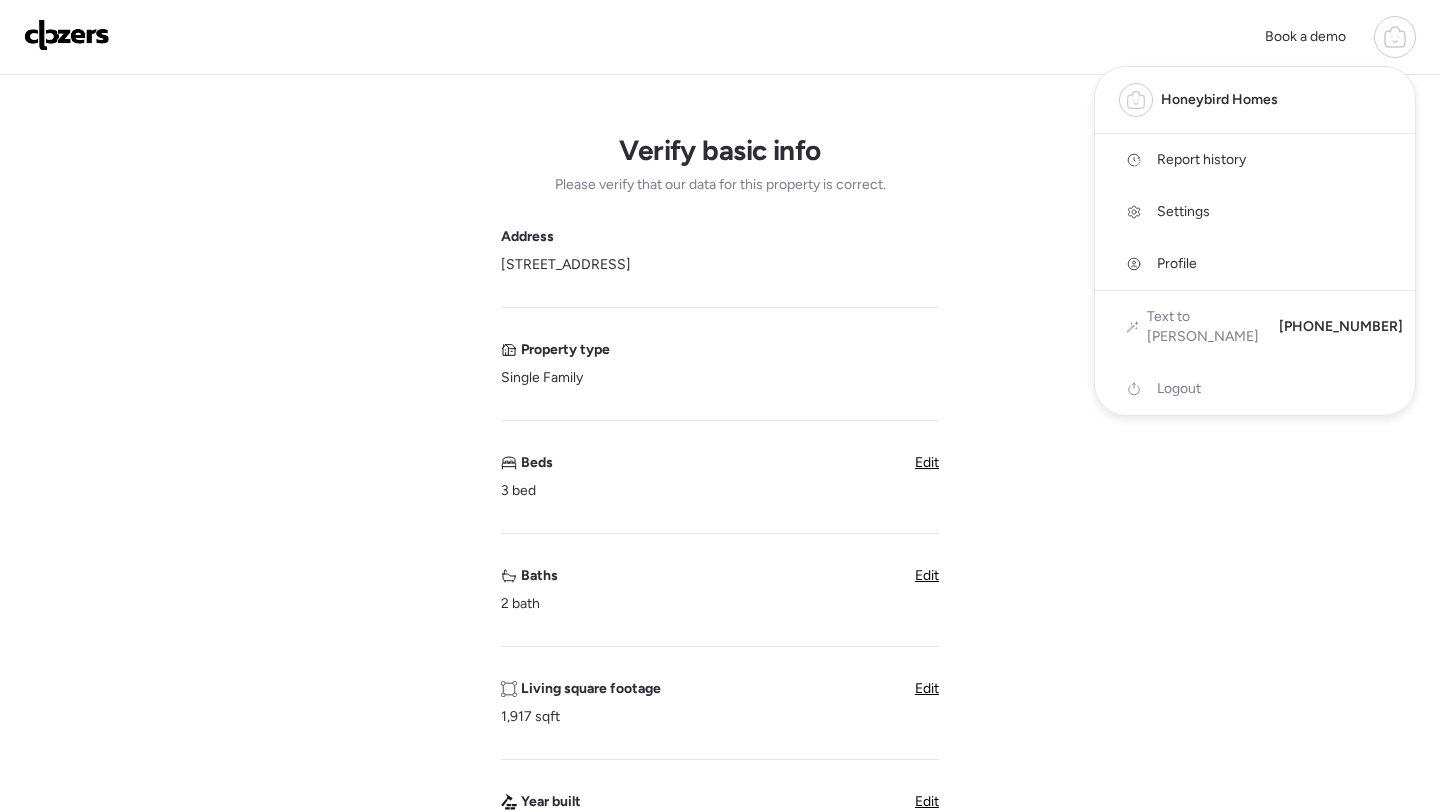 click on "Report history" at bounding box center (1201, 160) 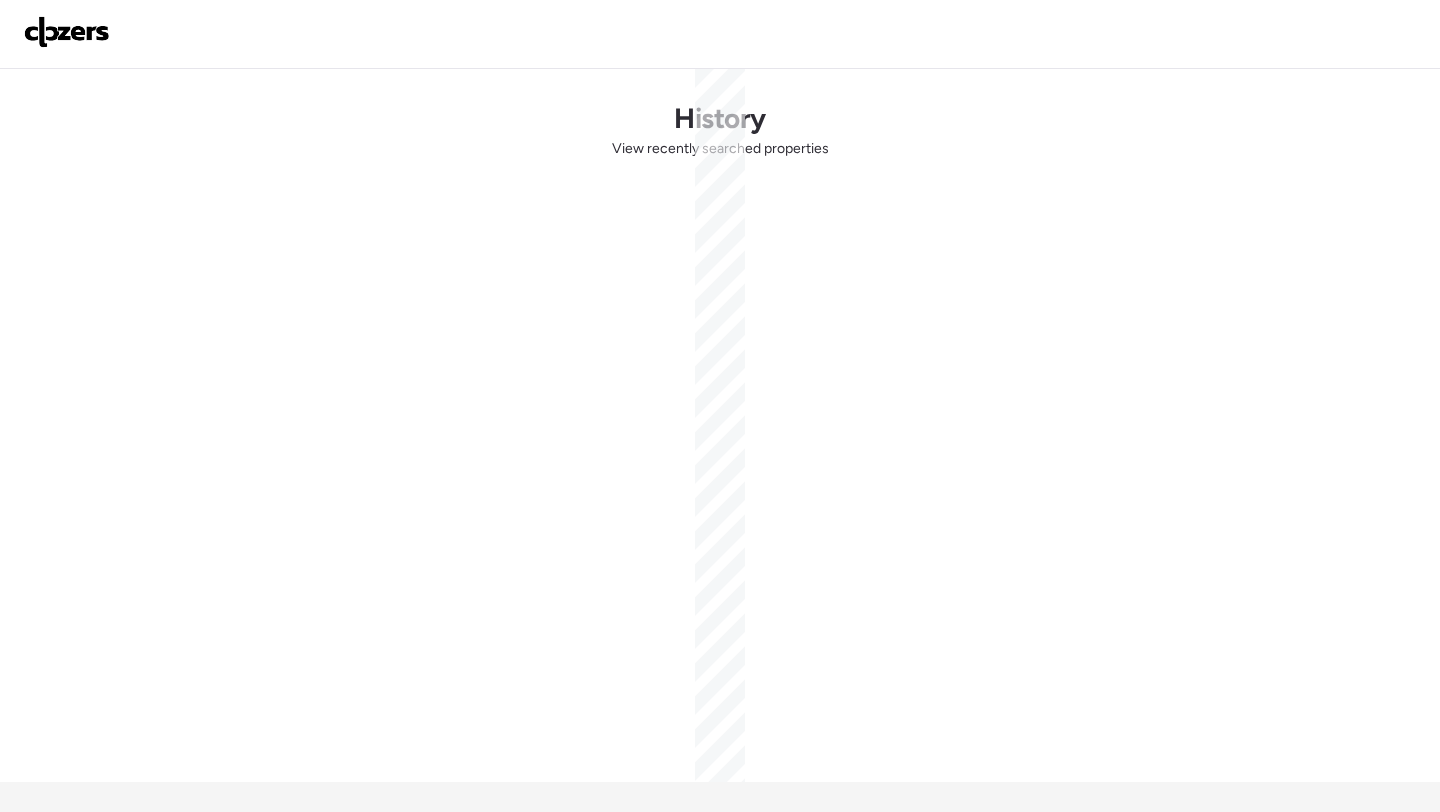 scroll, scrollTop: 0, scrollLeft: 0, axis: both 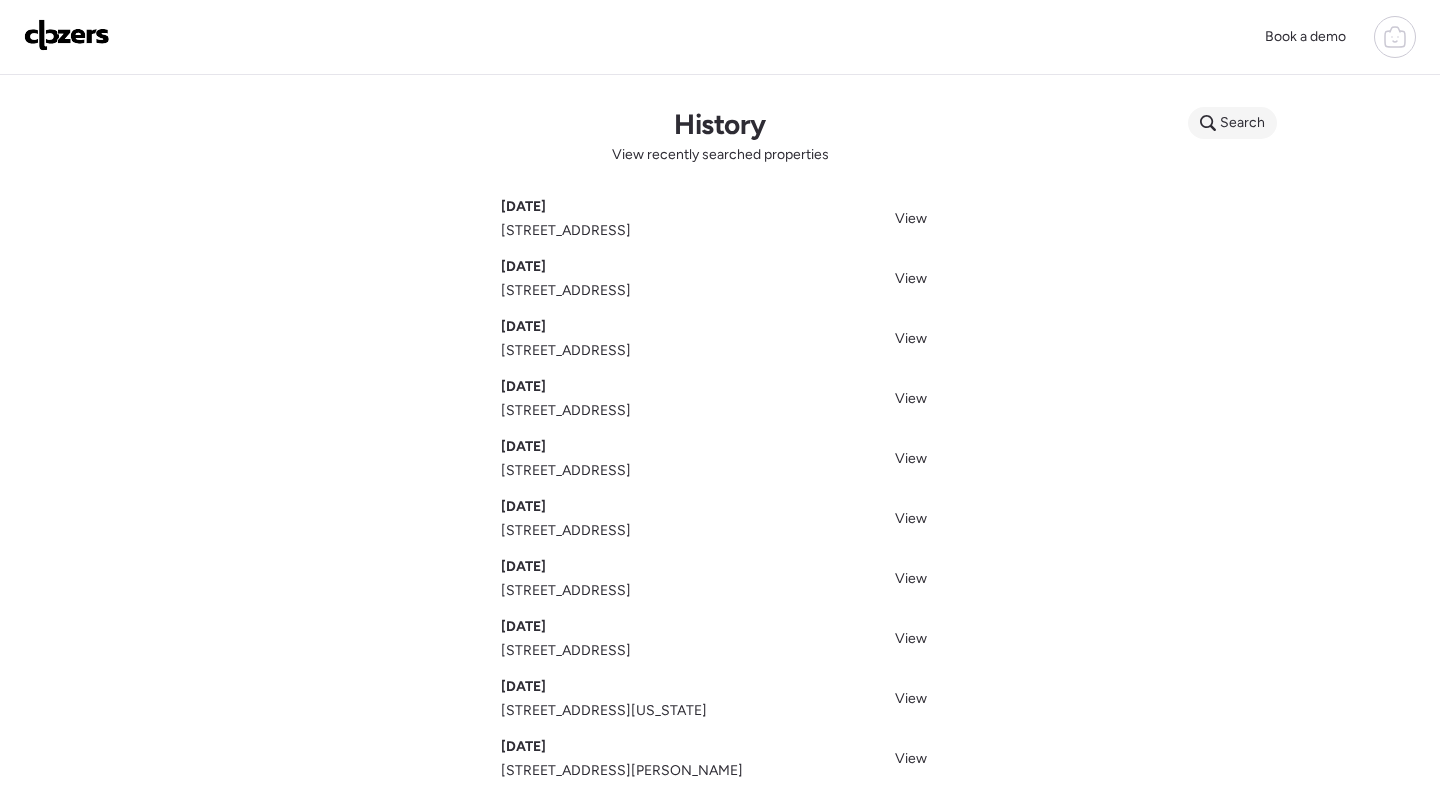 click on "Search" at bounding box center (1242, 123) 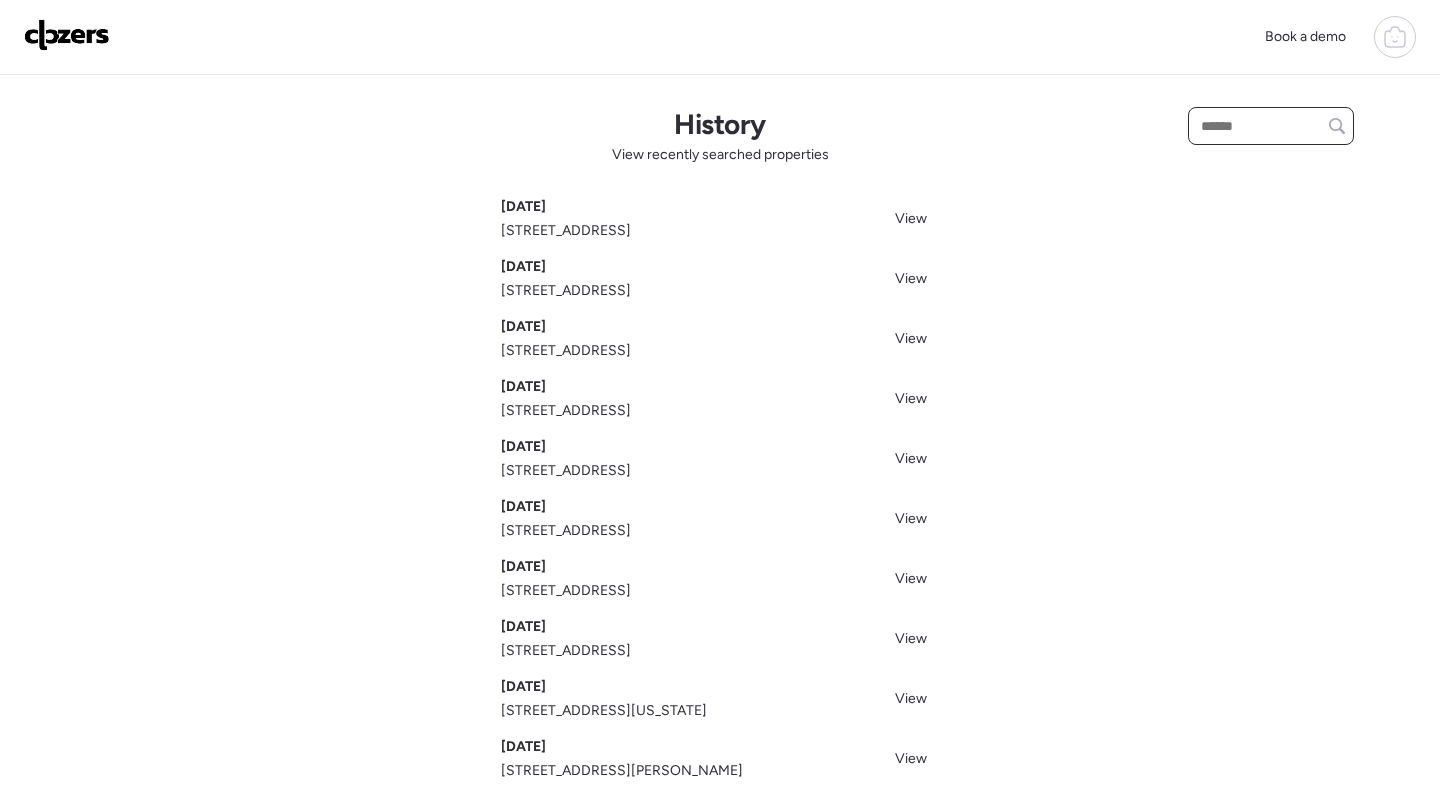 click at bounding box center (1271, 126) 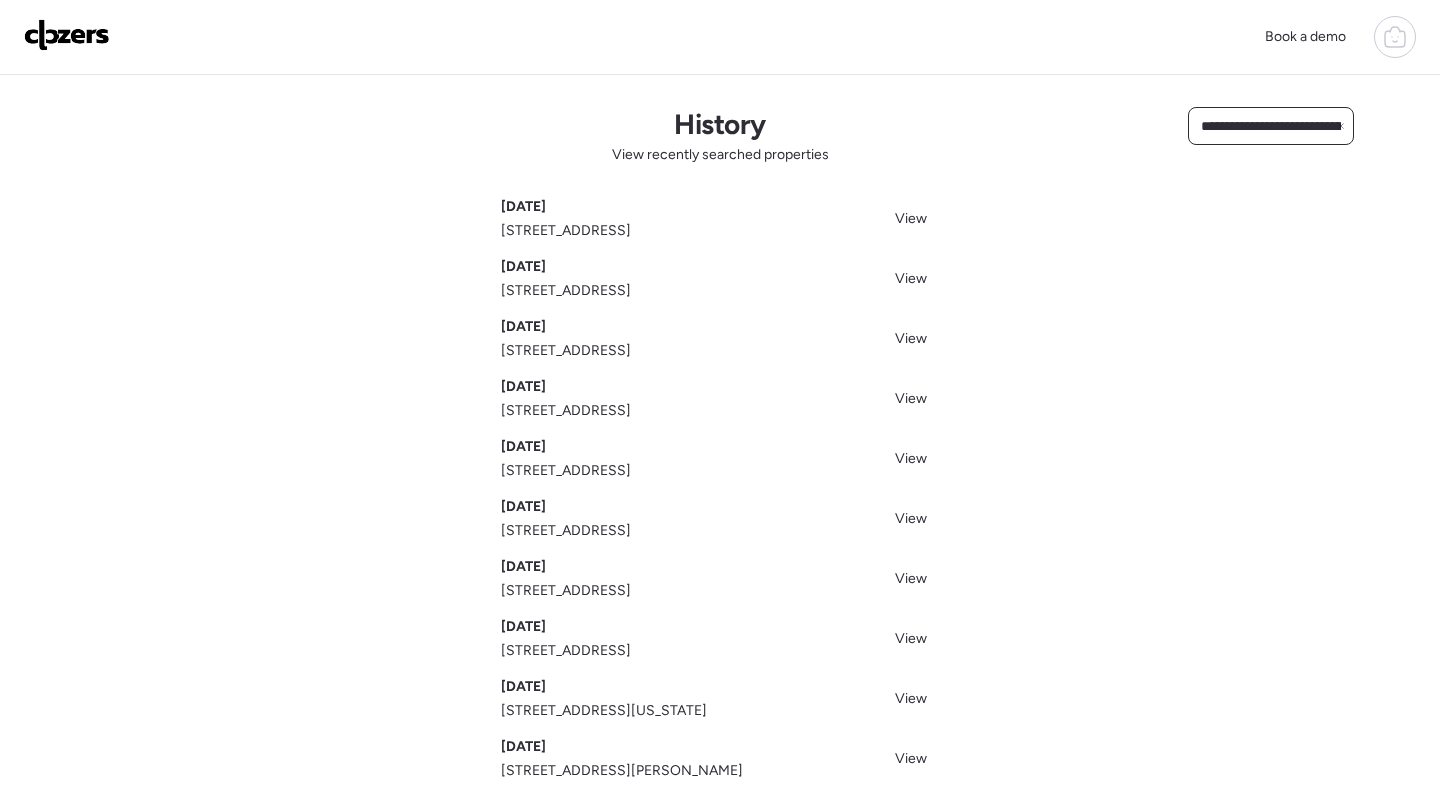 scroll, scrollTop: 0, scrollLeft: 80, axis: horizontal 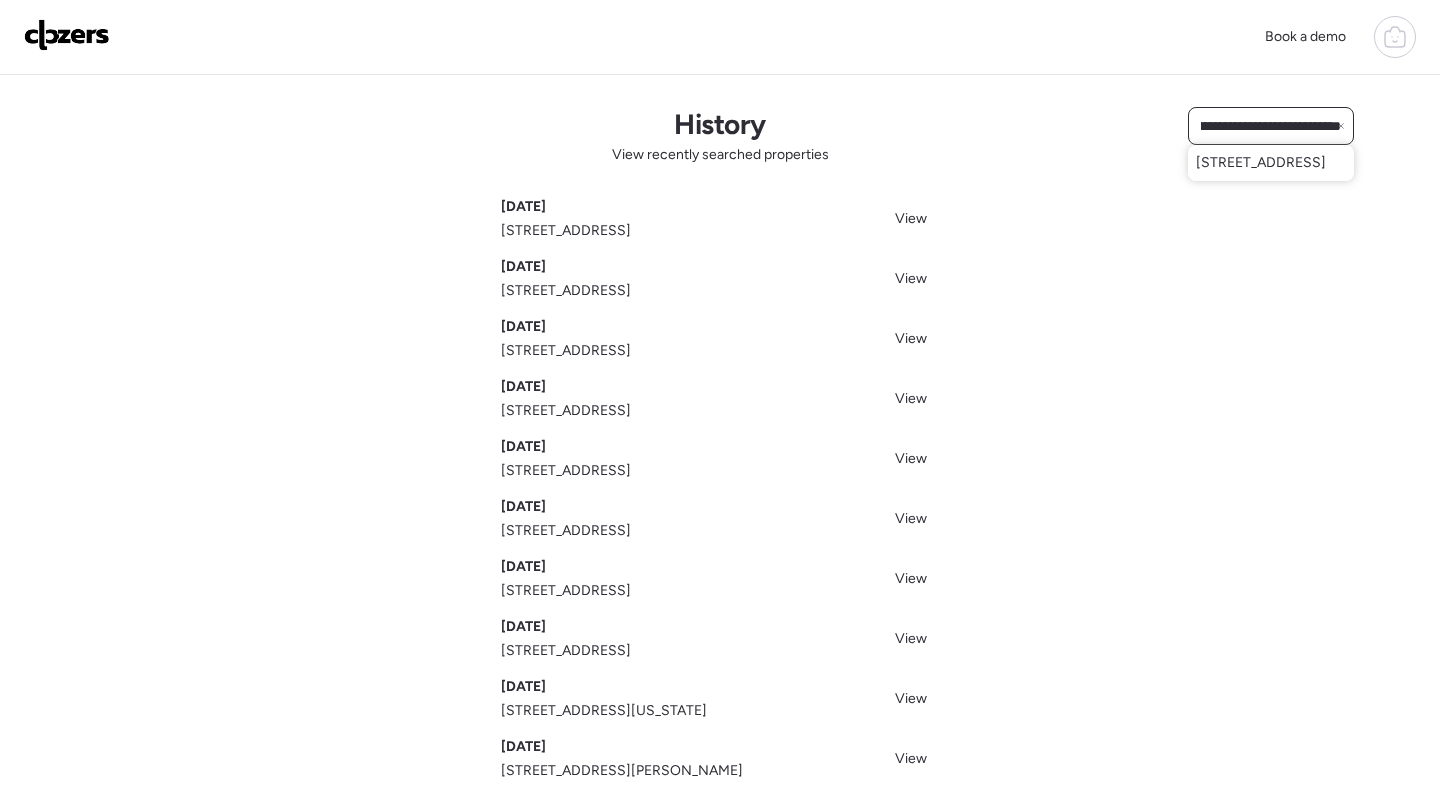type on "**********" 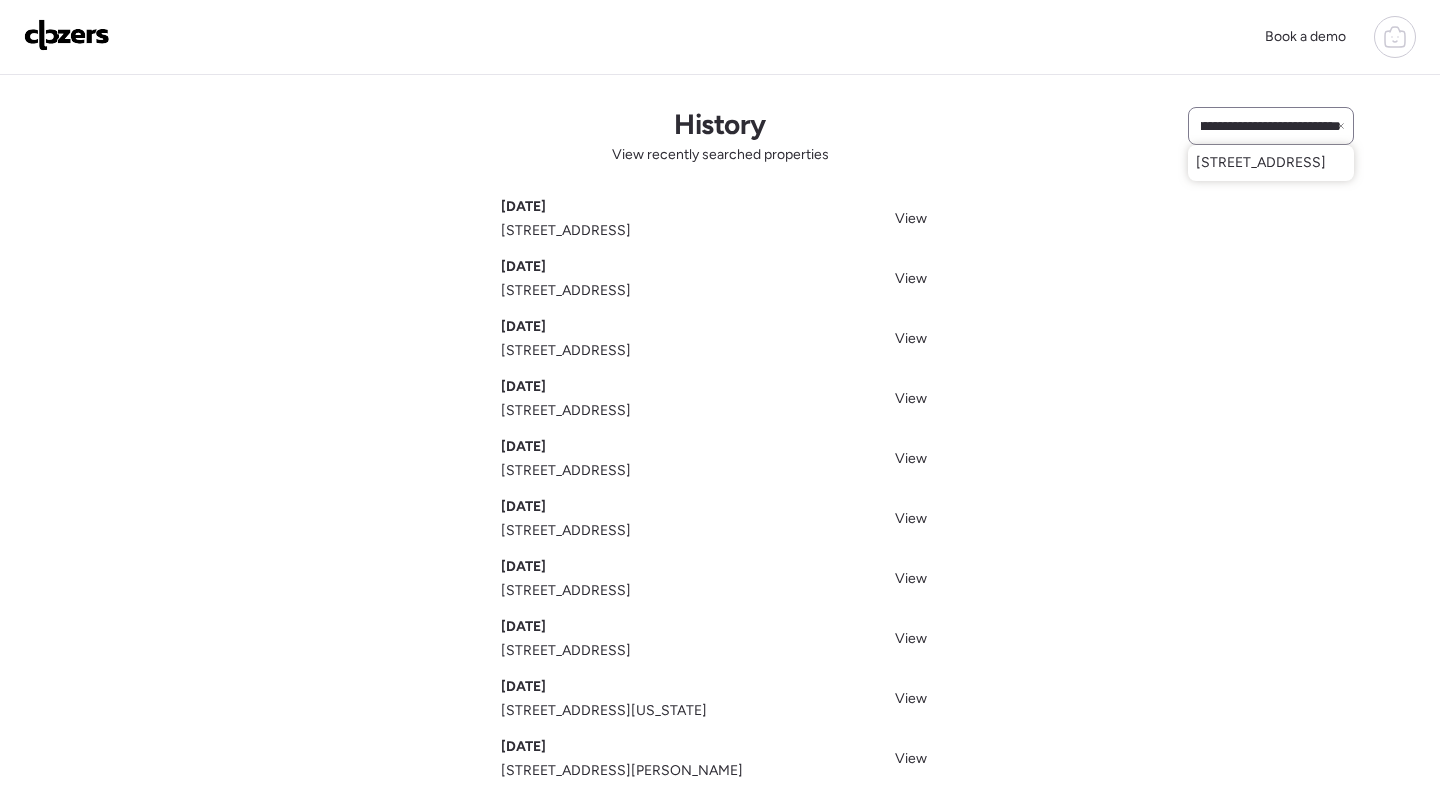 click on "[STREET_ADDRESS]" at bounding box center (1261, 163) 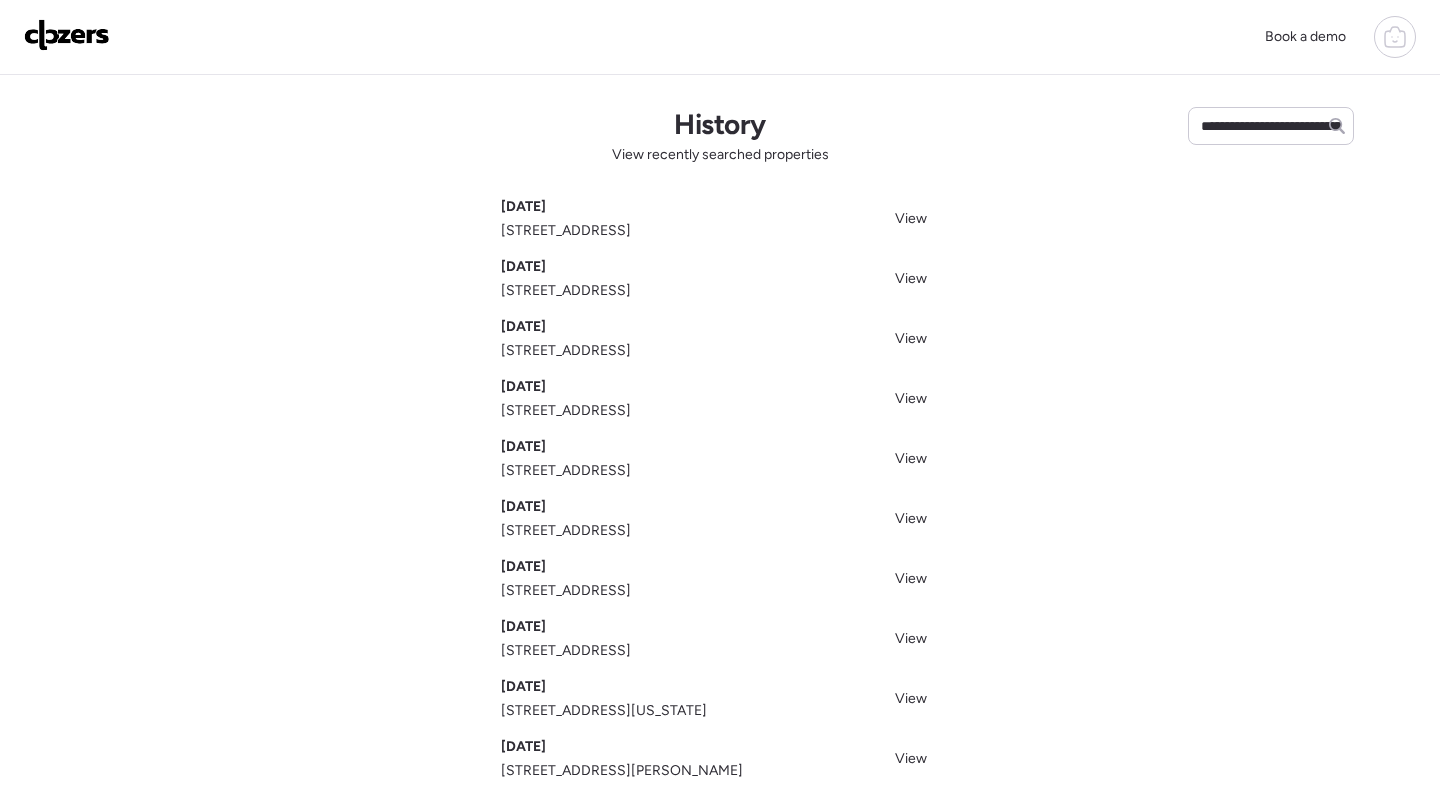 type 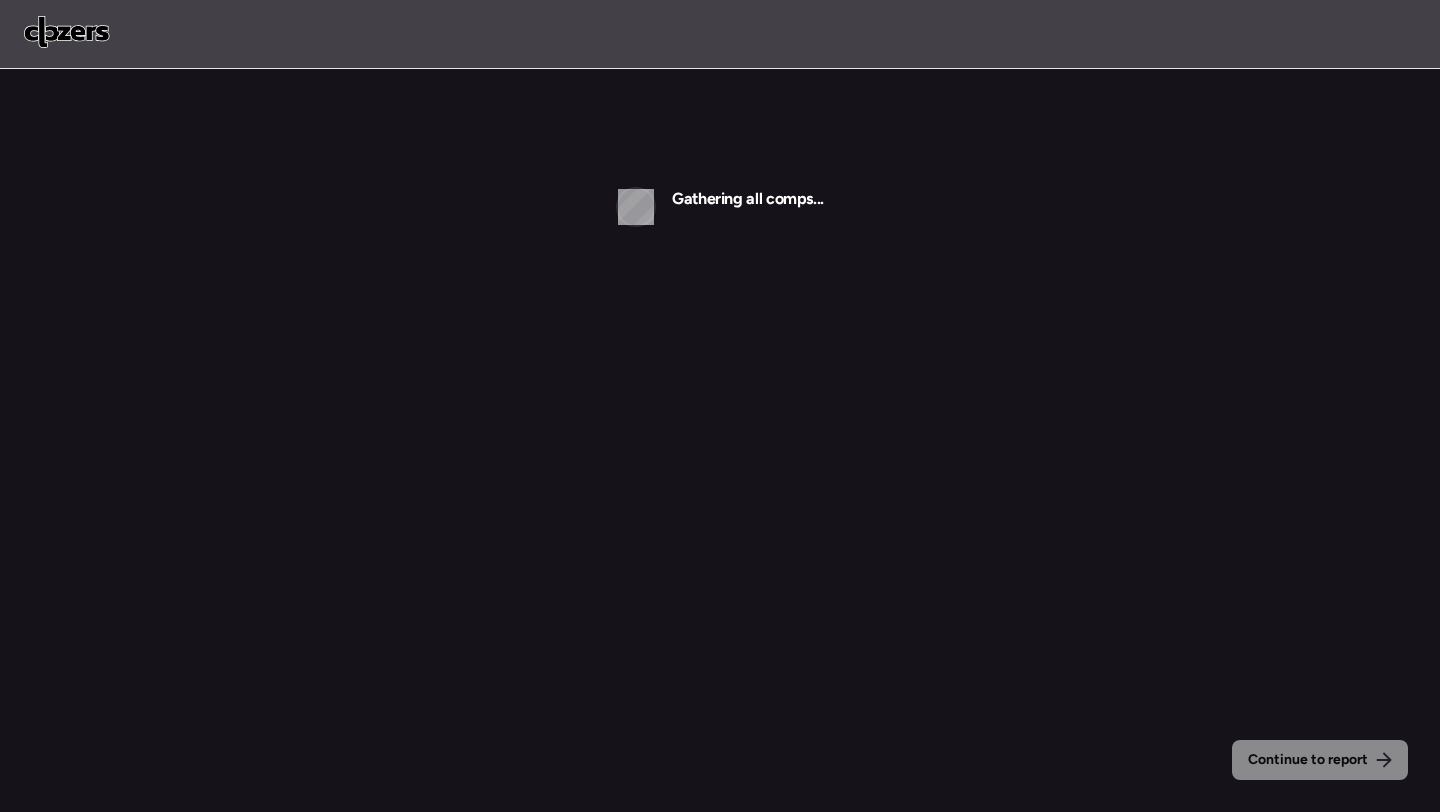 scroll, scrollTop: 0, scrollLeft: 0, axis: both 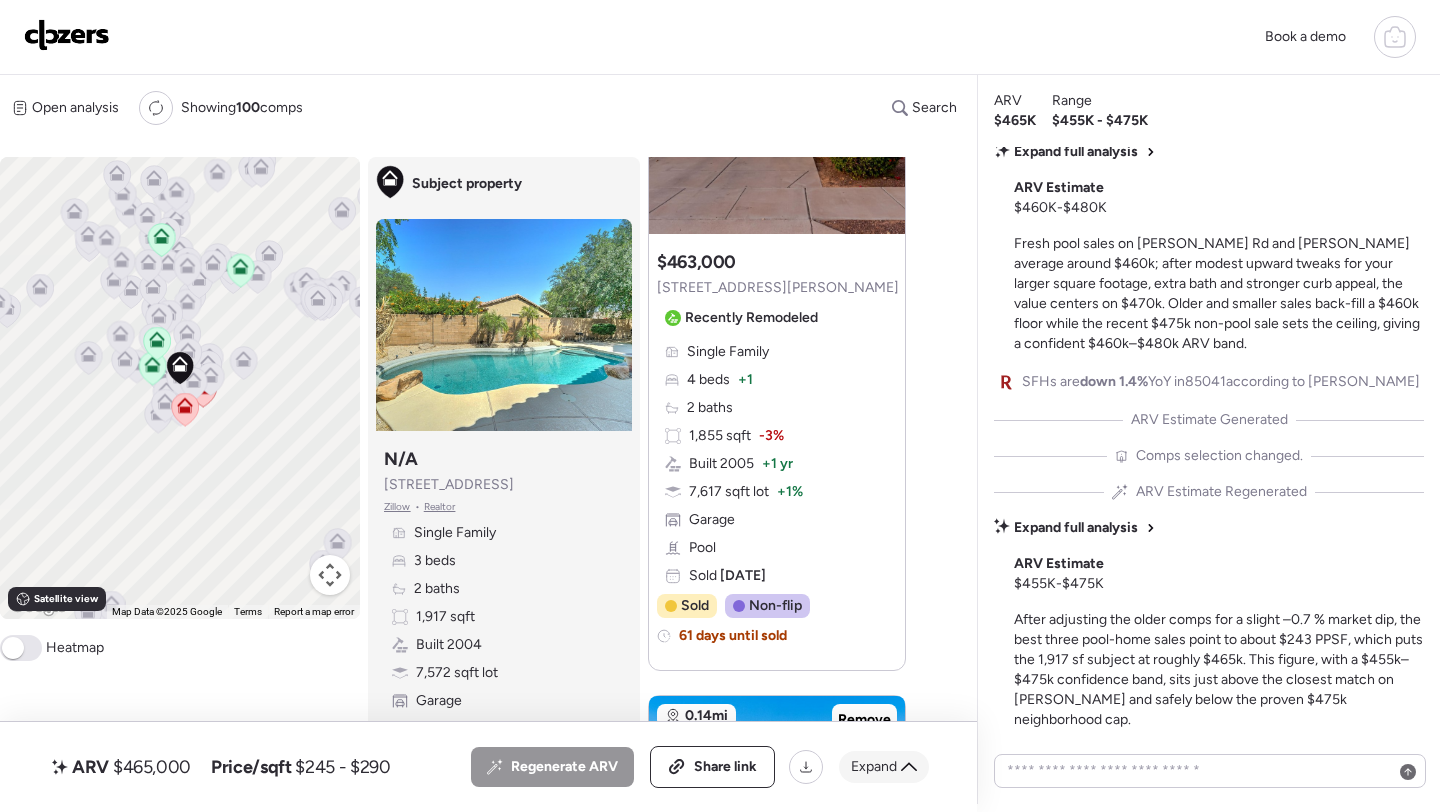 click on "Expand" at bounding box center (874, 767) 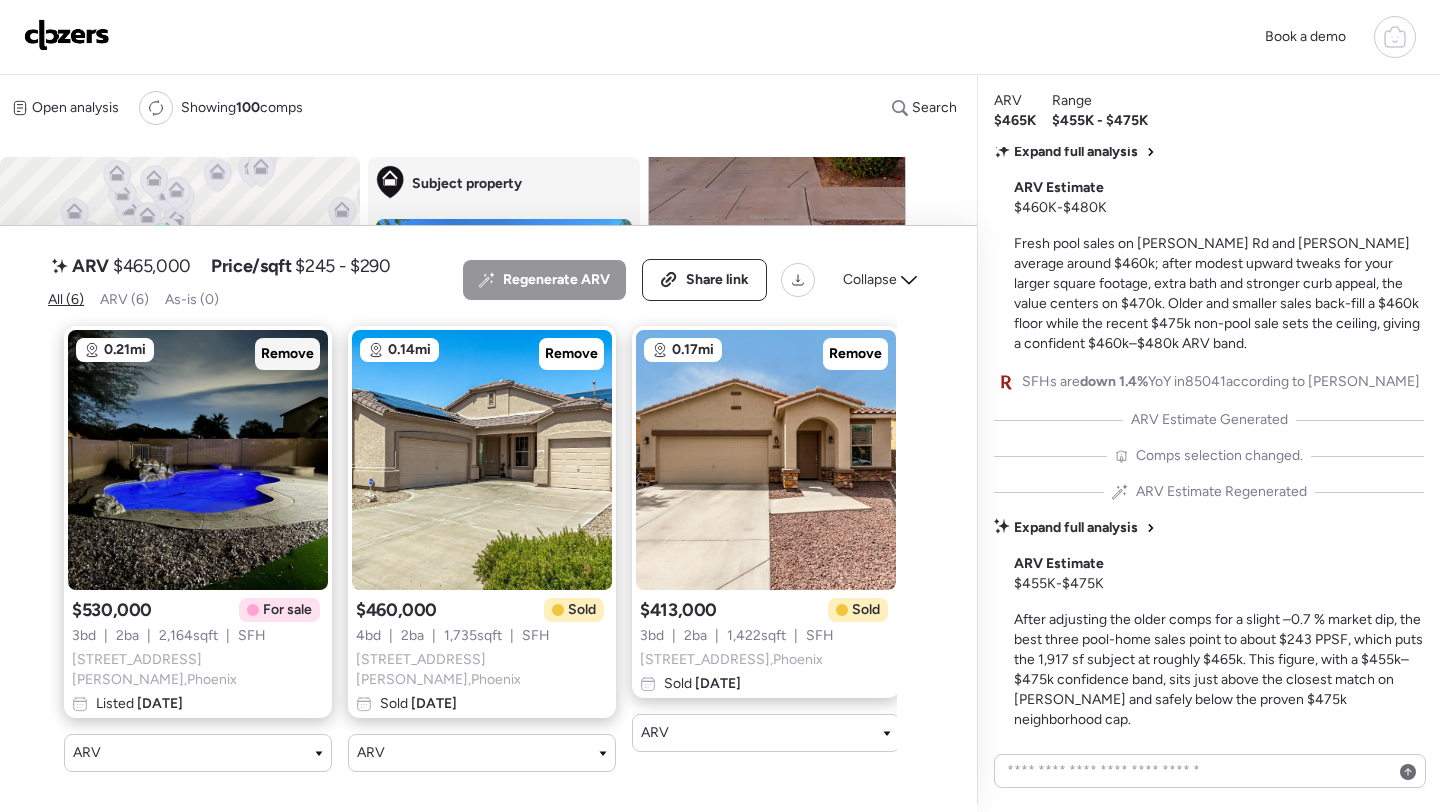 click on "Remove" at bounding box center [287, 354] 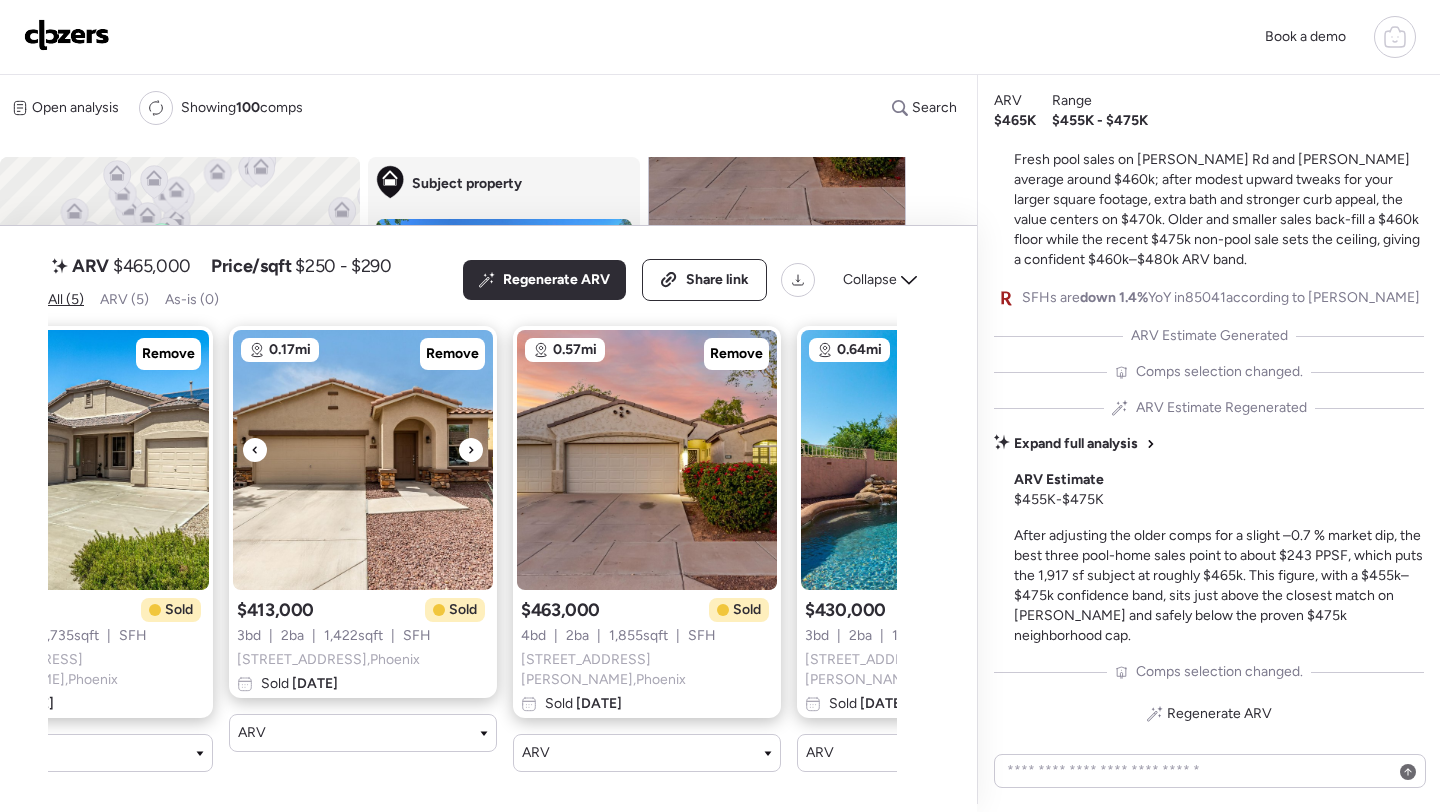 scroll, scrollTop: 0, scrollLeft: 303, axis: horizontal 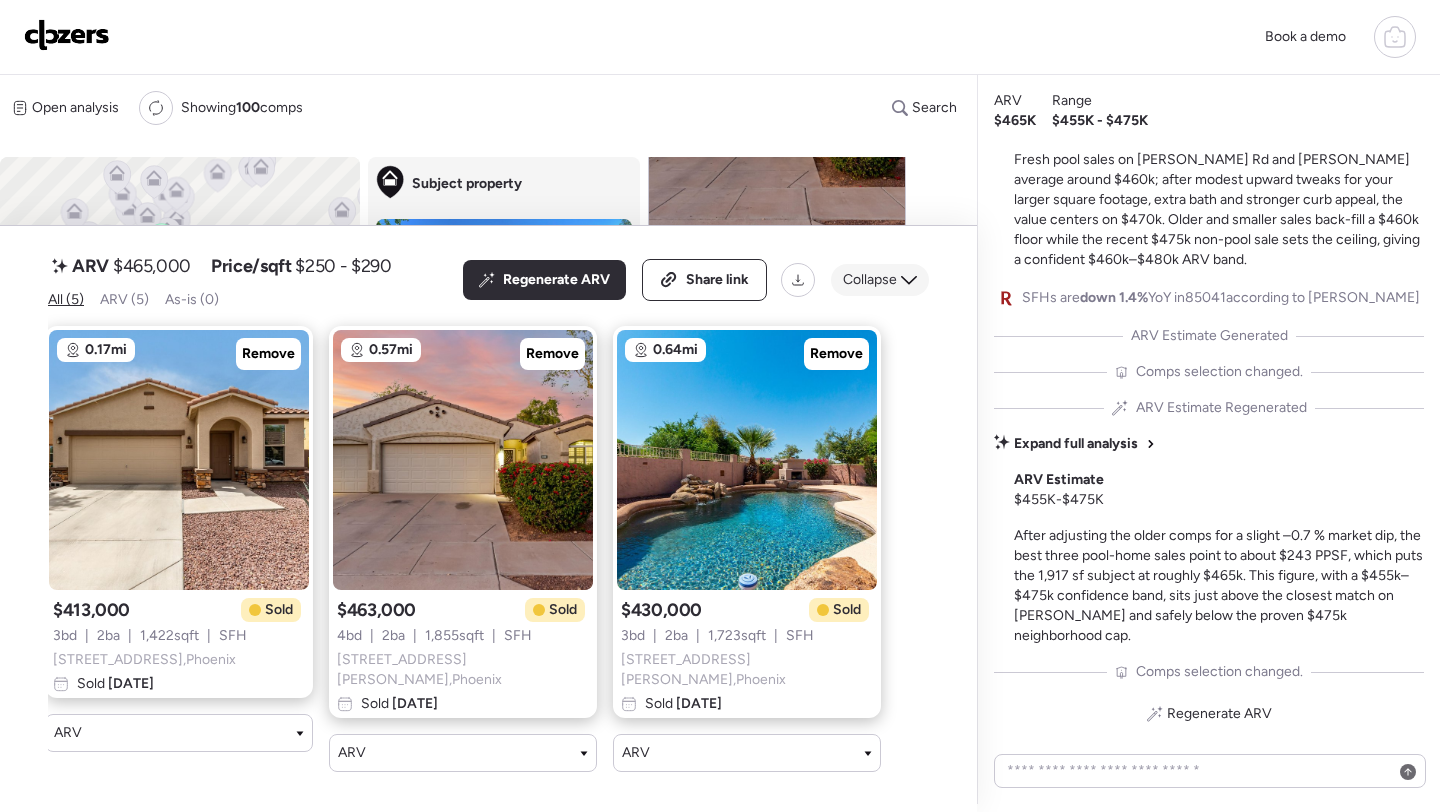 click on "Collapse" at bounding box center [870, 280] 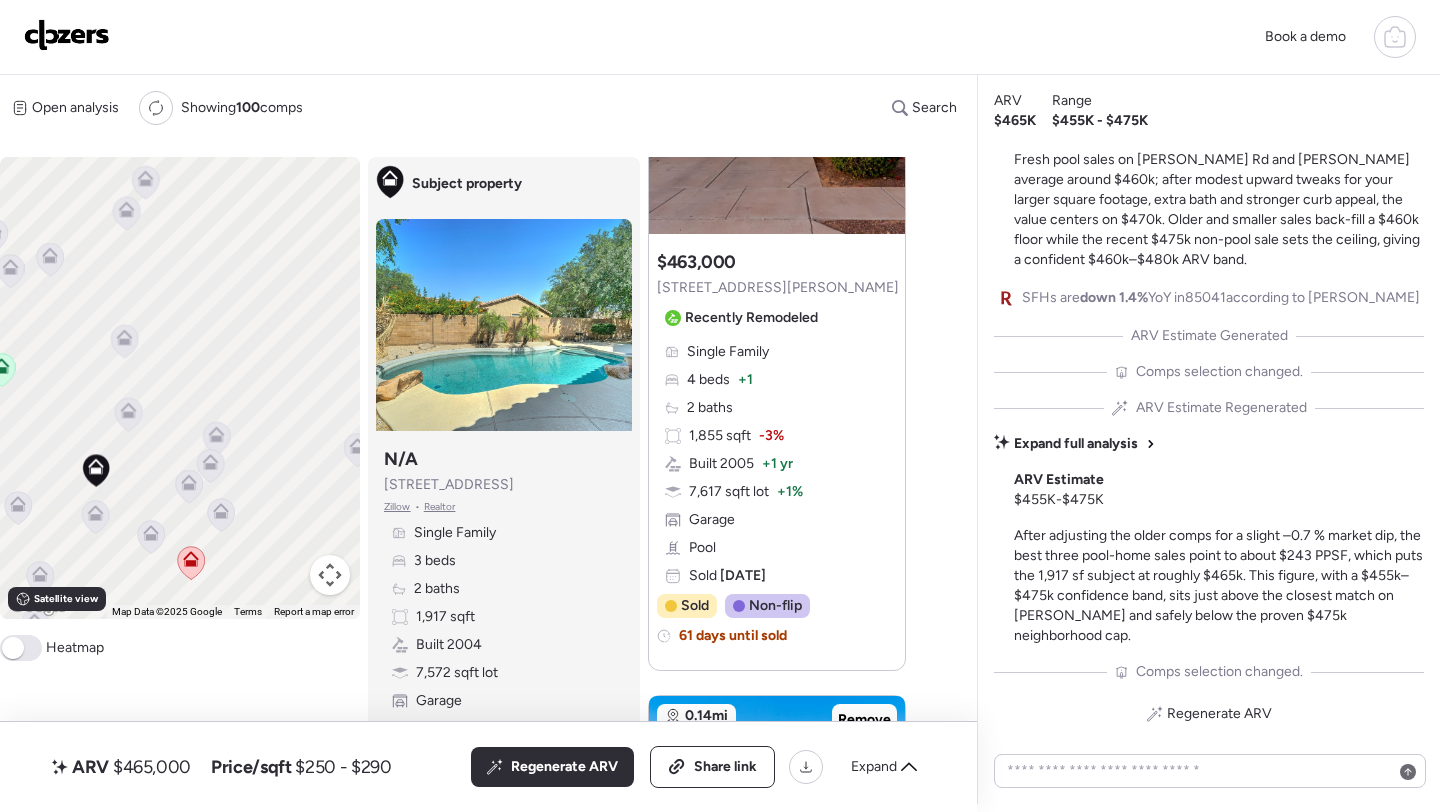 click 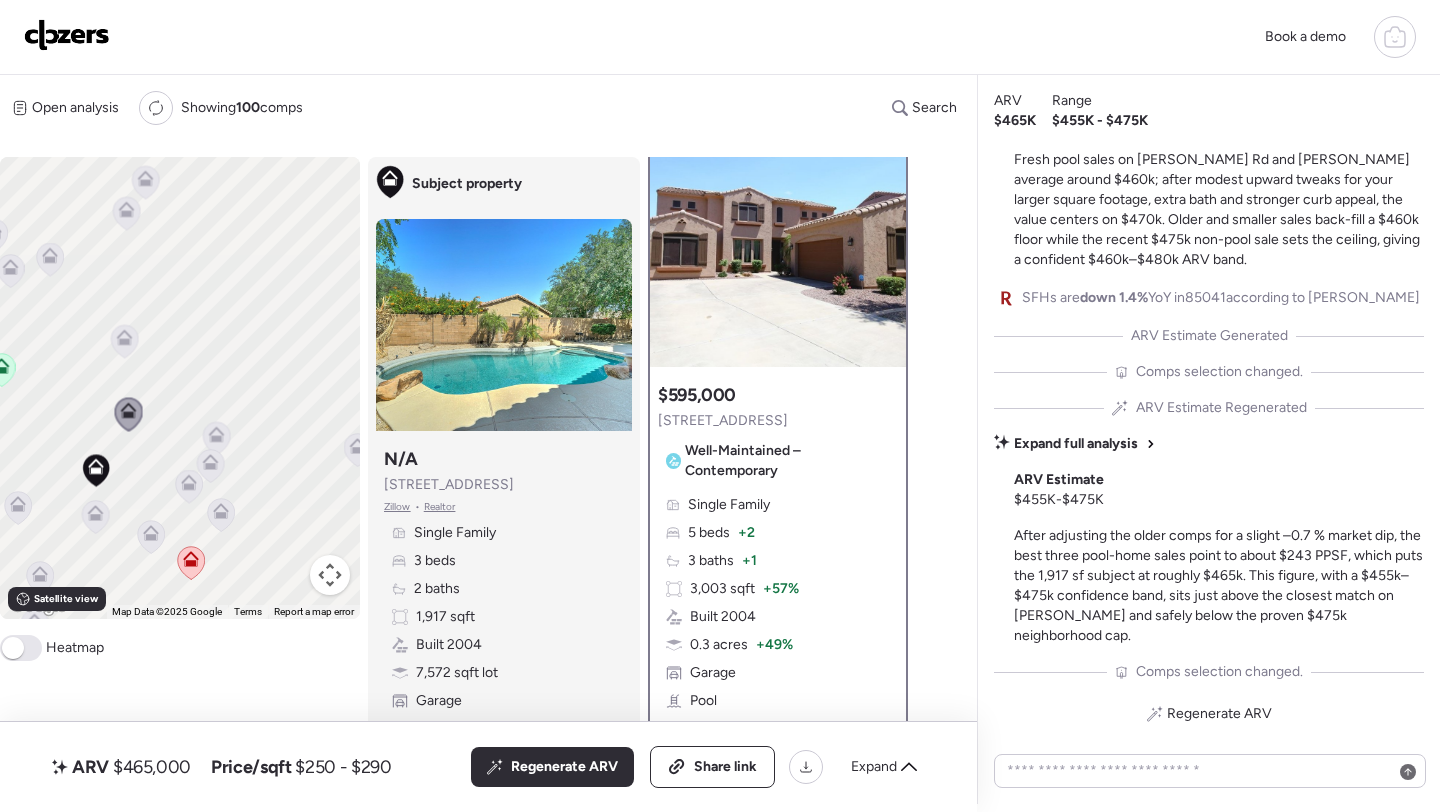 scroll, scrollTop: 0, scrollLeft: 0, axis: both 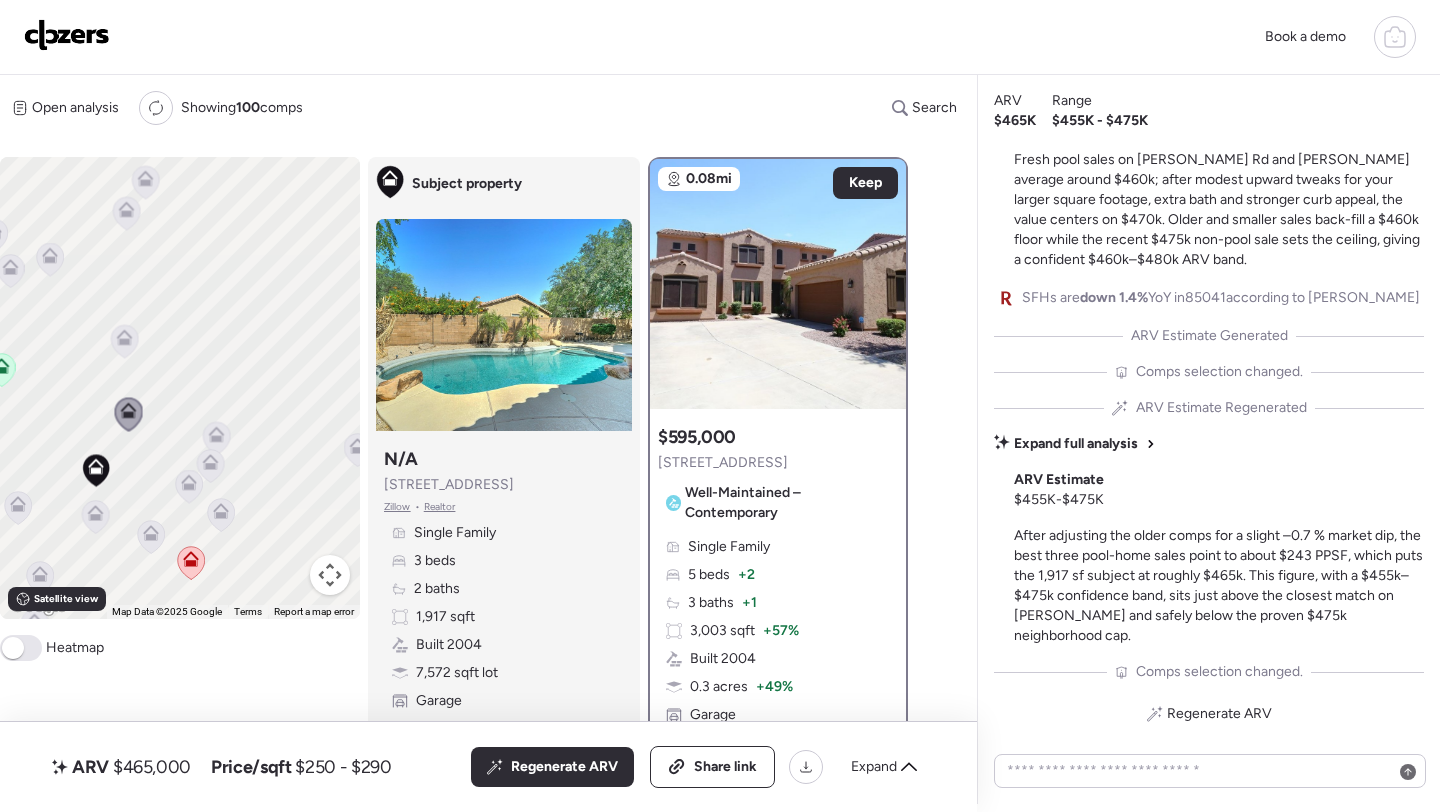 click 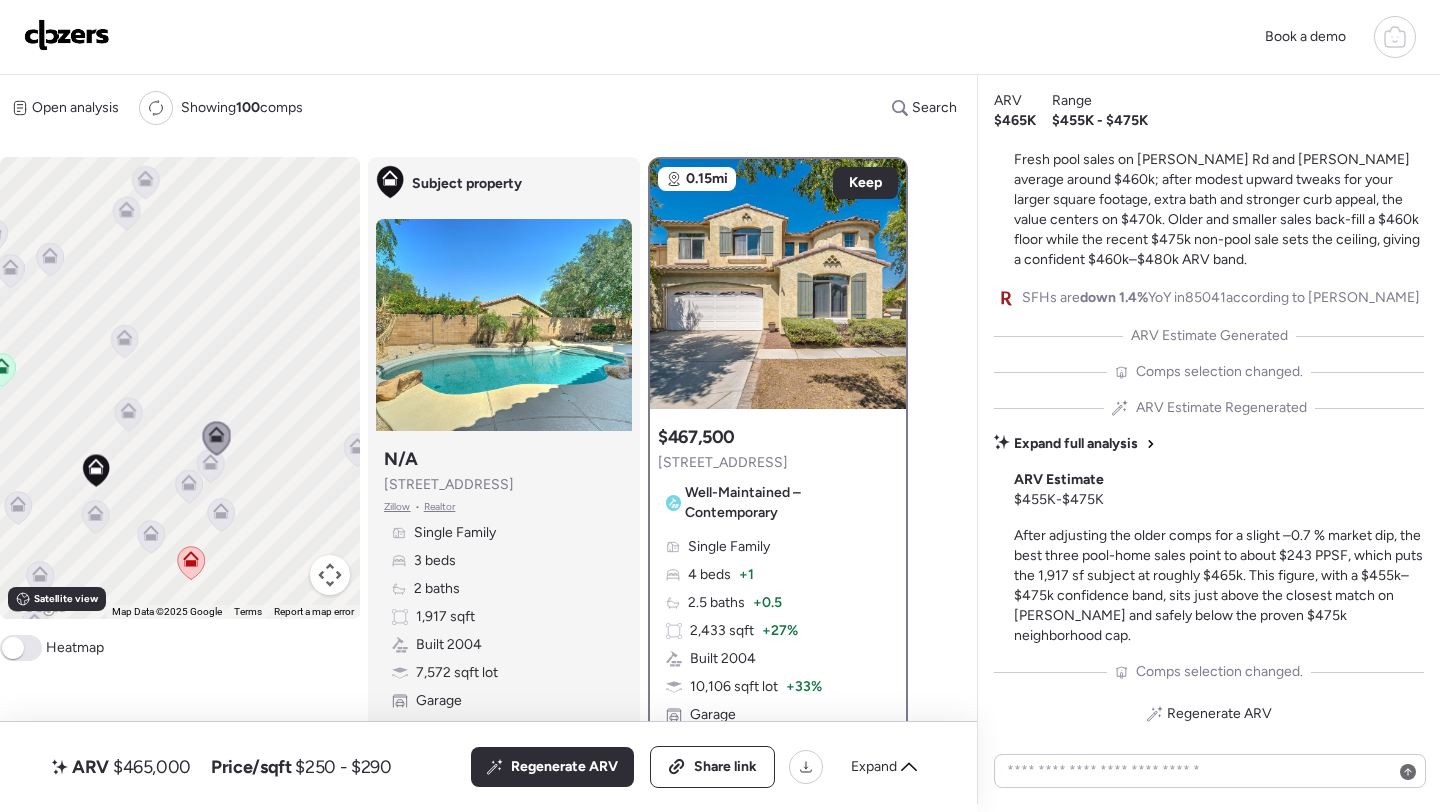 click 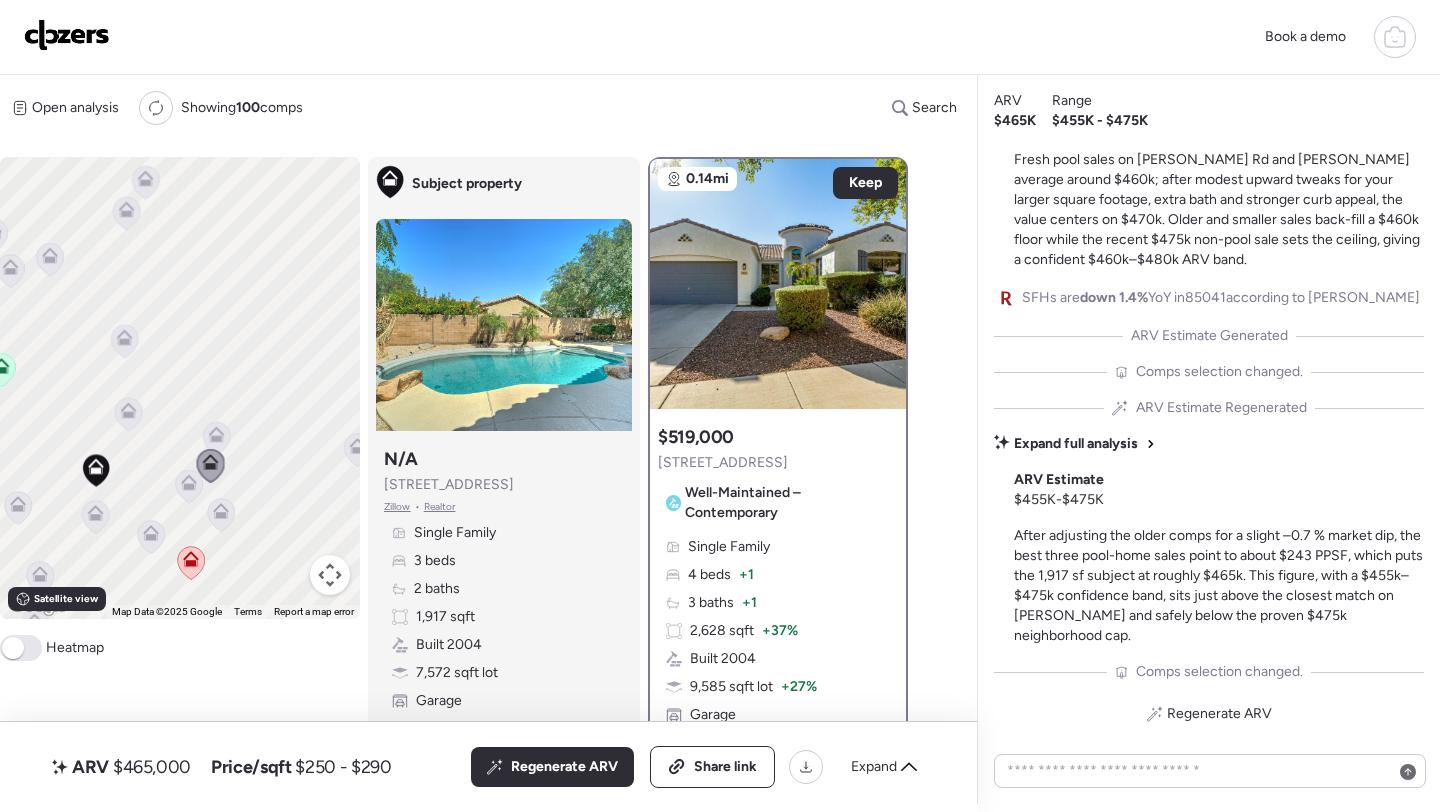 click 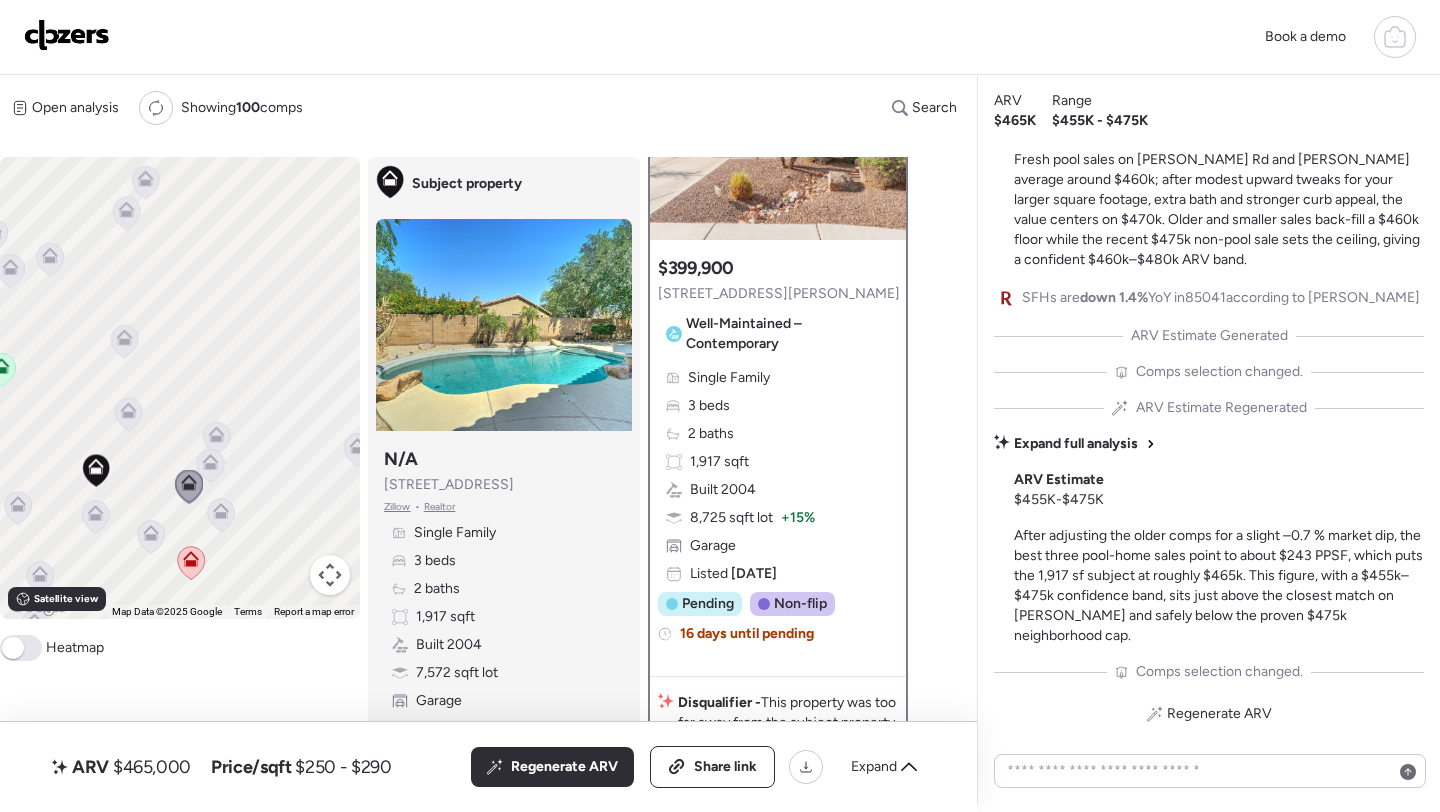 scroll, scrollTop: 161, scrollLeft: 0, axis: vertical 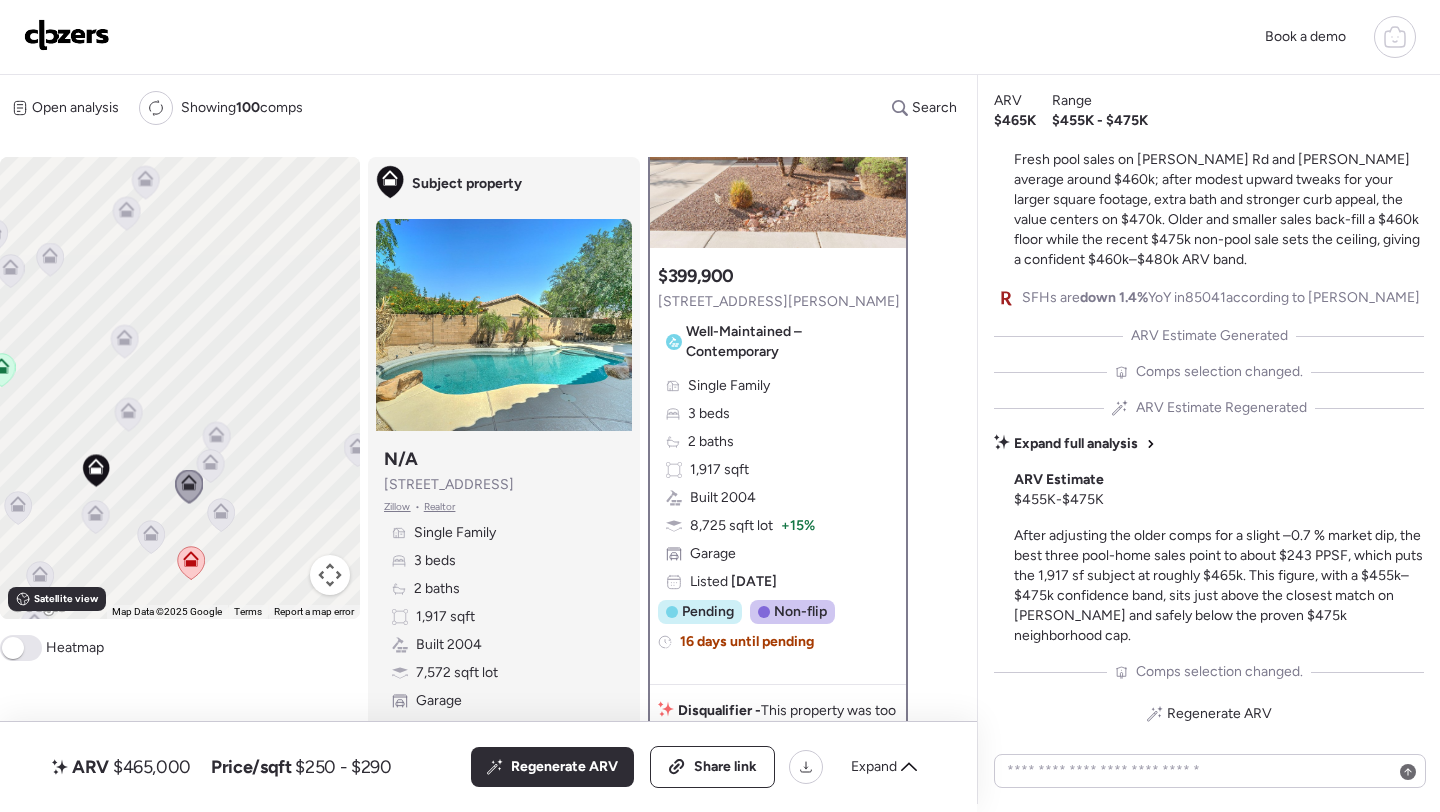 click 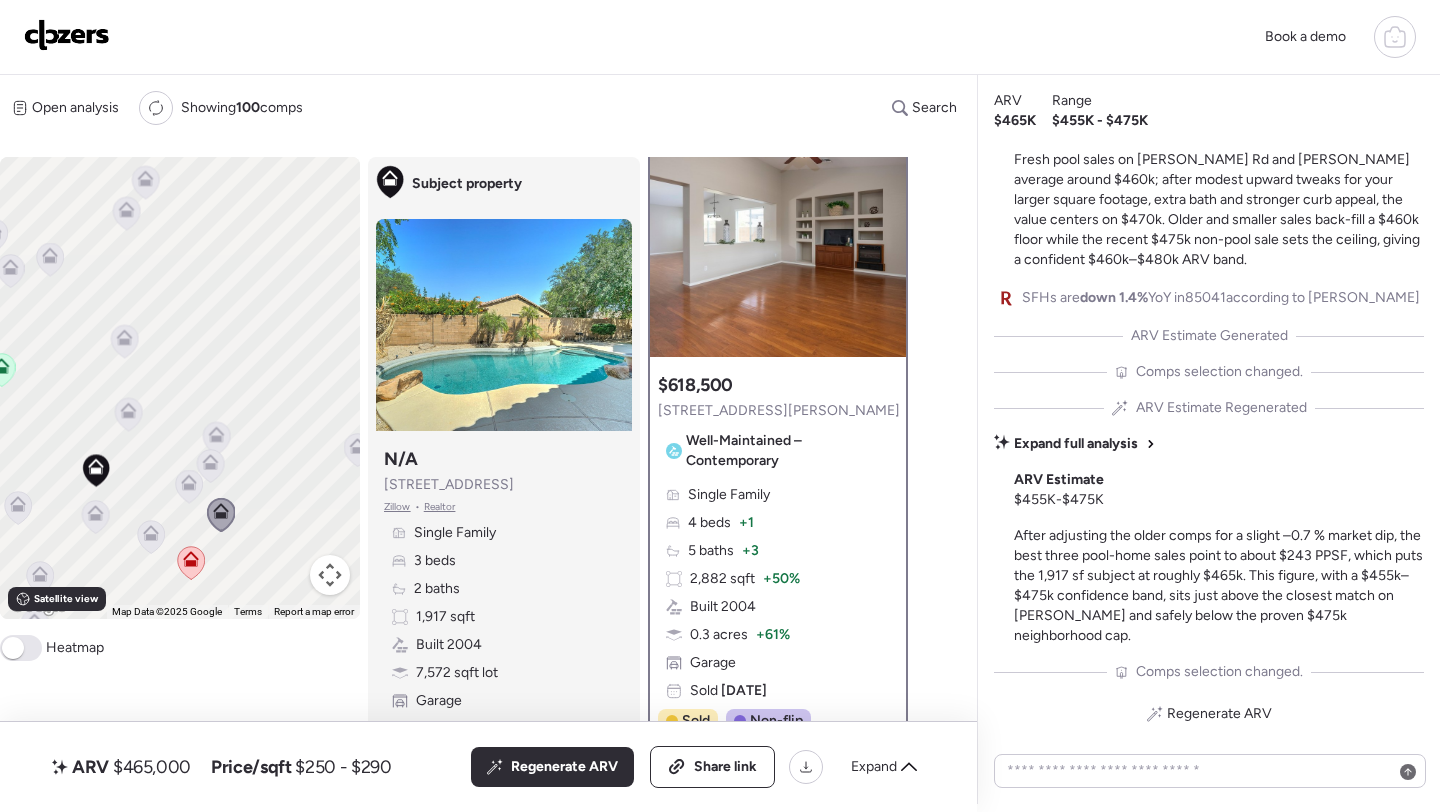 scroll, scrollTop: 0, scrollLeft: 0, axis: both 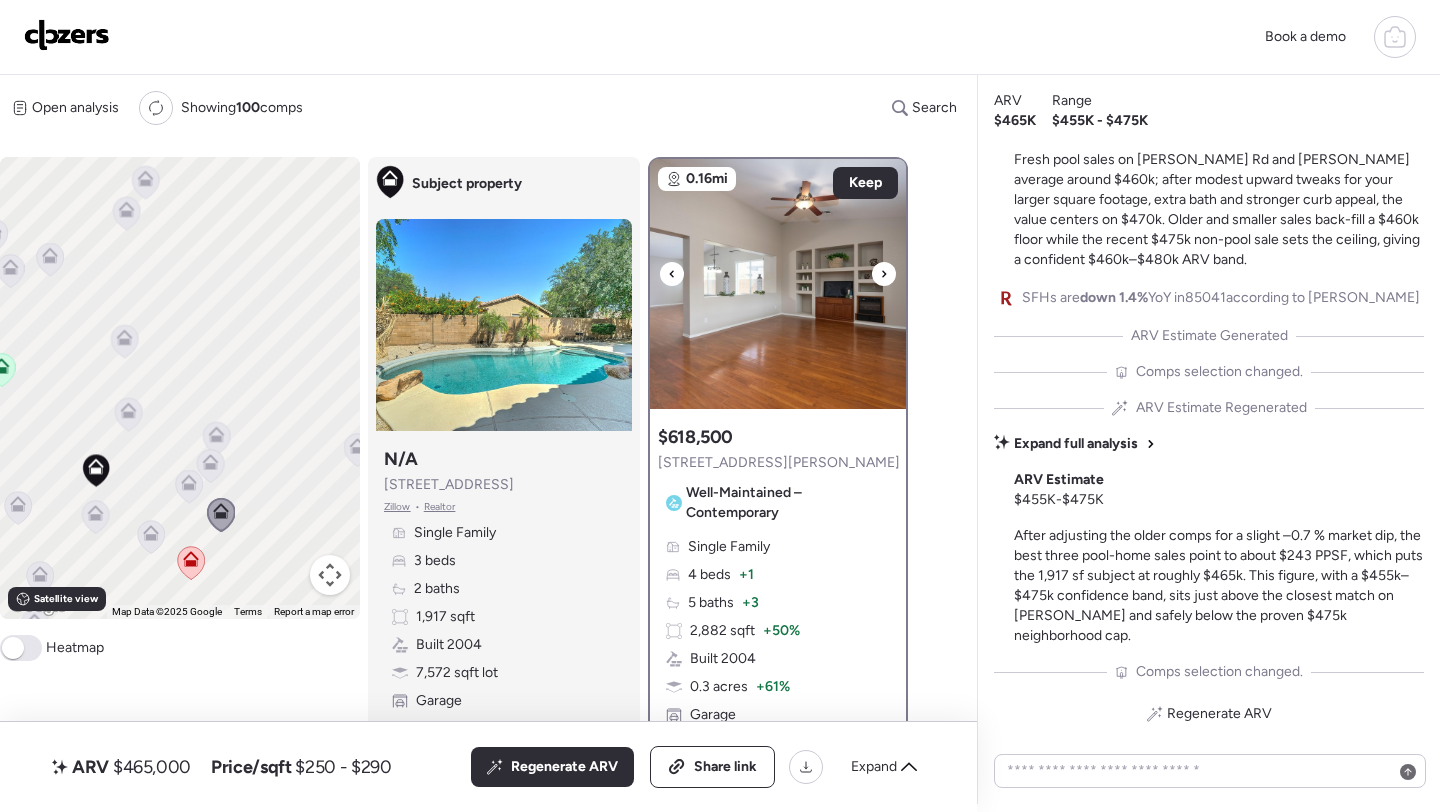 click at bounding box center [778, 284] 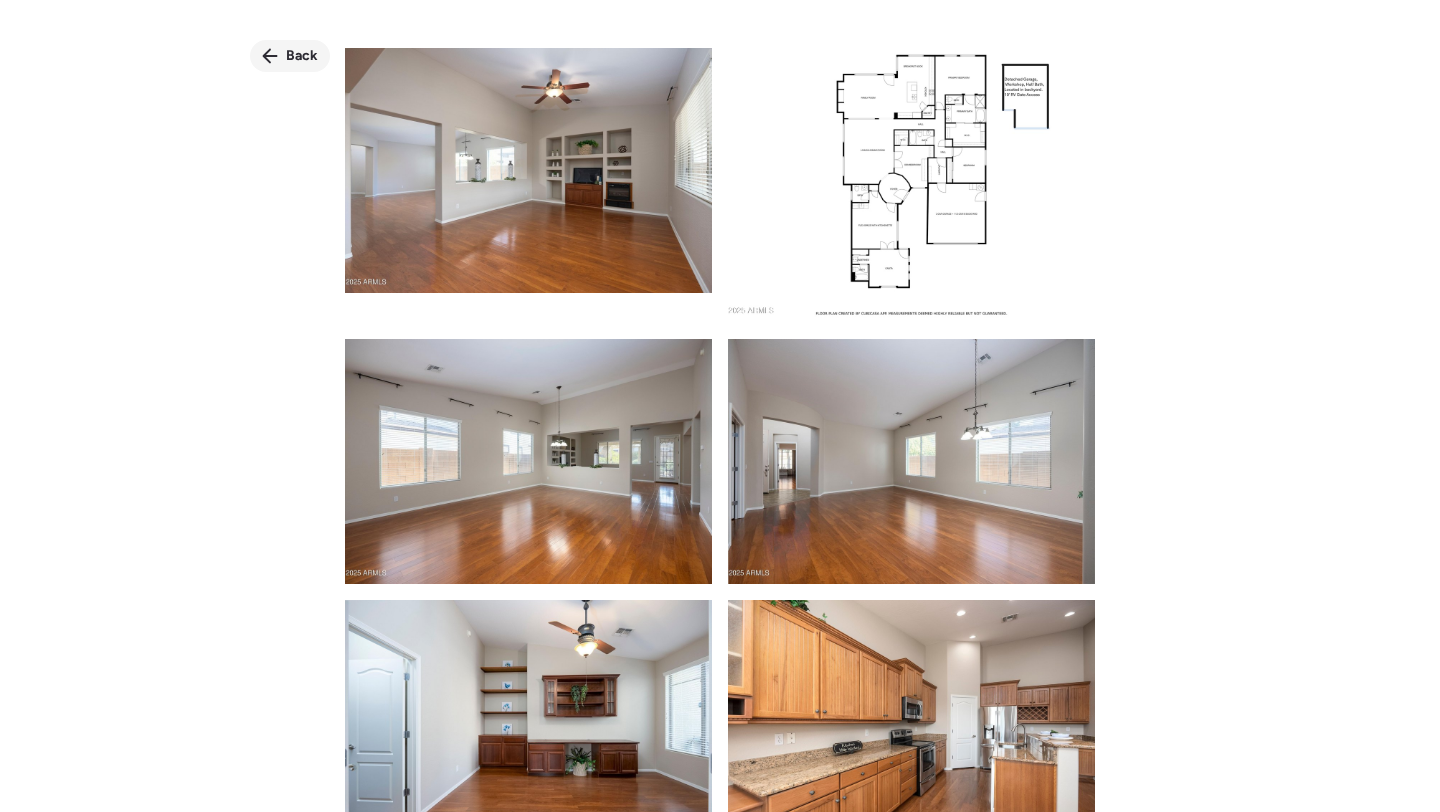 click on "Back" at bounding box center [290, 56] 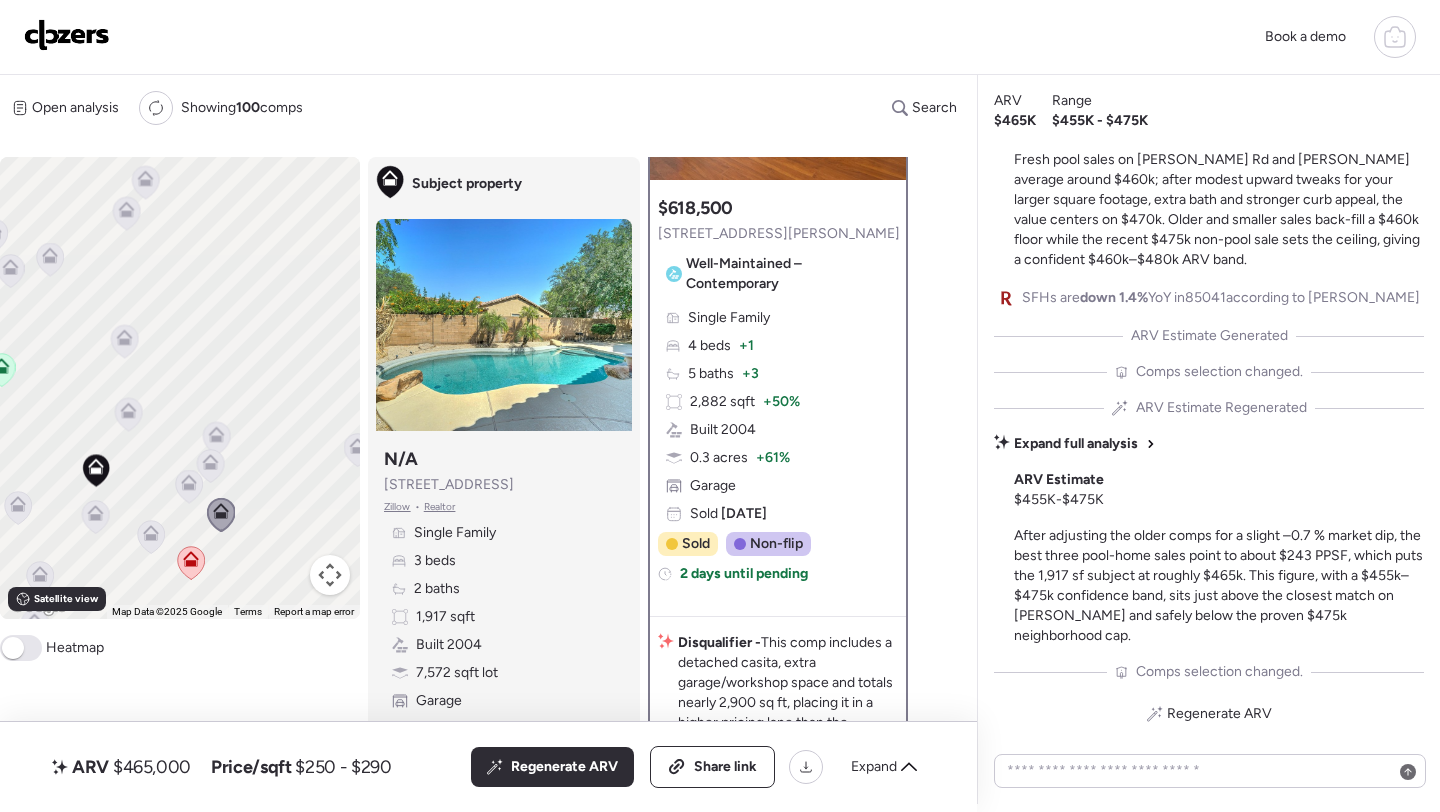 scroll, scrollTop: 0, scrollLeft: 0, axis: both 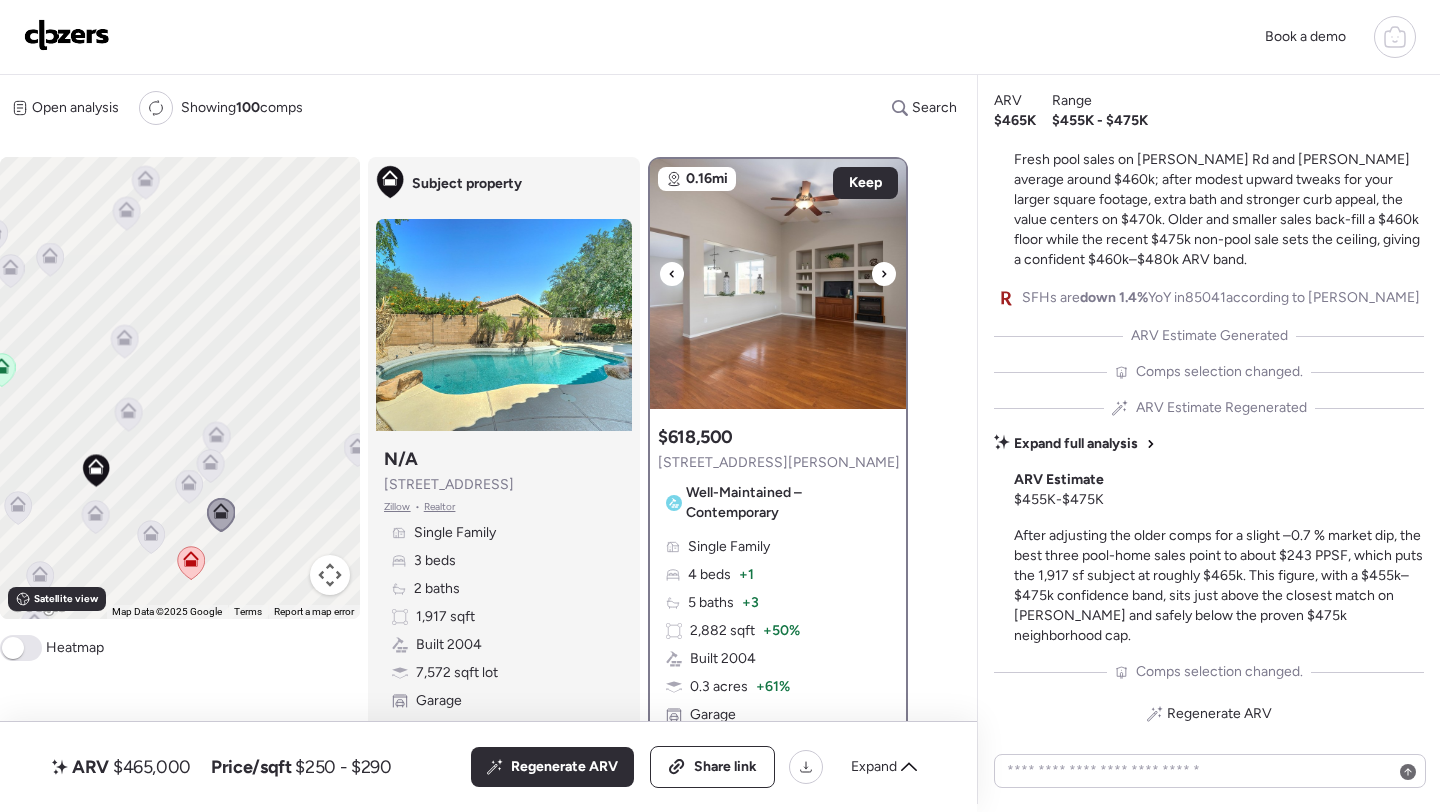 click at bounding box center [778, 284] 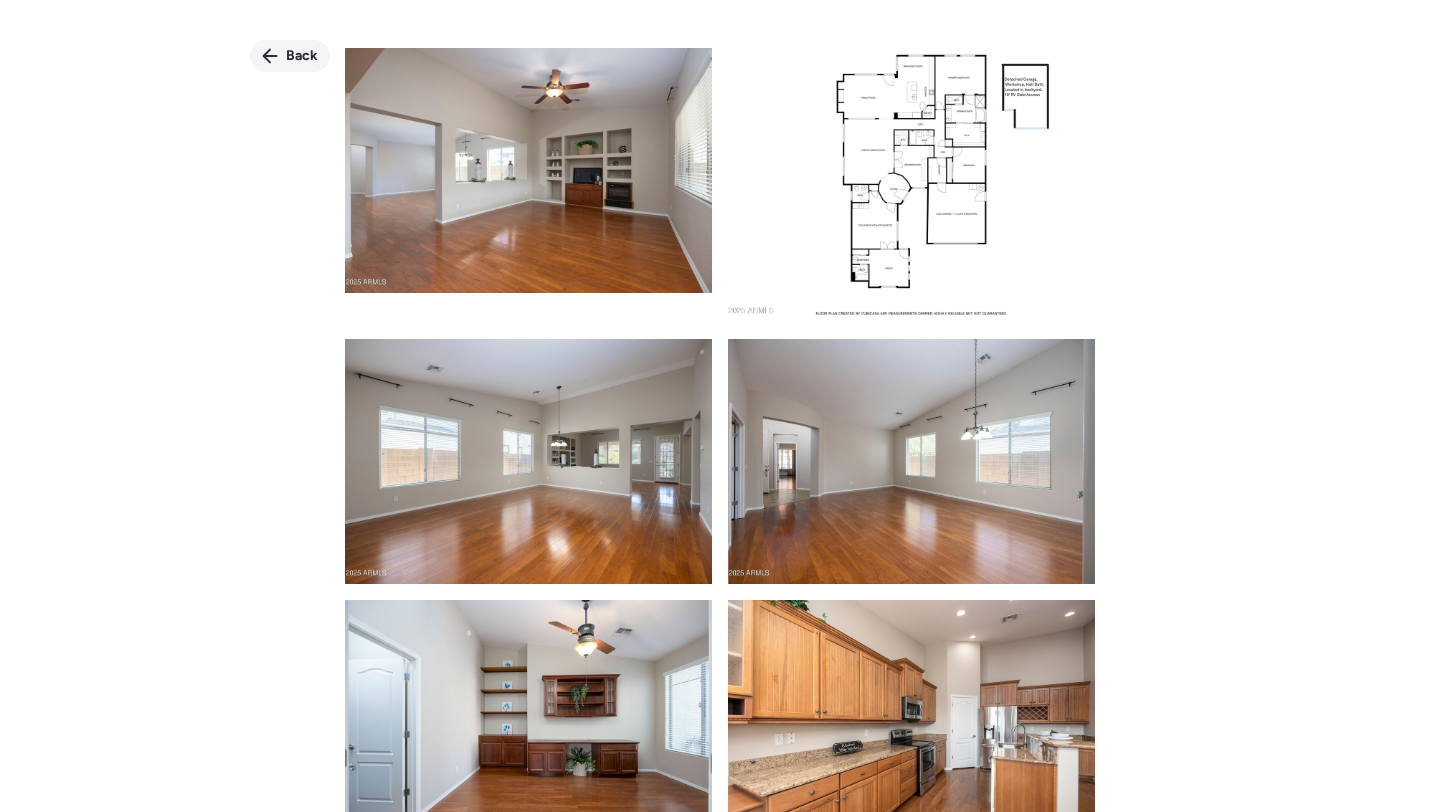 click on "Back" at bounding box center [290, 56] 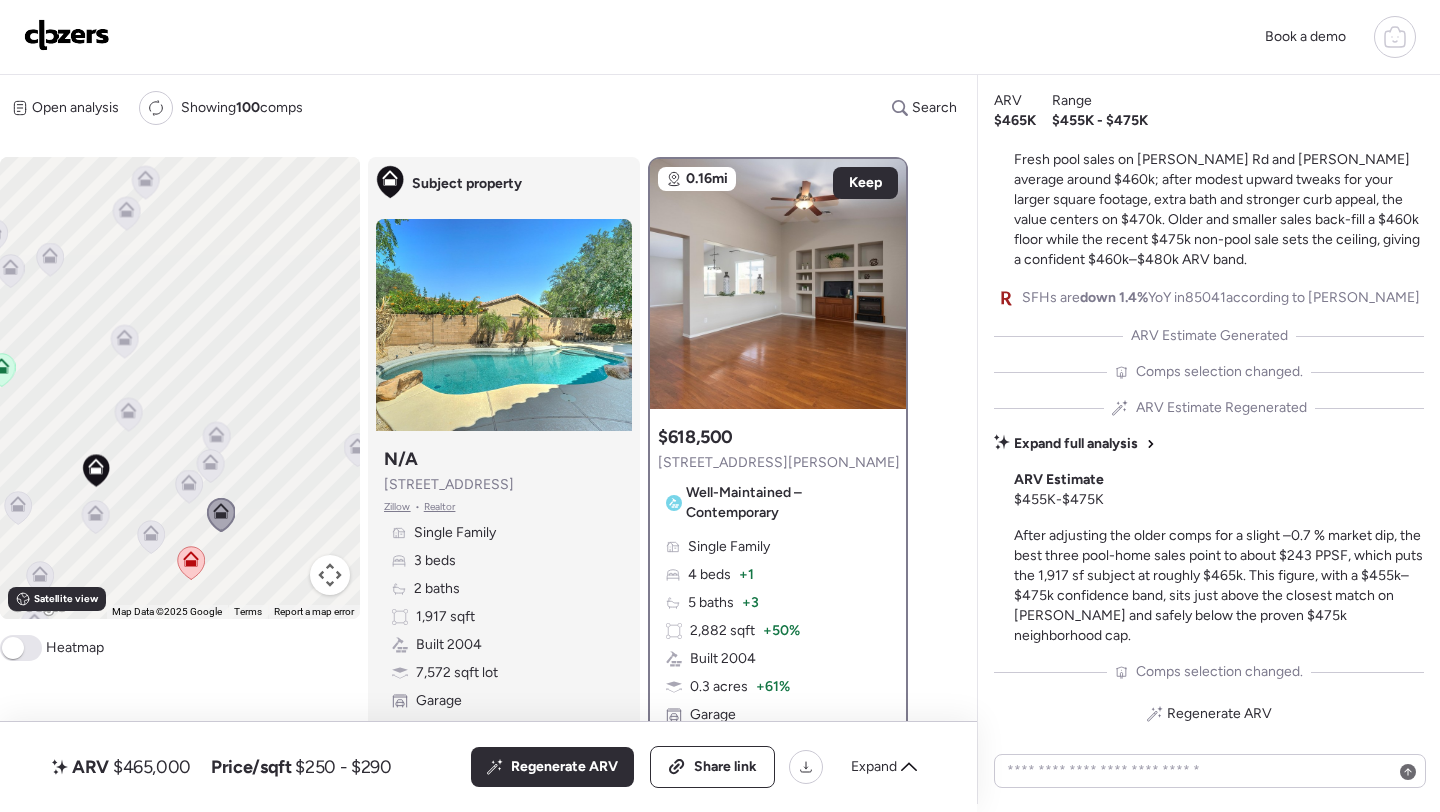 click 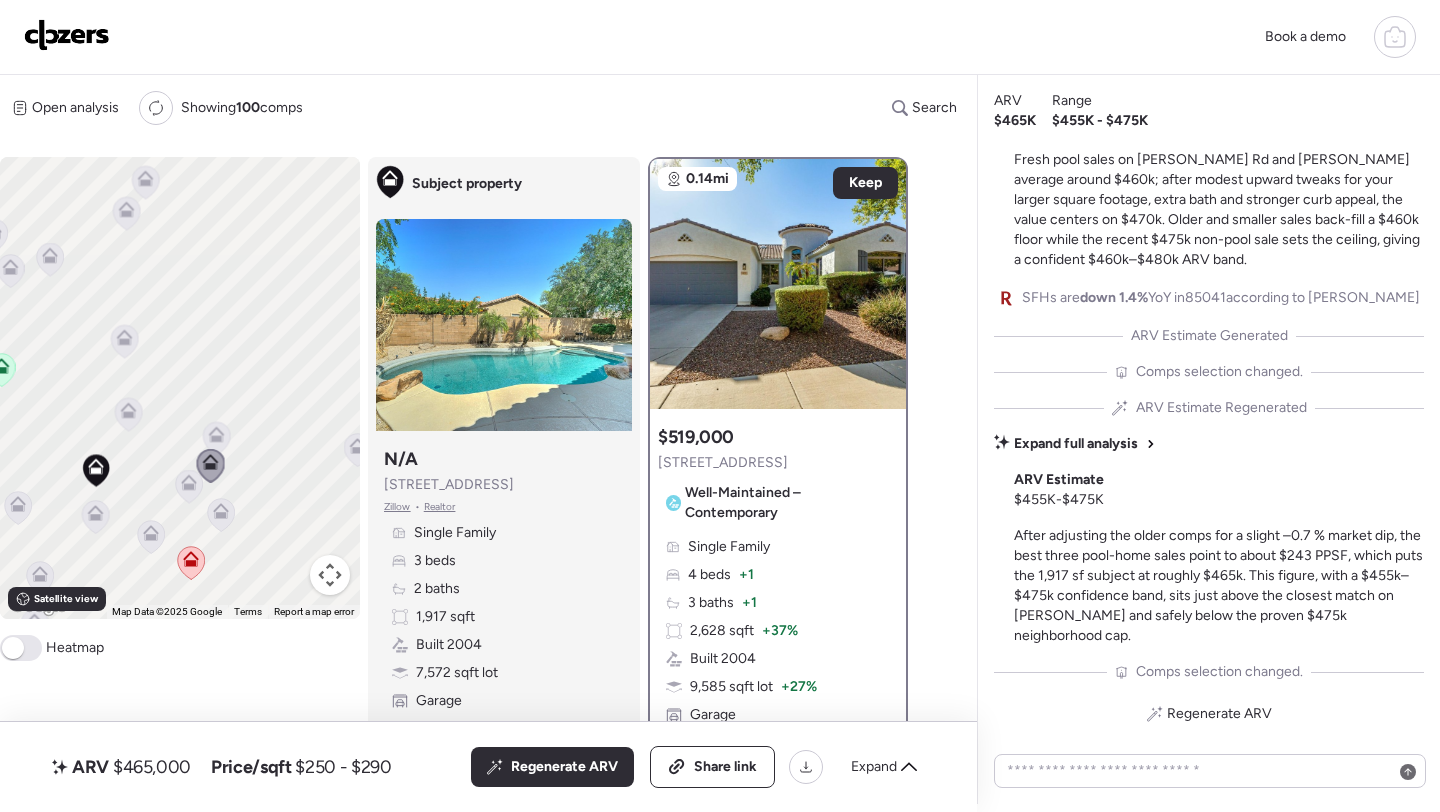 click 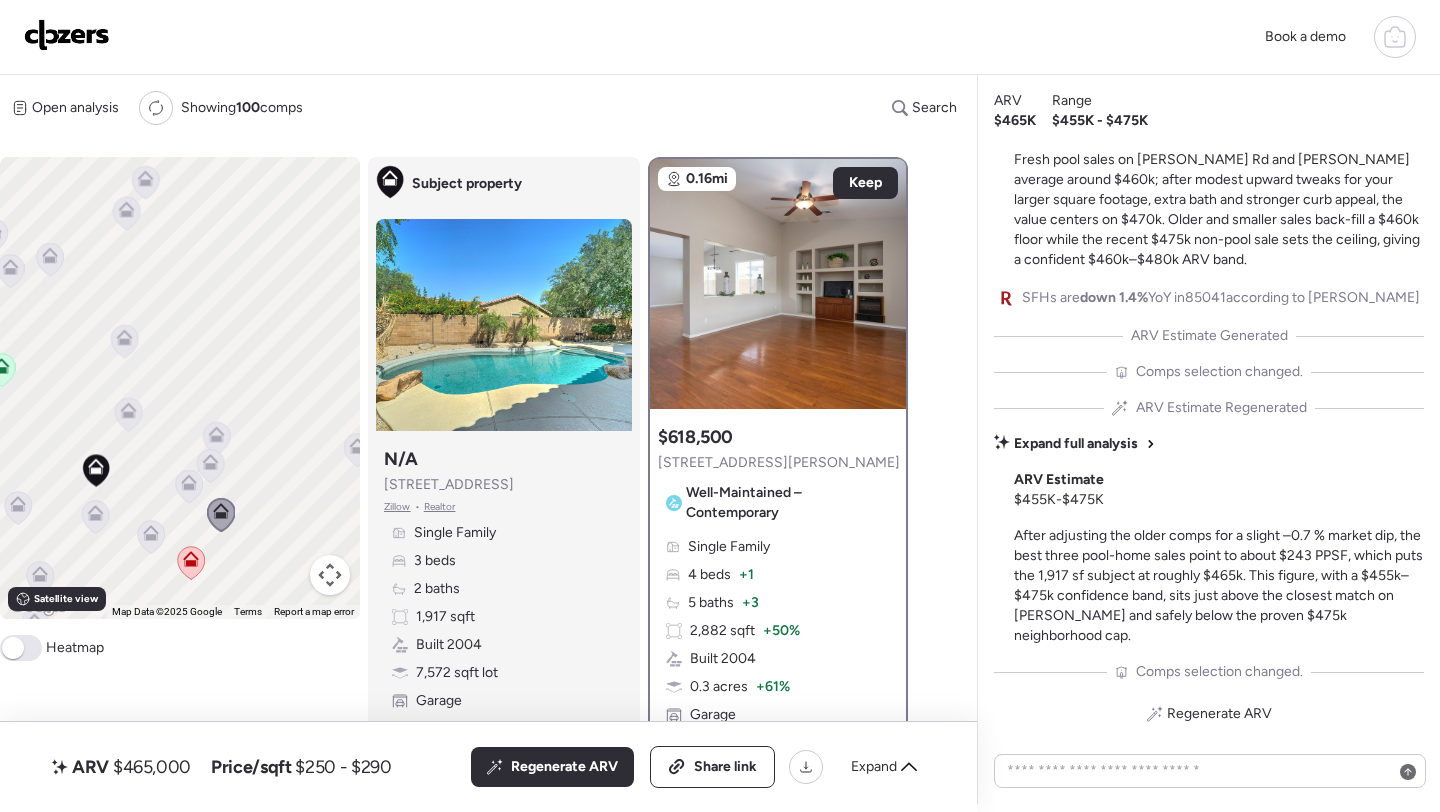 click 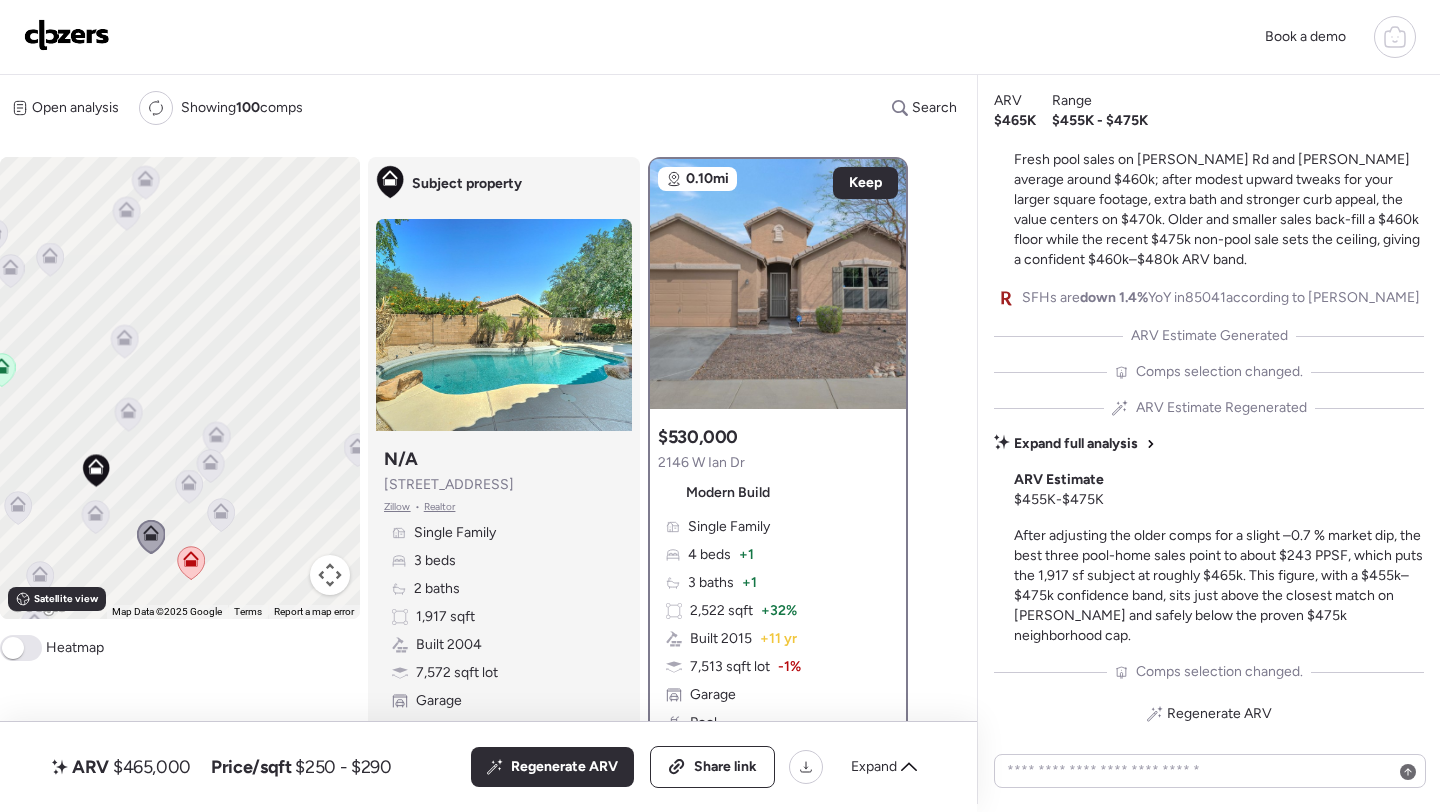click 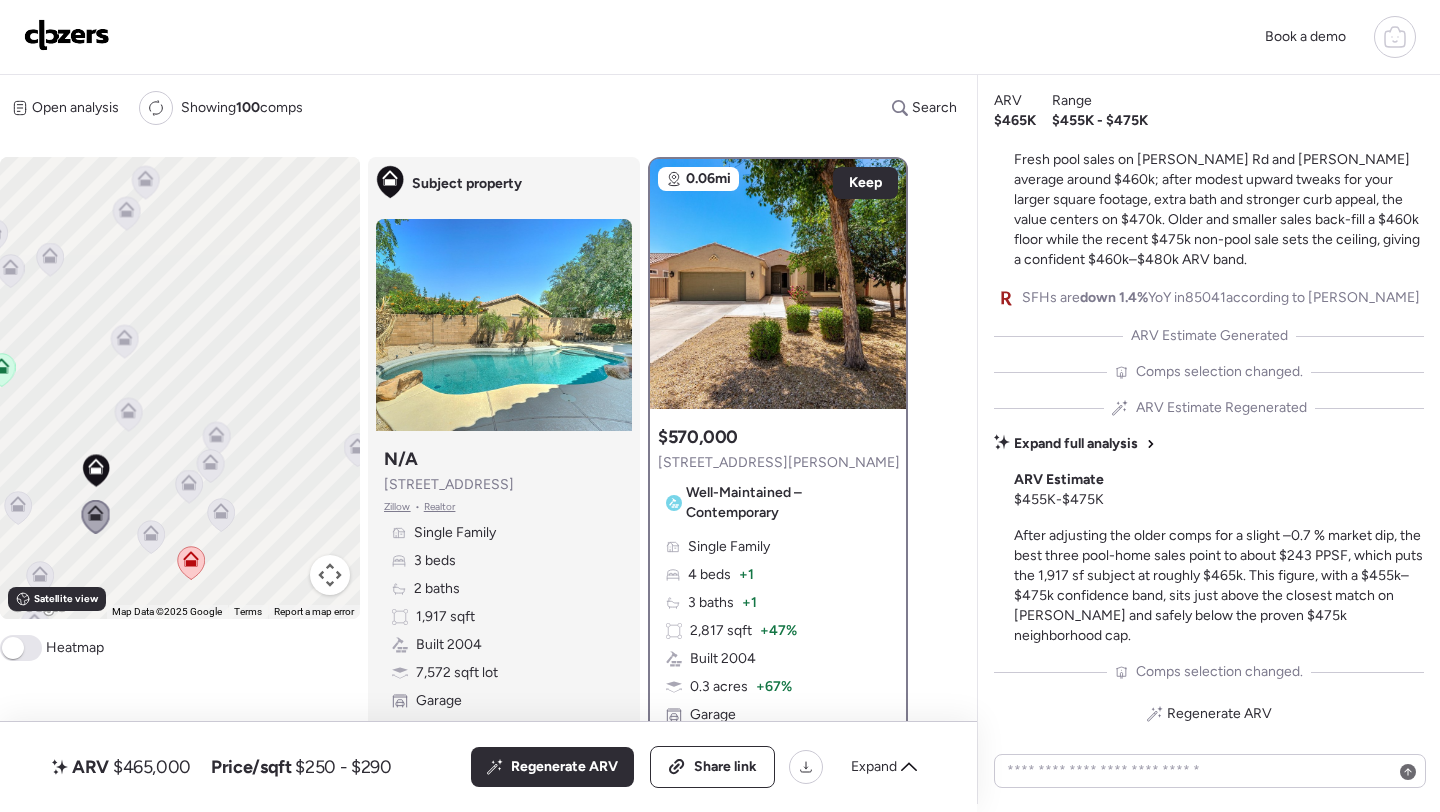 click 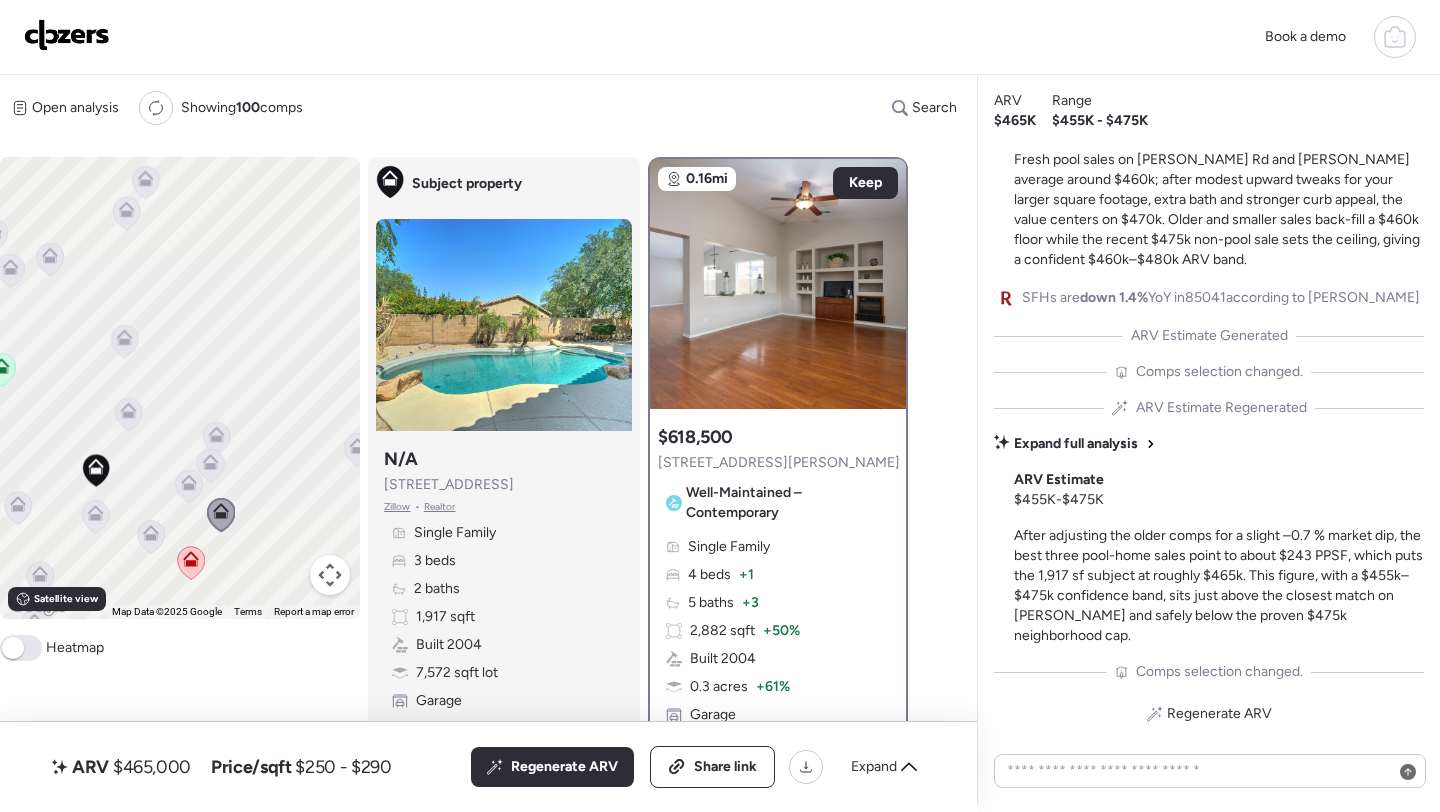 click 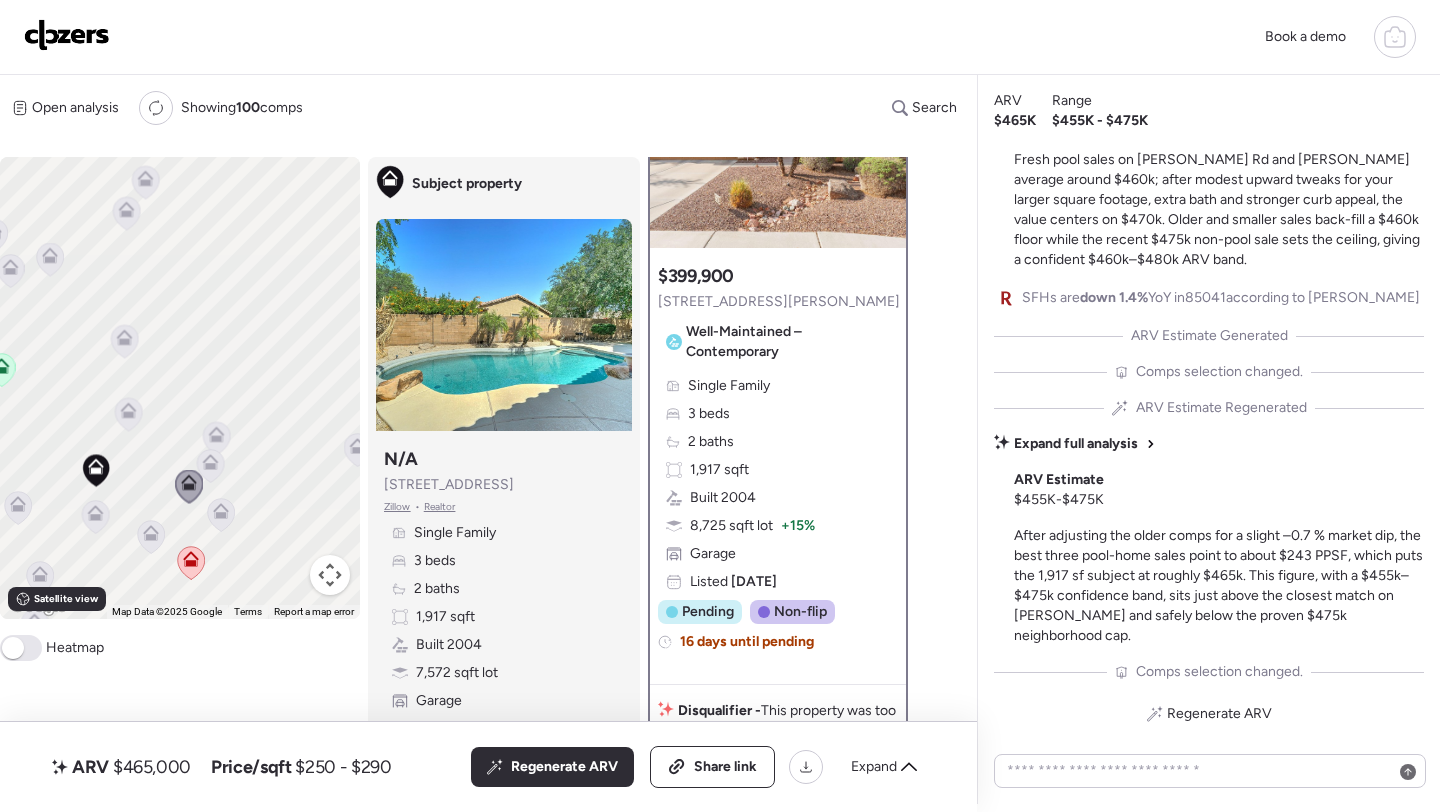 scroll, scrollTop: 169, scrollLeft: 0, axis: vertical 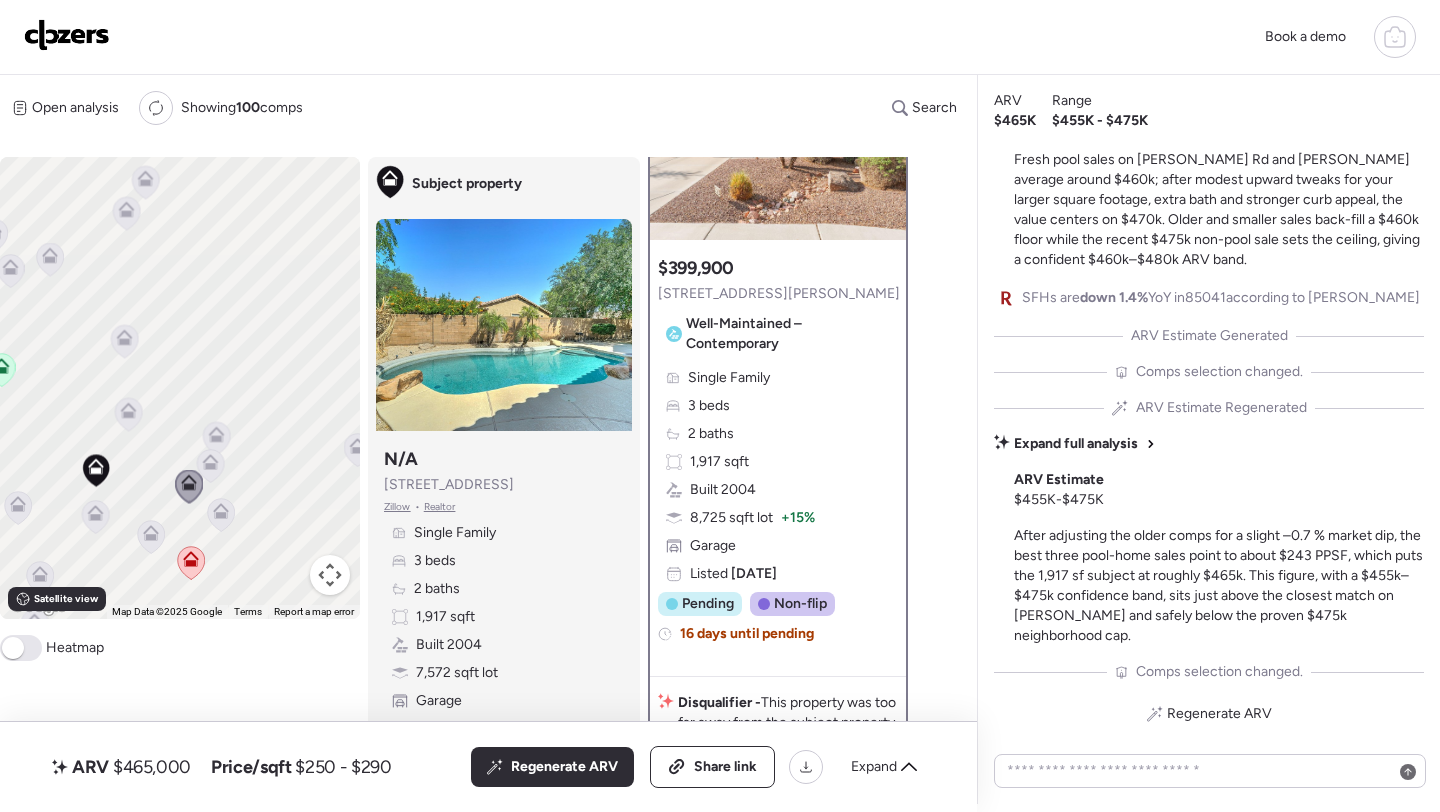 click 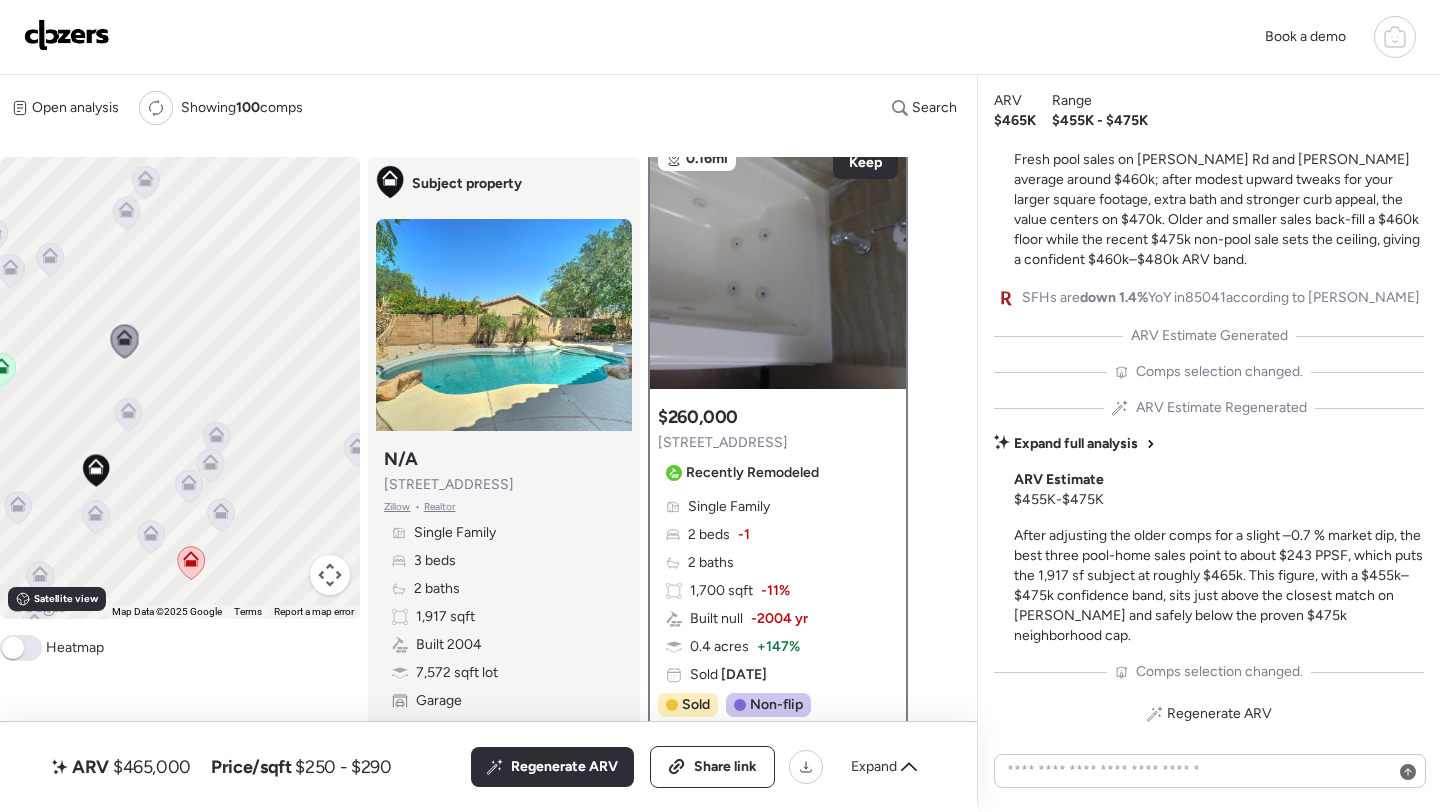scroll, scrollTop: 0, scrollLeft: 0, axis: both 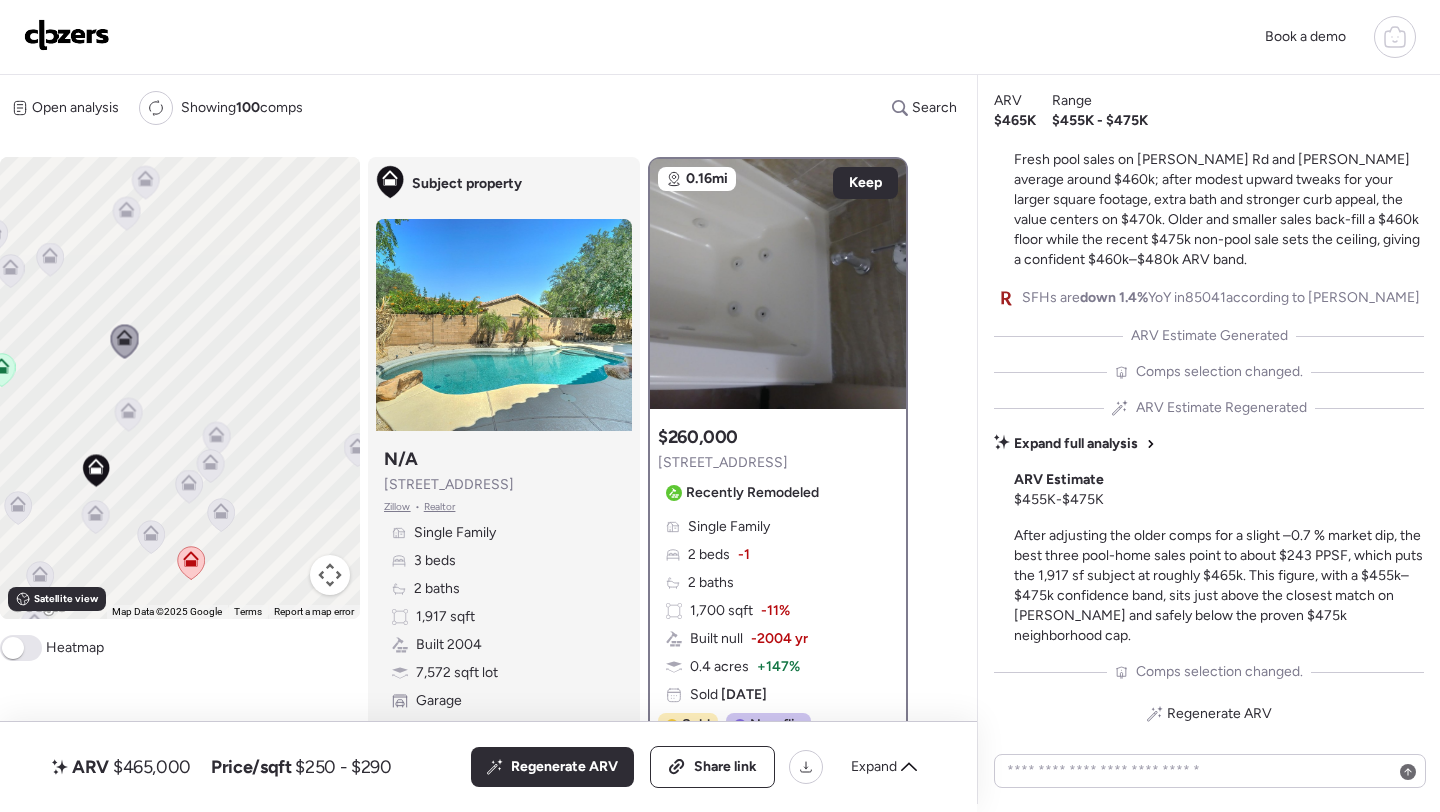 click 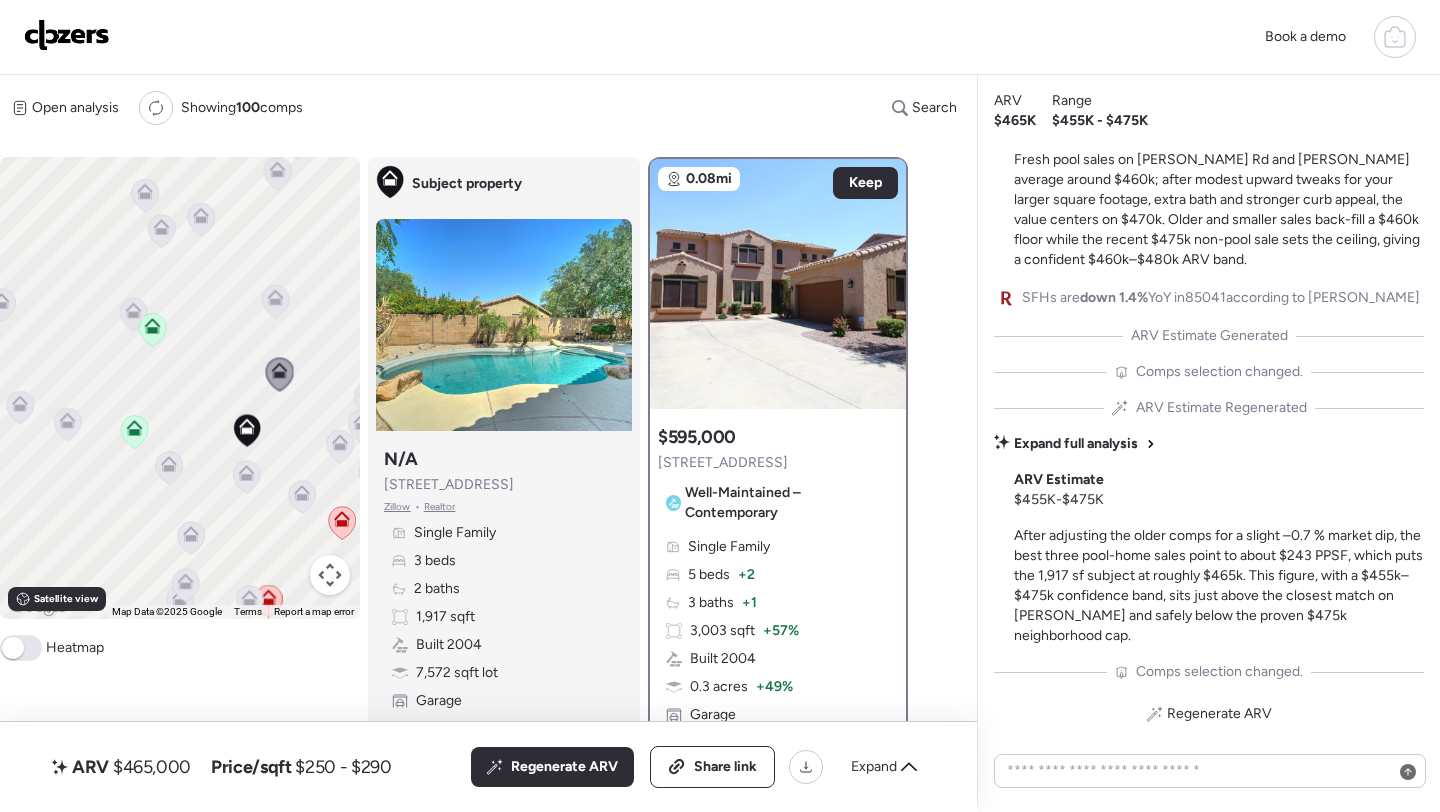 drag, startPoint x: 125, startPoint y: 467, endPoint x: 279, endPoint y: 427, distance: 159.11003 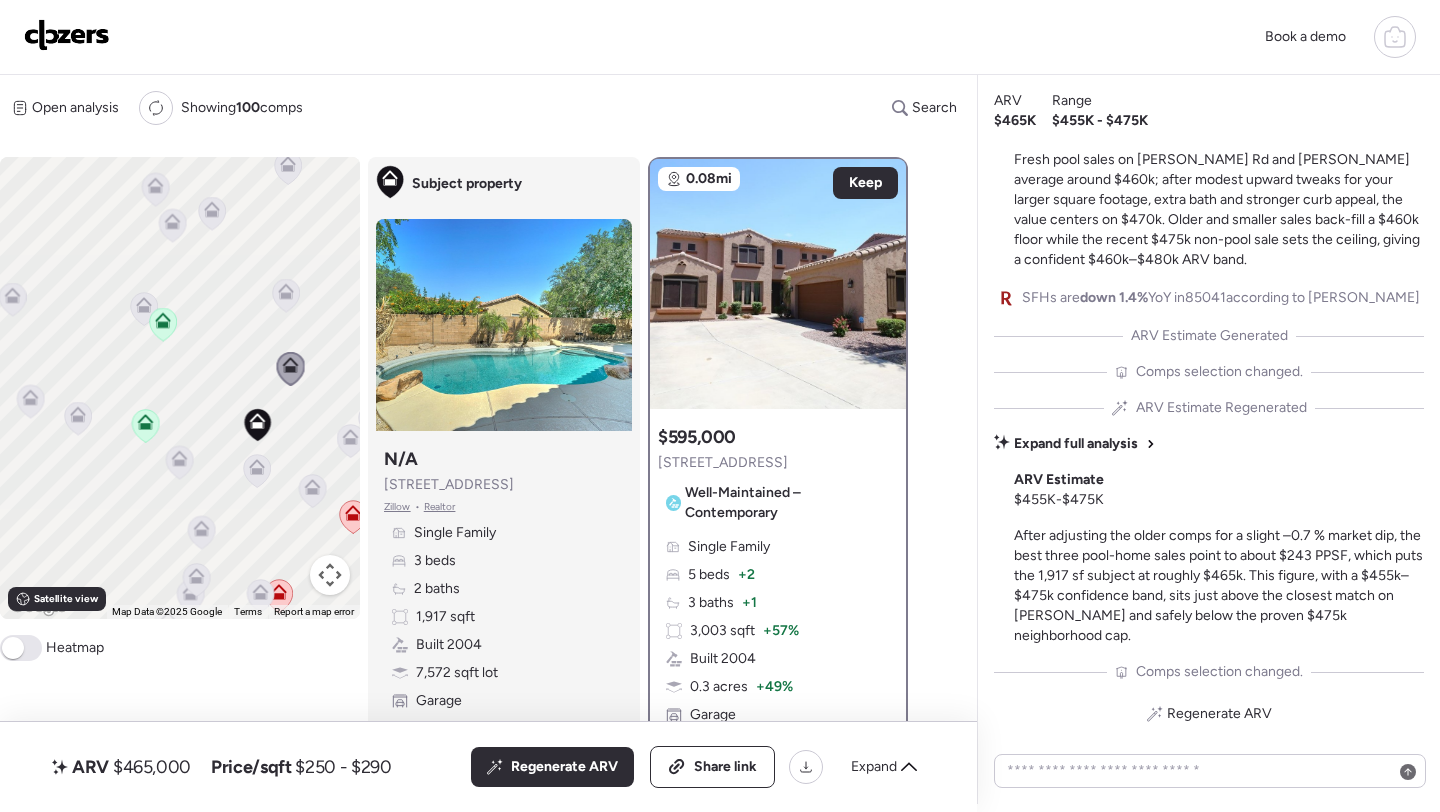 click 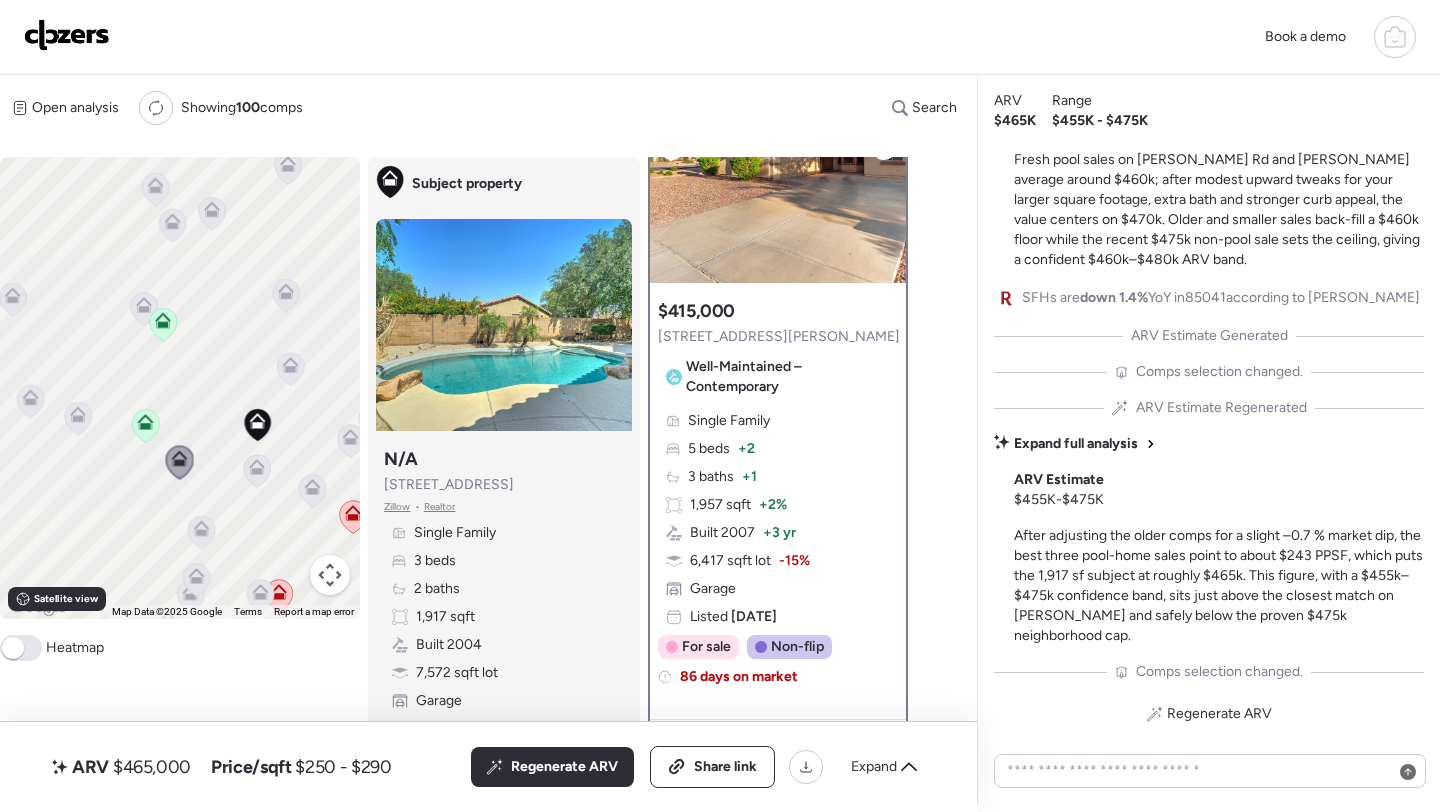 scroll, scrollTop: 140, scrollLeft: 0, axis: vertical 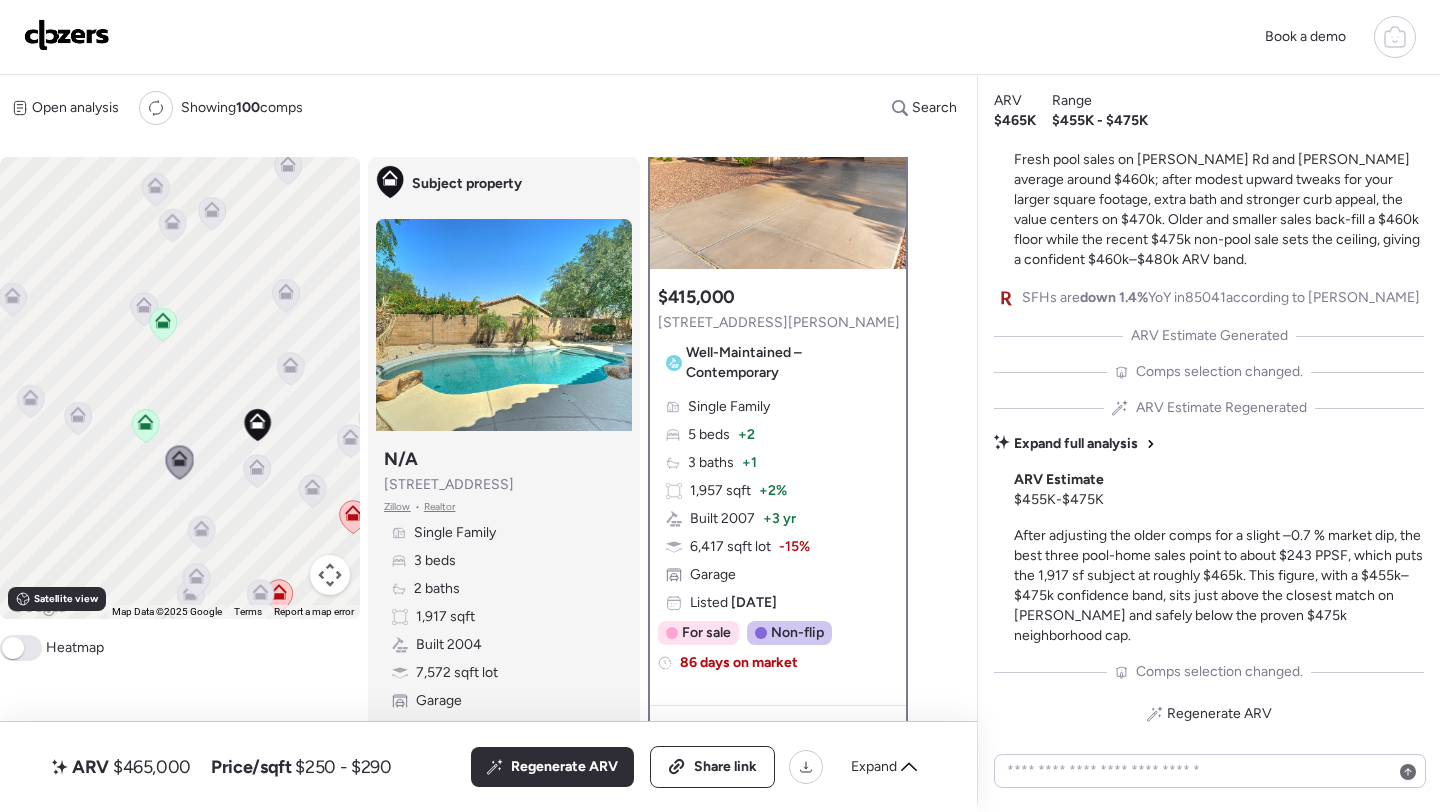 click 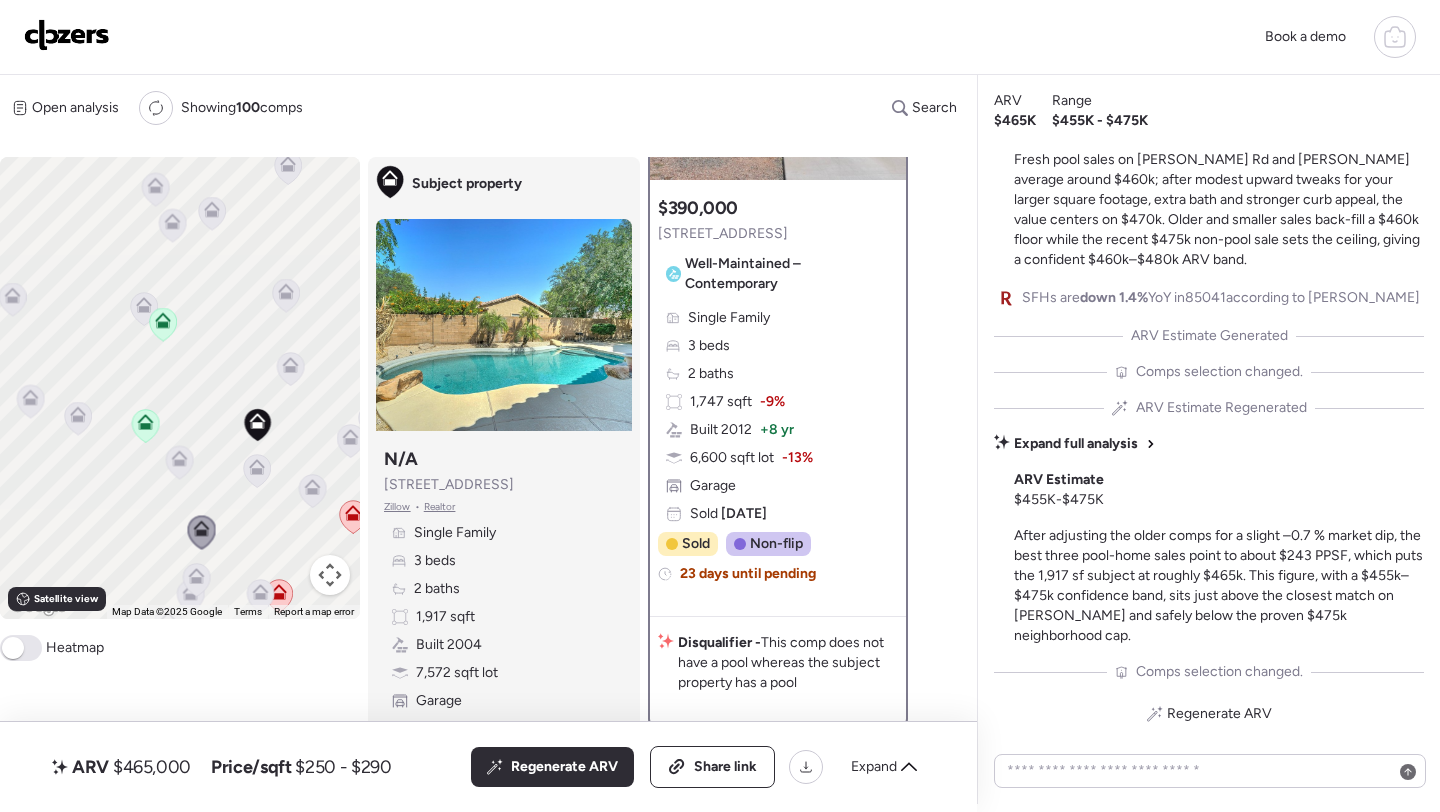 scroll, scrollTop: 0, scrollLeft: 0, axis: both 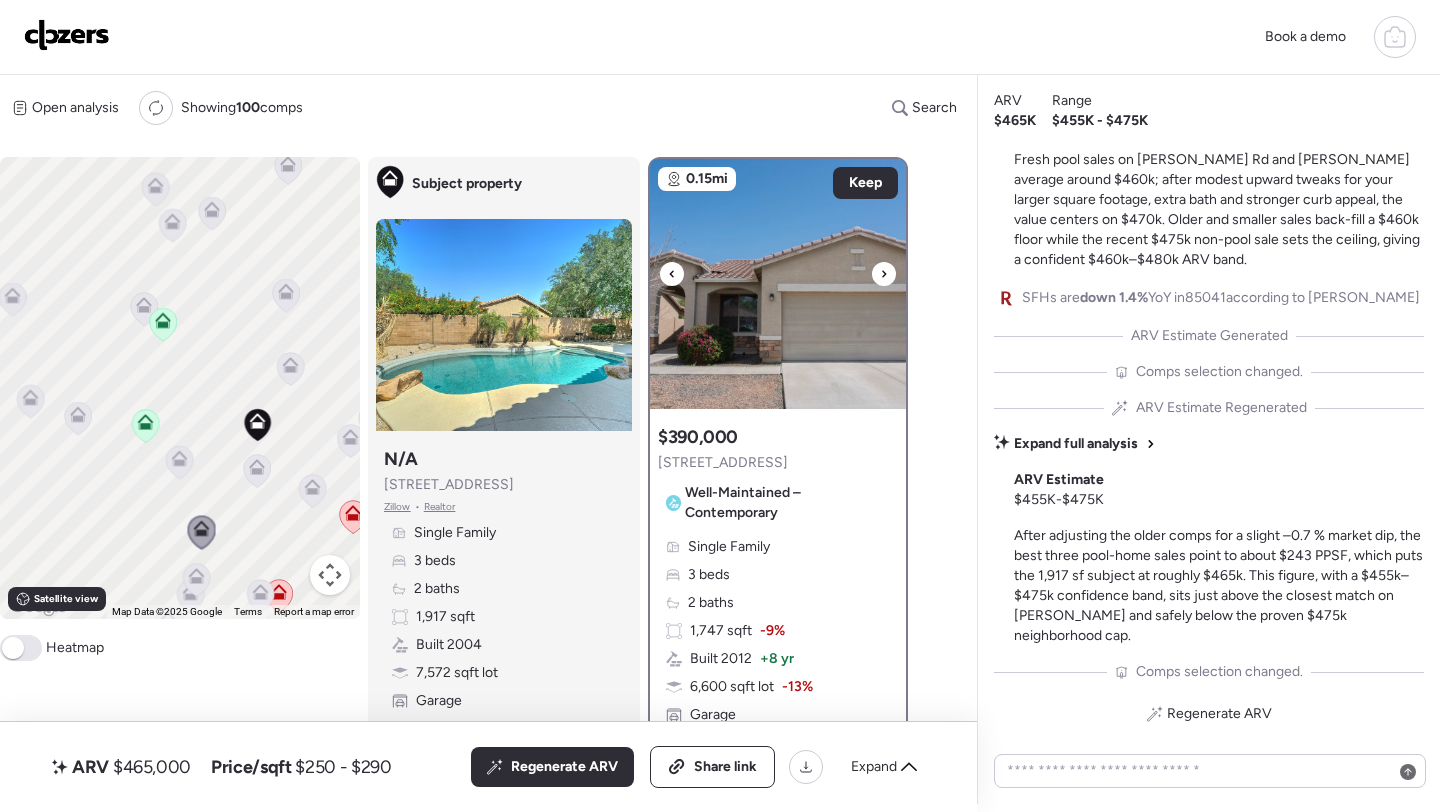 click at bounding box center (778, 284) 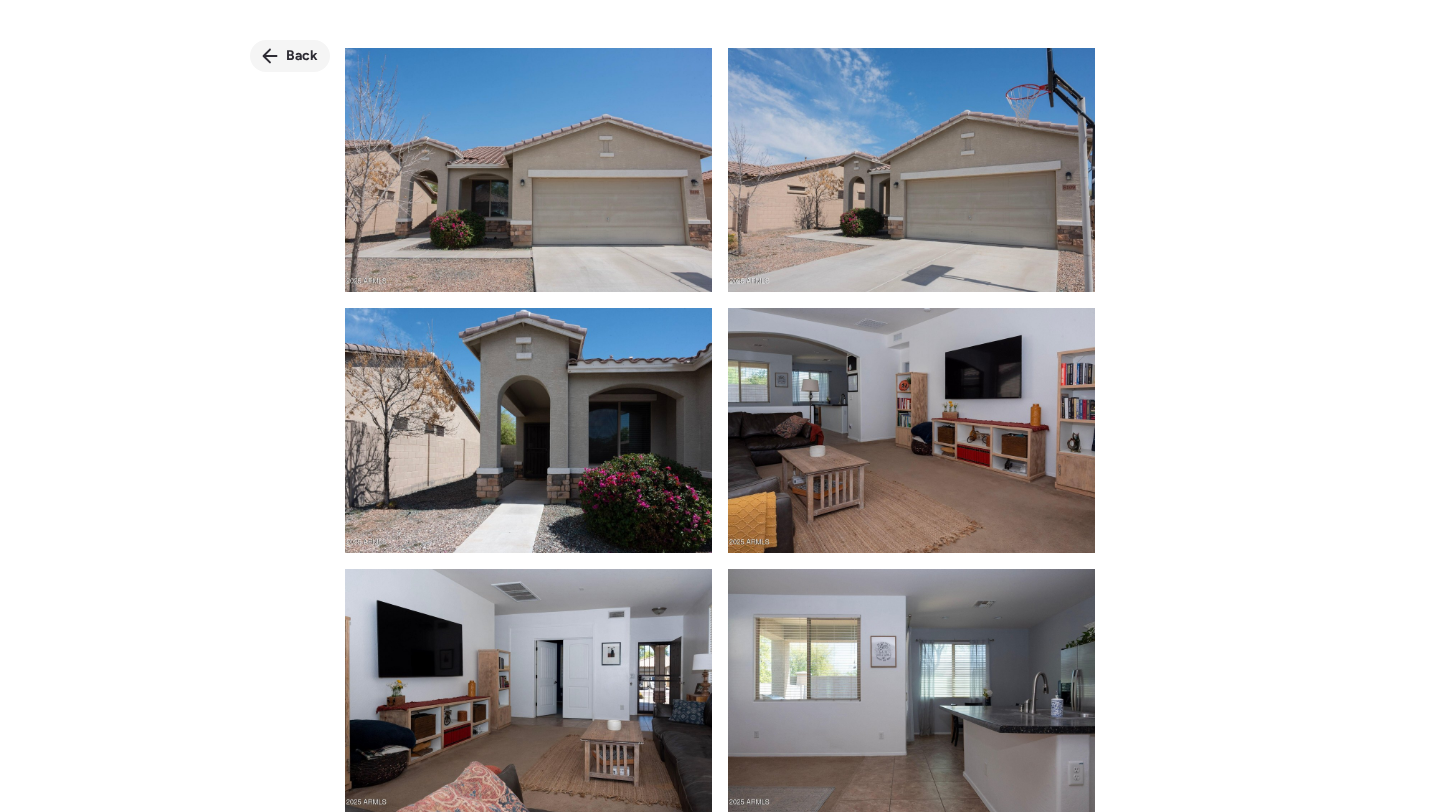 click on "Back" at bounding box center (302, 56) 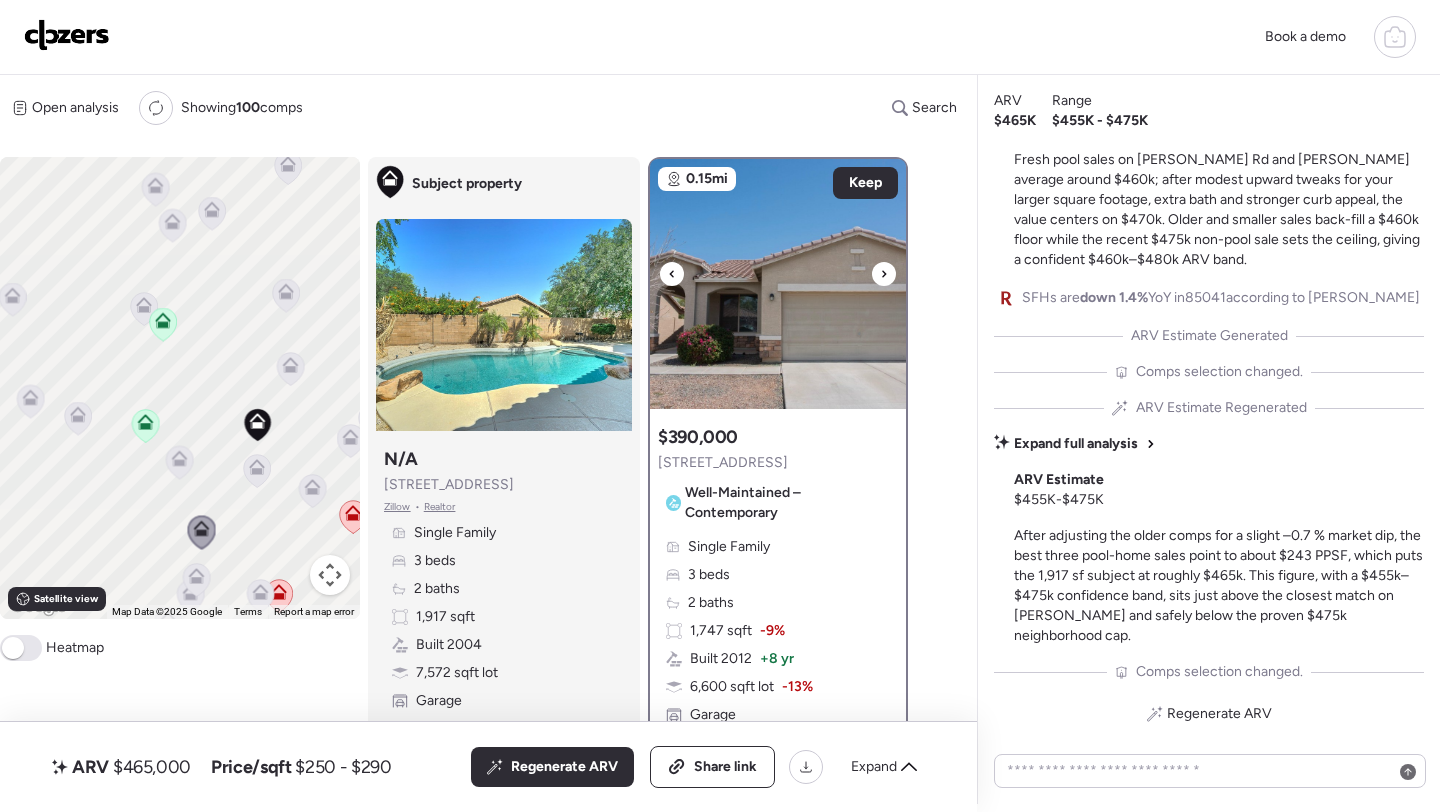 click at bounding box center [778, 284] 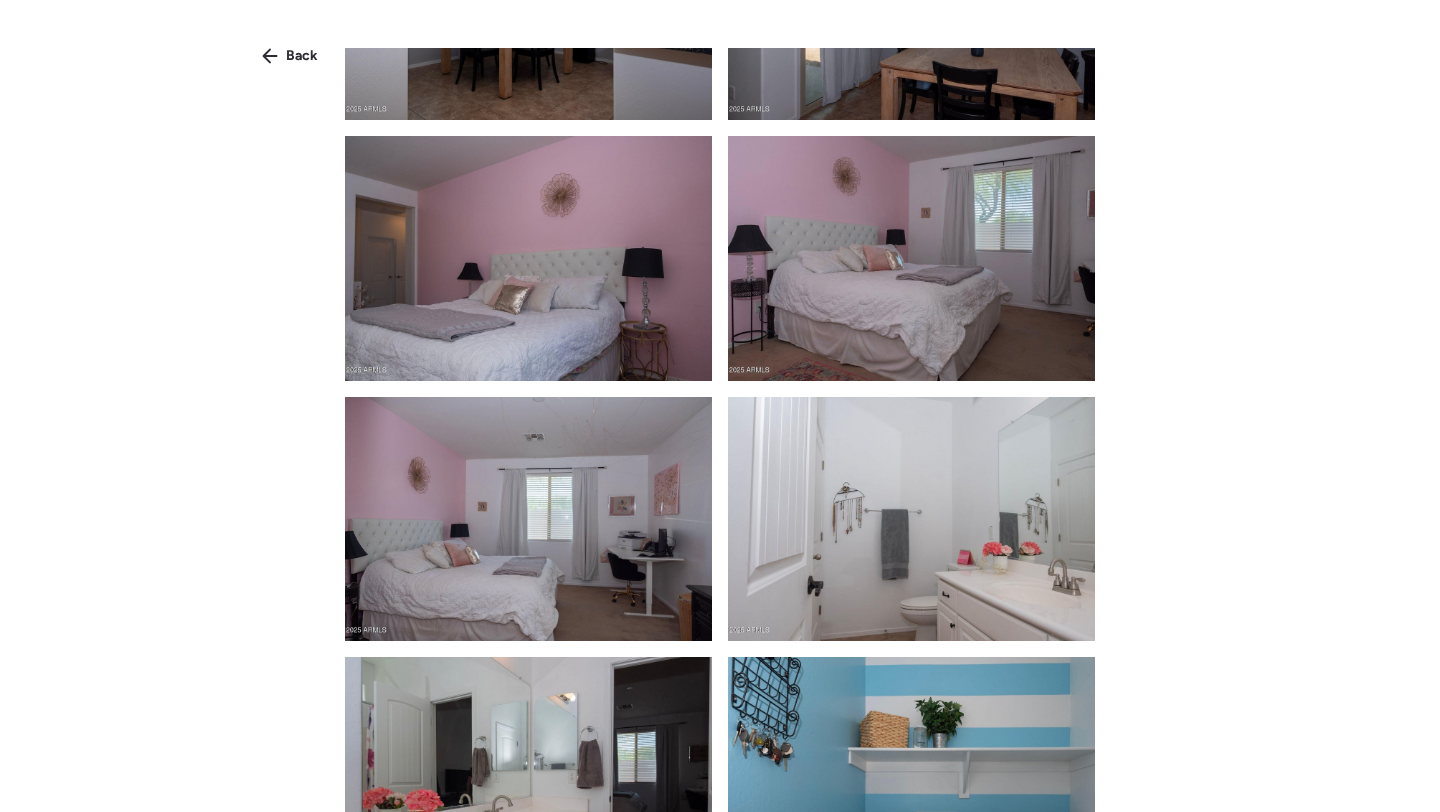 scroll, scrollTop: 1141, scrollLeft: 0, axis: vertical 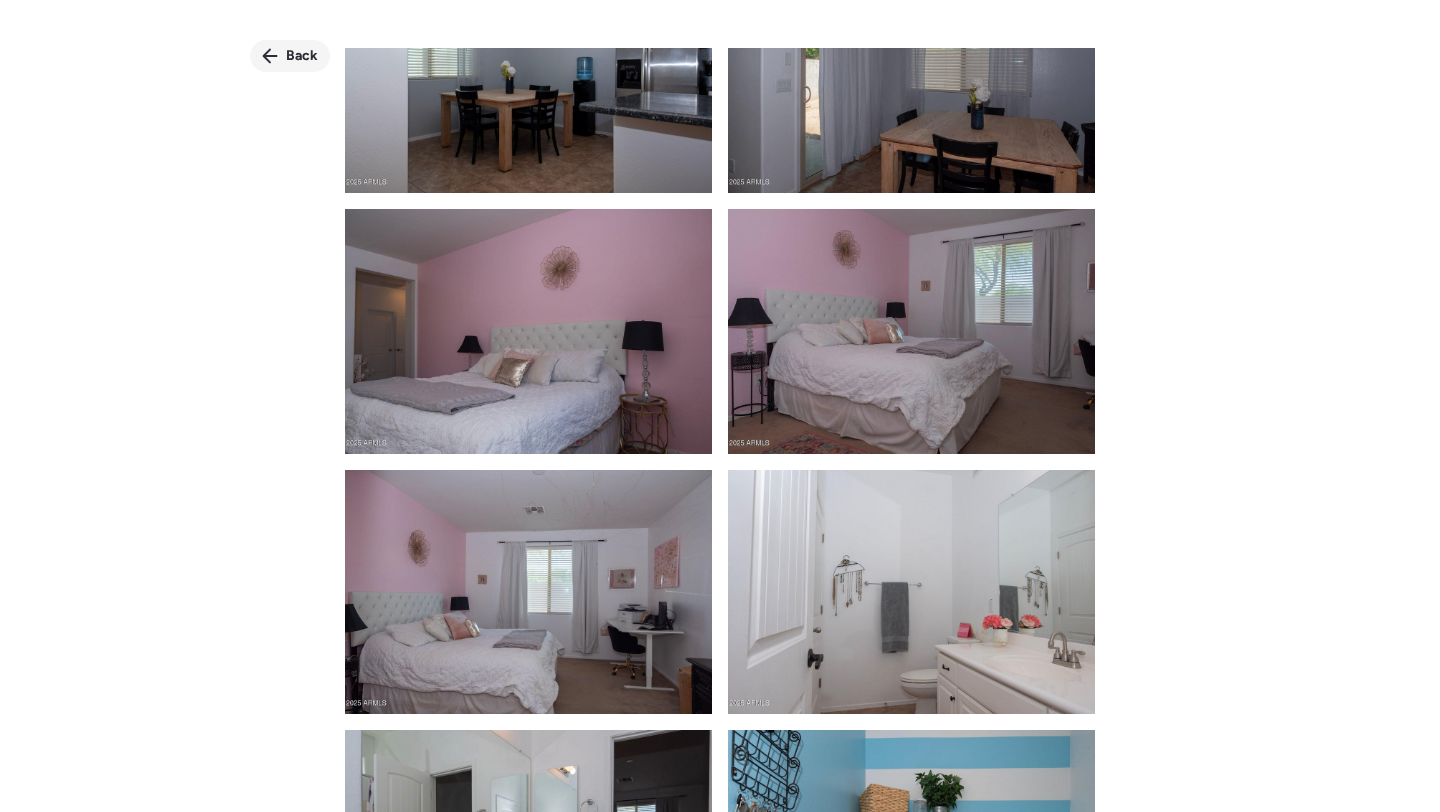 click on "Back" at bounding box center (290, 56) 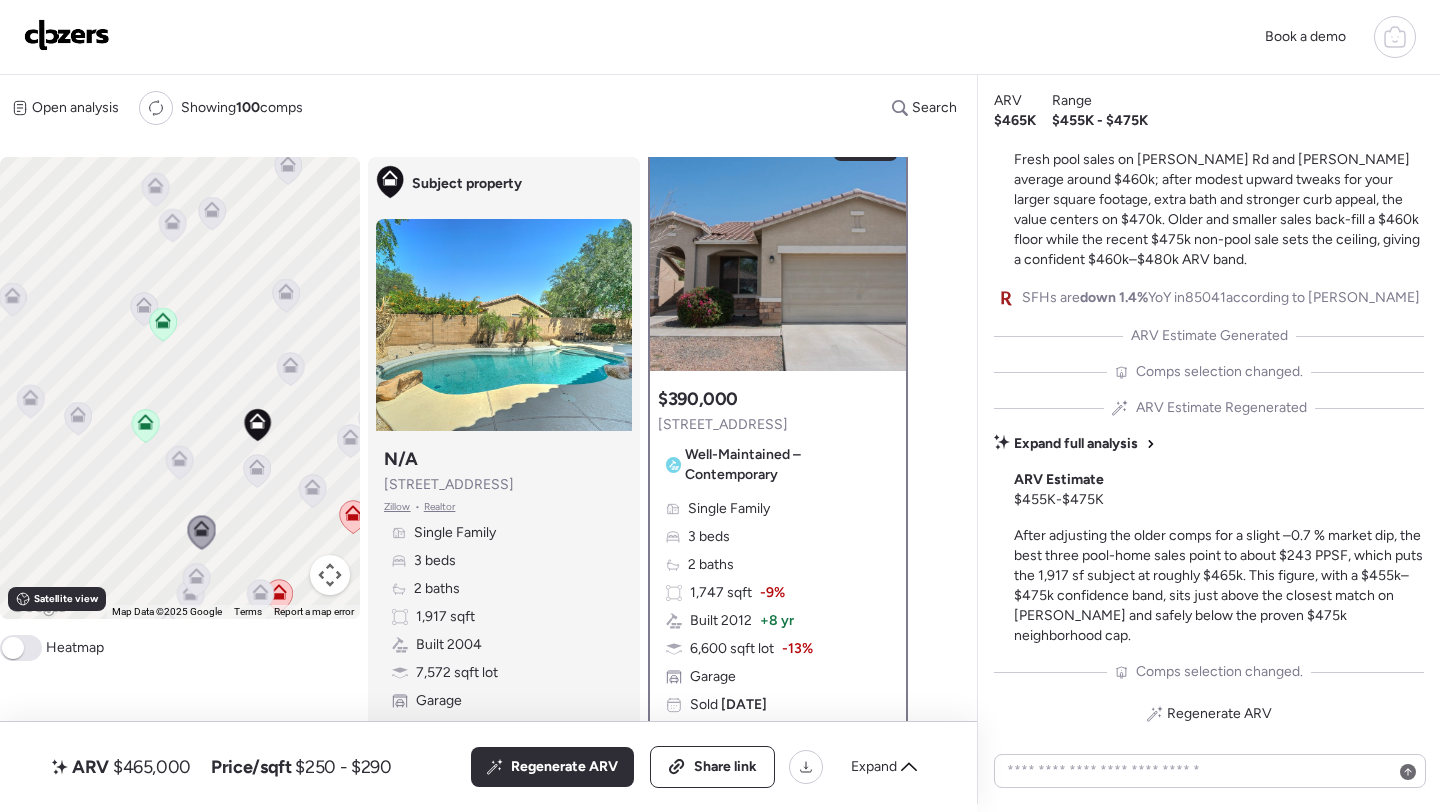 scroll, scrollTop: 0, scrollLeft: 0, axis: both 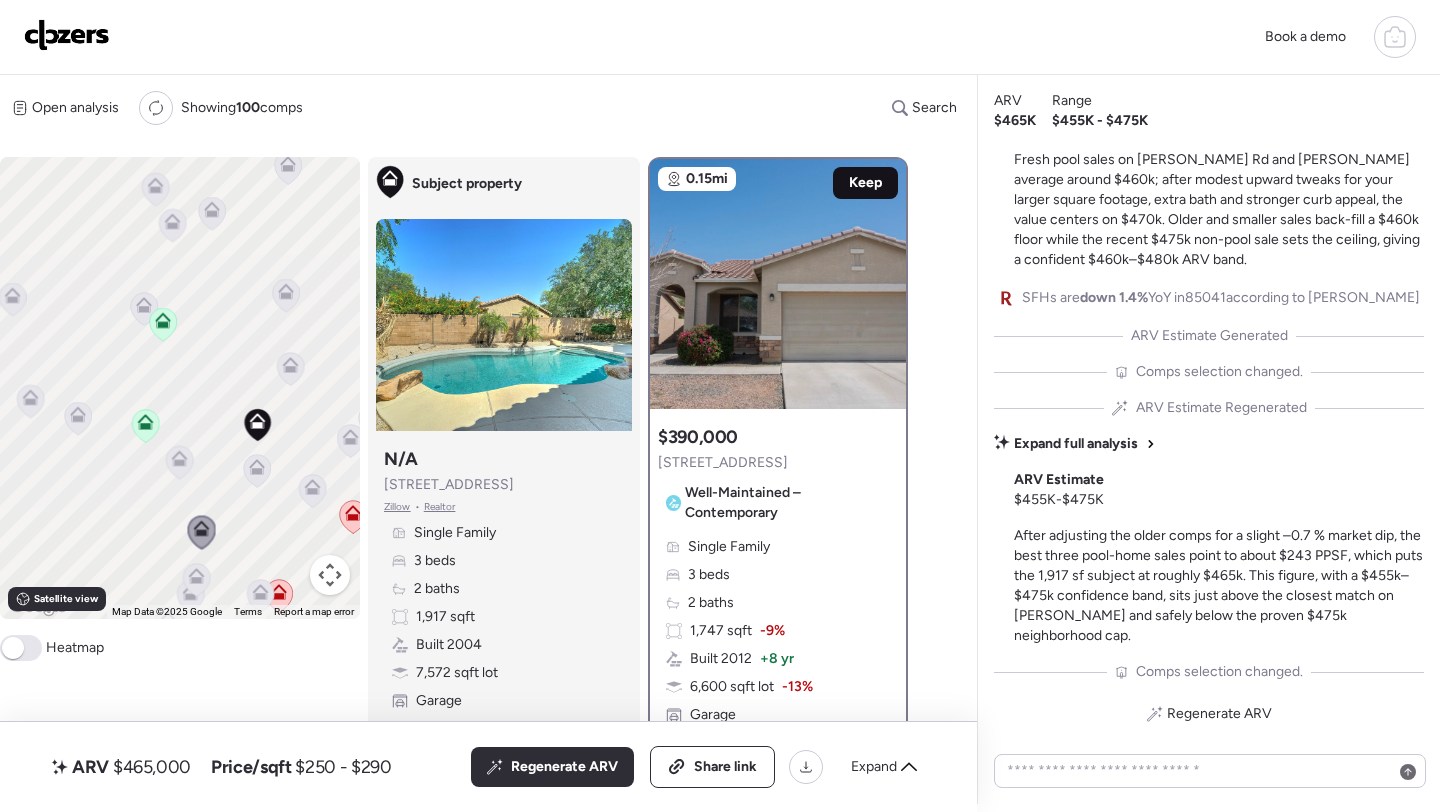 click on "Keep" at bounding box center (865, 183) 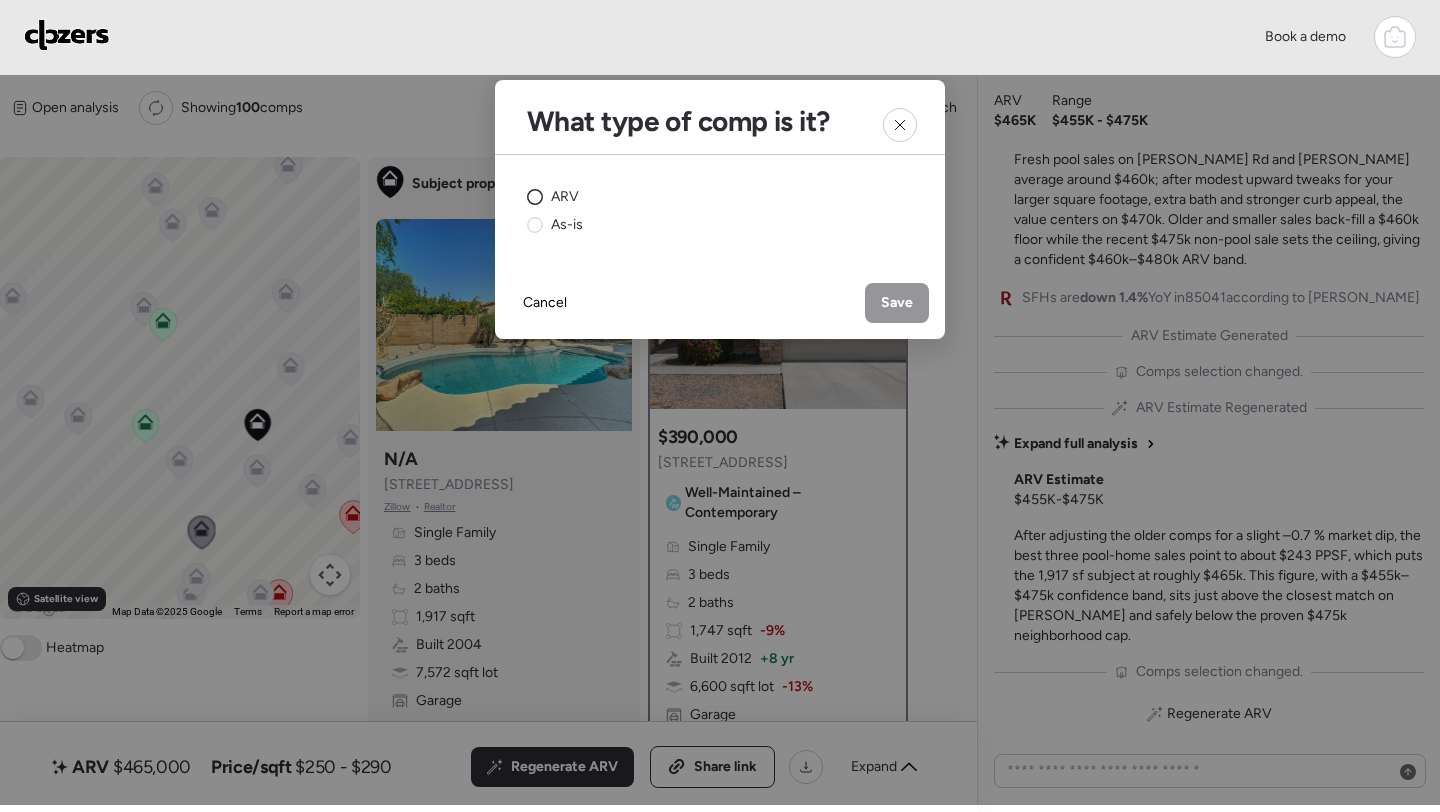 click on "ARV" at bounding box center [565, 197] 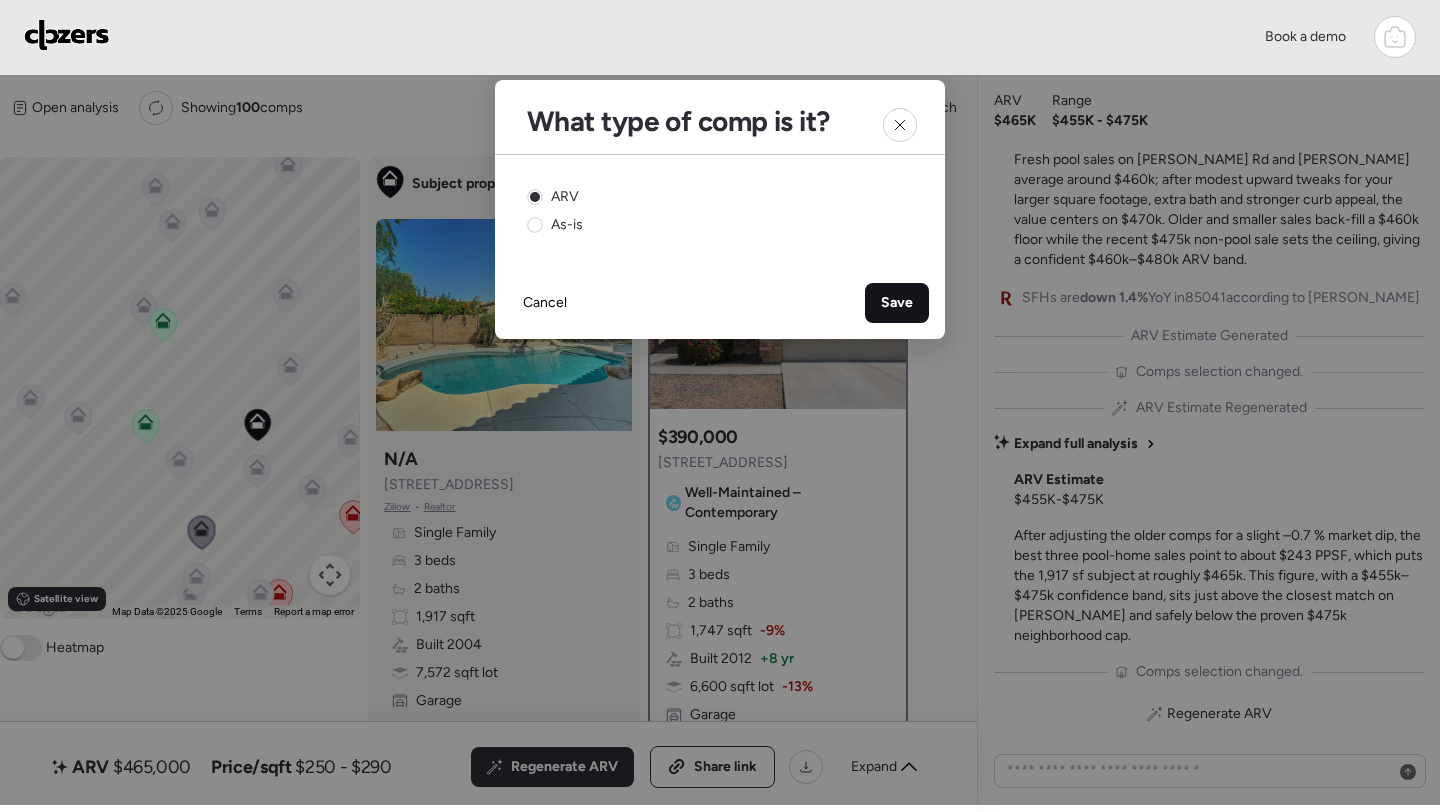 click on "Save" at bounding box center (897, 303) 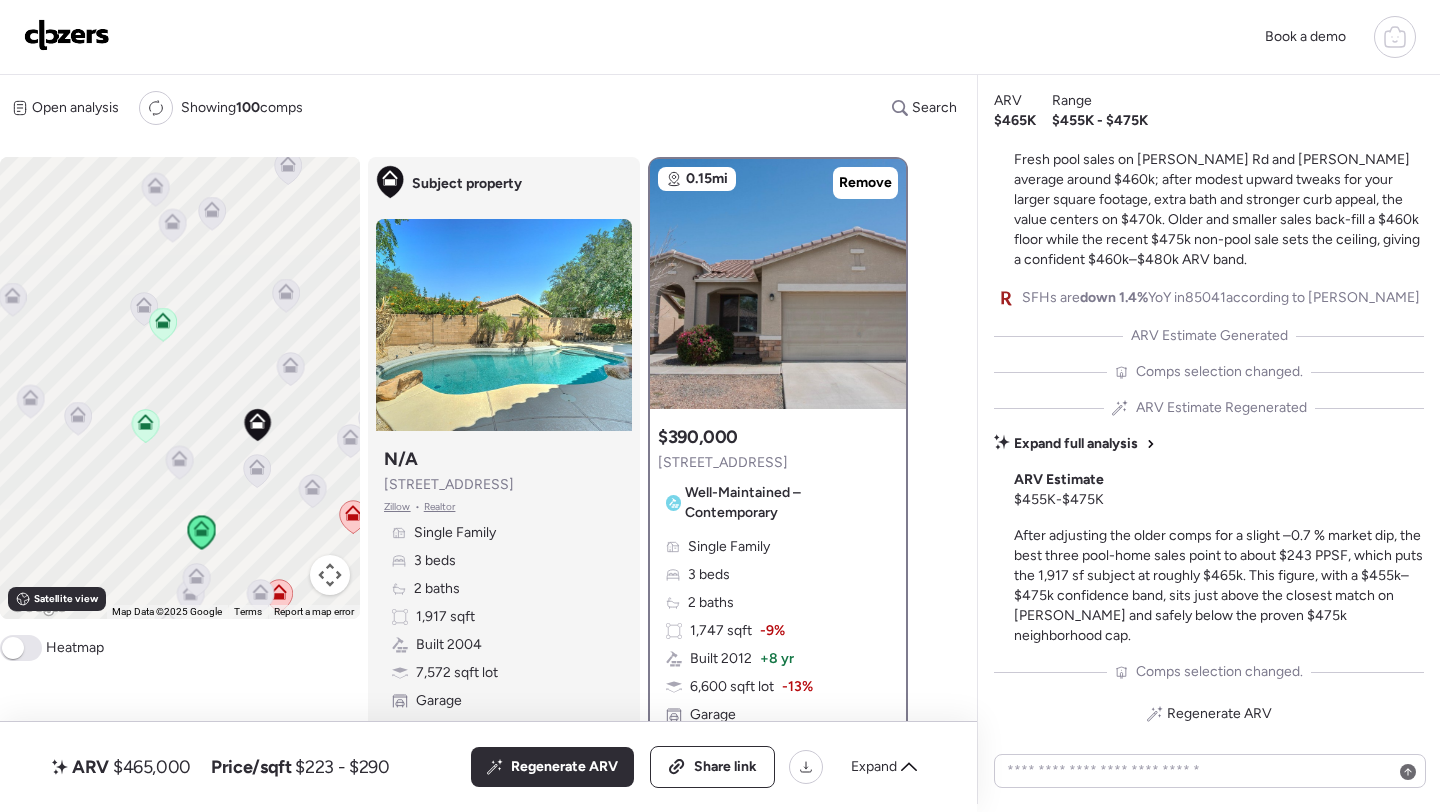 click on "Regenerate ARV Share link Expand" at bounding box center (700, 767) 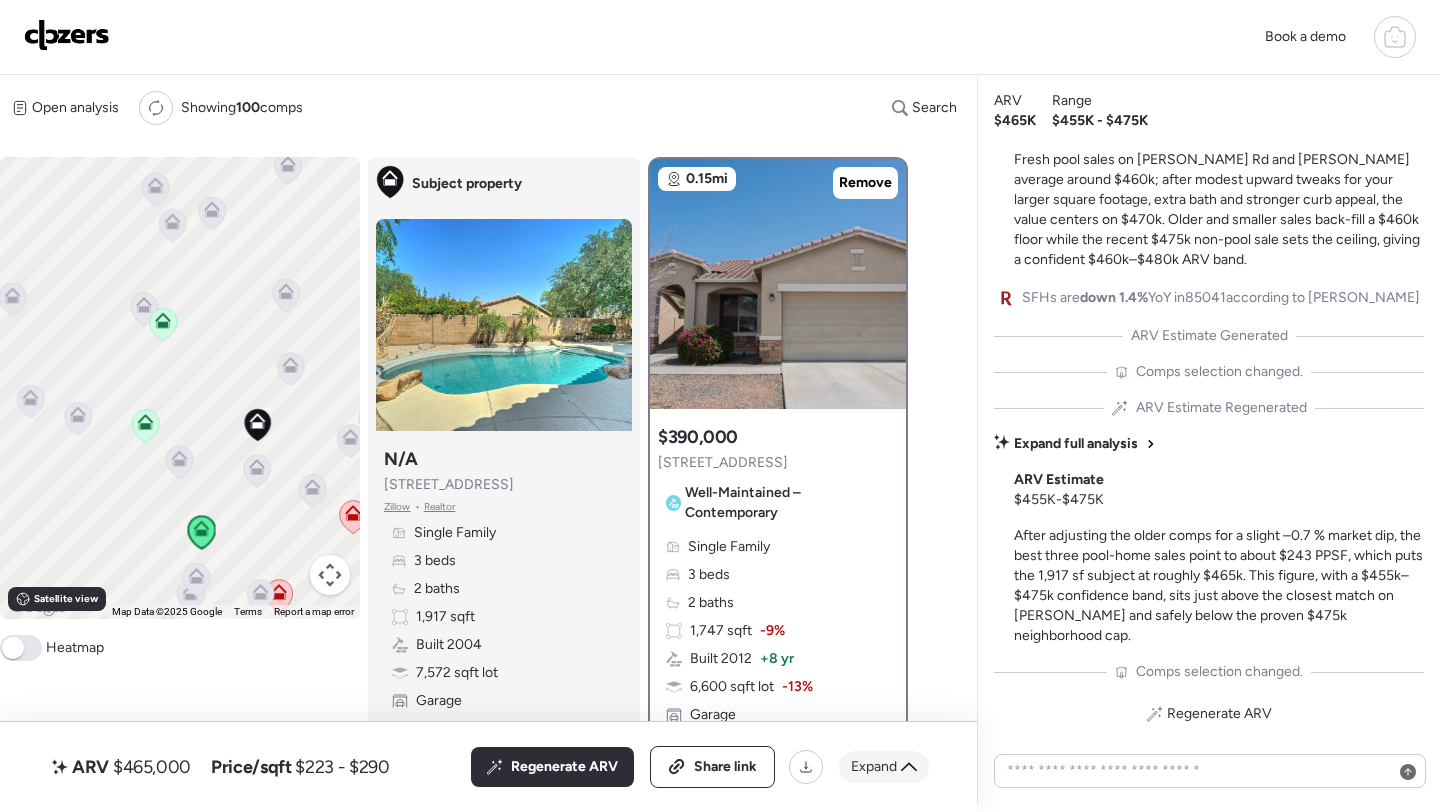 click on "Expand" at bounding box center (874, 767) 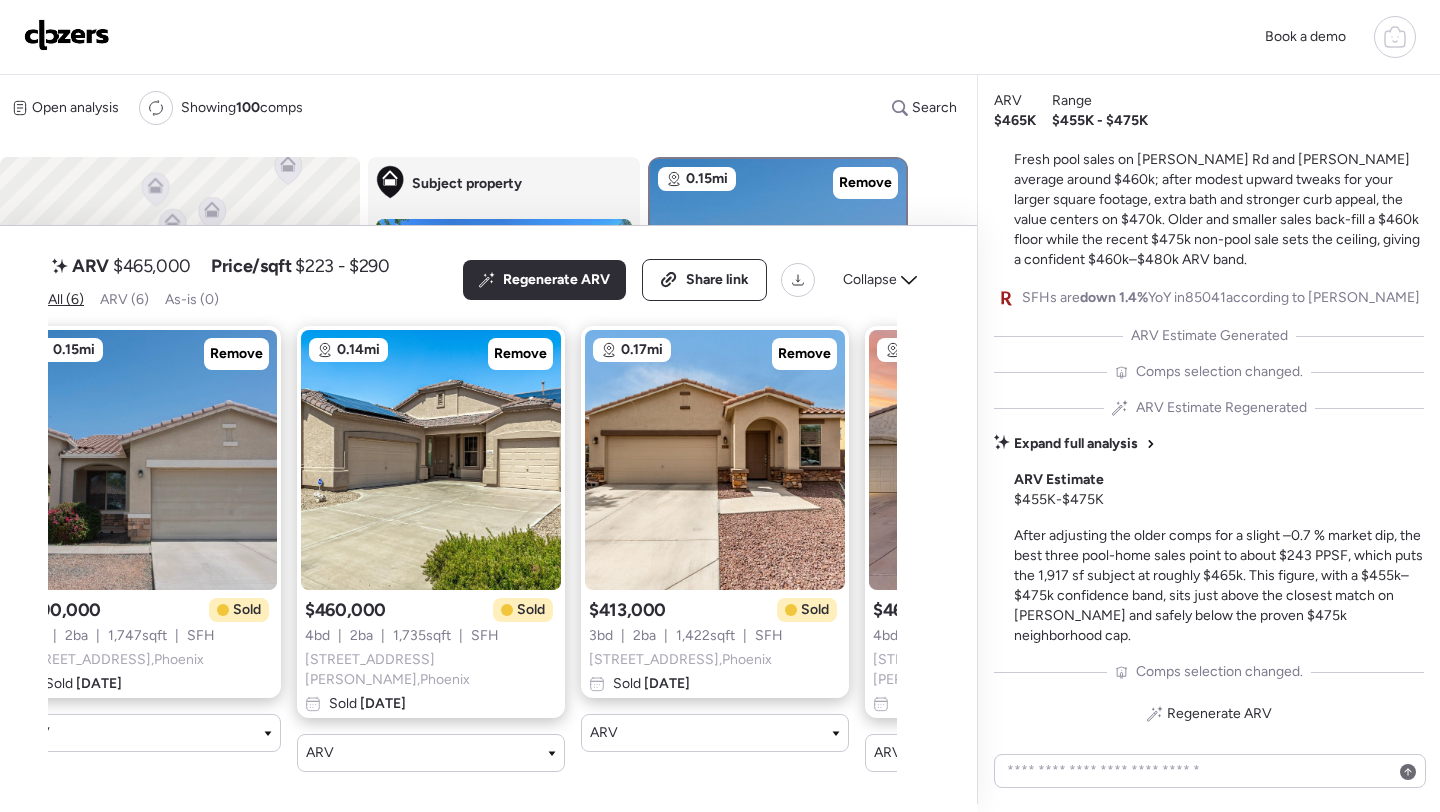scroll, scrollTop: 0, scrollLeft: 0, axis: both 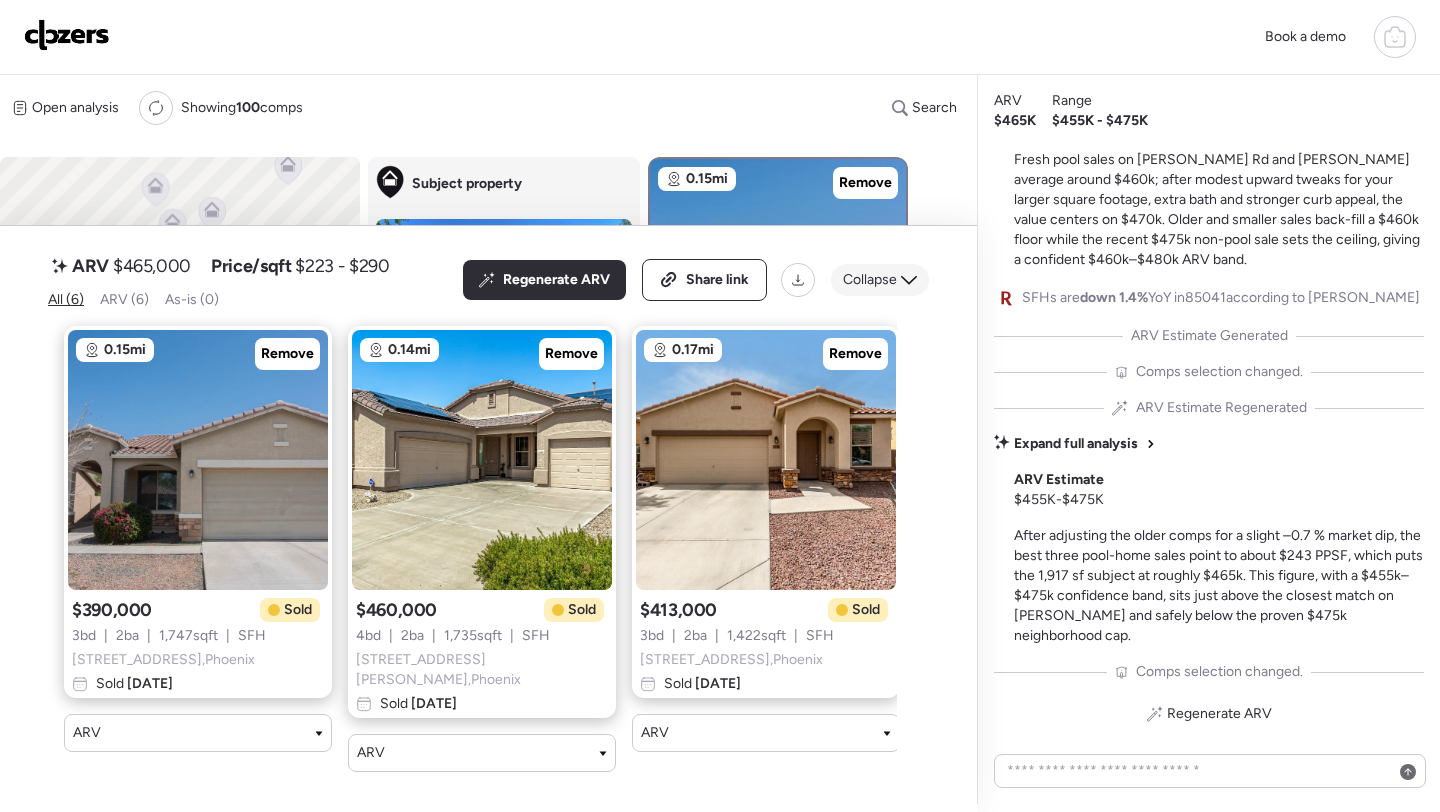 click on "Collapse" at bounding box center (880, 280) 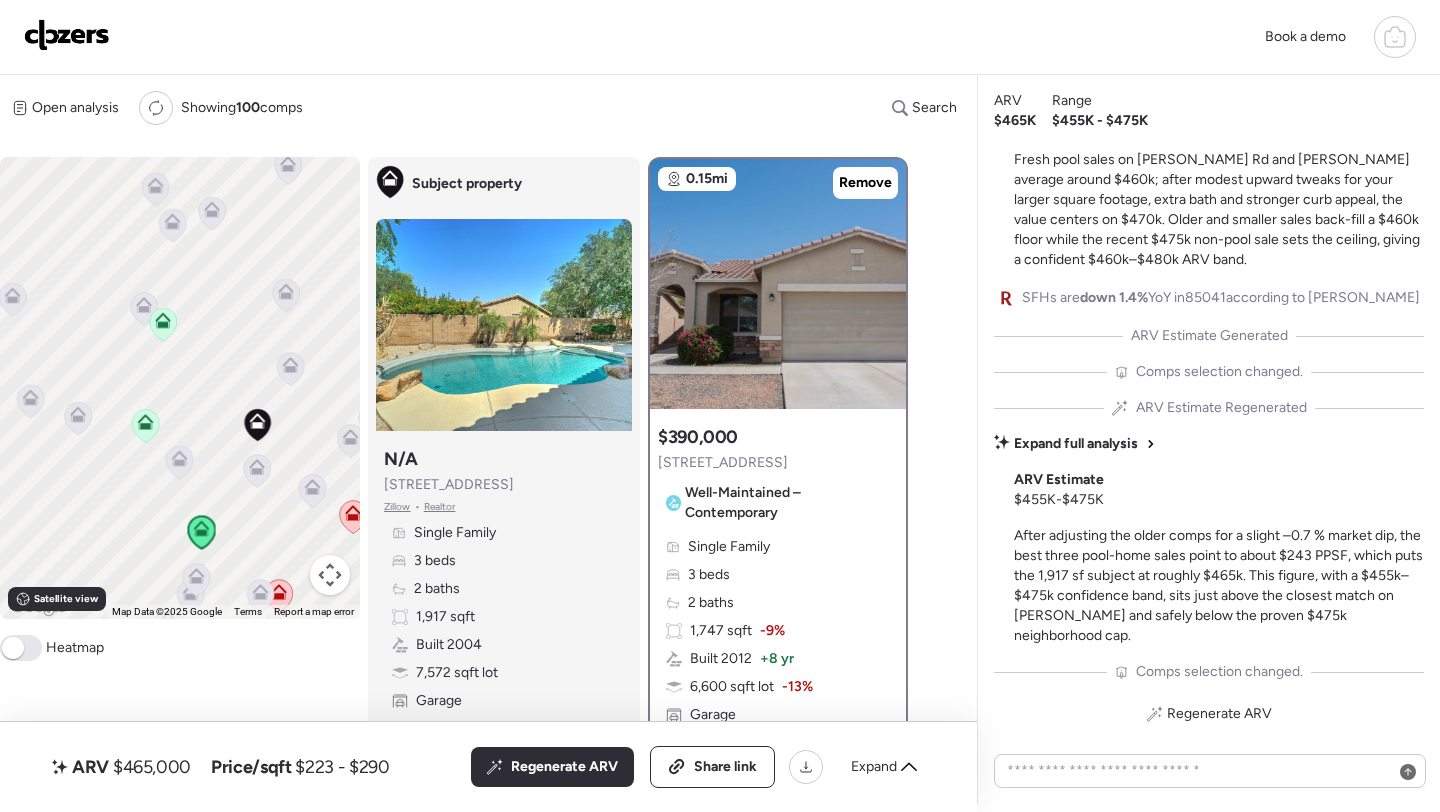 click 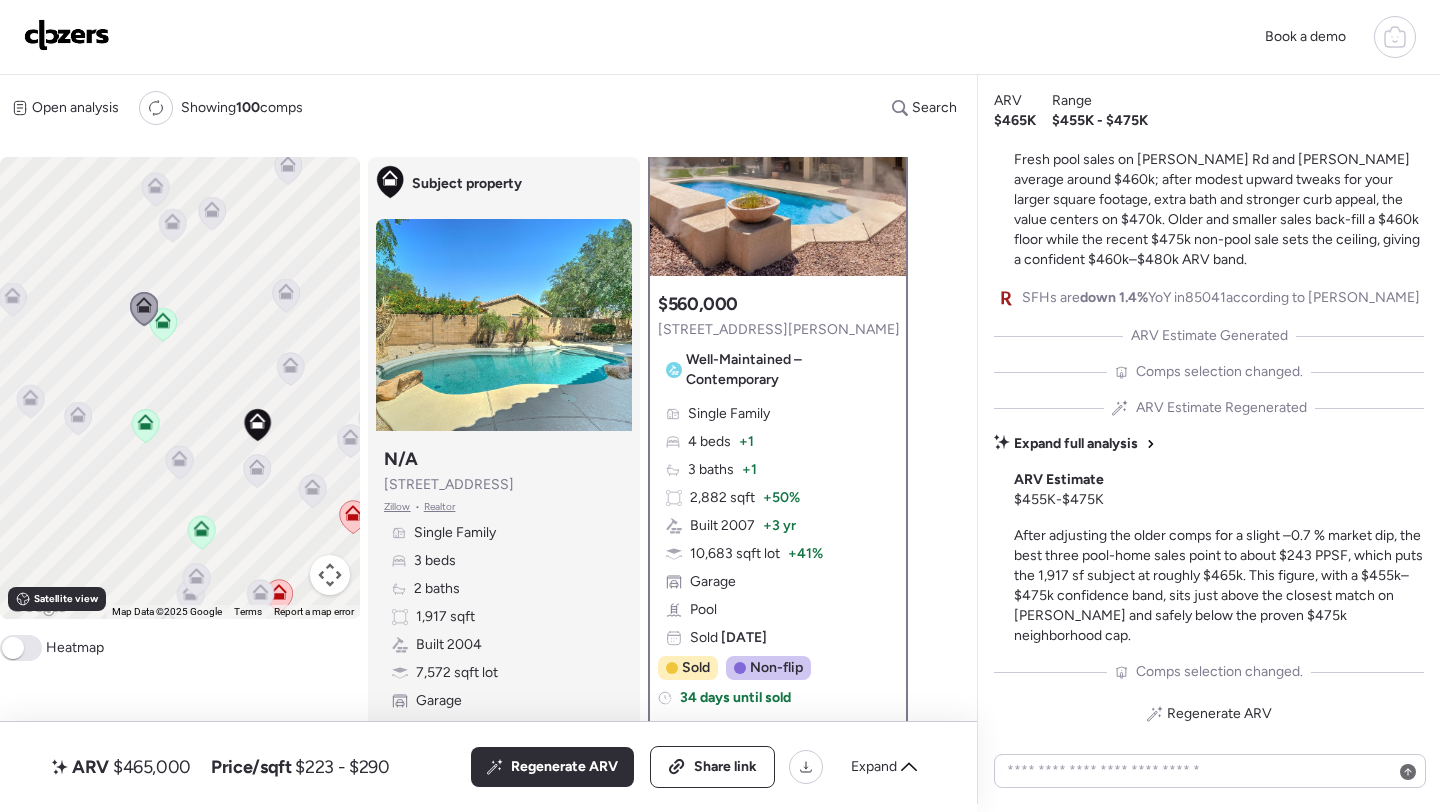 scroll, scrollTop: 132, scrollLeft: 0, axis: vertical 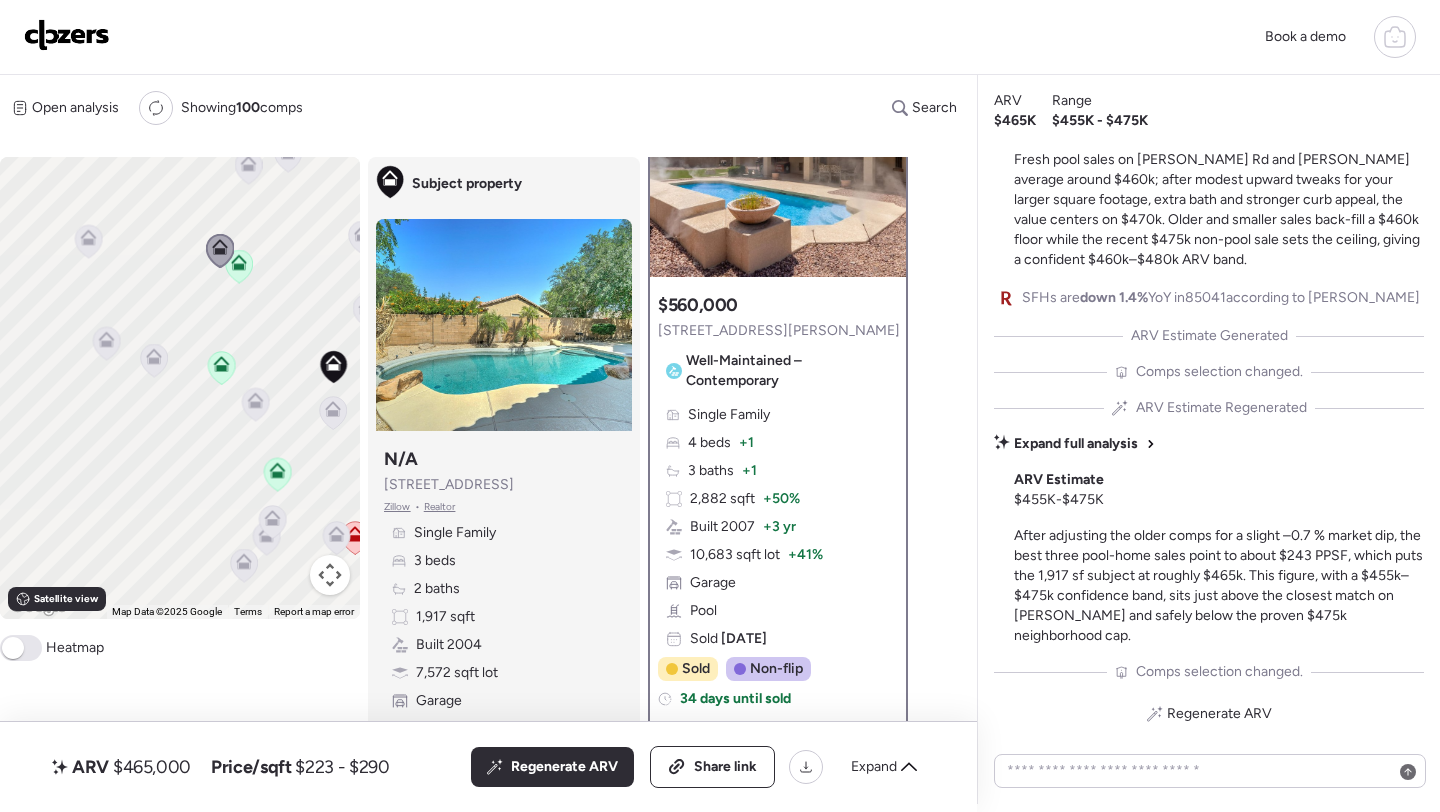 drag, startPoint x: 93, startPoint y: 470, endPoint x: 128, endPoint y: 378, distance: 98.43272 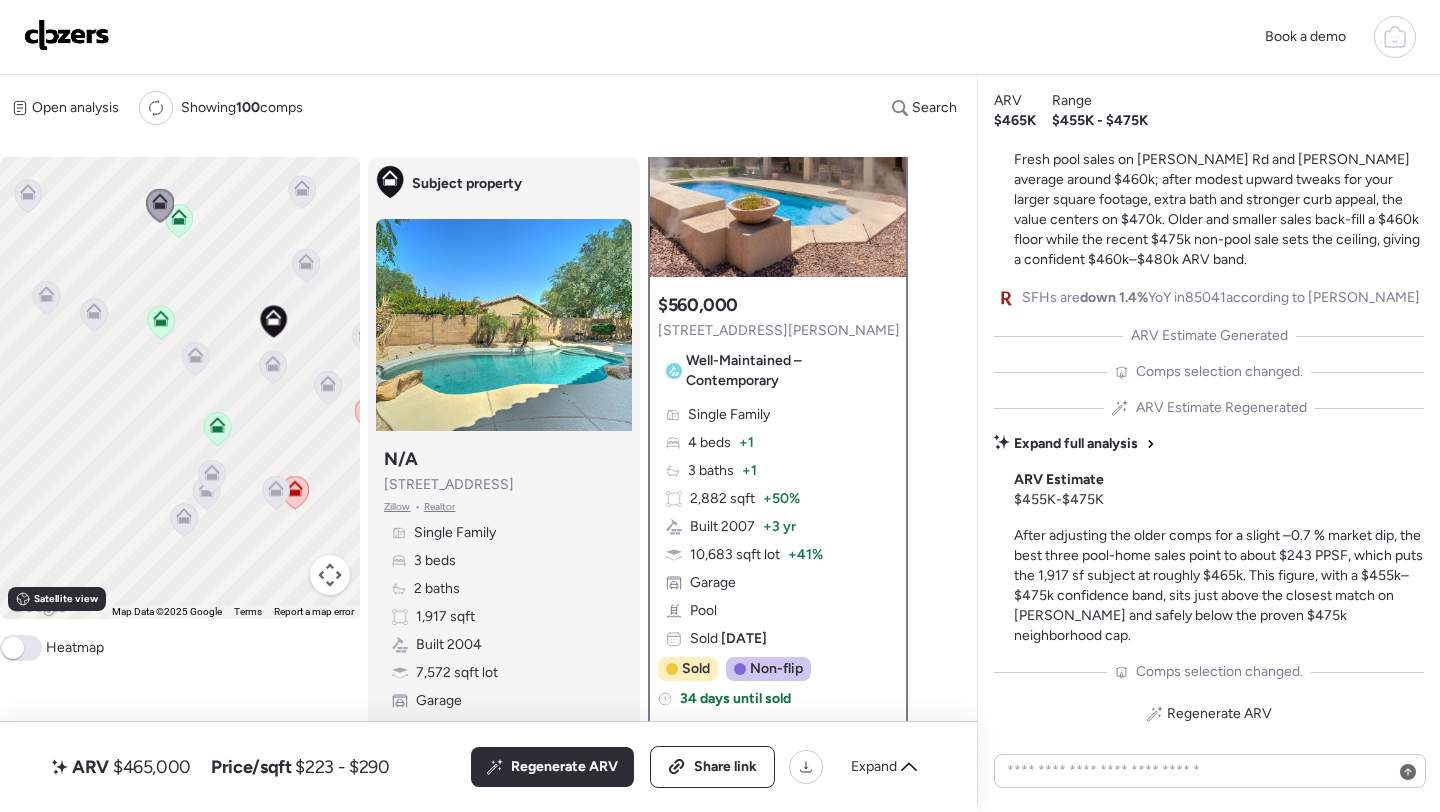 click 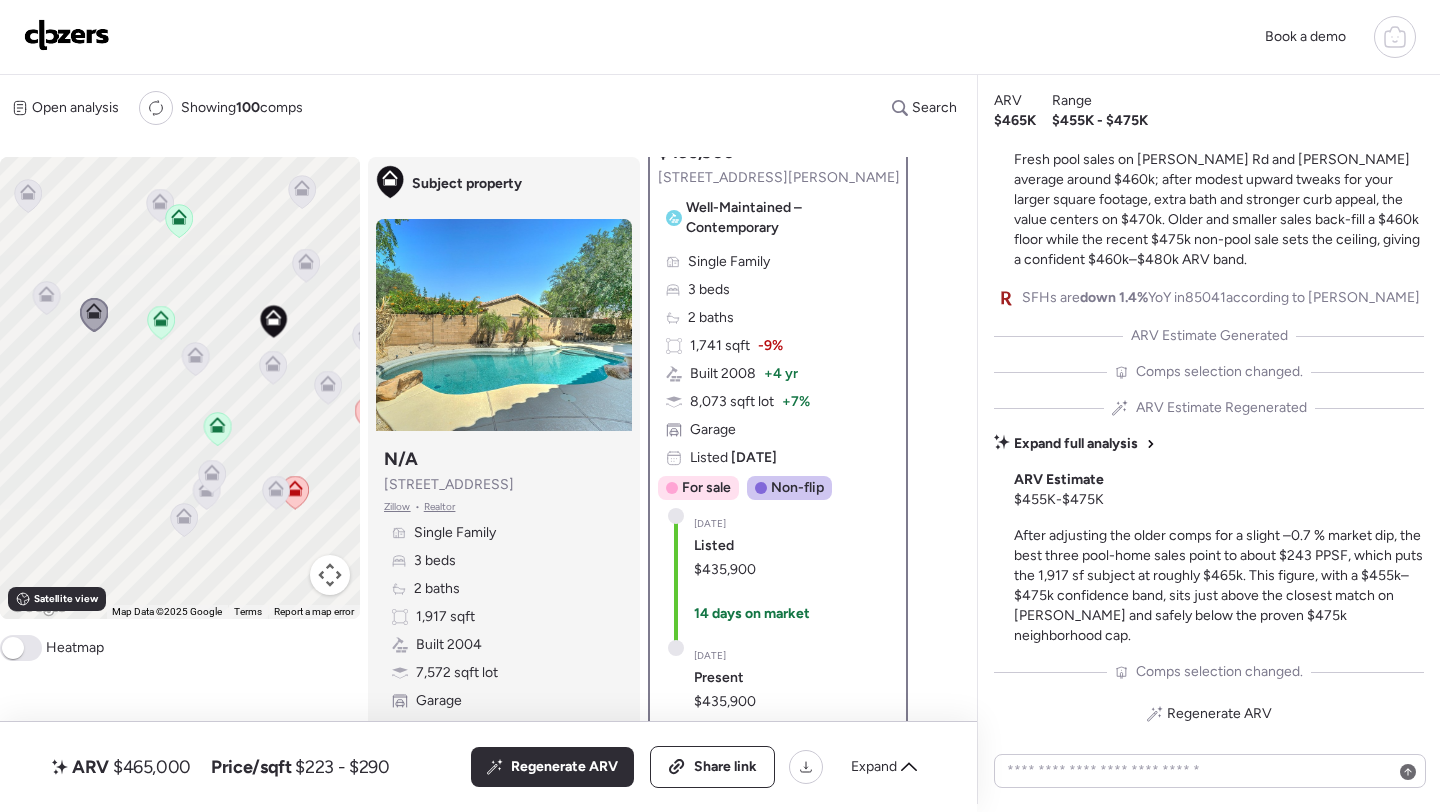 scroll, scrollTop: 289, scrollLeft: 0, axis: vertical 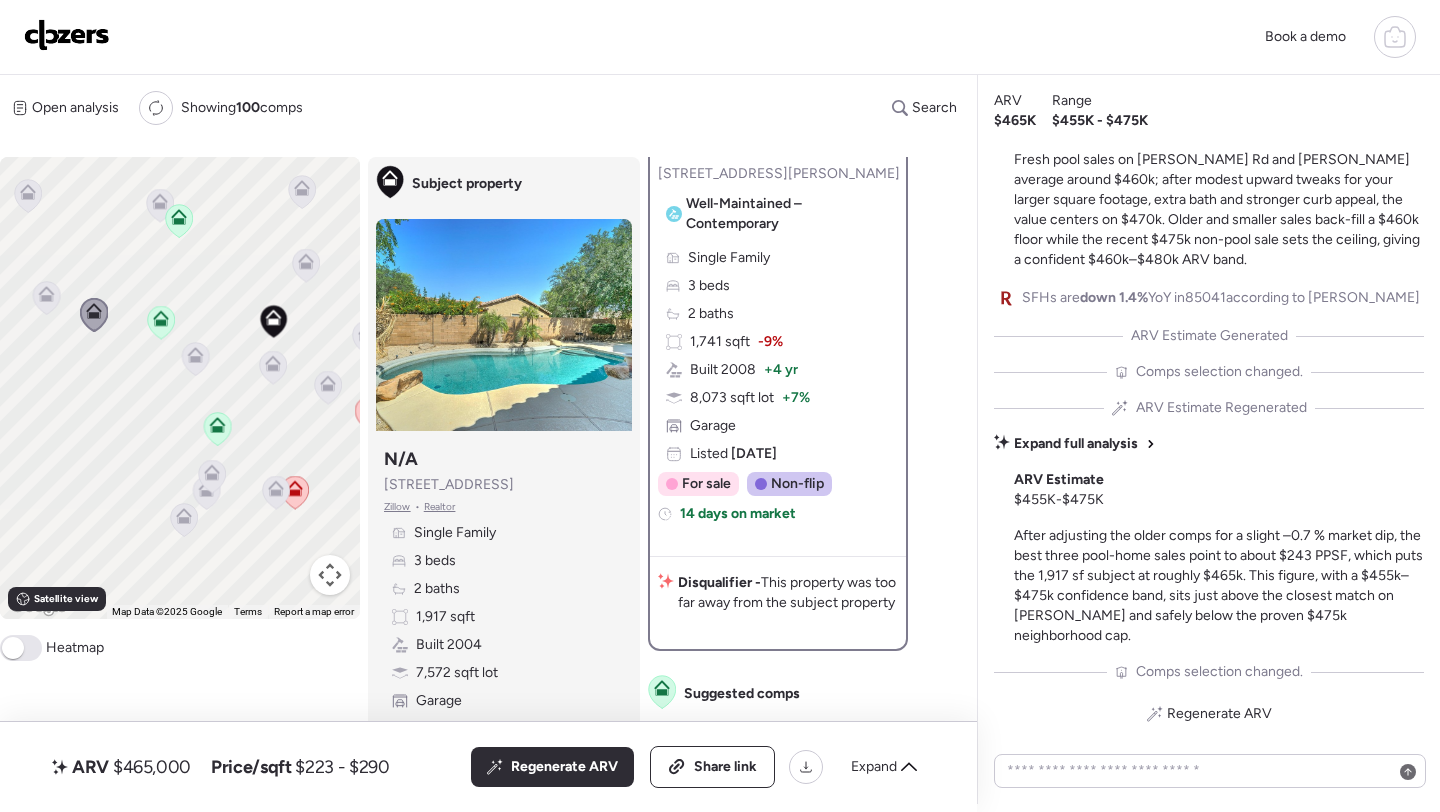 click 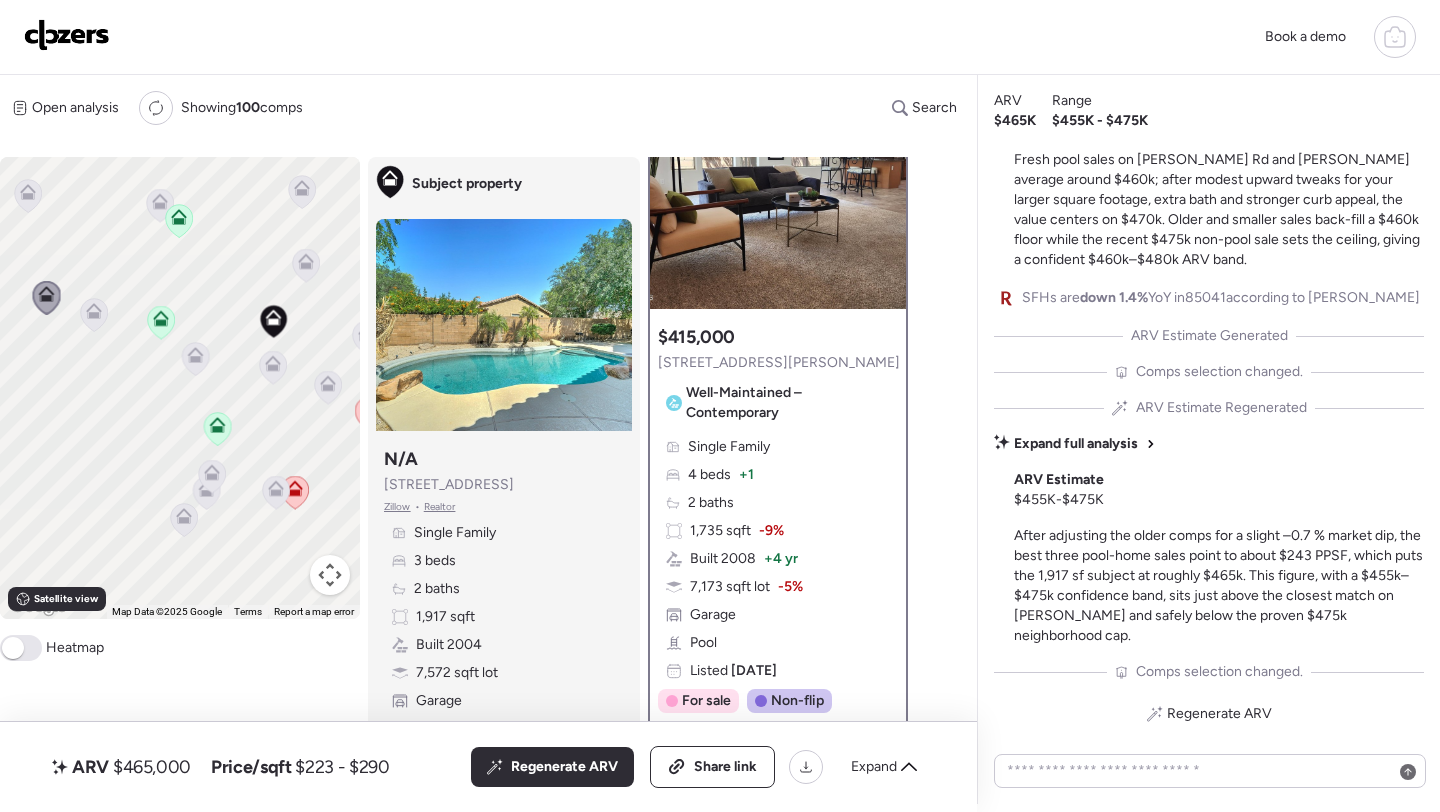 scroll, scrollTop: 84, scrollLeft: 0, axis: vertical 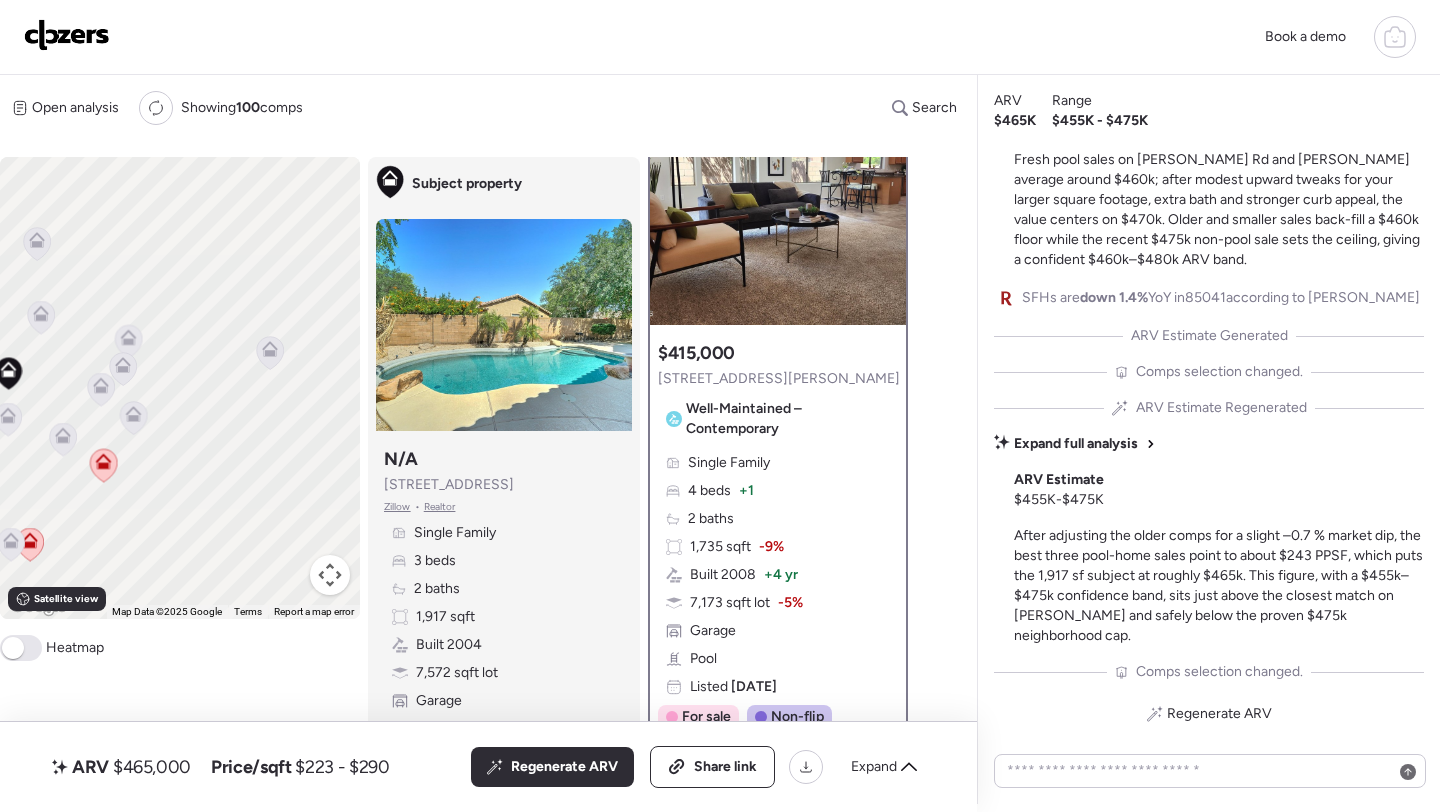 drag, startPoint x: 325, startPoint y: 422, endPoint x: 54, endPoint y: 475, distance: 276.13403 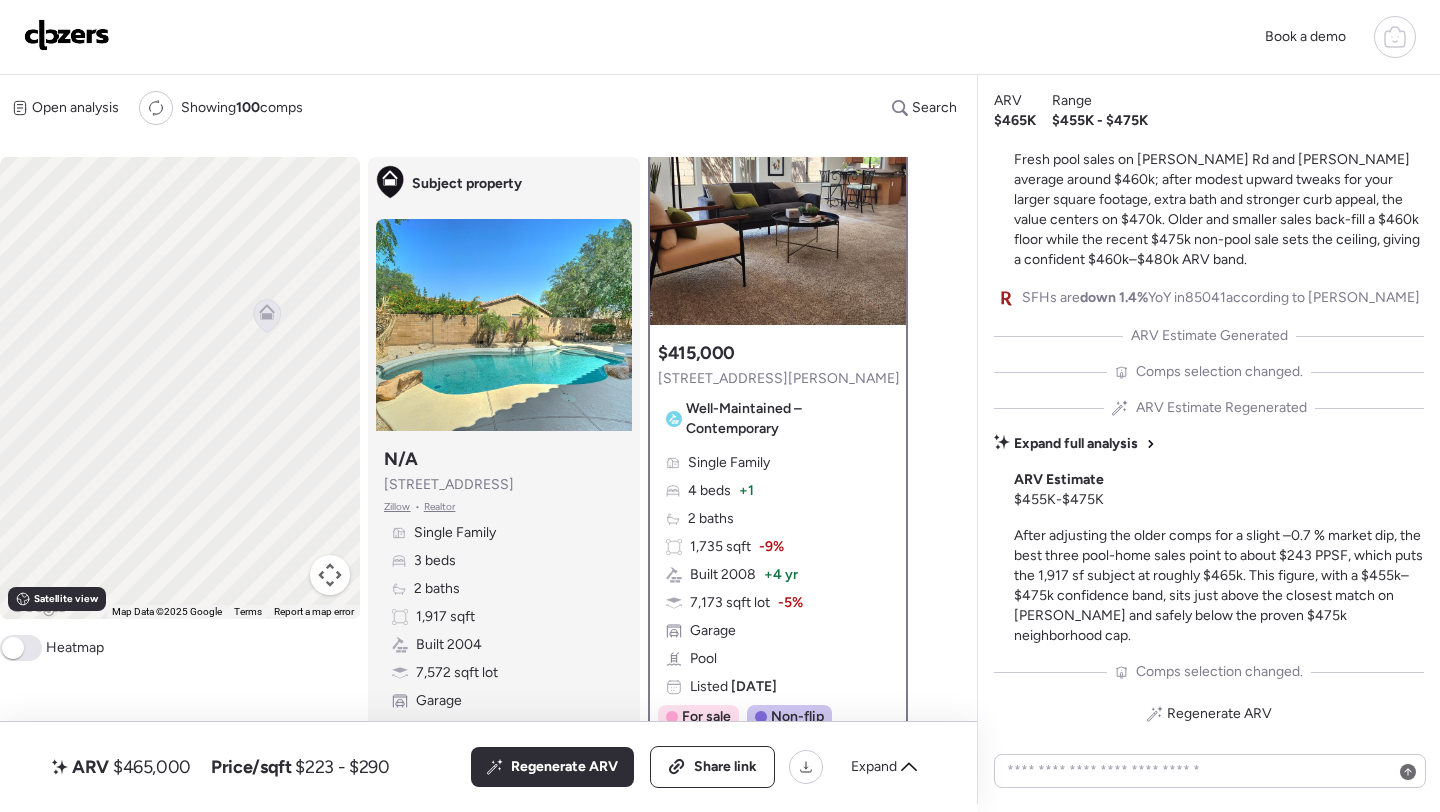 drag, startPoint x: 296, startPoint y: 455, endPoint x: 168, endPoint y: 478, distance: 130.04999 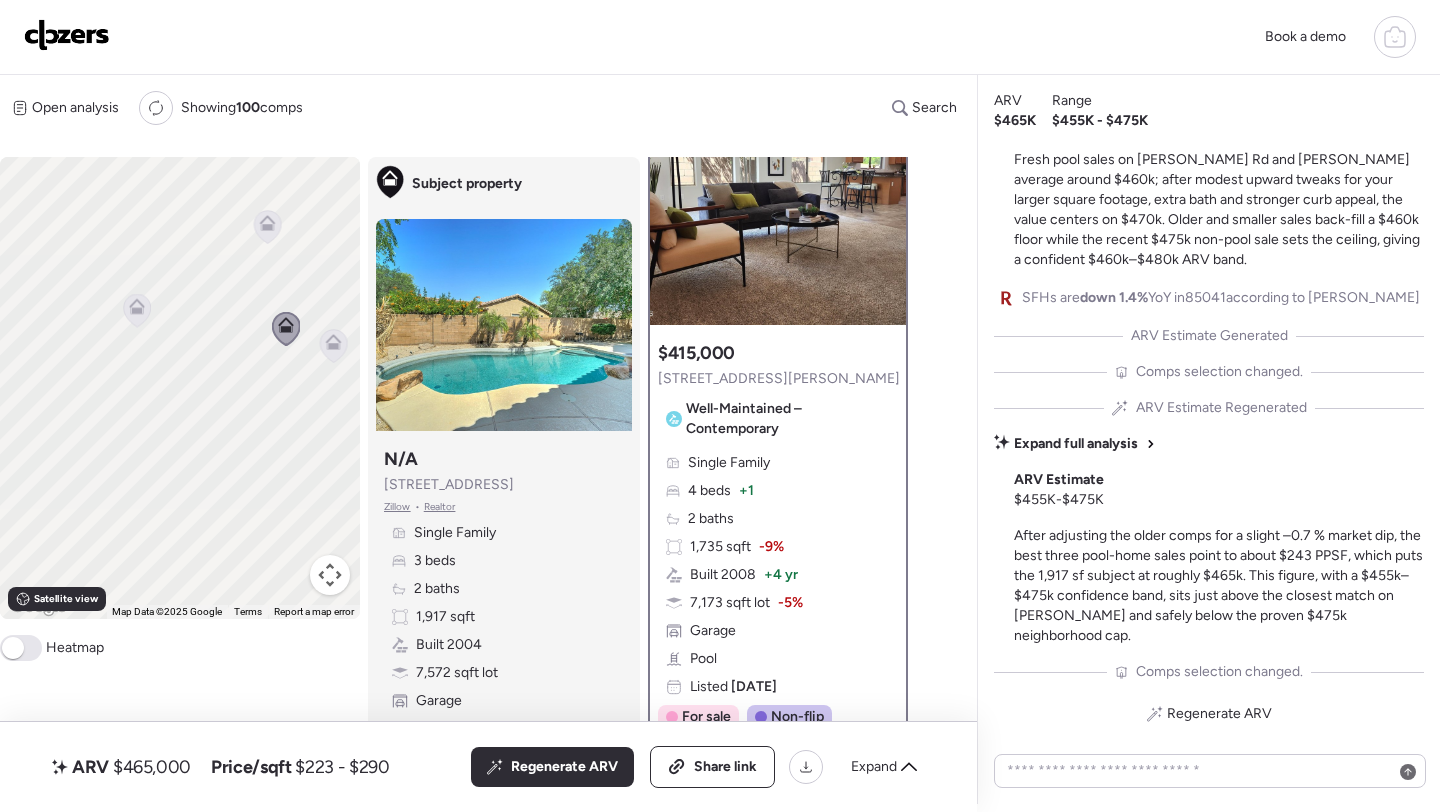 drag, startPoint x: 159, startPoint y: 473, endPoint x: 85, endPoint y: 444, distance: 79.47956 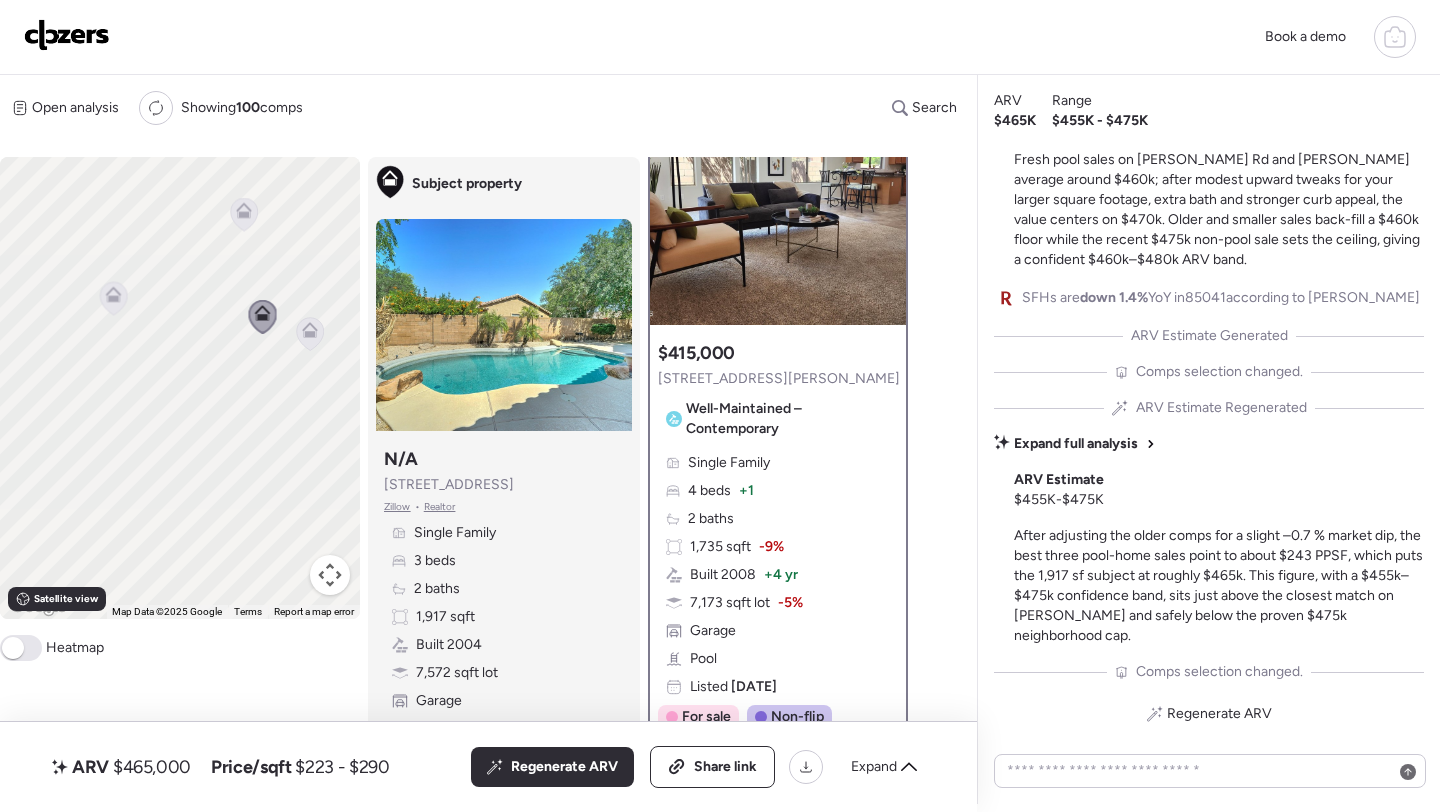 click 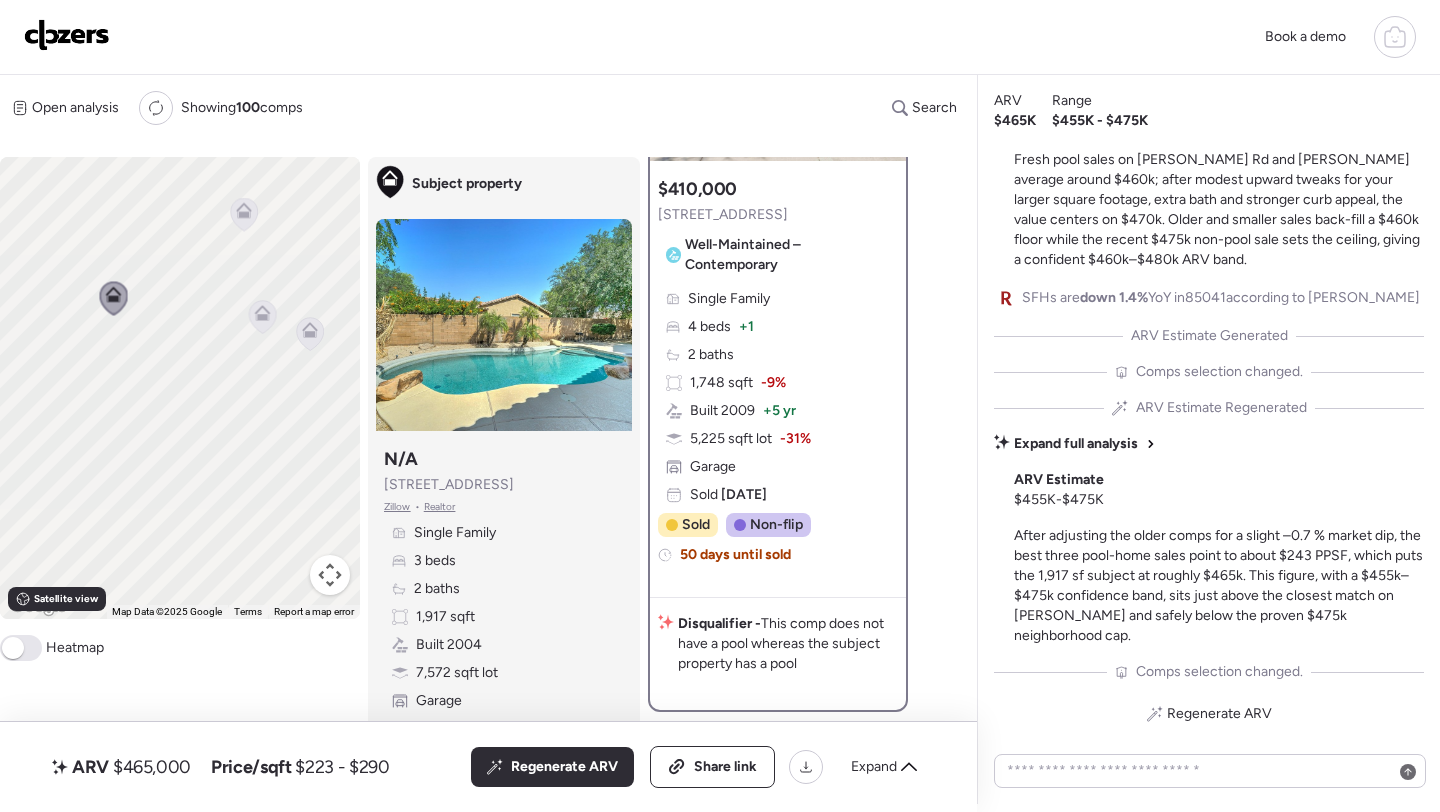 scroll, scrollTop: 244, scrollLeft: 0, axis: vertical 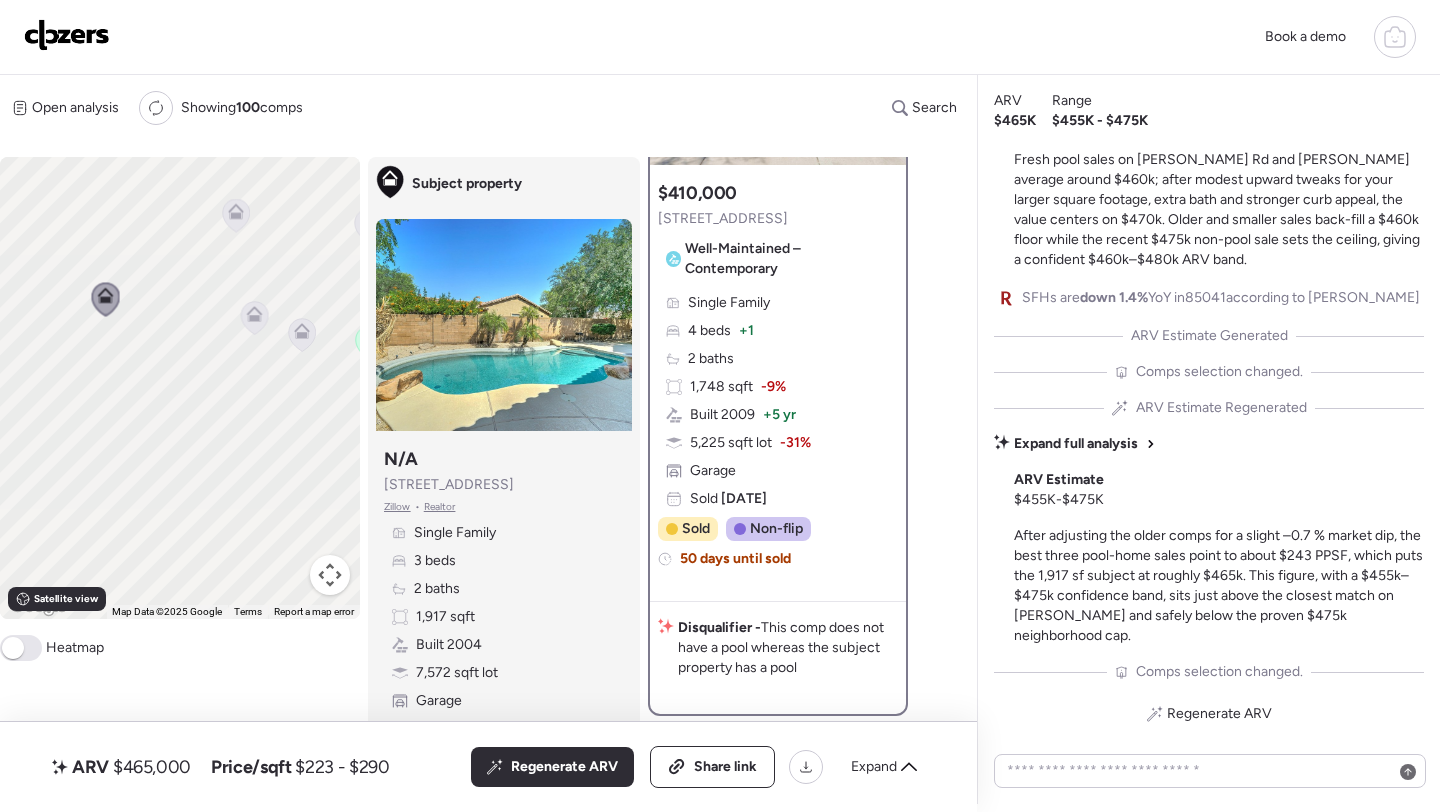 drag, startPoint x: 311, startPoint y: 393, endPoint x: 78, endPoint y: 525, distance: 267.79282 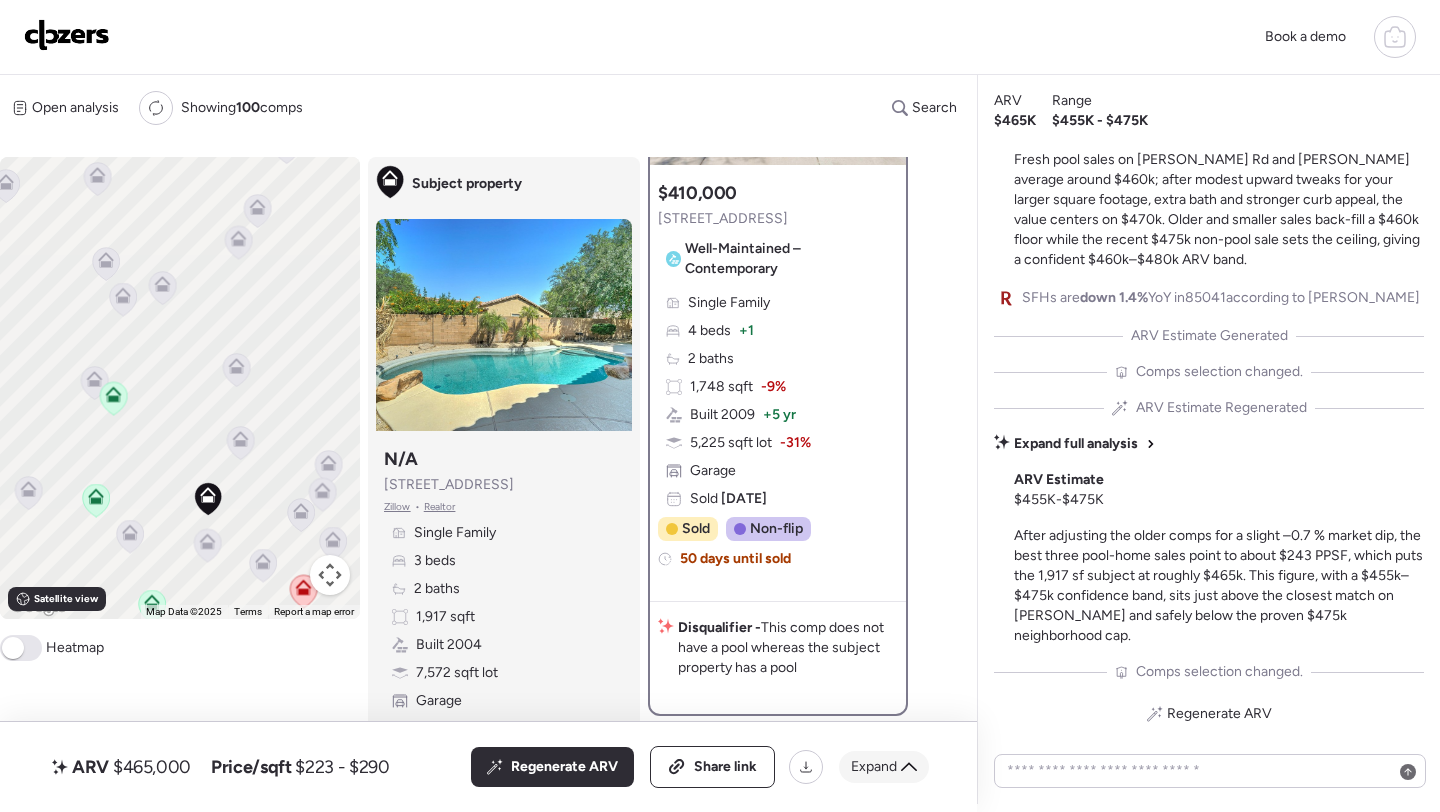 click on "Expand" at bounding box center [874, 767] 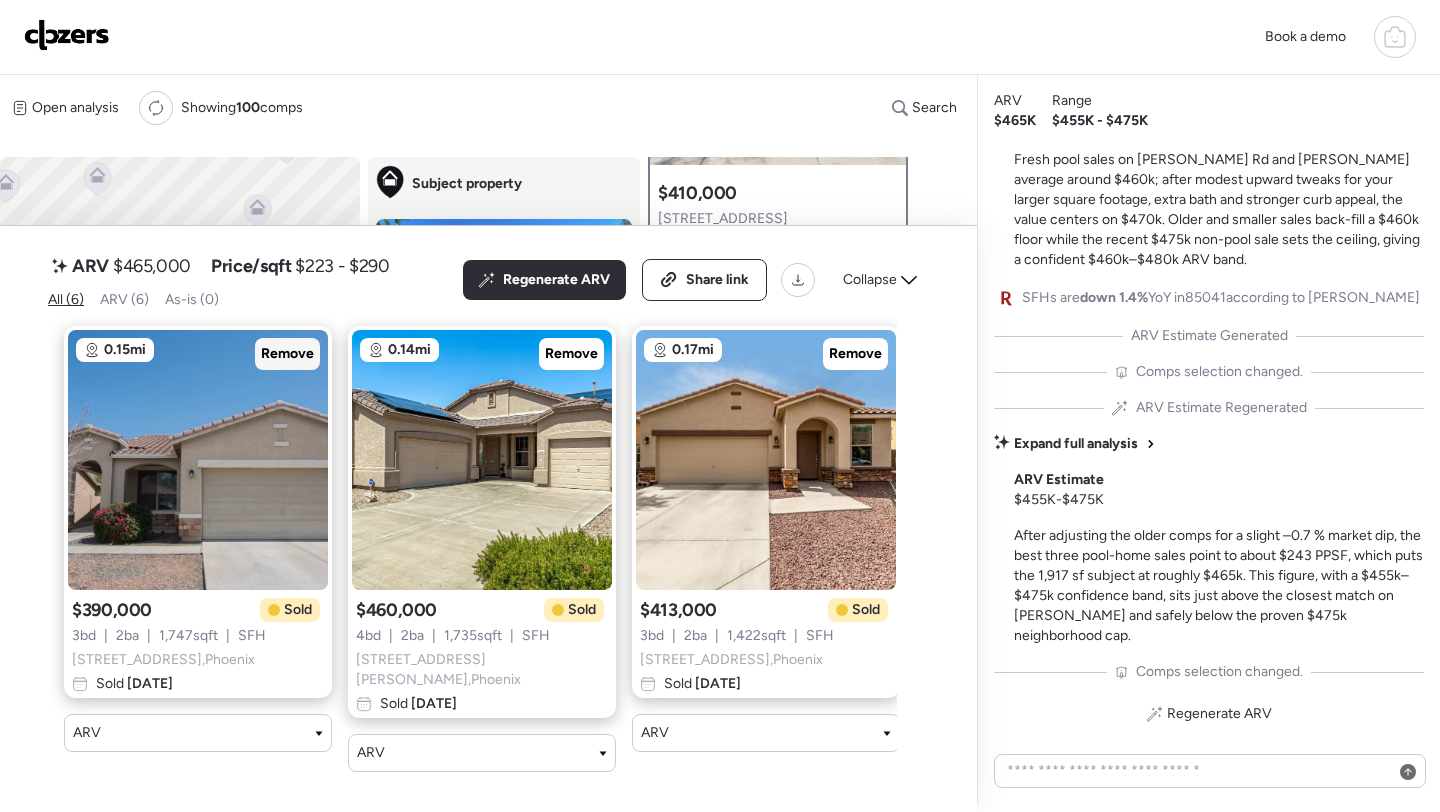 click on "Remove" at bounding box center [287, 354] 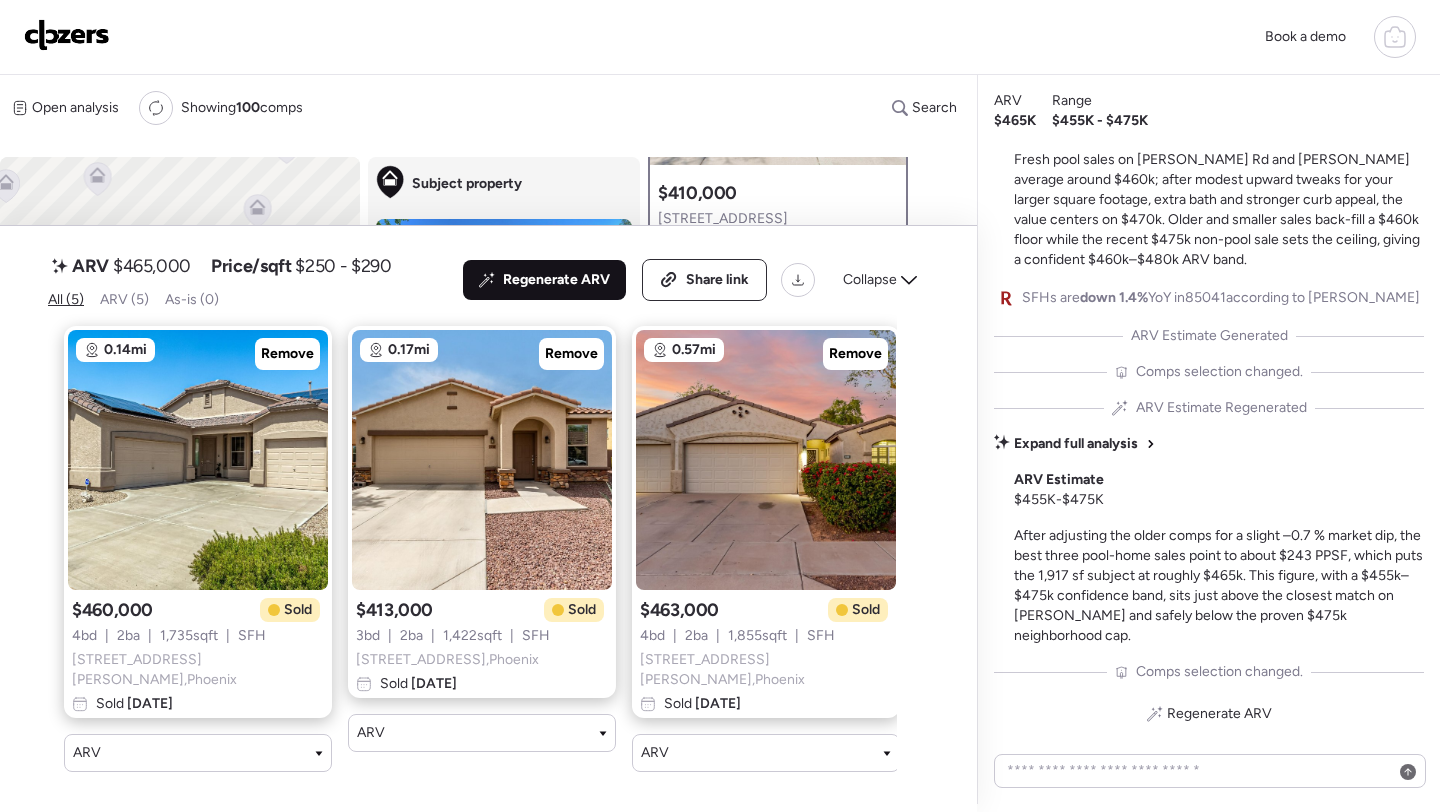 click on "Regenerate ARV" at bounding box center [556, 280] 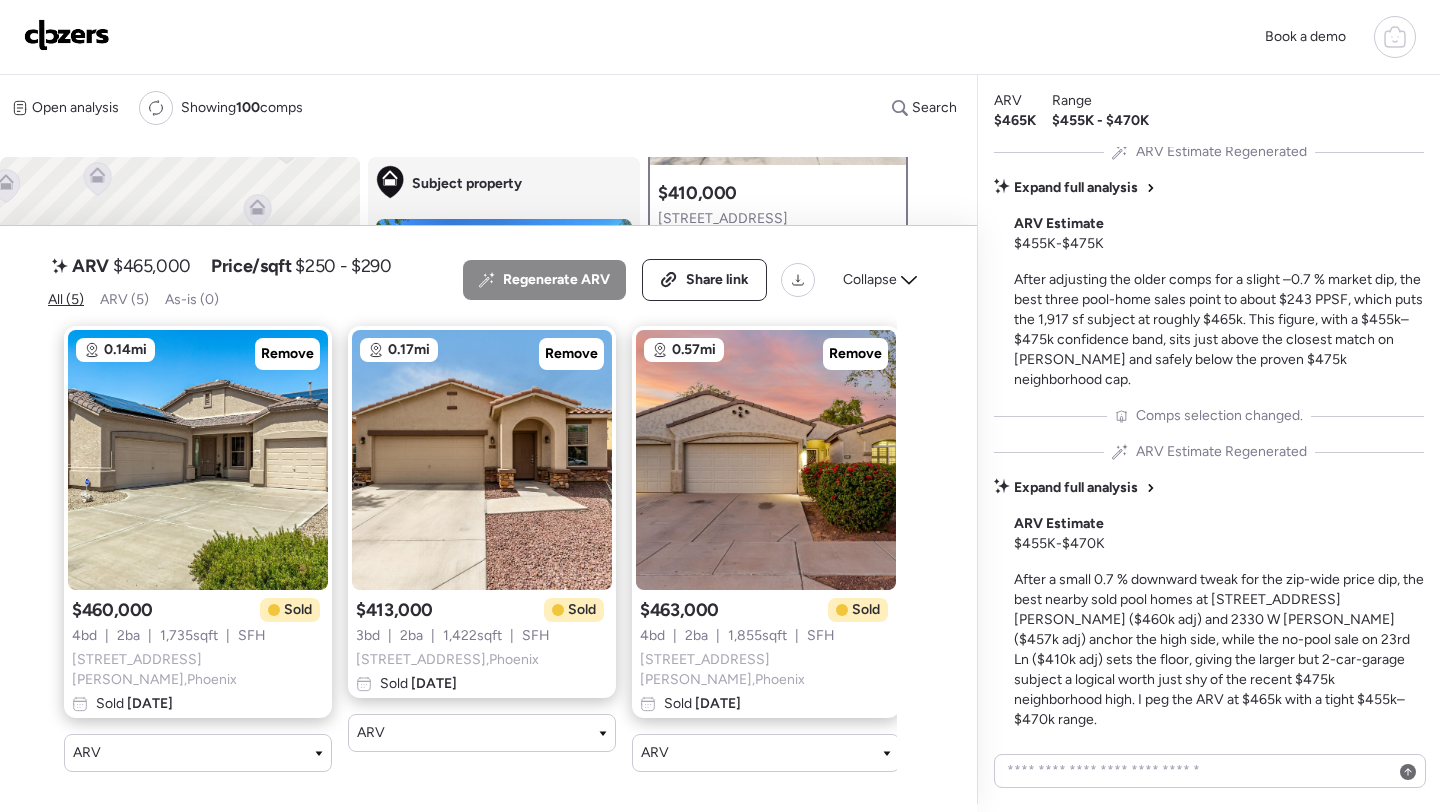 click on "$465,000" at bounding box center [152, 266] 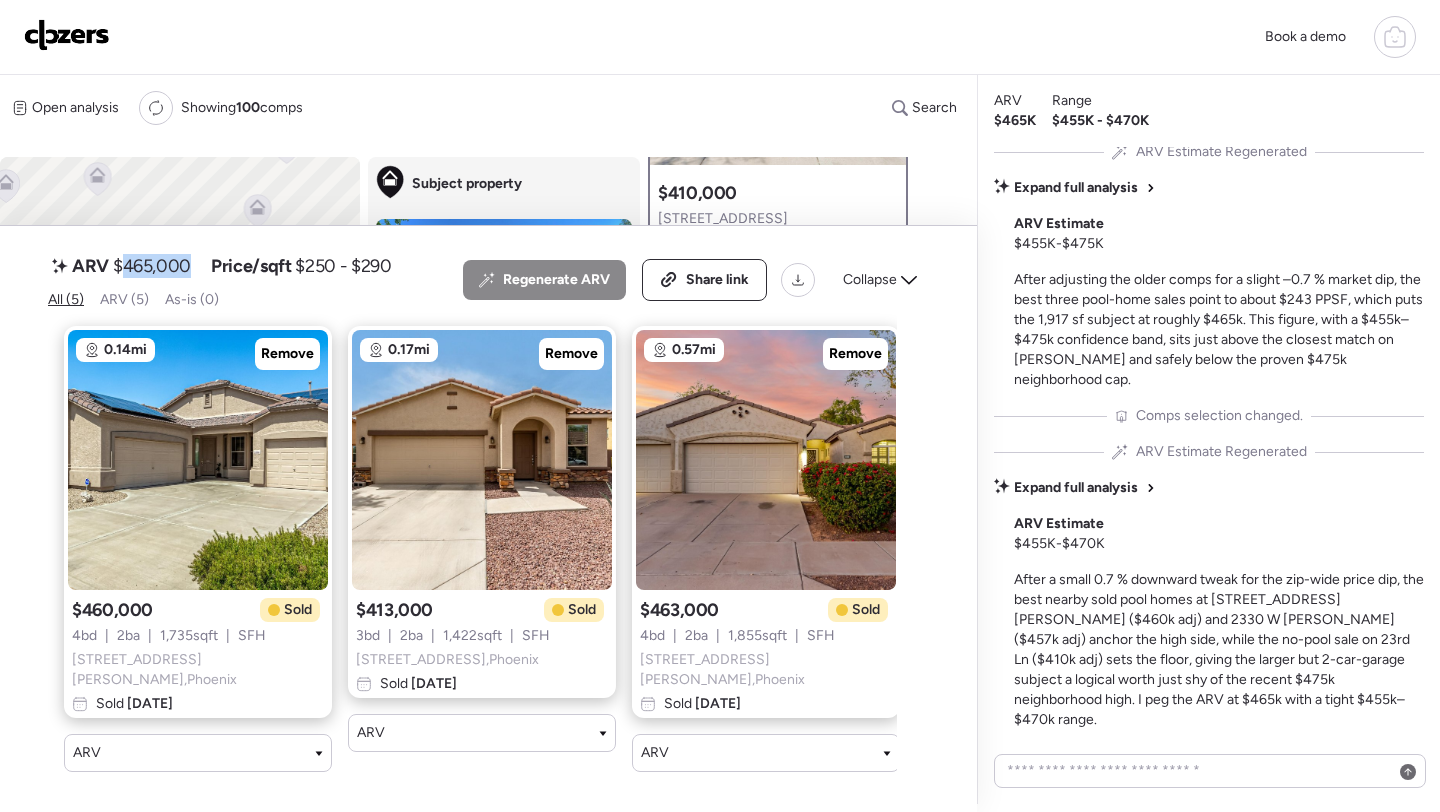 copy on "465,000" 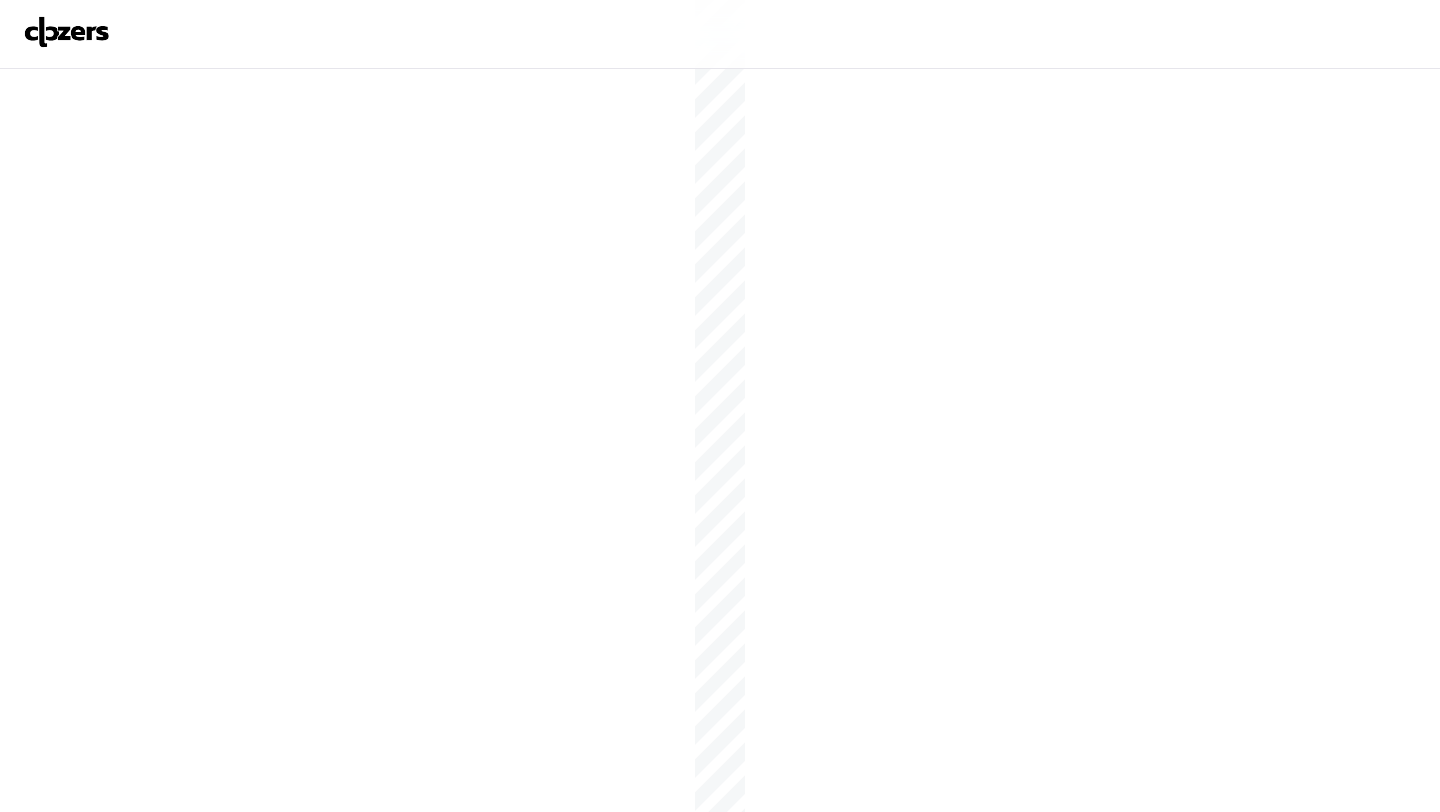 scroll, scrollTop: 0, scrollLeft: 0, axis: both 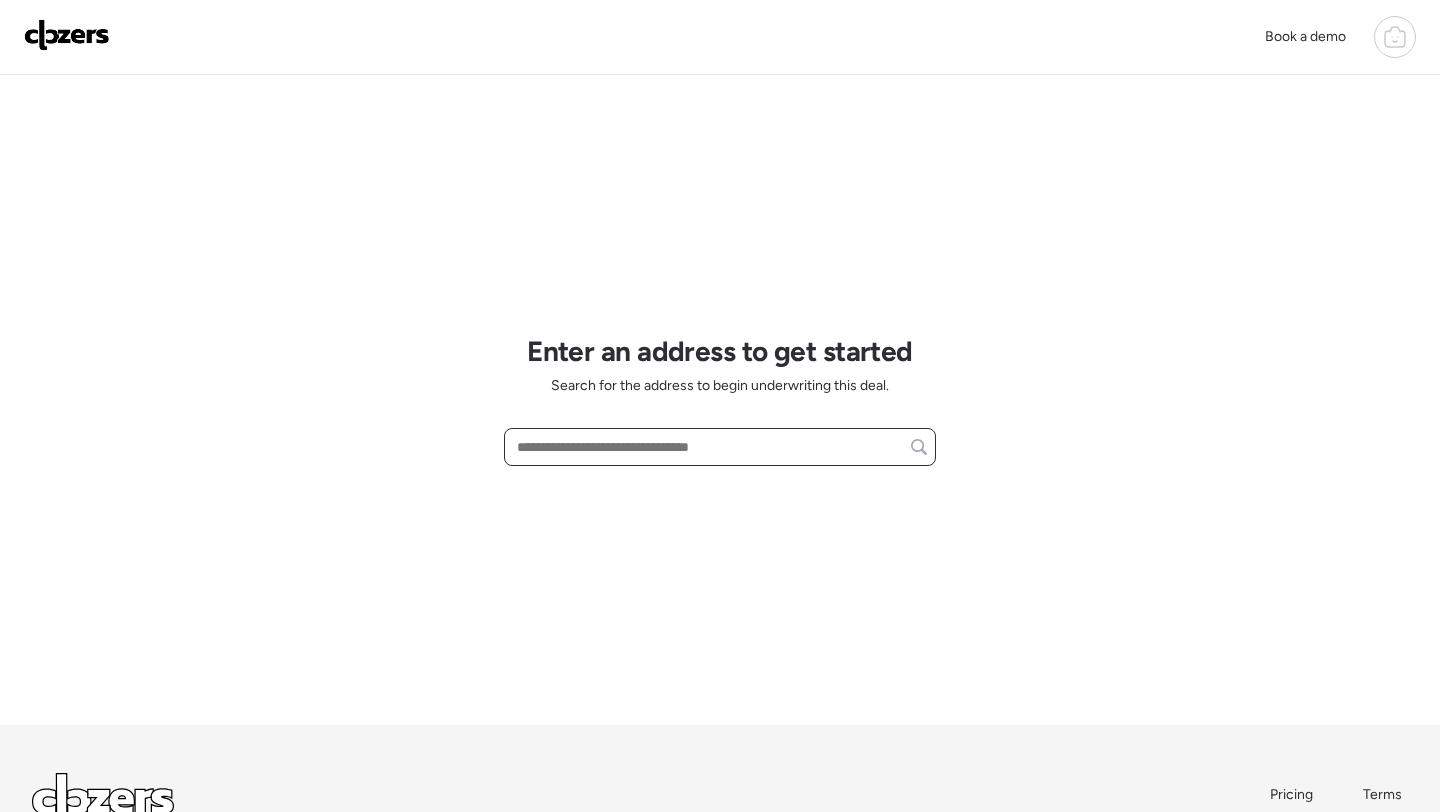 click at bounding box center (720, 447) 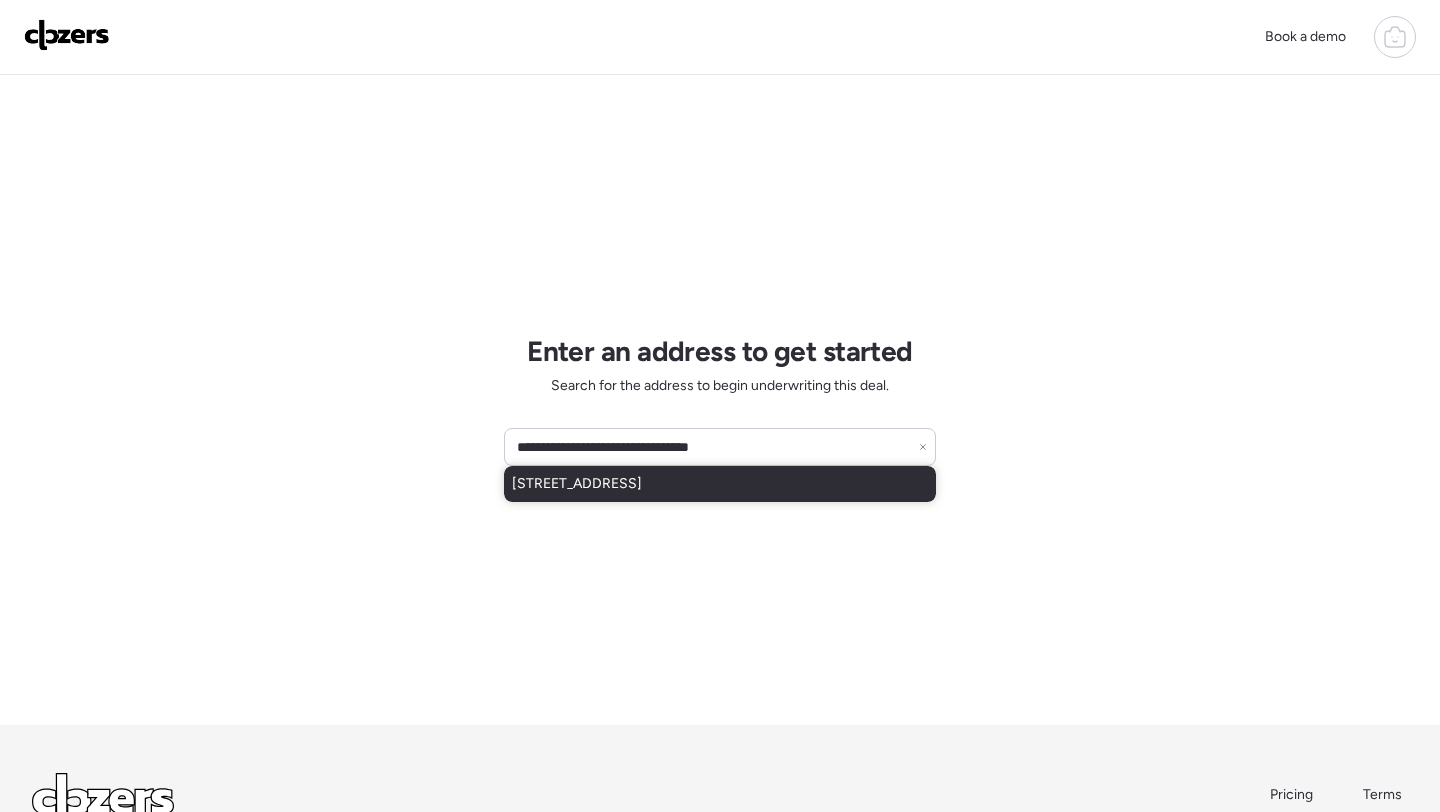 click on "[STREET_ADDRESS]" at bounding box center (720, 484) 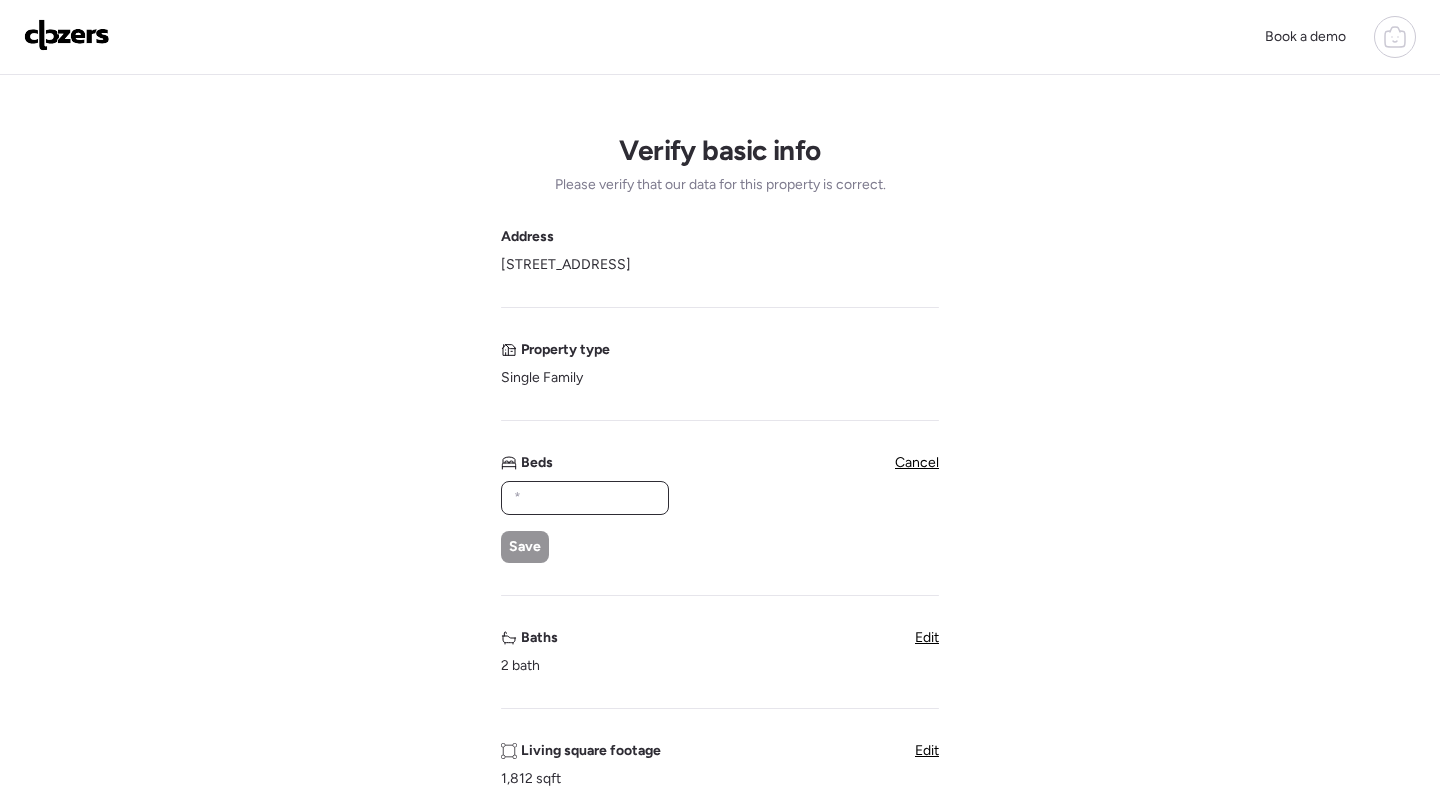 click at bounding box center (585, 498) 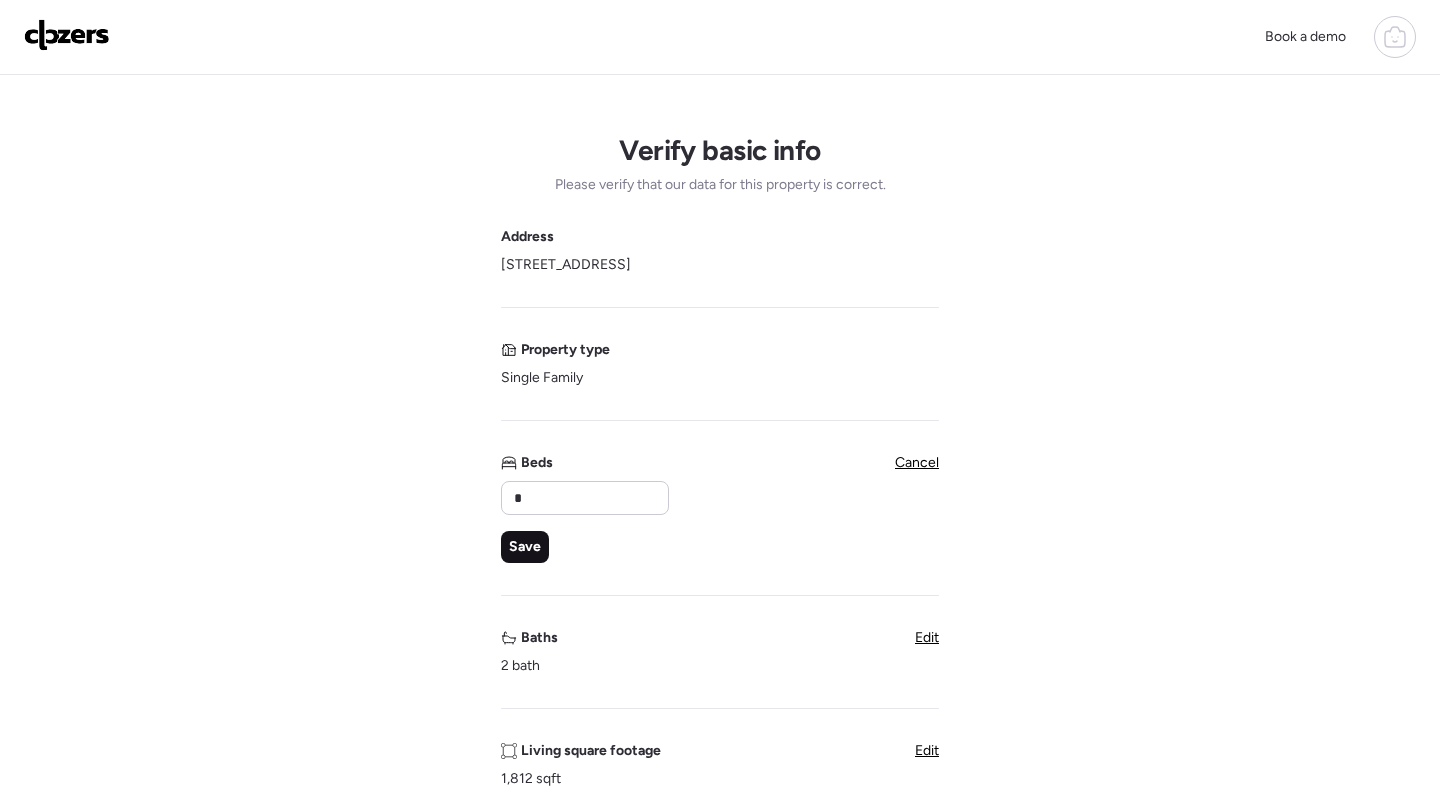 click on "Save" at bounding box center (525, 547) 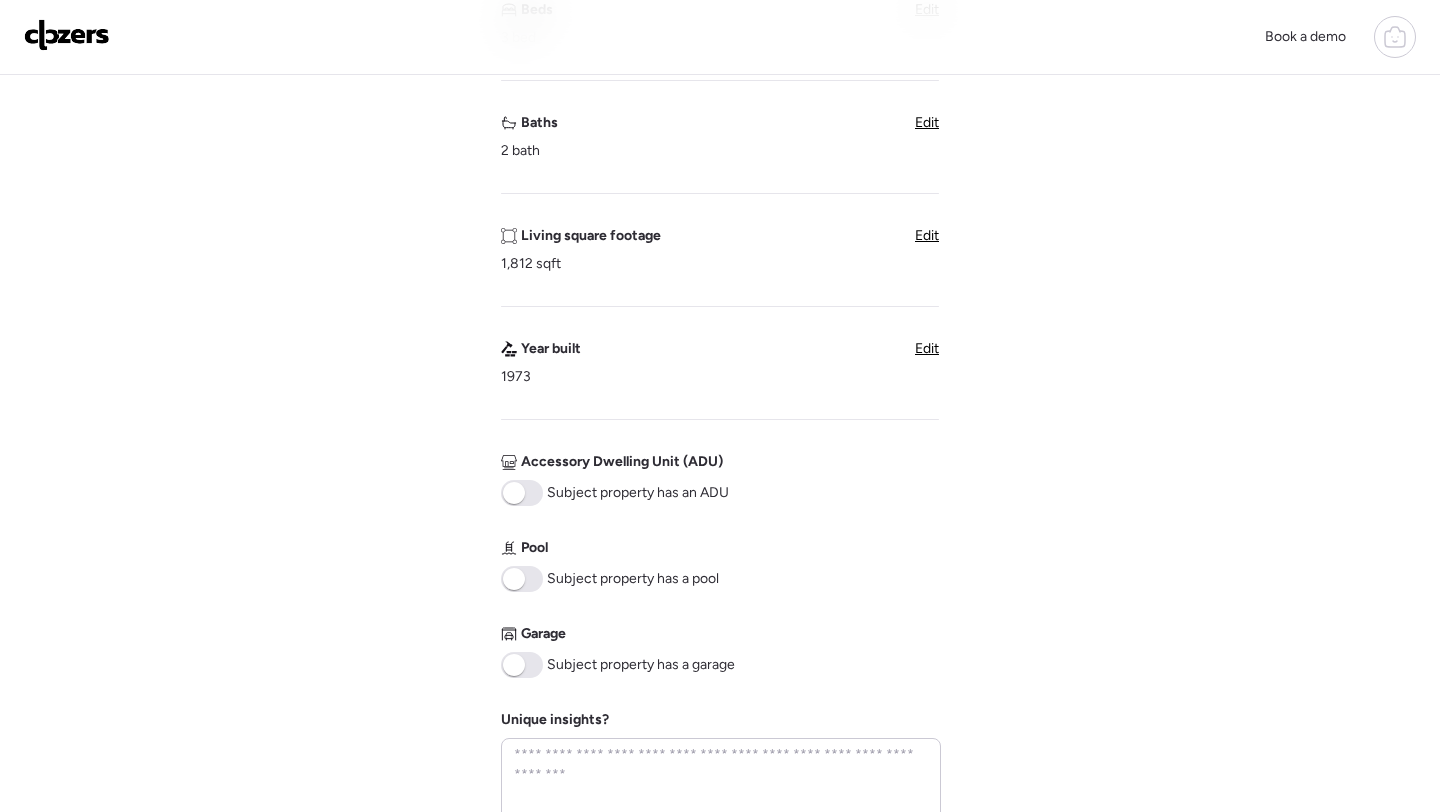 scroll, scrollTop: 669, scrollLeft: 0, axis: vertical 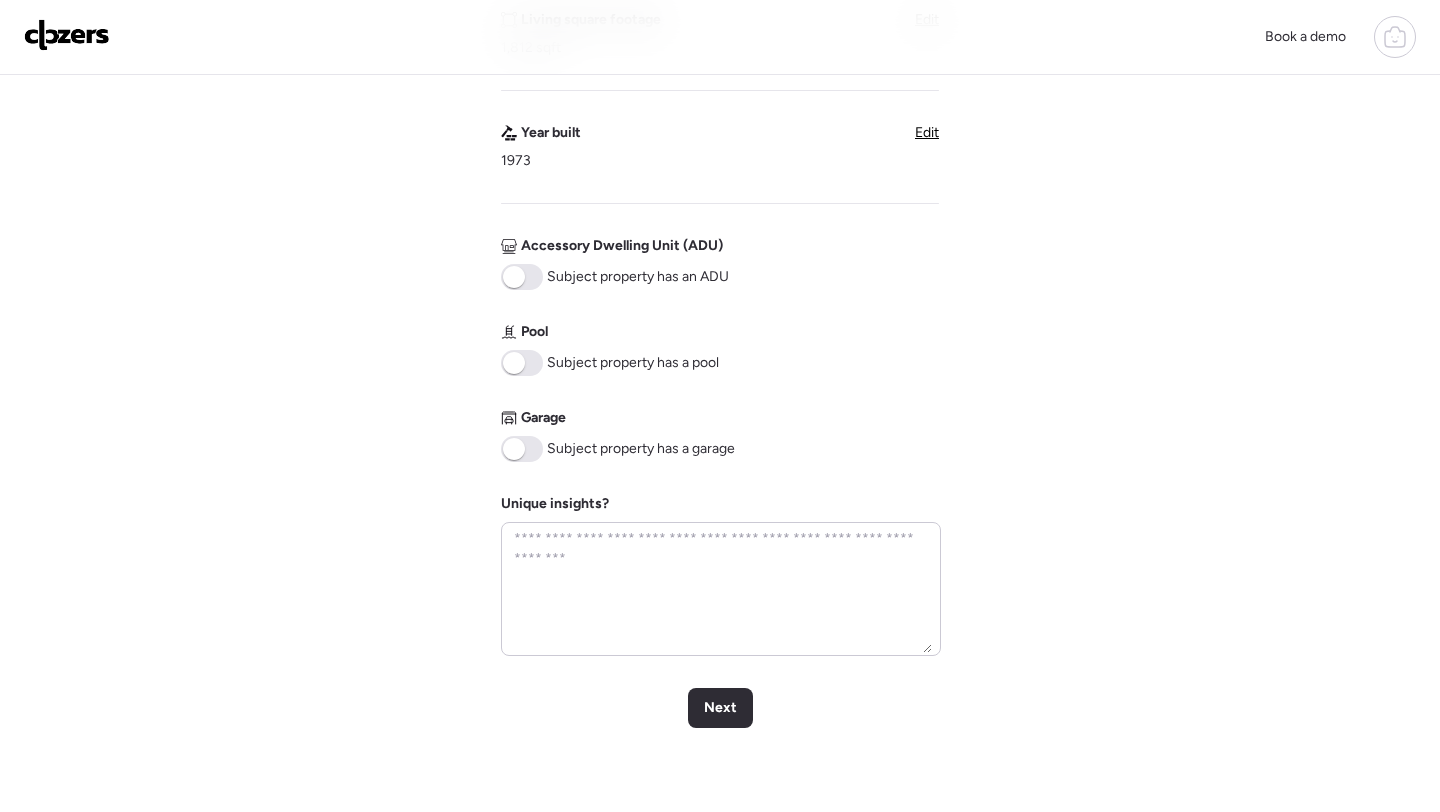 click at bounding box center (522, 449) 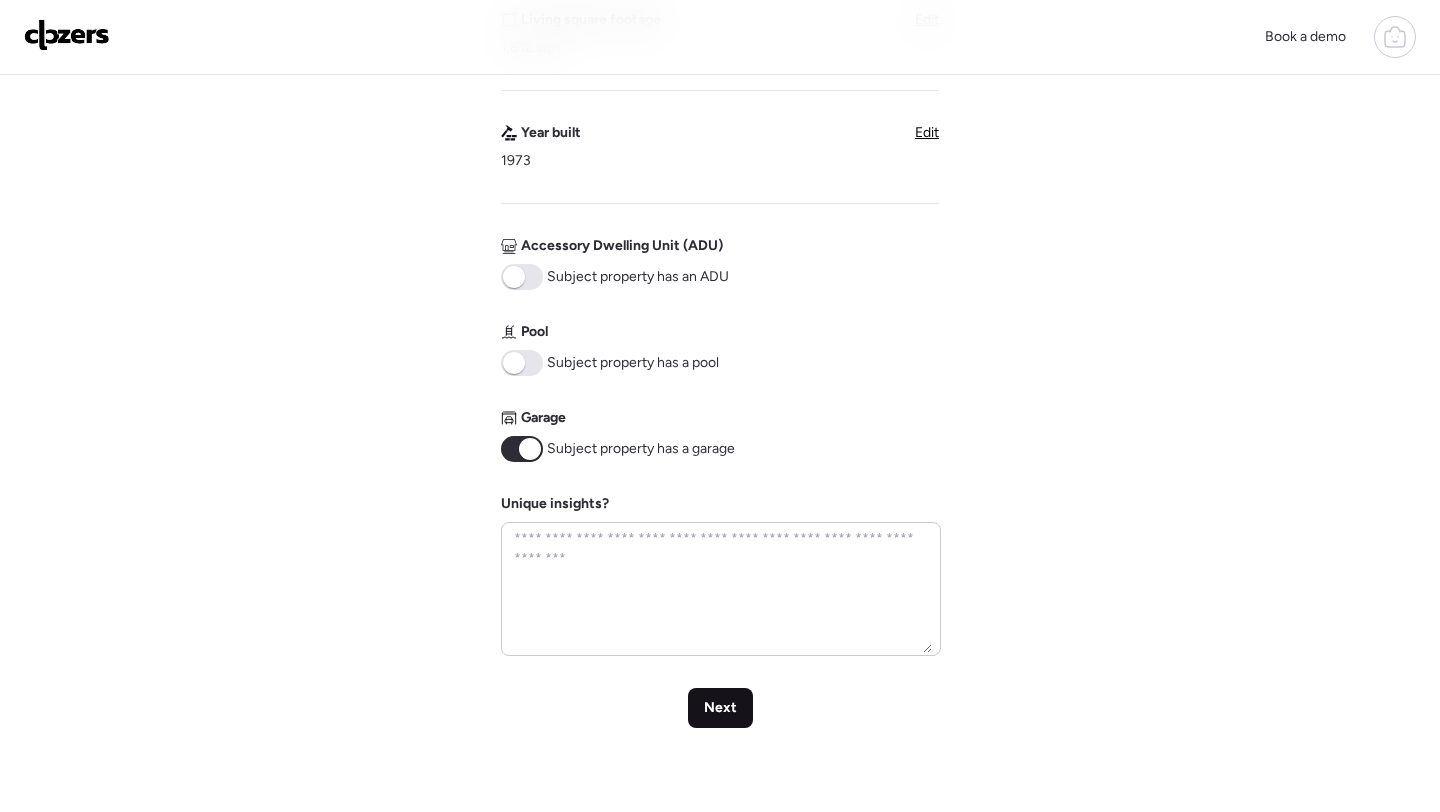 click on "Next" at bounding box center [720, 708] 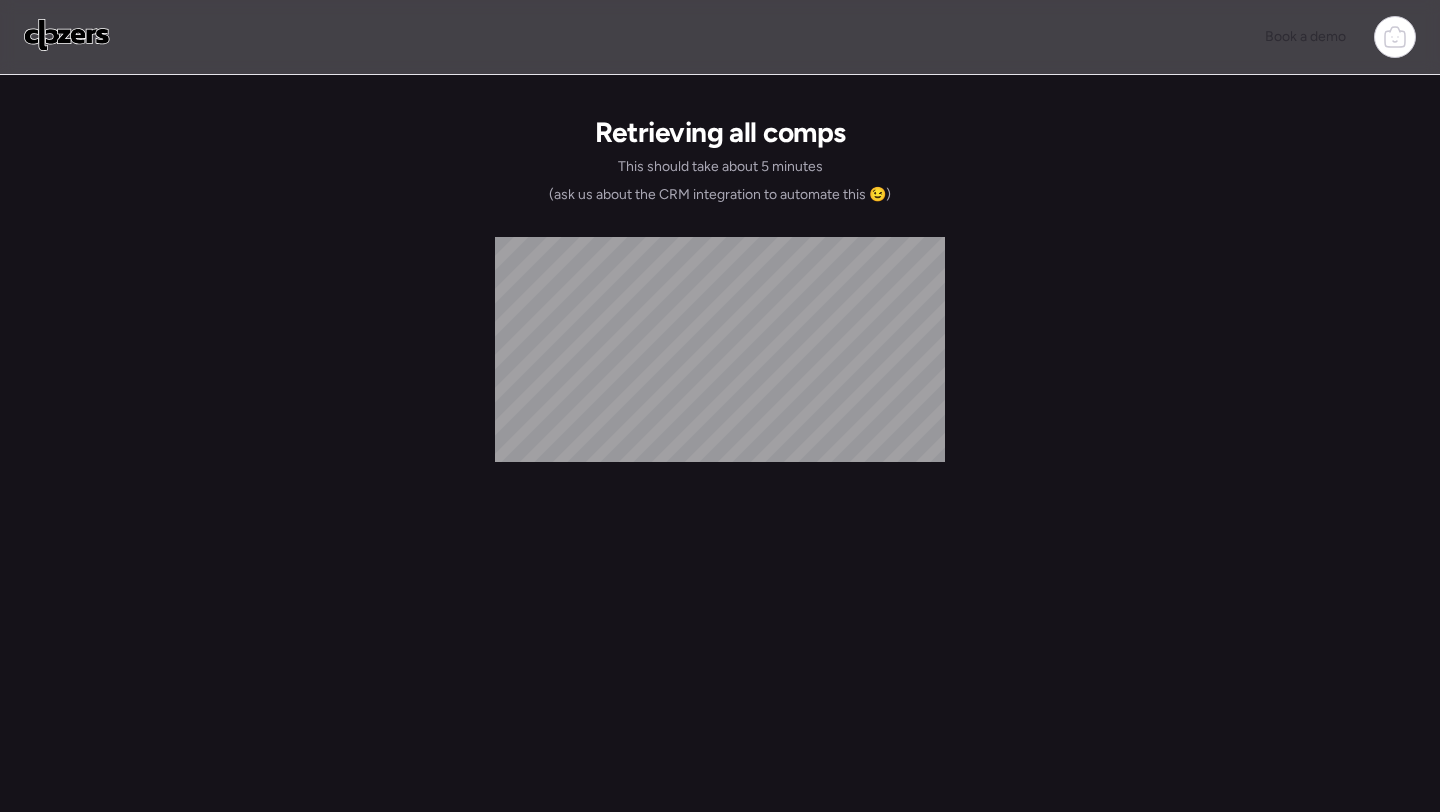 scroll, scrollTop: 0, scrollLeft: 0, axis: both 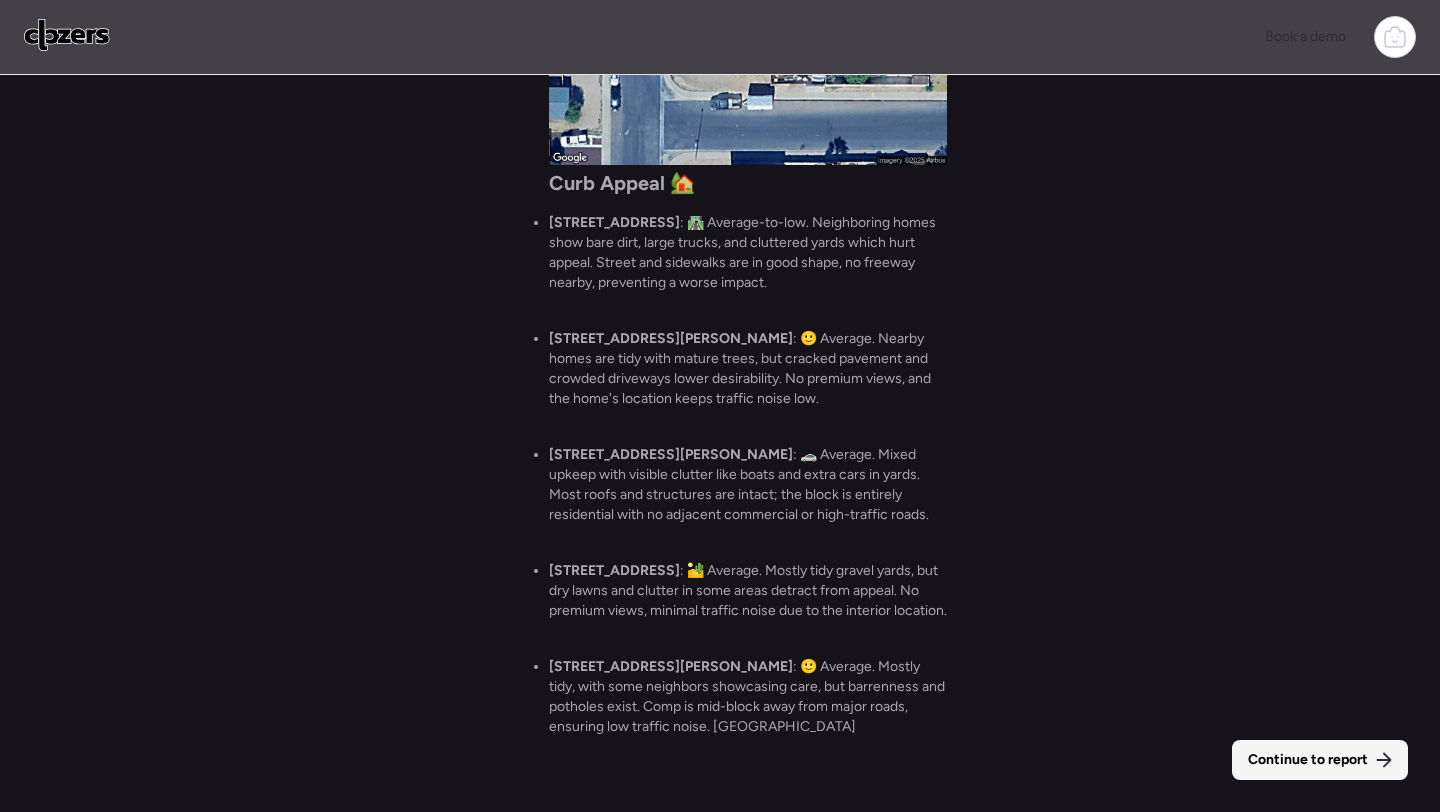 click on "Continue to report" at bounding box center [1320, 760] 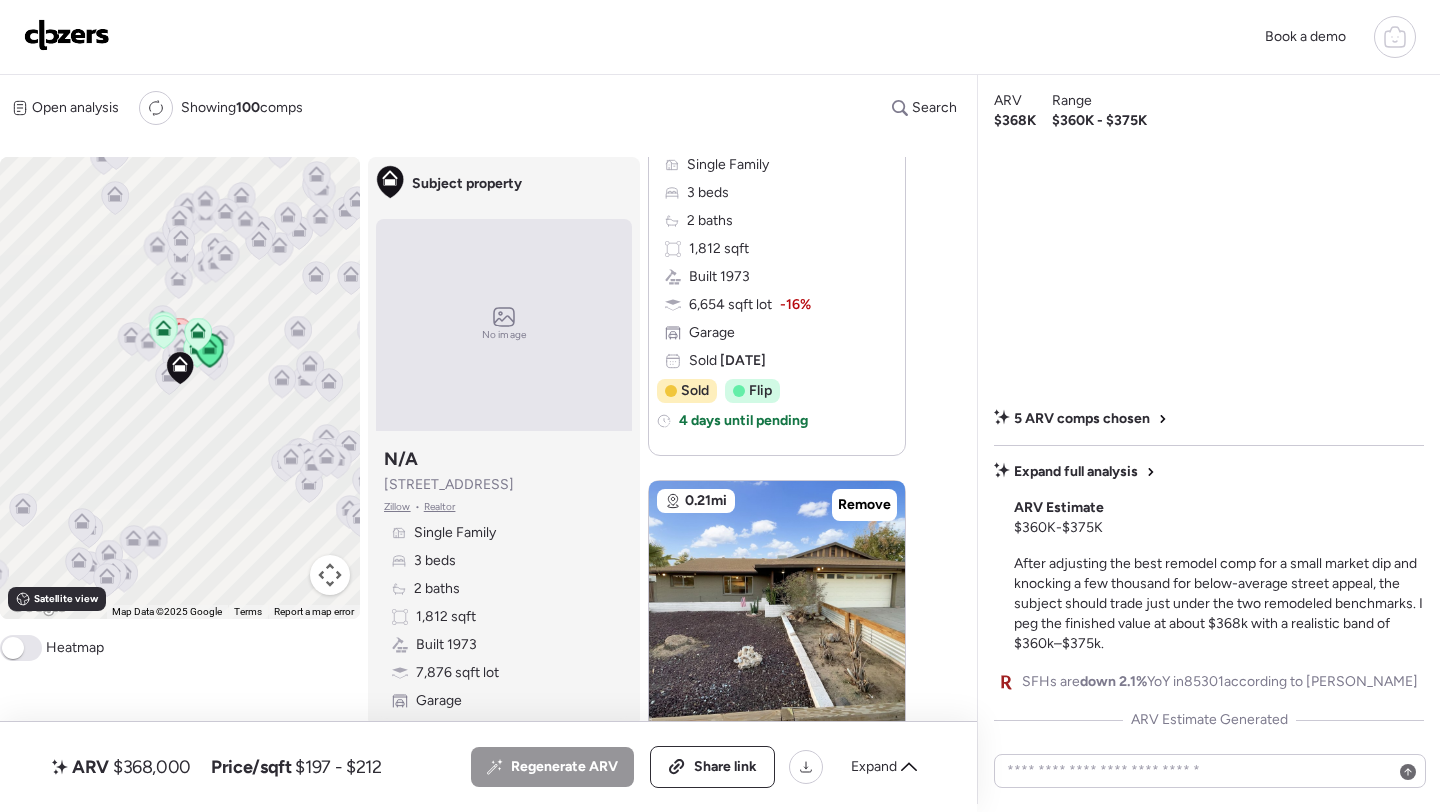 scroll, scrollTop: 443, scrollLeft: 0, axis: vertical 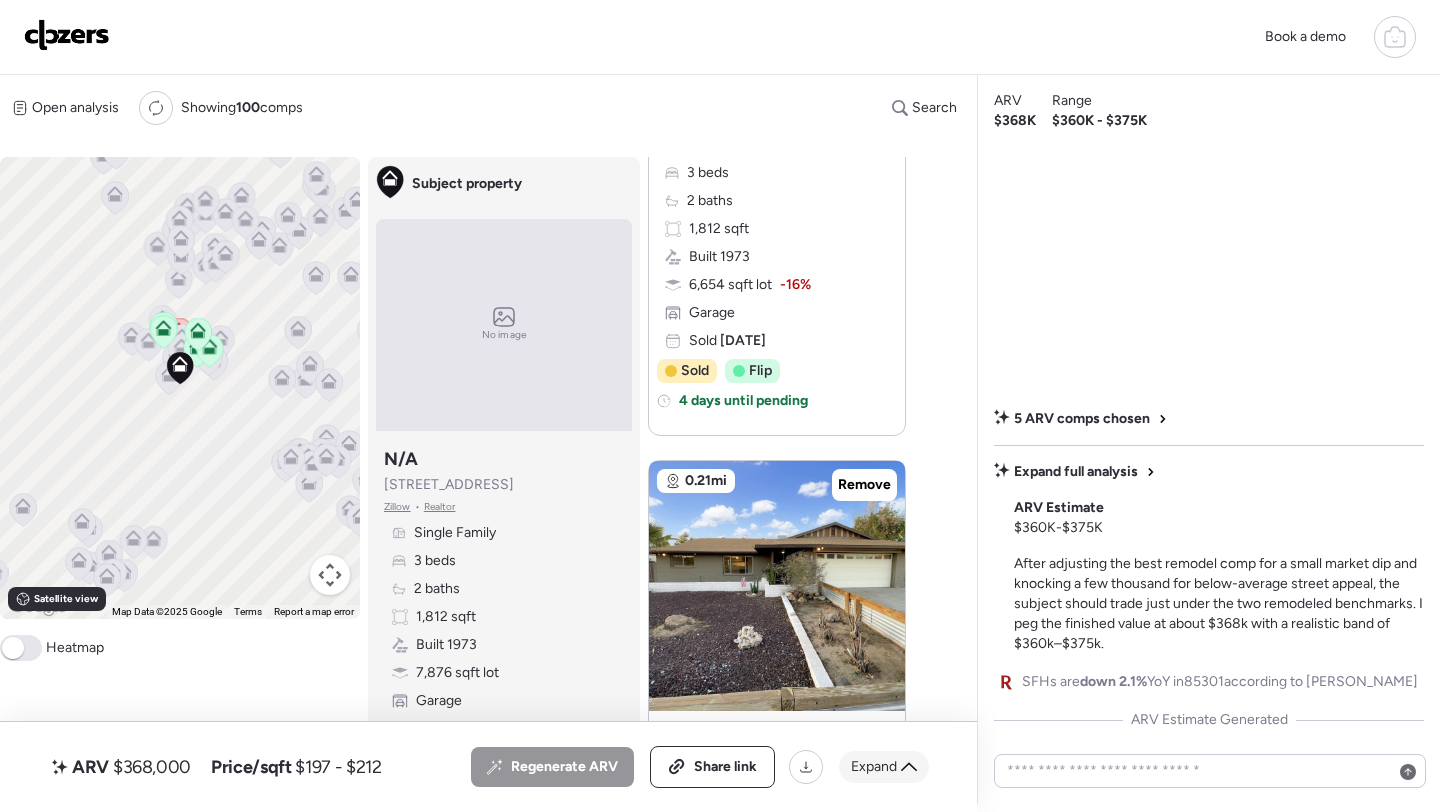 click on "Expand" at bounding box center [884, 767] 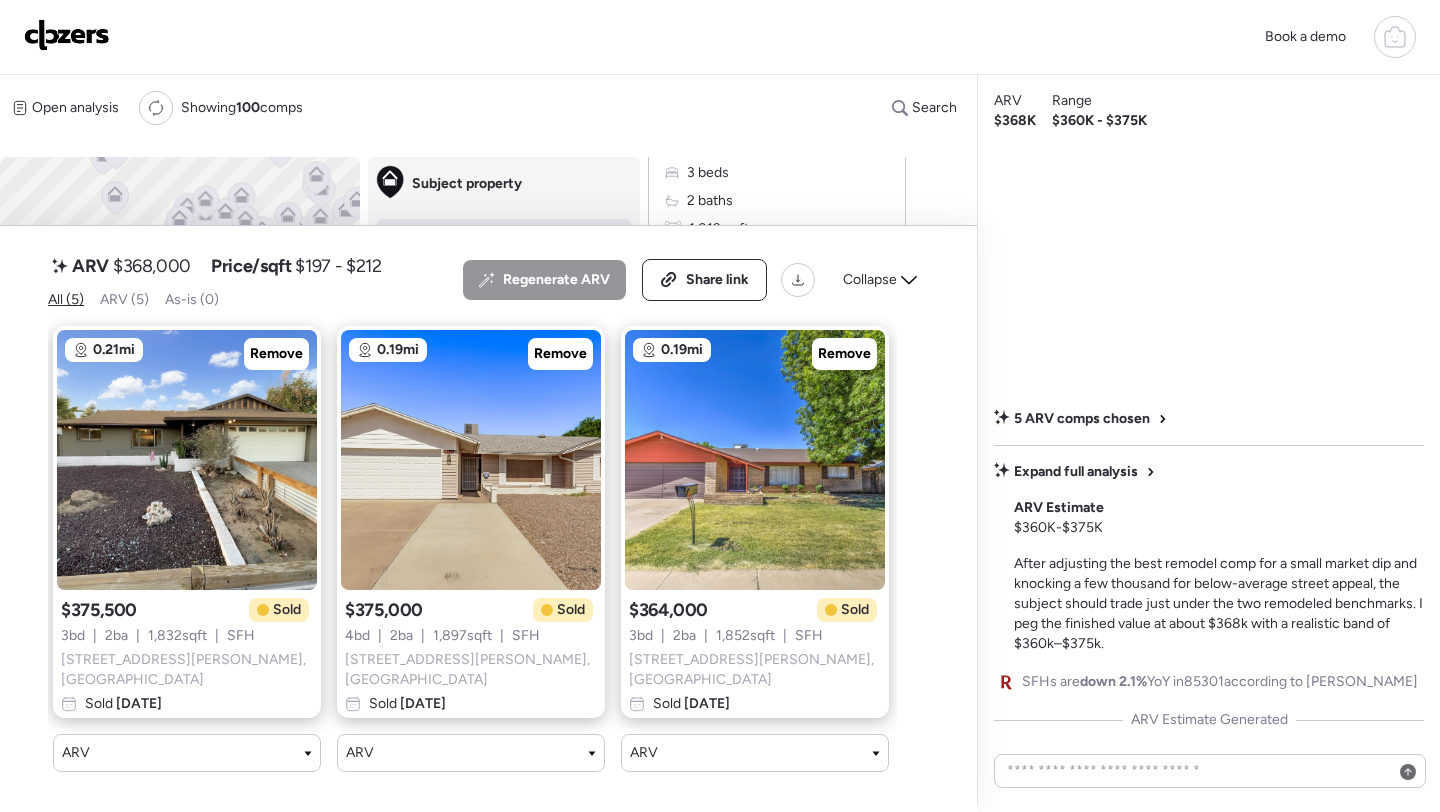 scroll, scrollTop: 0, scrollLeft: 587, axis: horizontal 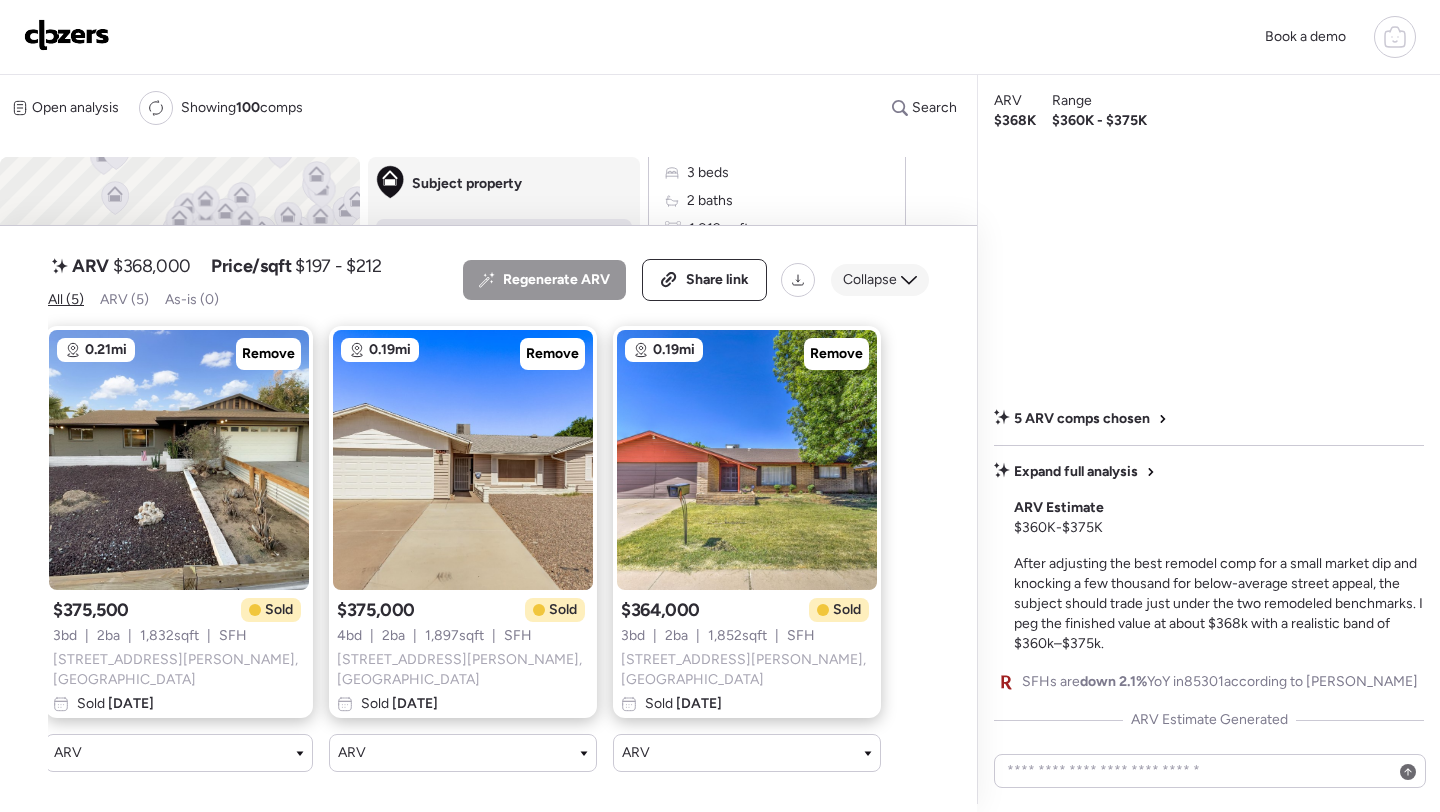 click 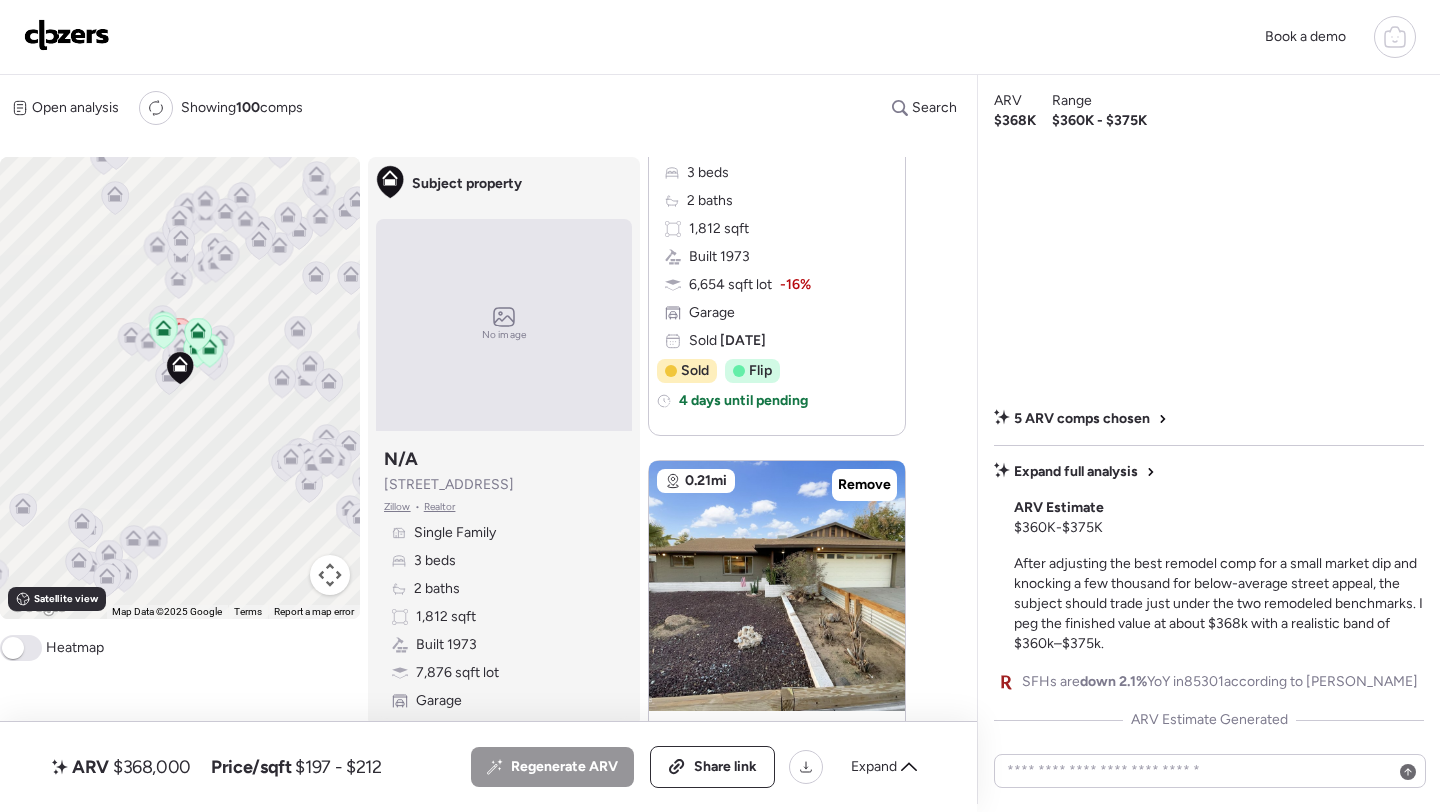 click on "ARV $368,000" at bounding box center [121, 767] 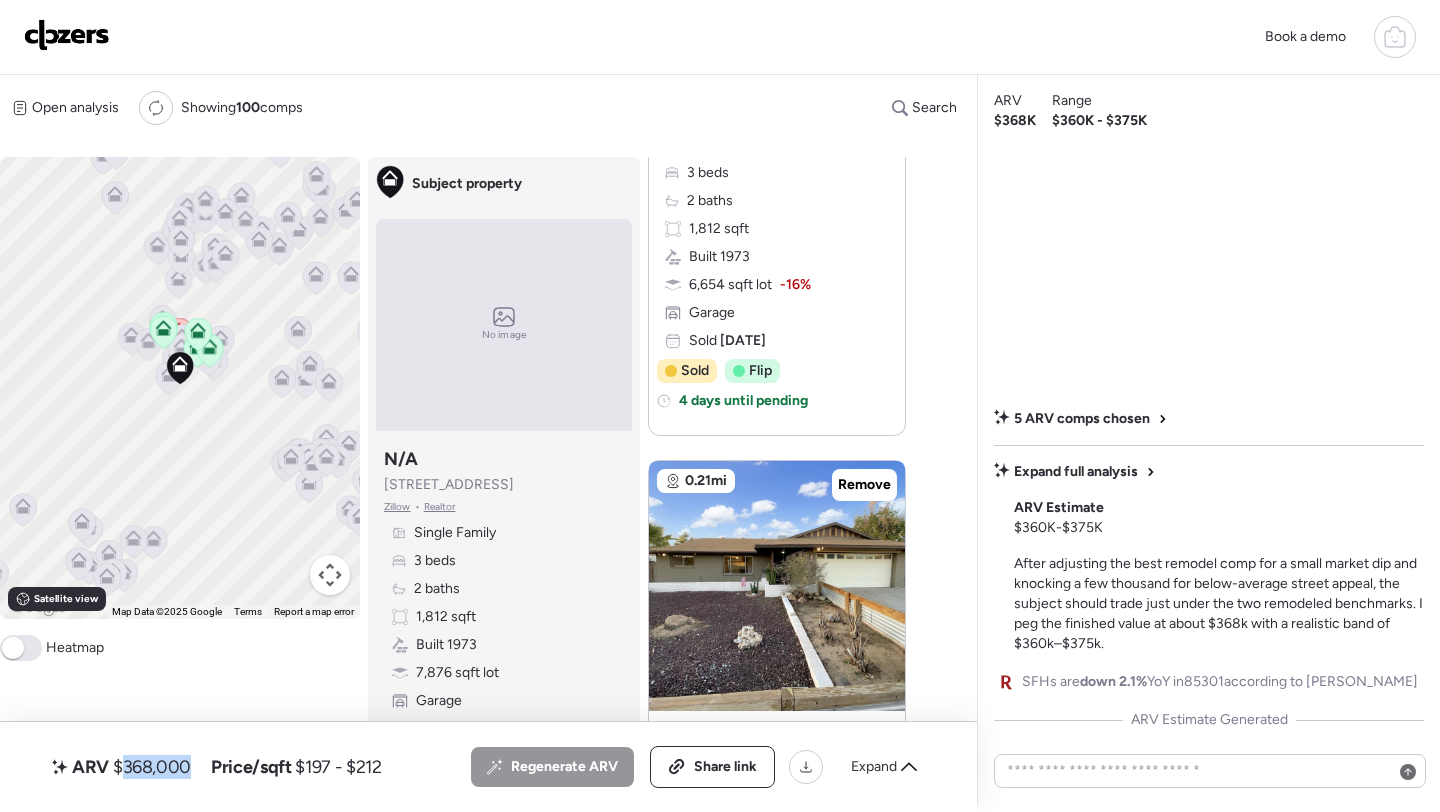 copy on "368,000" 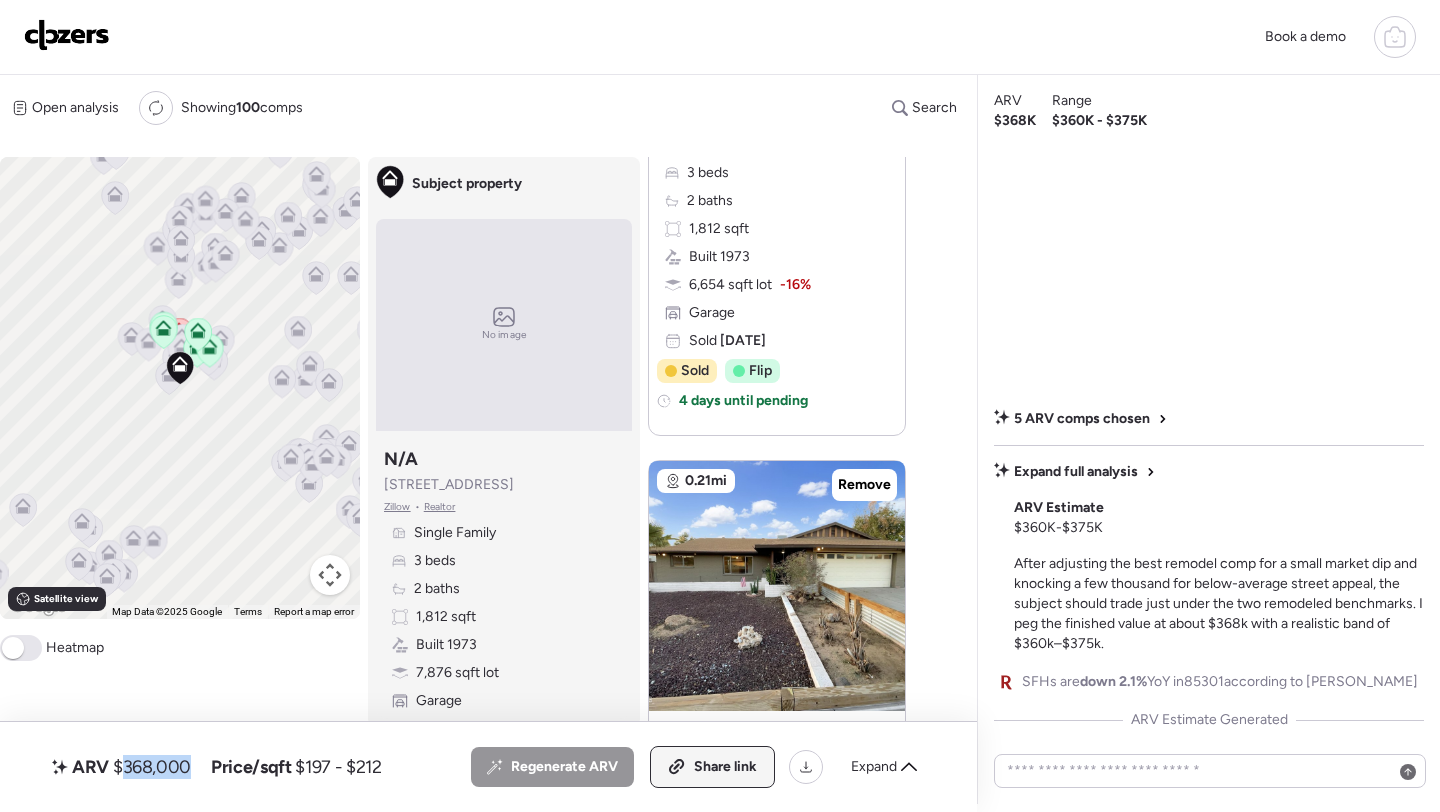click on "Share link" at bounding box center [725, 767] 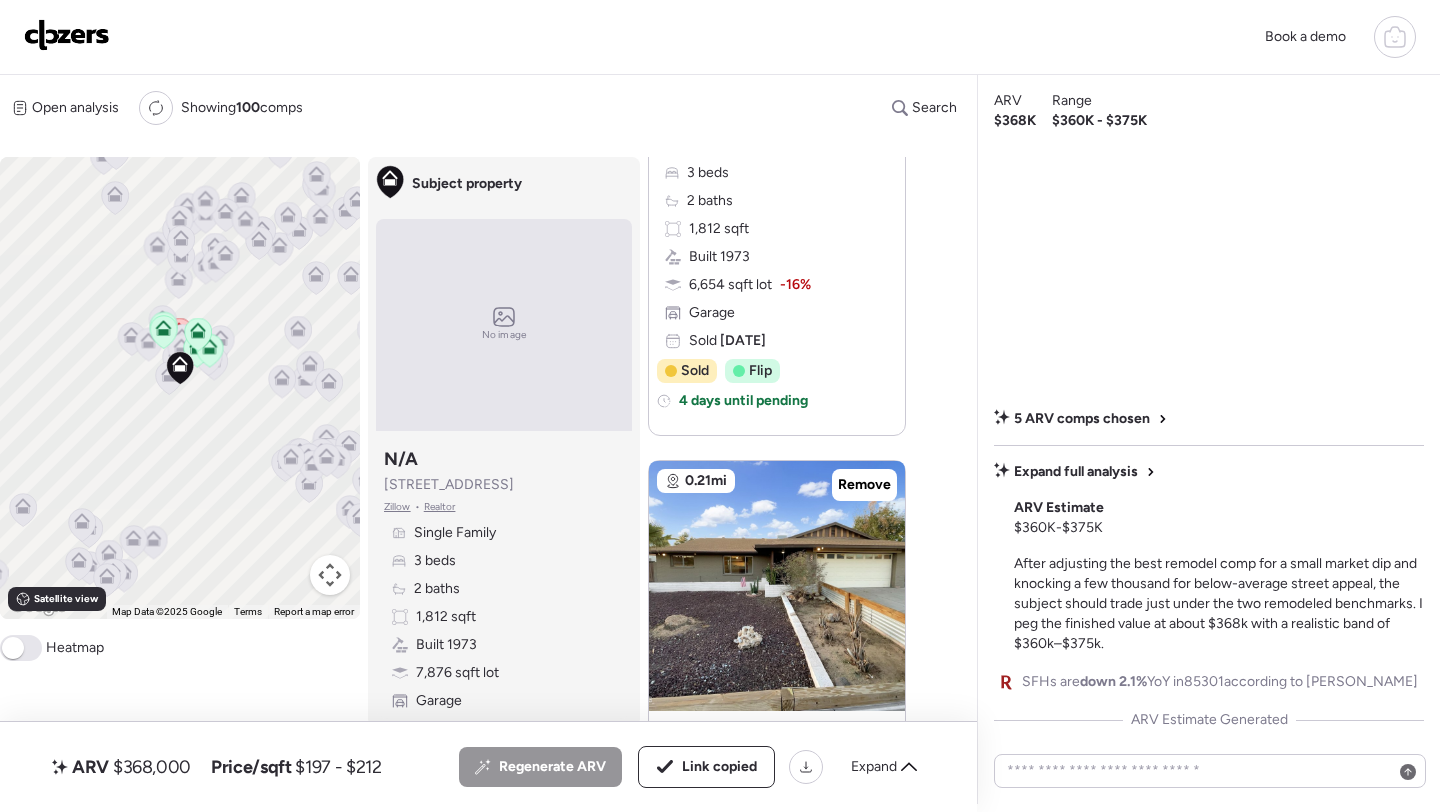 click at bounding box center [67, 35] 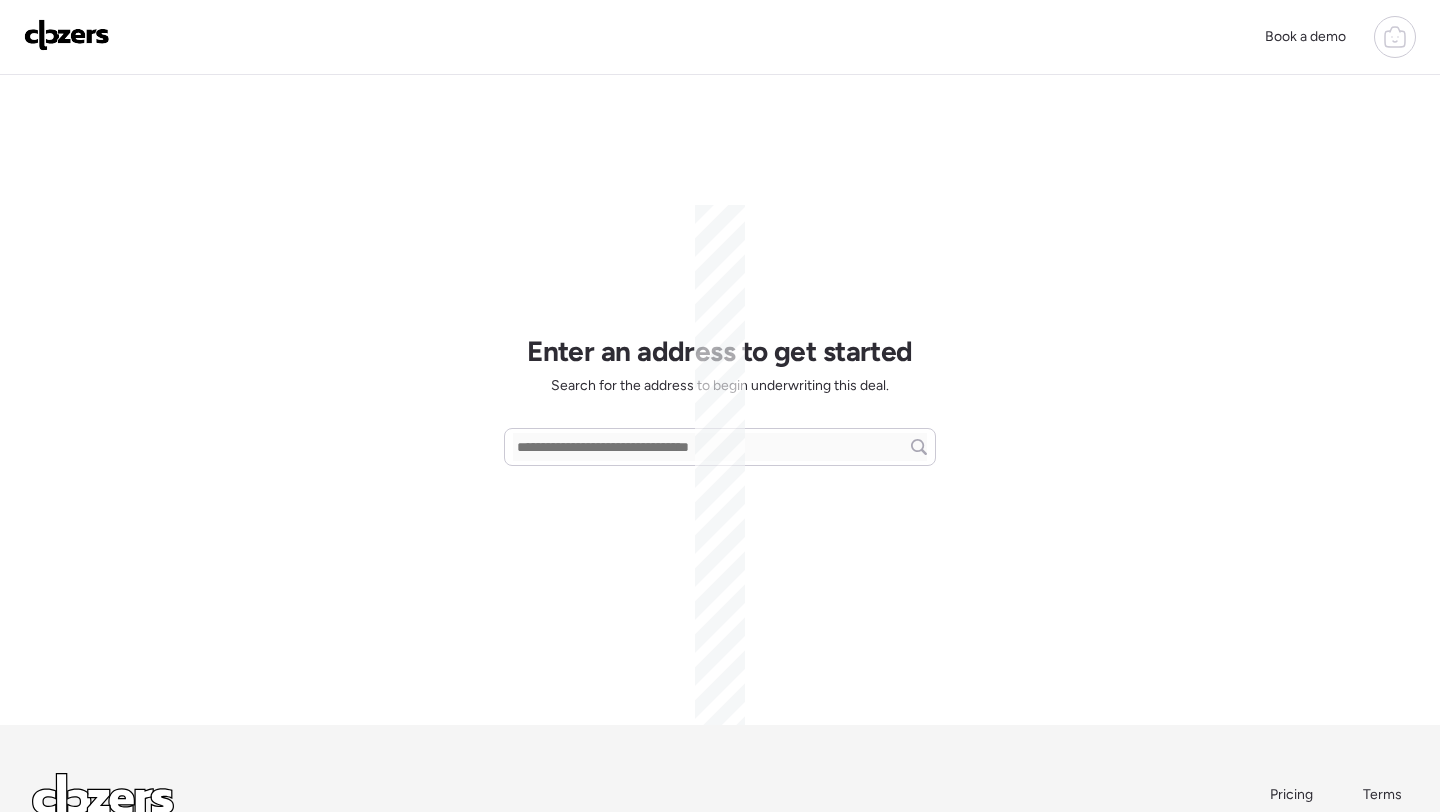 scroll, scrollTop: 0, scrollLeft: 0, axis: both 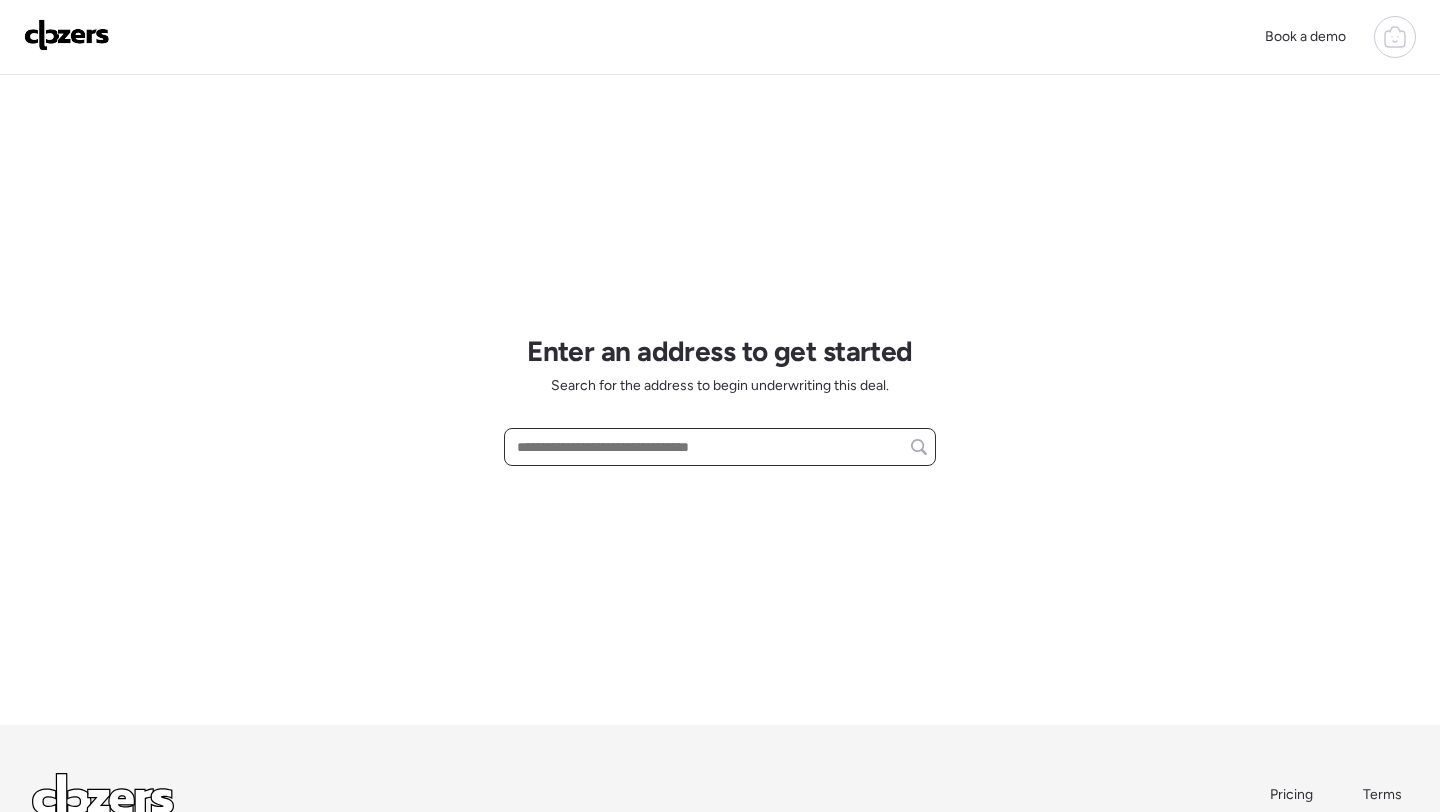 click at bounding box center [720, 447] 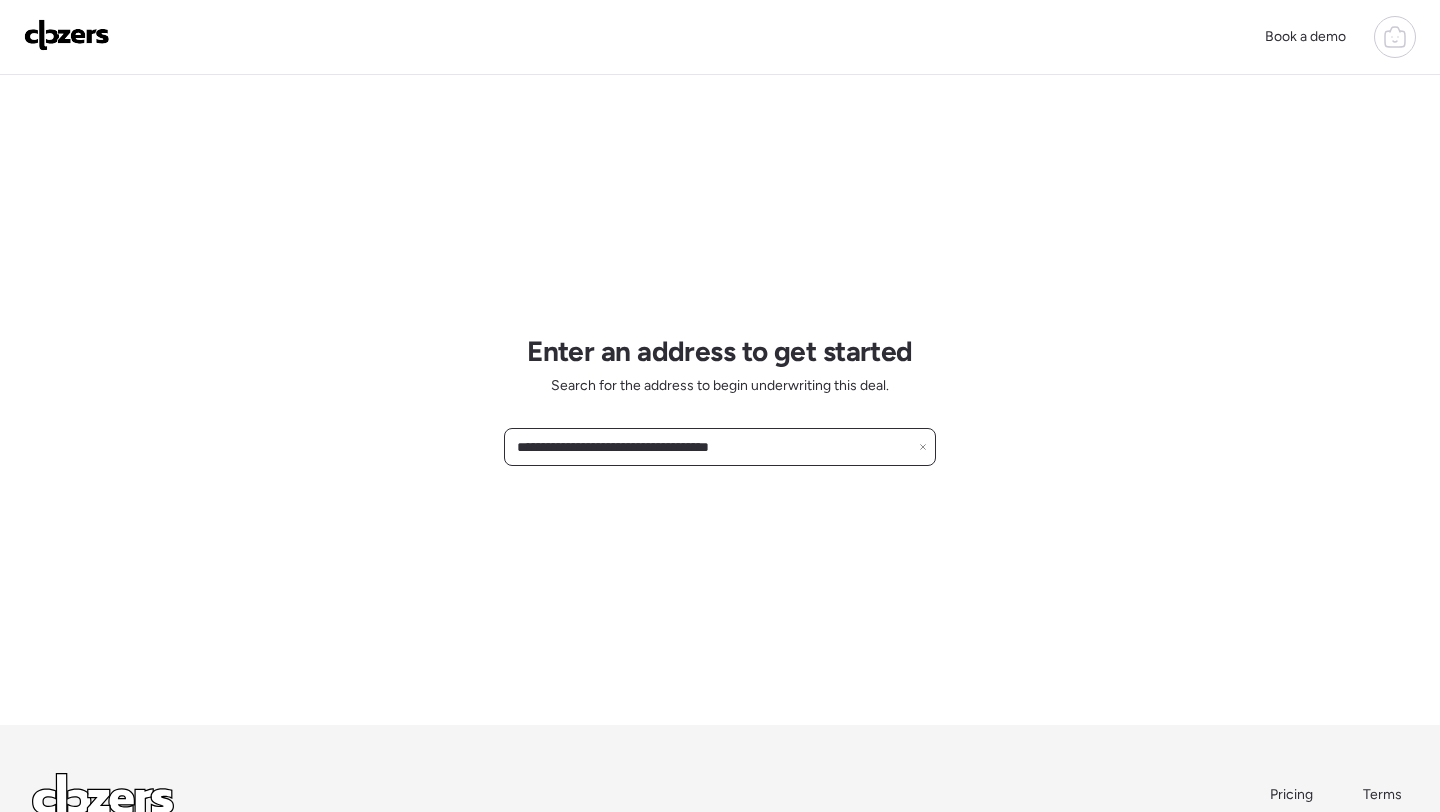 click on "**********" at bounding box center [720, 447] 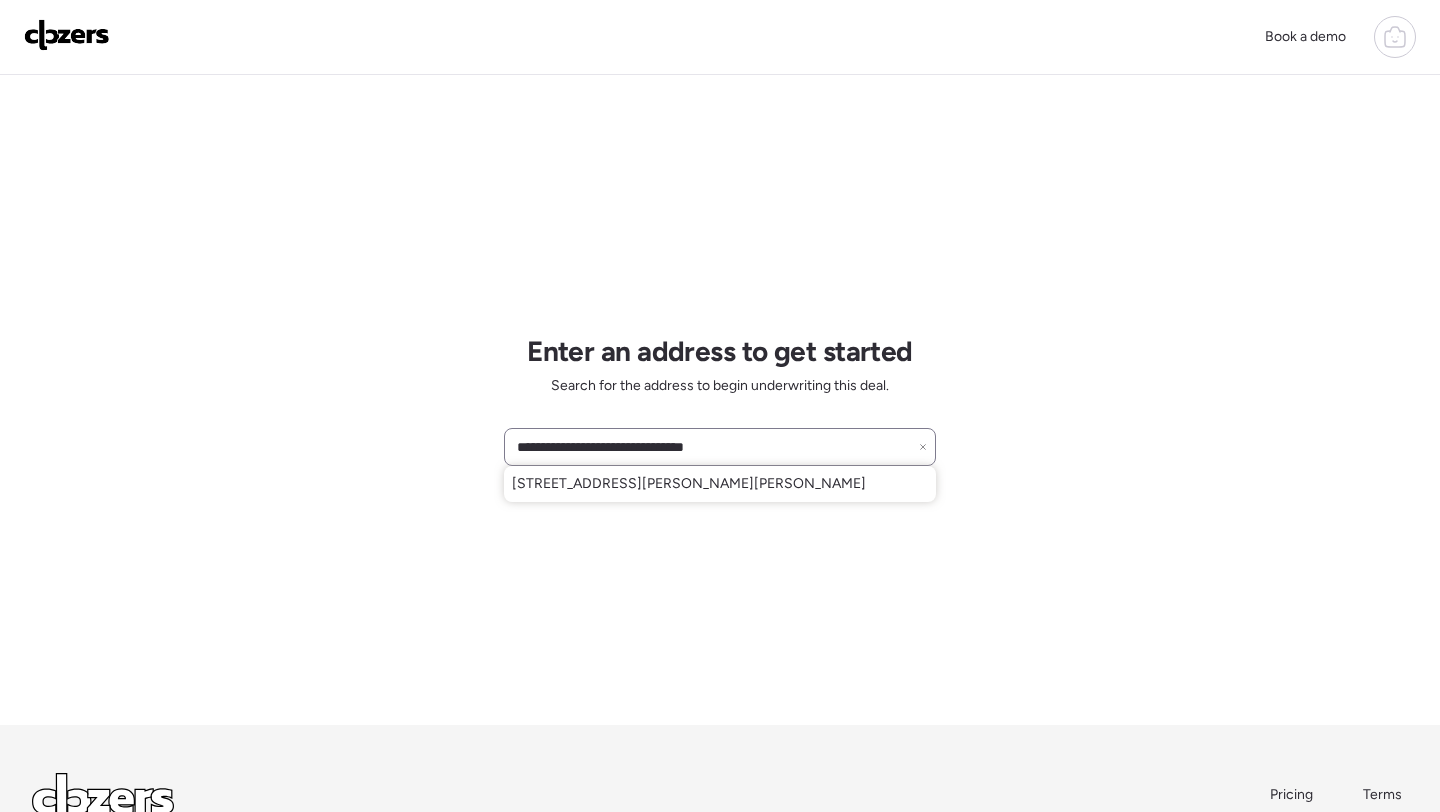 click on "[STREET_ADDRESS][PERSON_NAME][PERSON_NAME]" at bounding box center (689, 484) 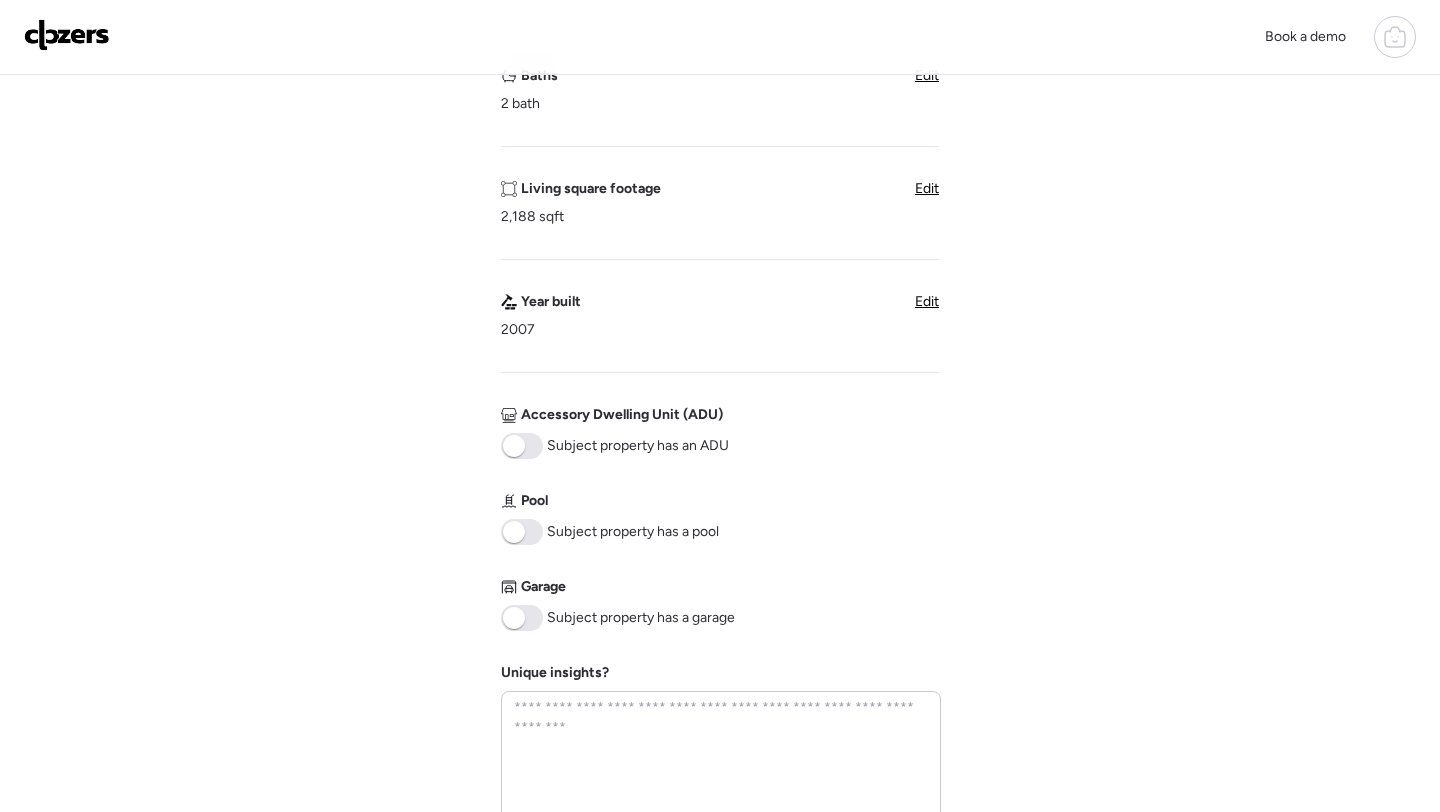 scroll, scrollTop: 718, scrollLeft: 0, axis: vertical 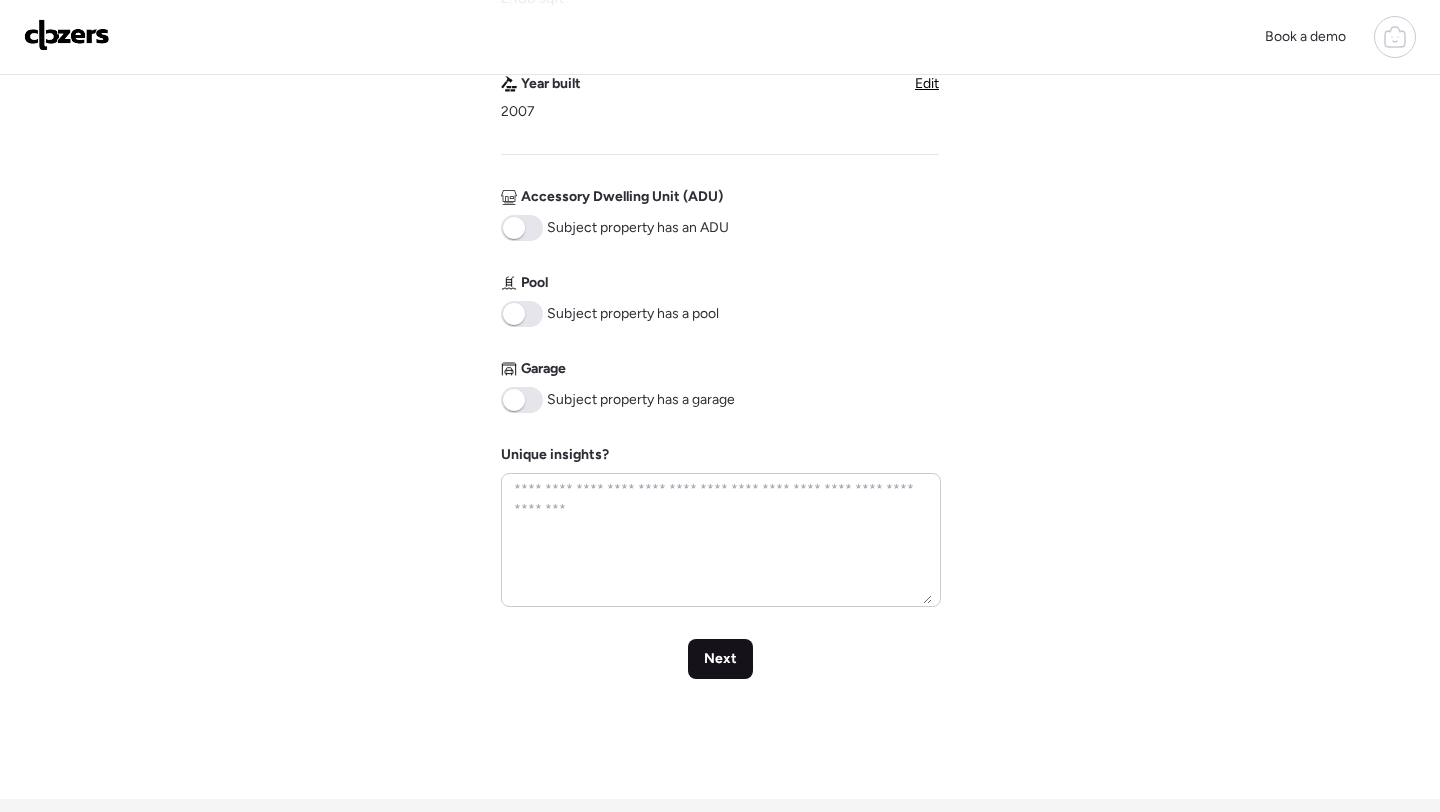 click on "Next" at bounding box center [720, 659] 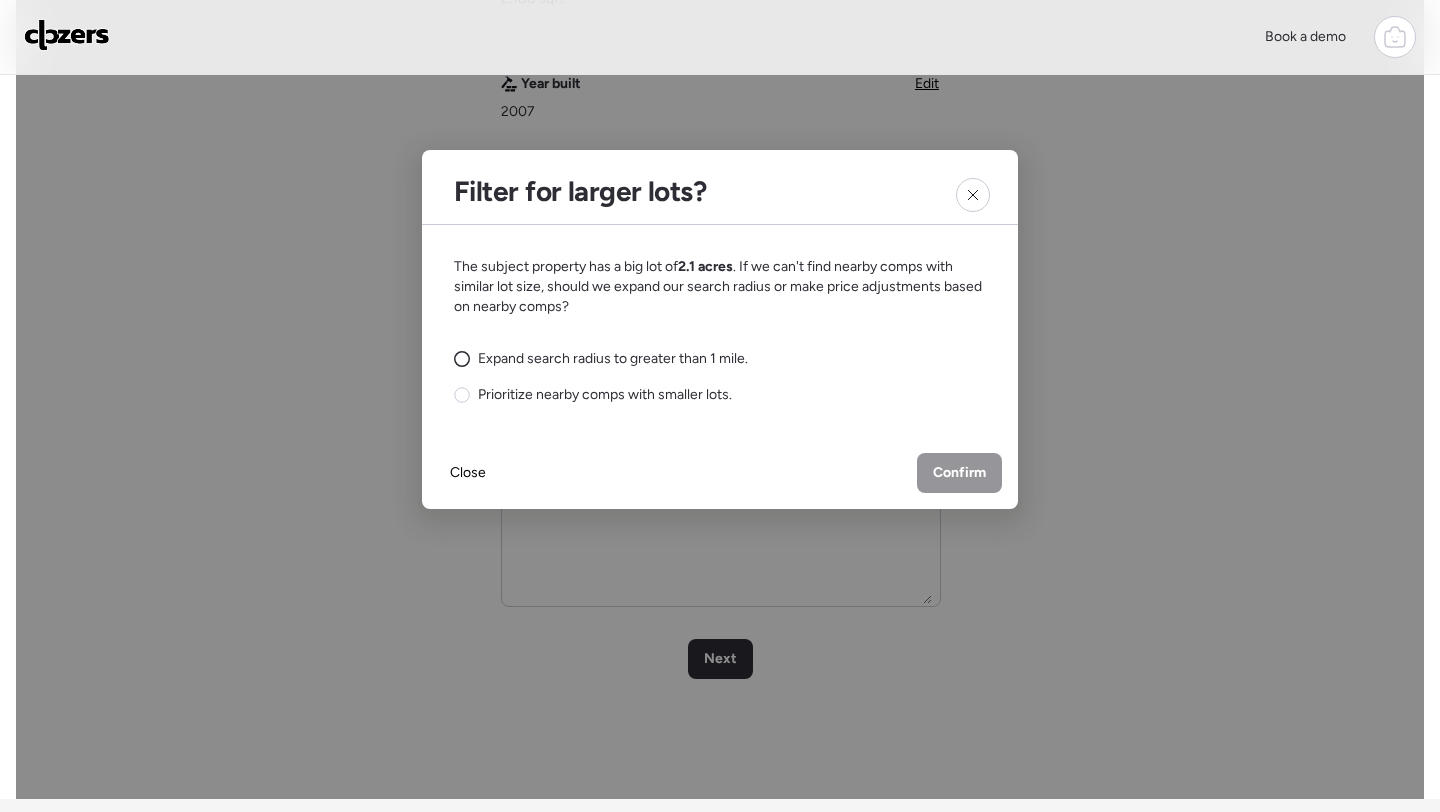 click on "Expand search radius to greater than 1 mile." at bounding box center (613, 359) 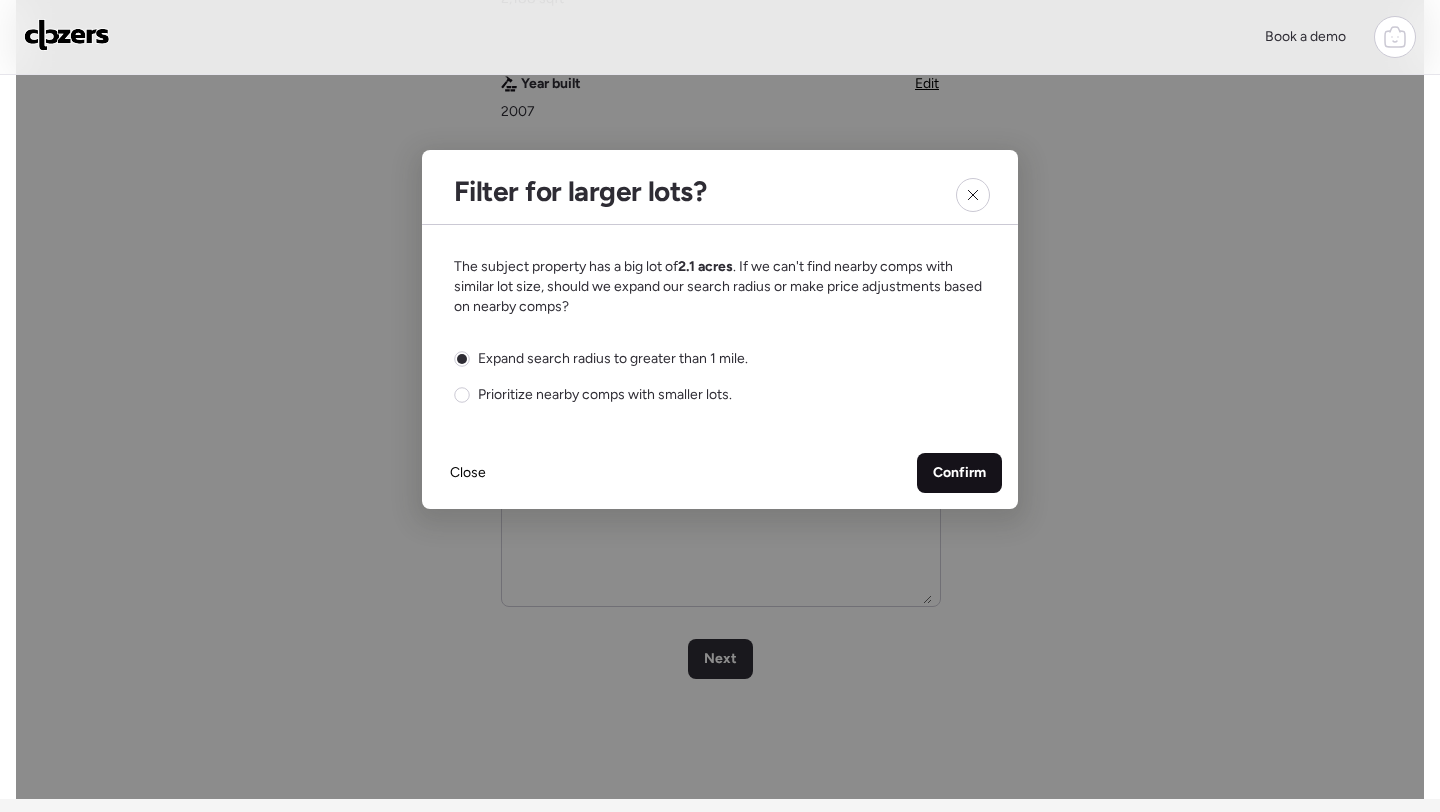 click on "Confirm" at bounding box center (959, 473) 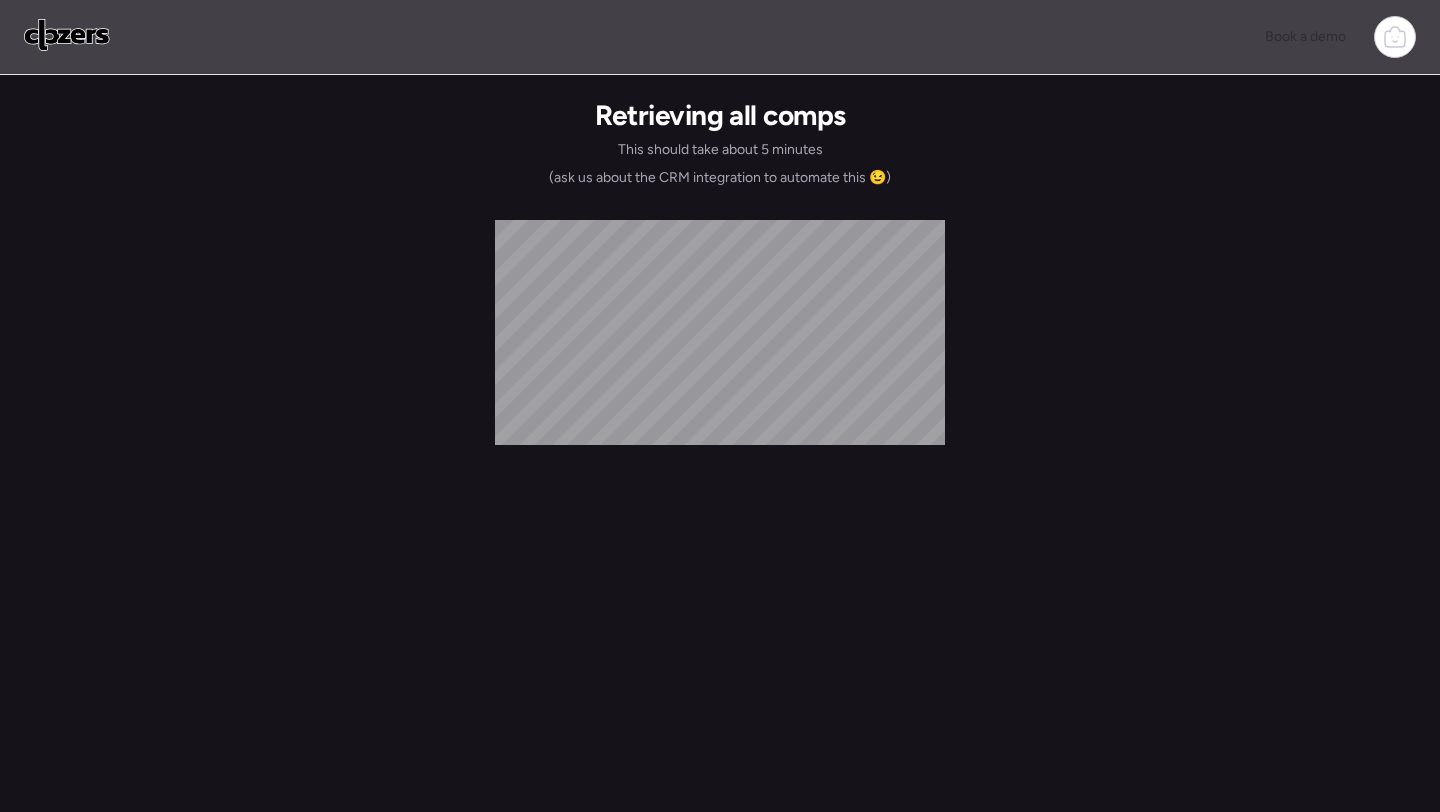 scroll, scrollTop: 0, scrollLeft: 0, axis: both 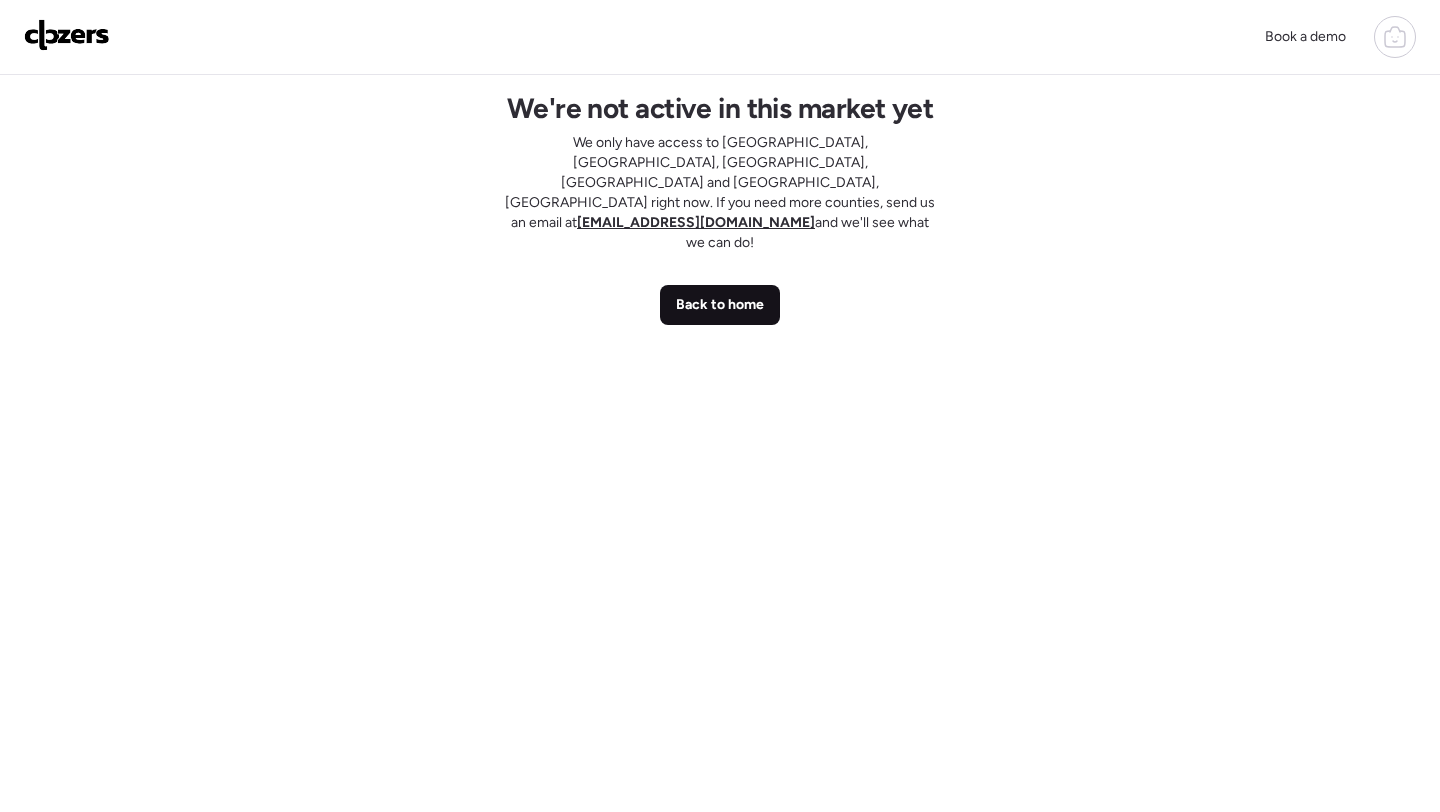 click on "Back to home" at bounding box center [720, 305] 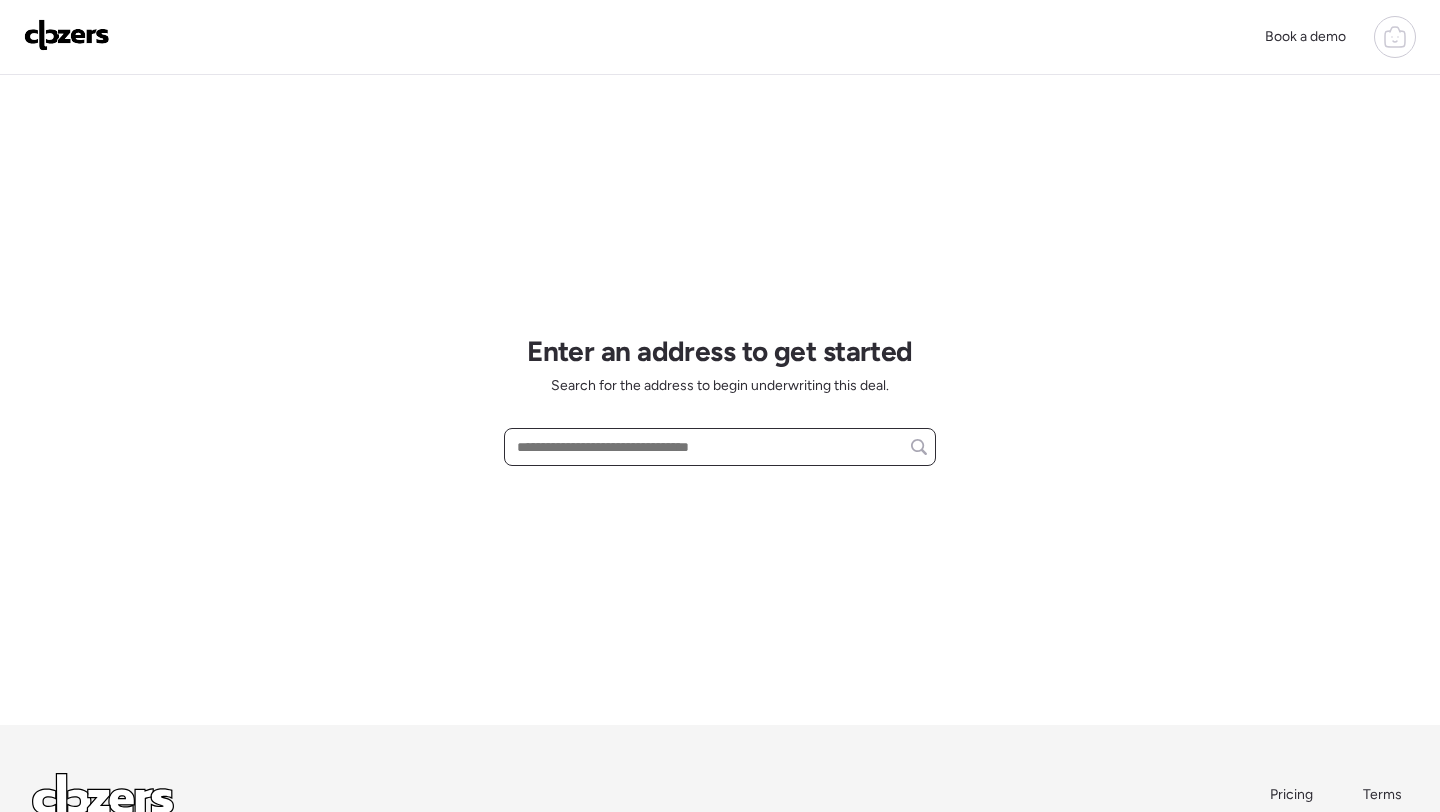 click at bounding box center [720, 447] 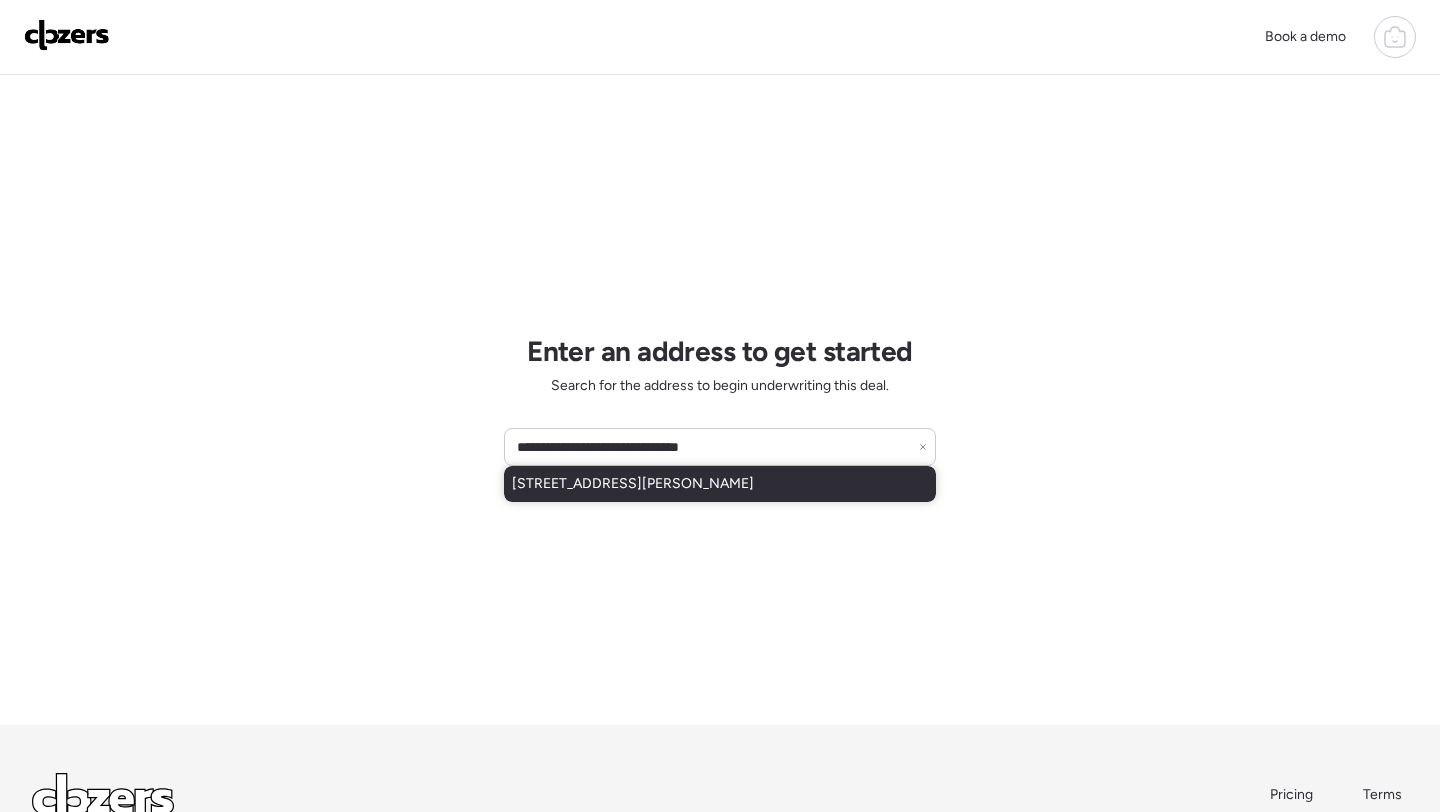 click on "[STREET_ADDRESS][PERSON_NAME]" at bounding box center (633, 484) 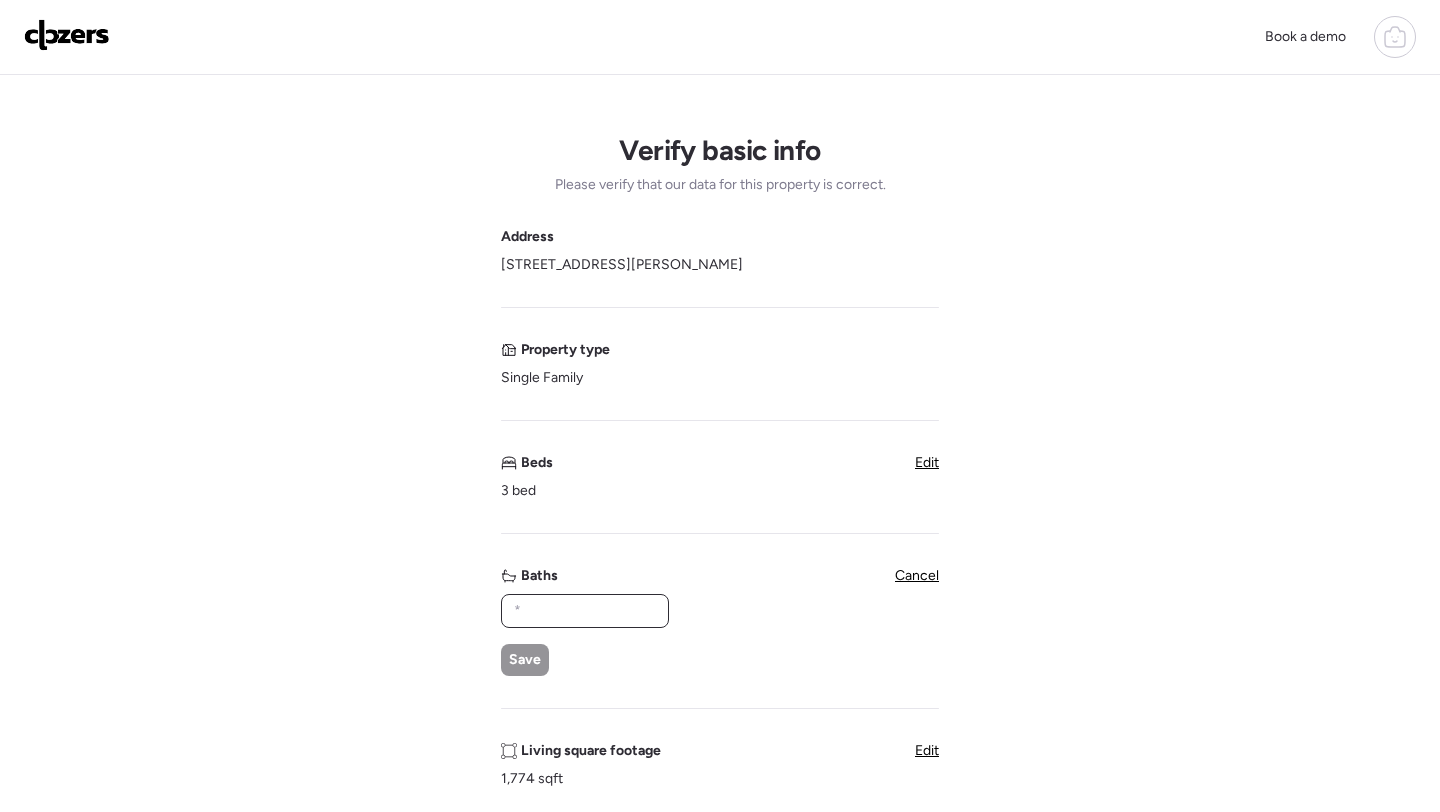 click at bounding box center [585, 611] 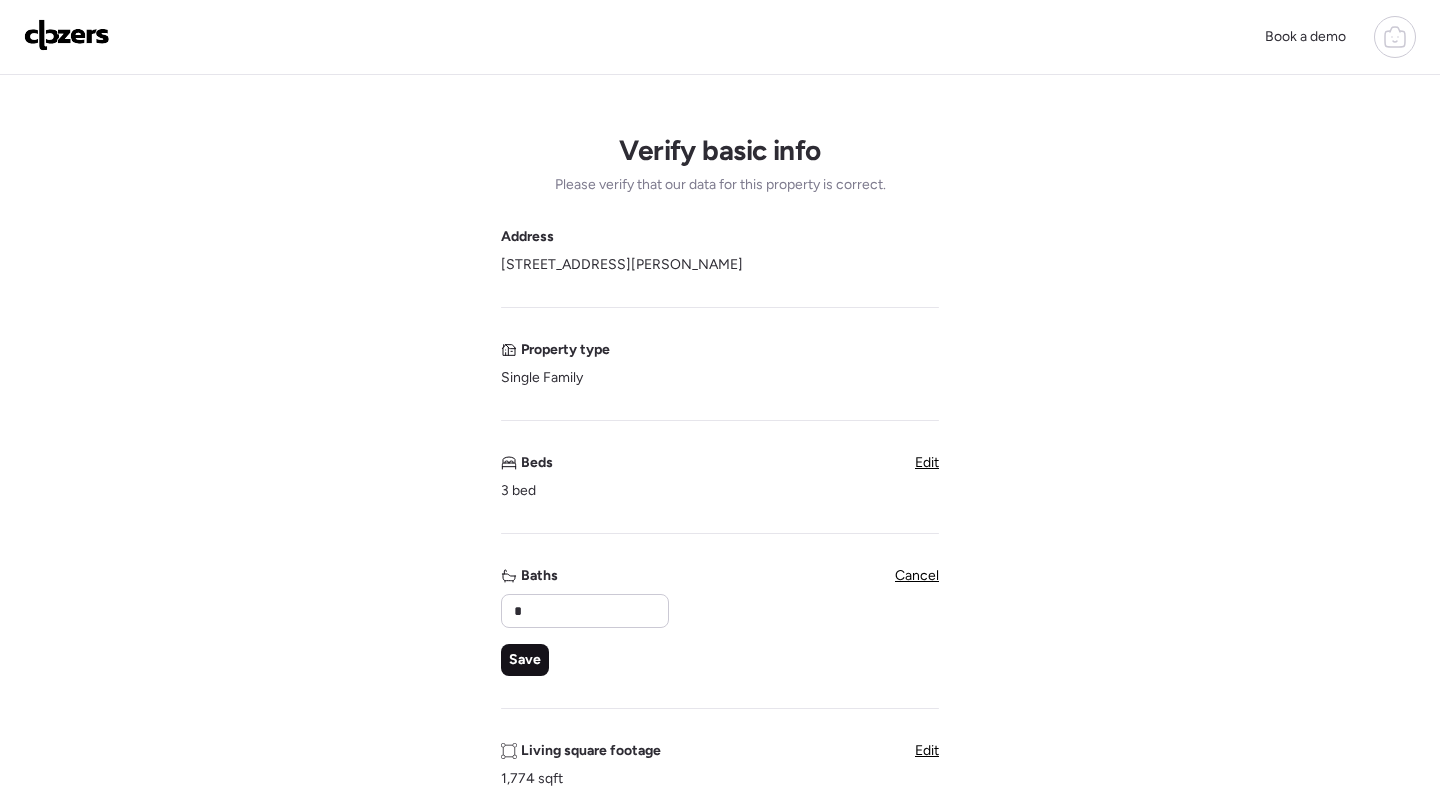 click on "Save" at bounding box center [525, 660] 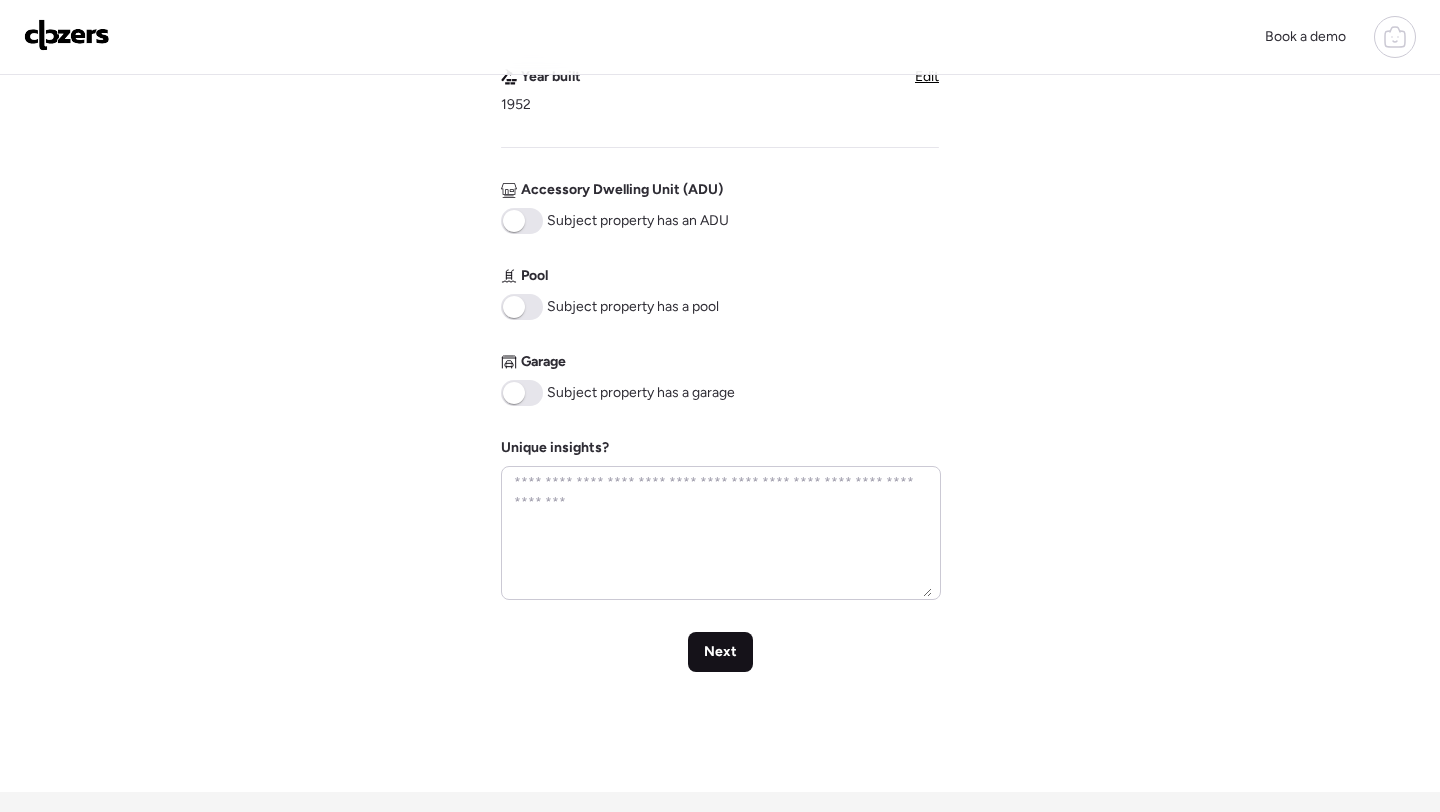 scroll, scrollTop: 952, scrollLeft: 0, axis: vertical 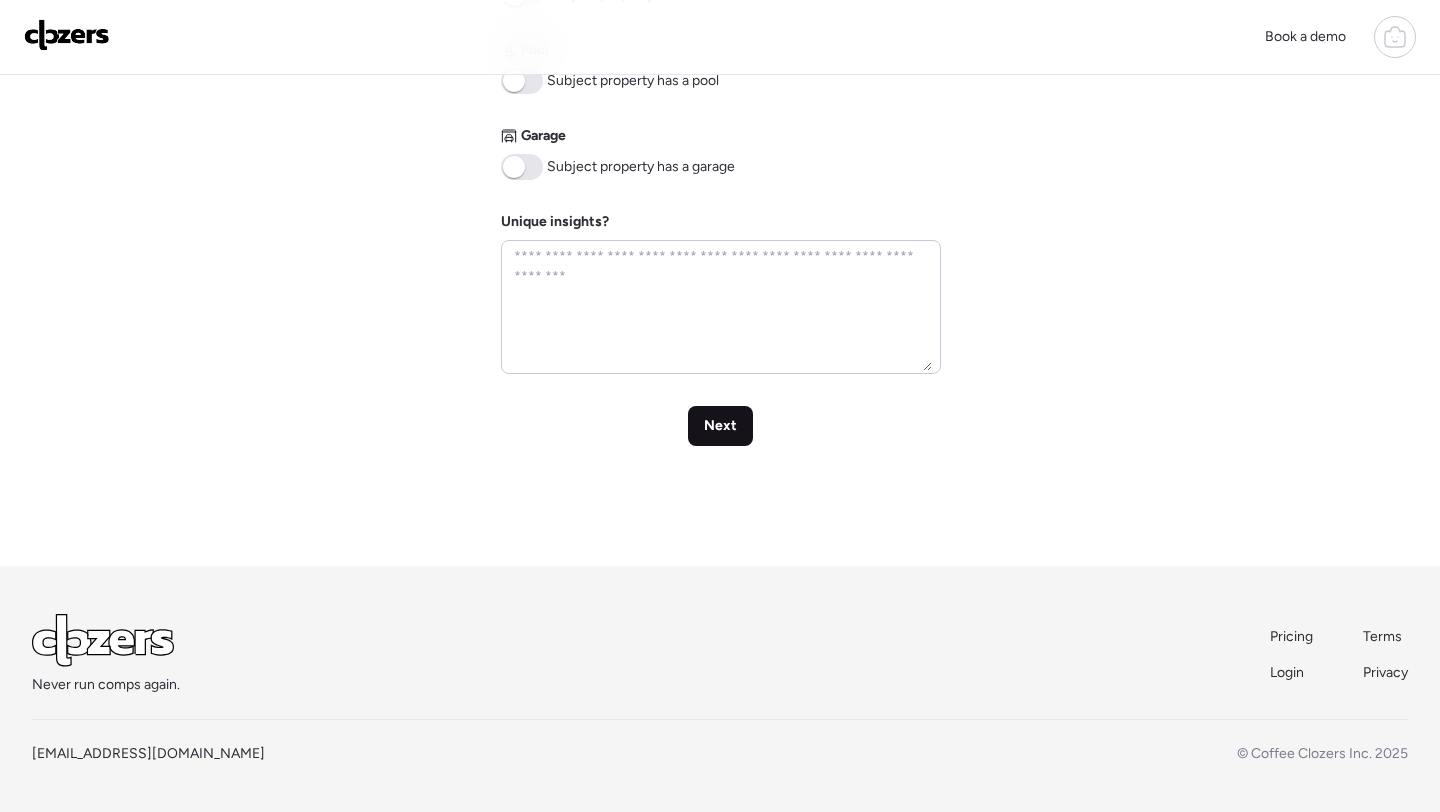 click on "Next" at bounding box center (720, 426) 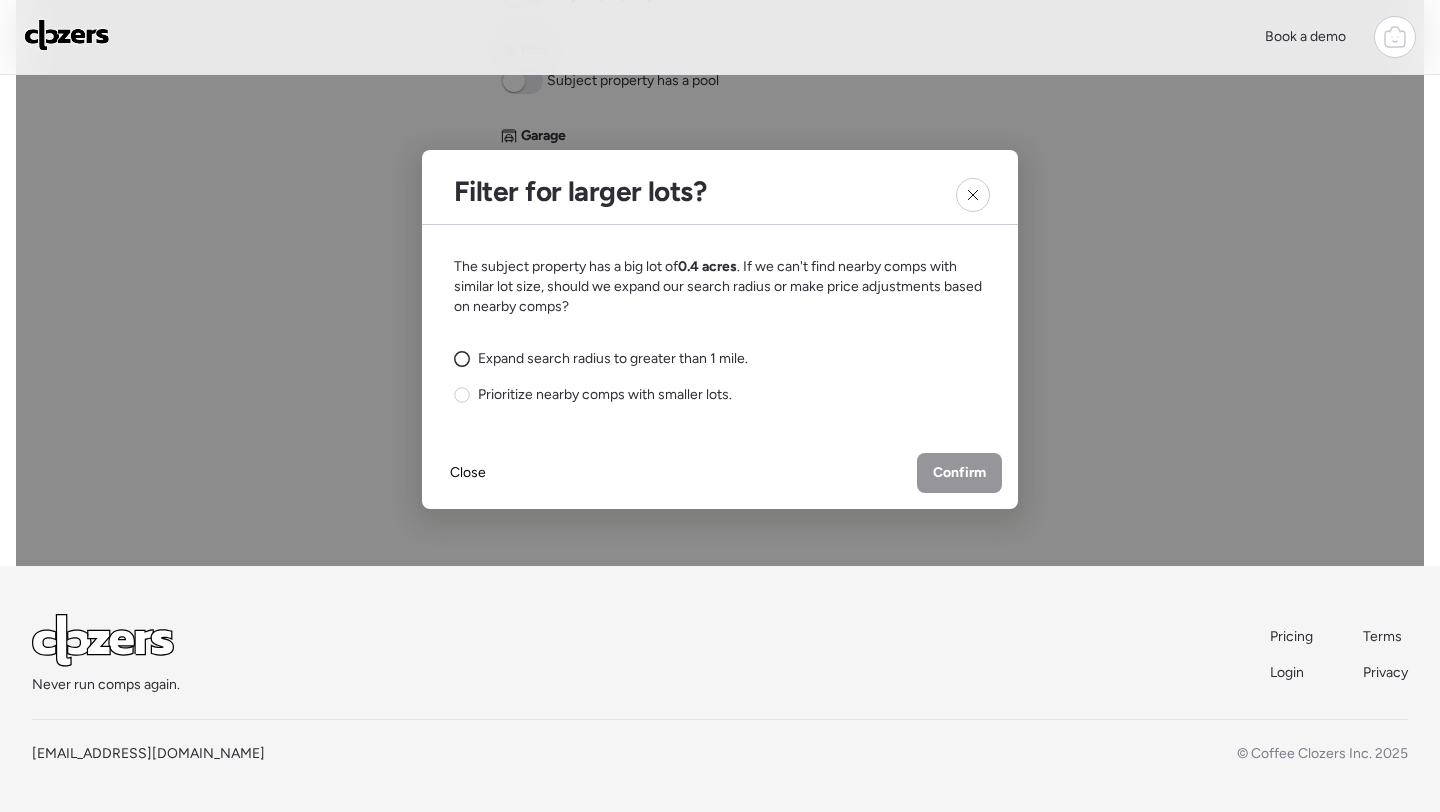 click on "Expand search radius to greater than 1 mile." at bounding box center (613, 359) 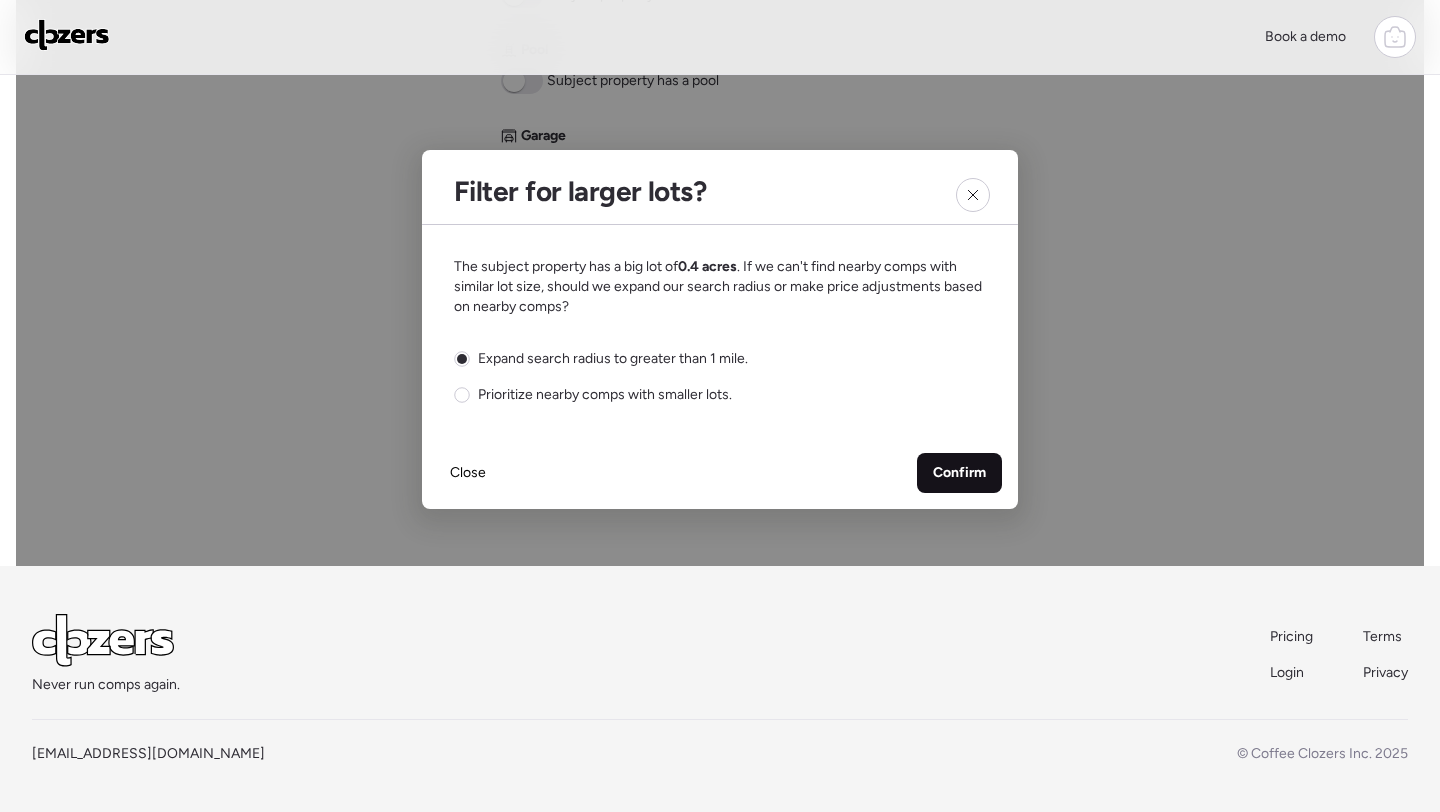 click on "Confirm" at bounding box center (959, 473) 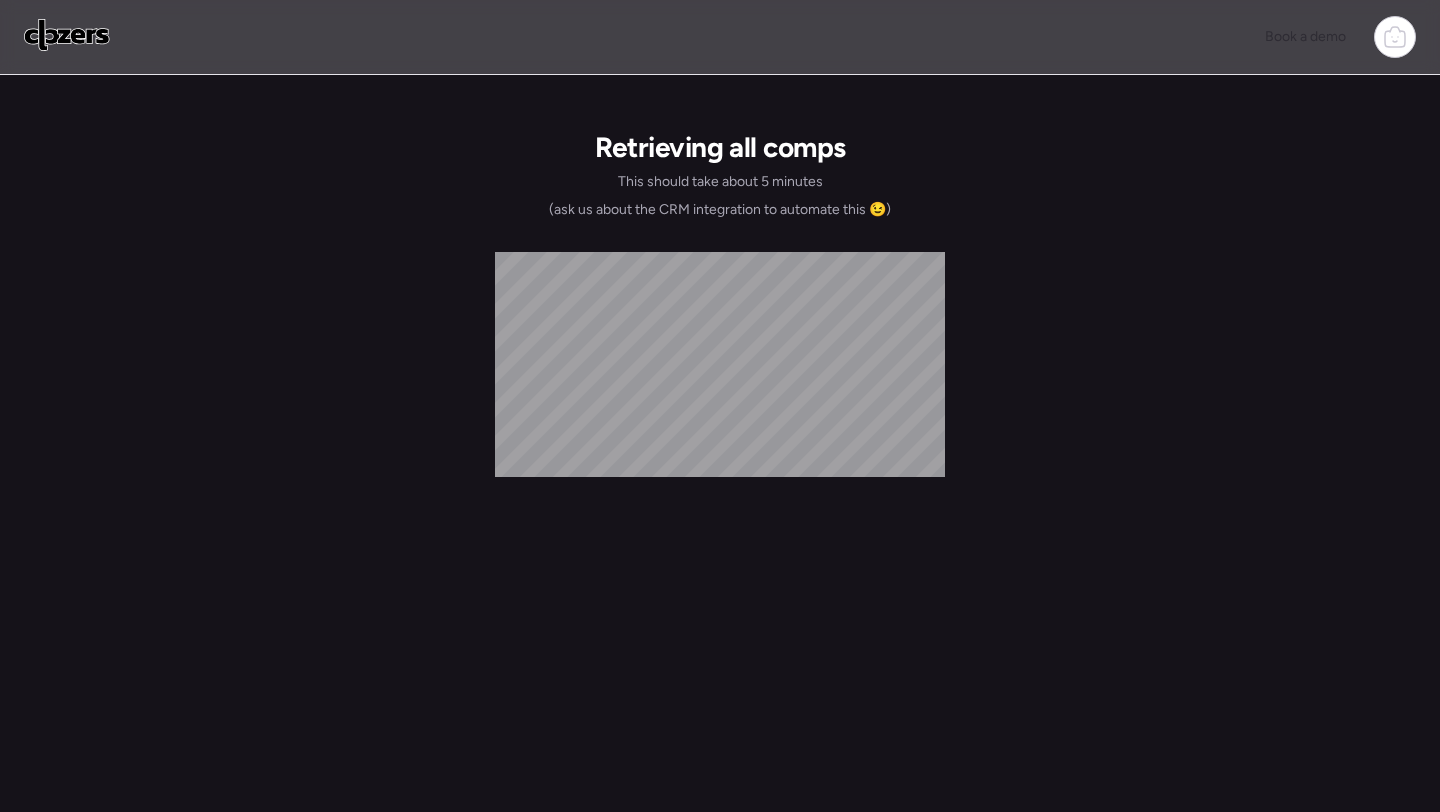 scroll, scrollTop: 0, scrollLeft: 0, axis: both 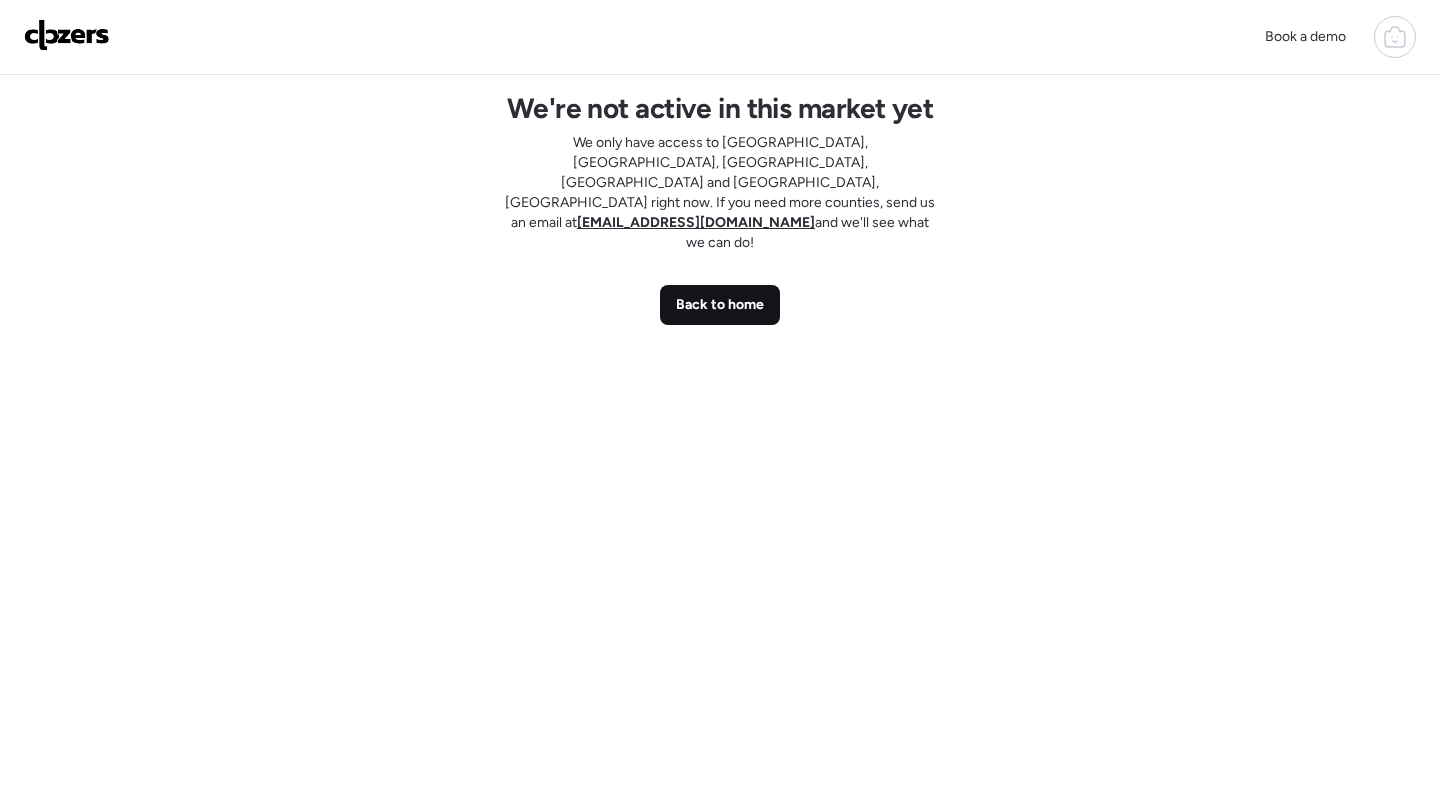 click on "Back to home" at bounding box center [720, 305] 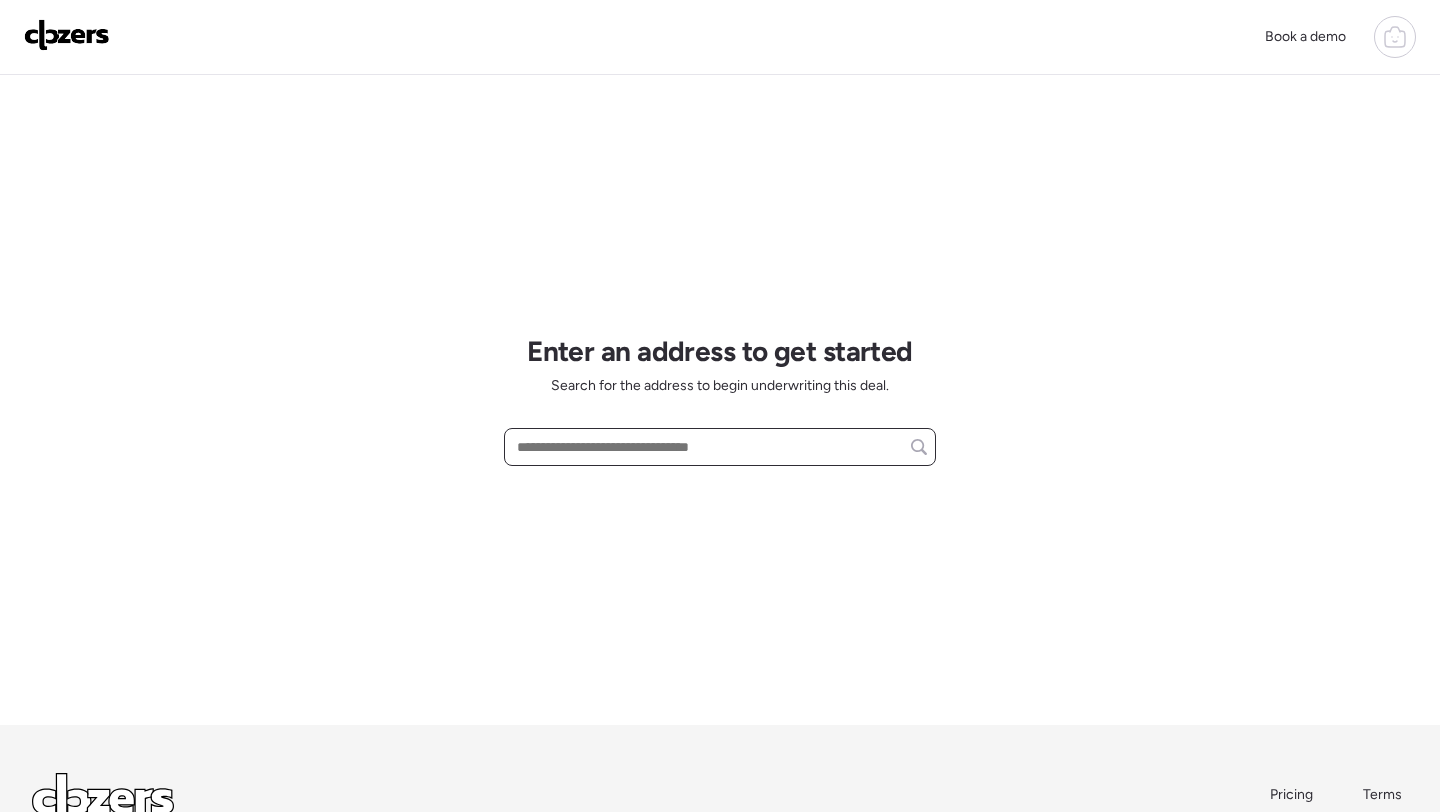 click at bounding box center (720, 447) 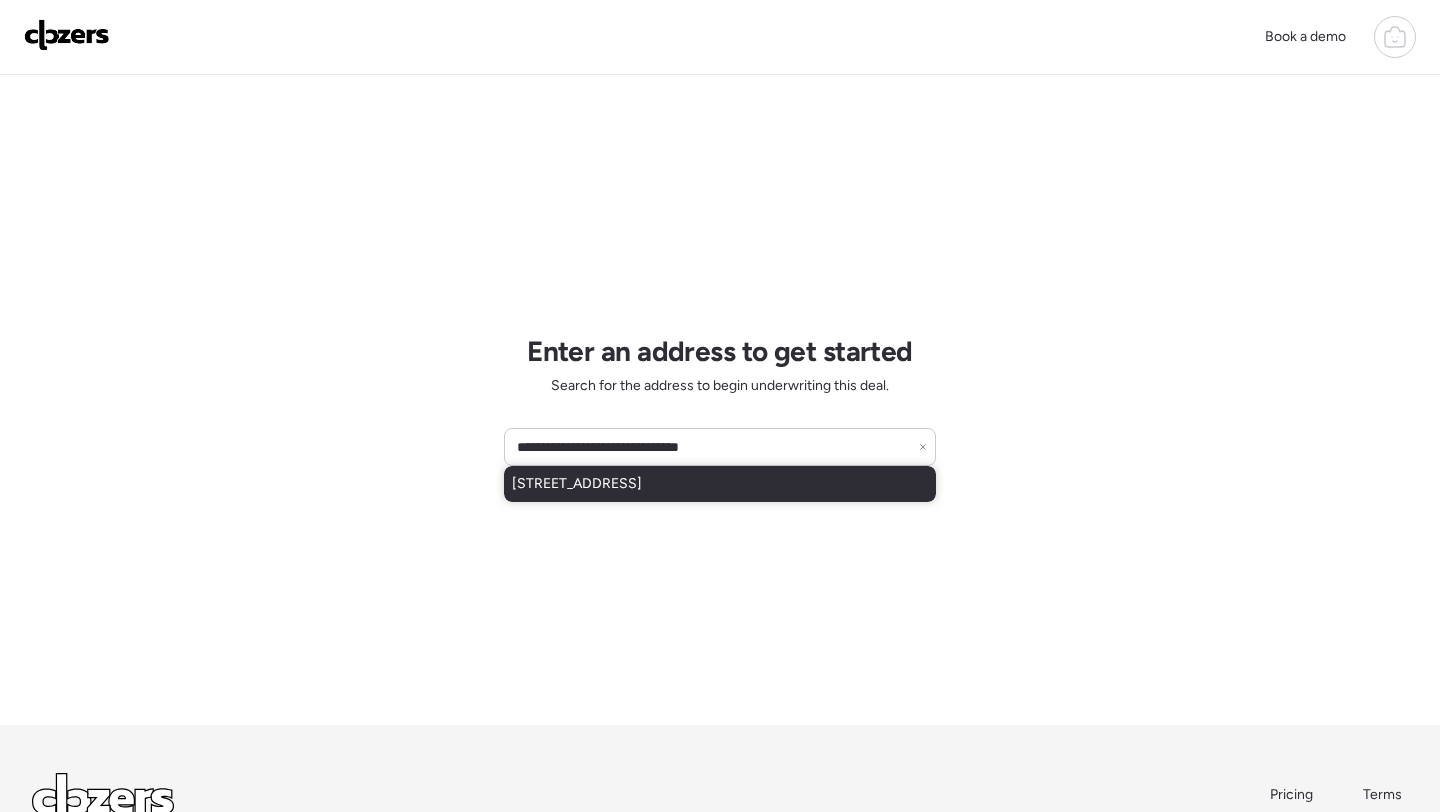 click on "[STREET_ADDRESS]" at bounding box center [577, 484] 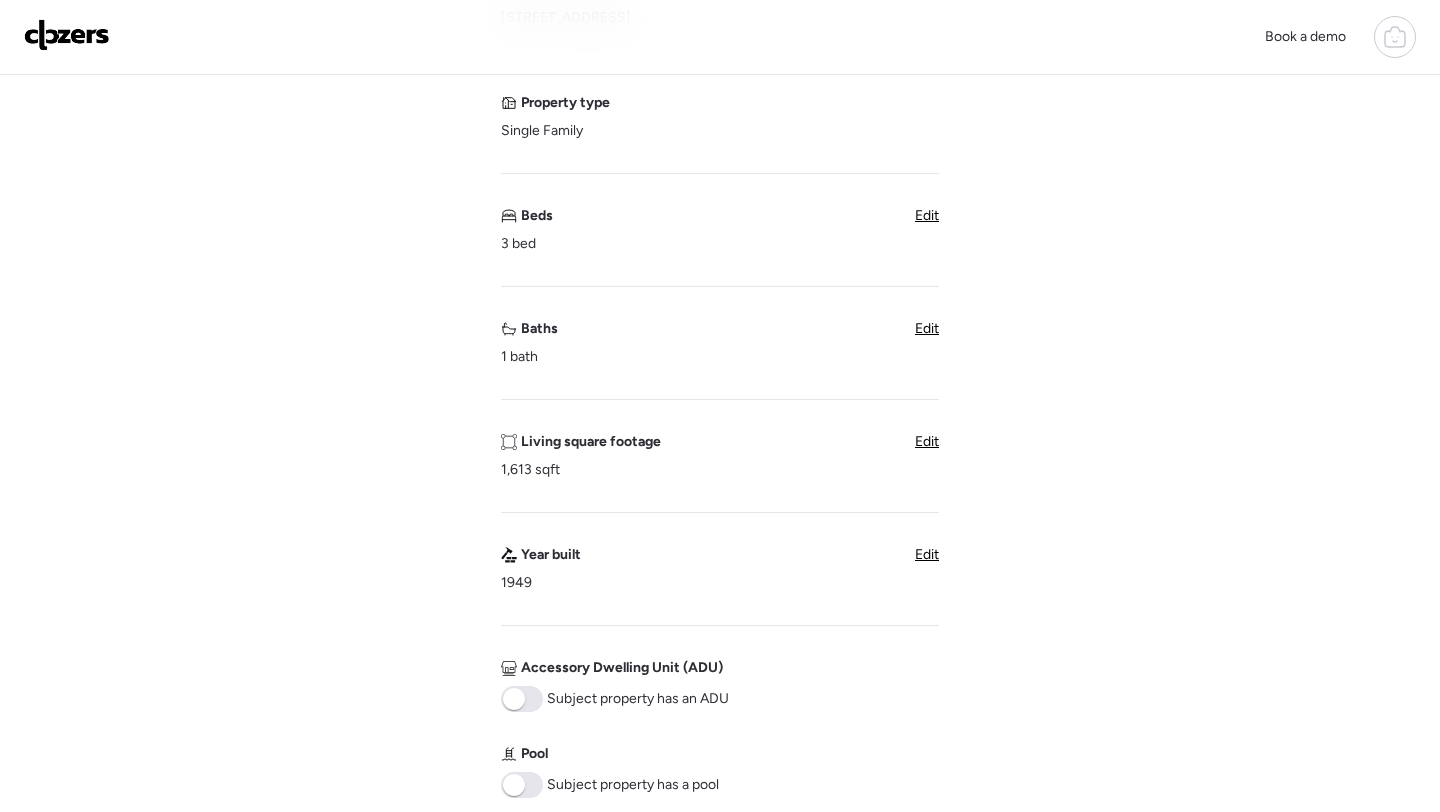 scroll, scrollTop: 277, scrollLeft: 0, axis: vertical 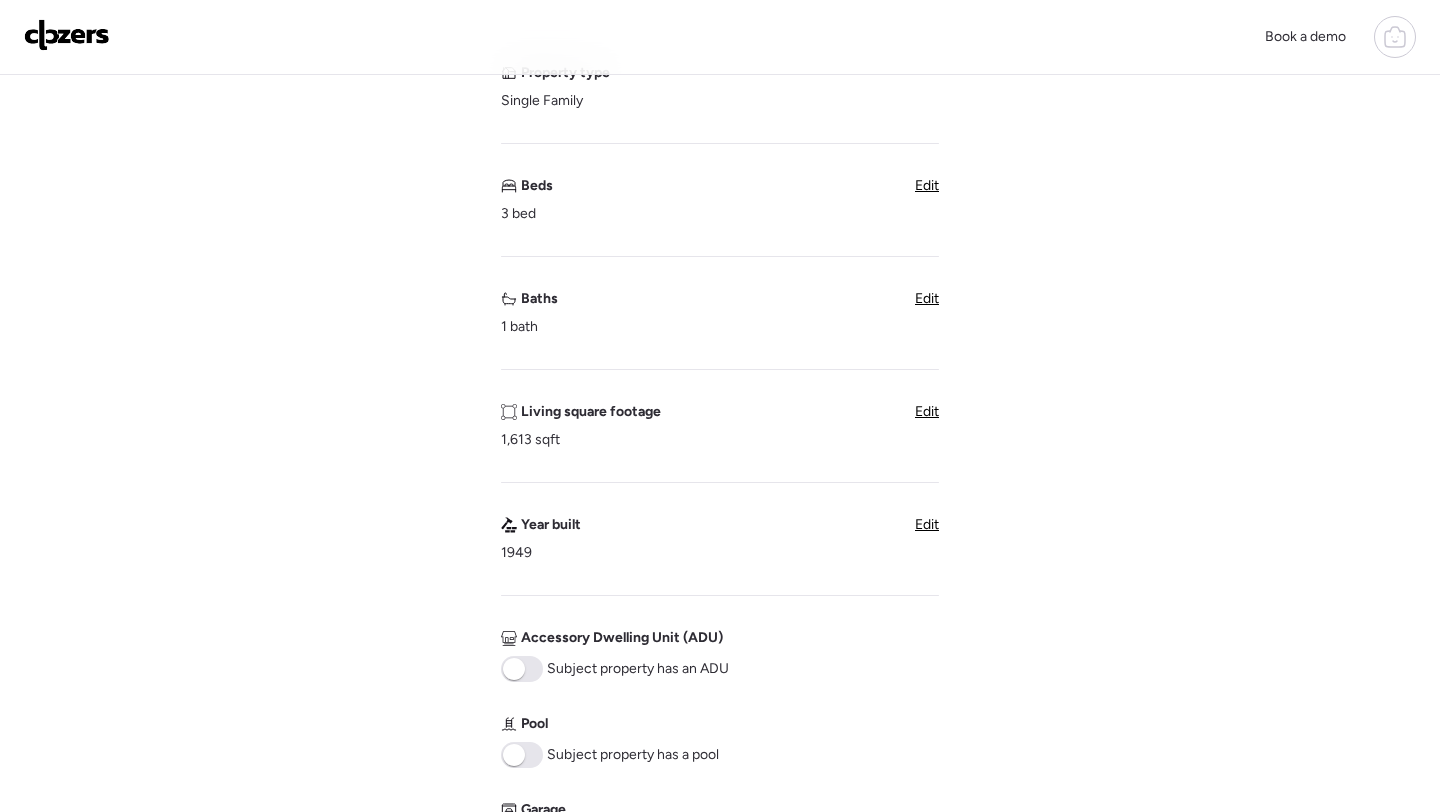 click on "Edit" at bounding box center (927, 298) 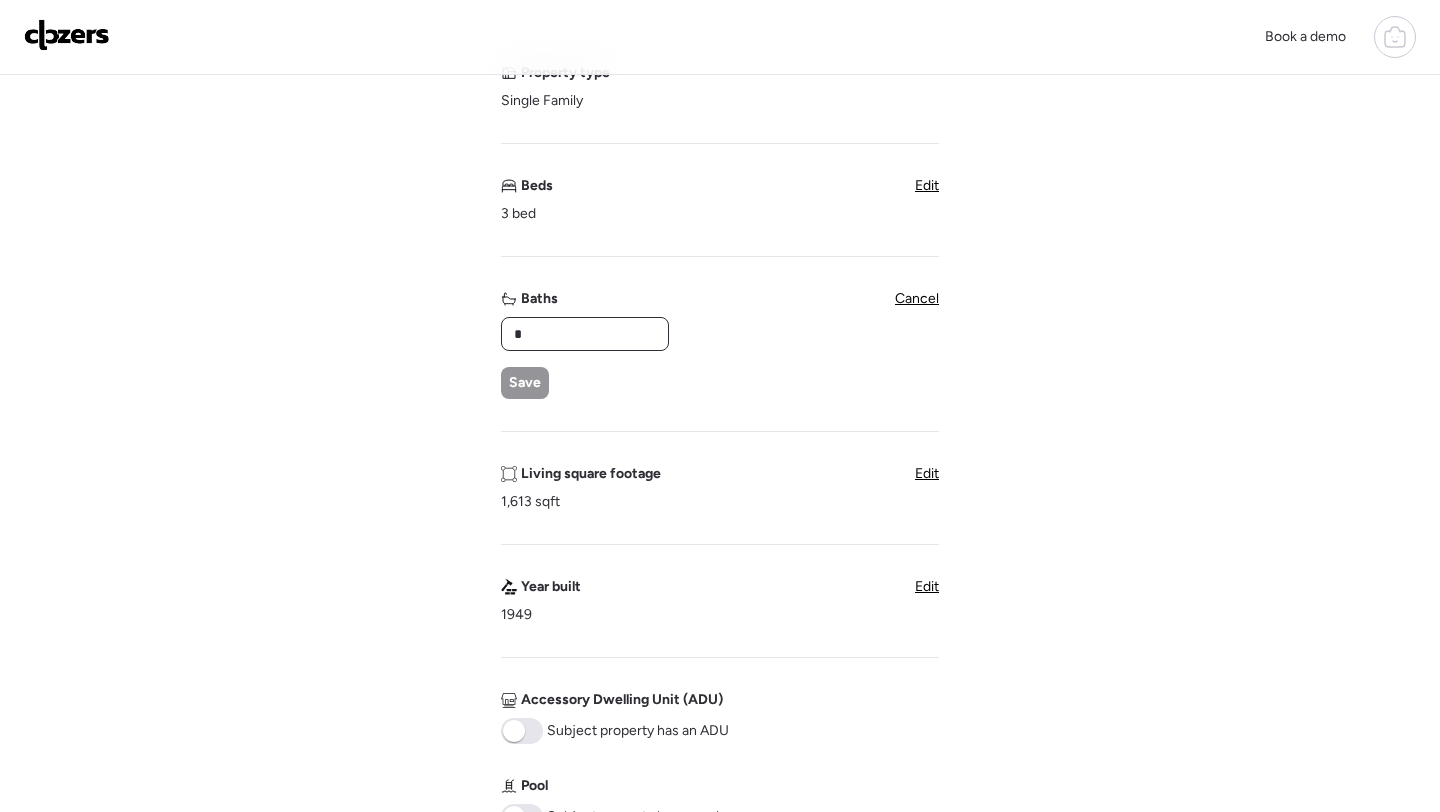 click on "*" at bounding box center [585, 334] 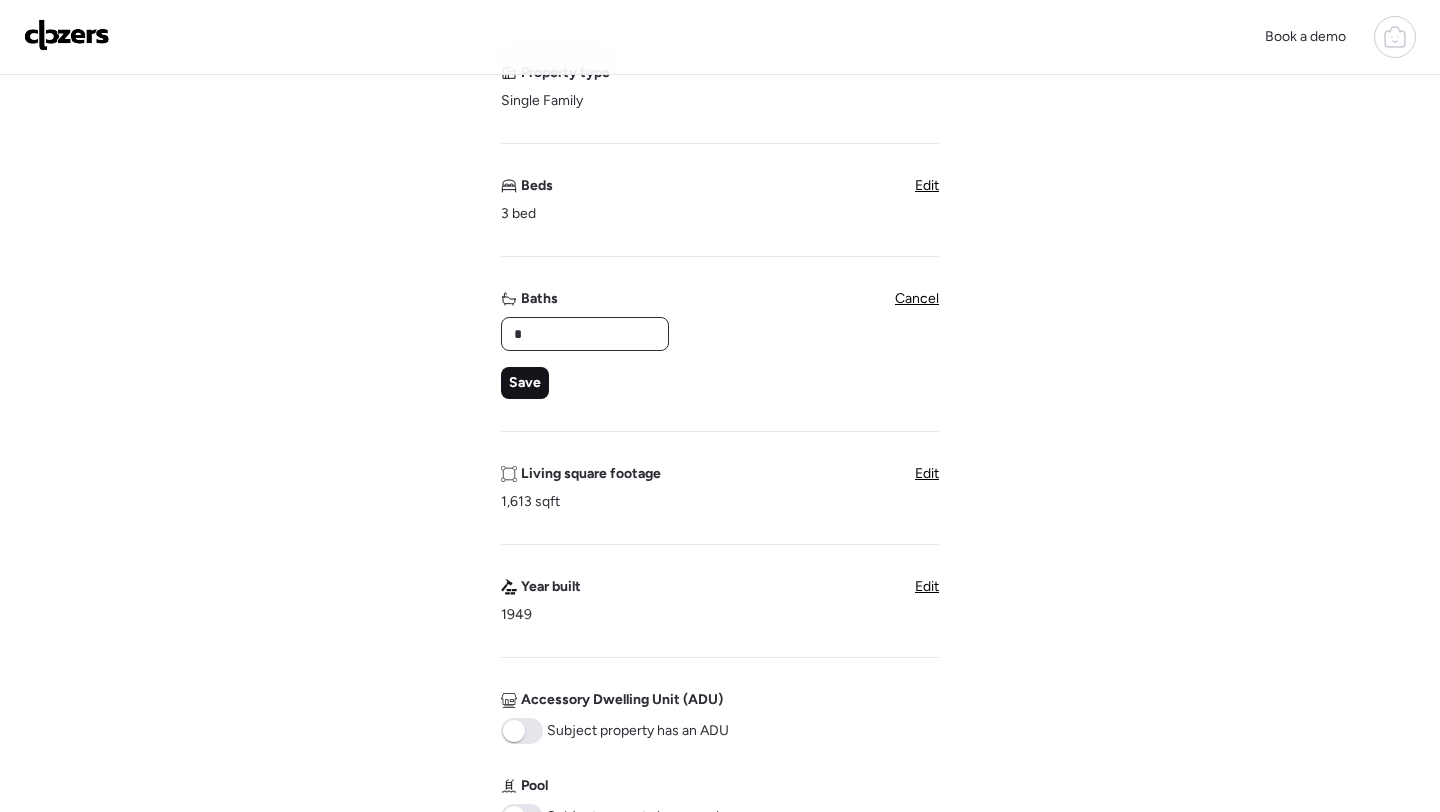 click on "Save" at bounding box center (525, 383) 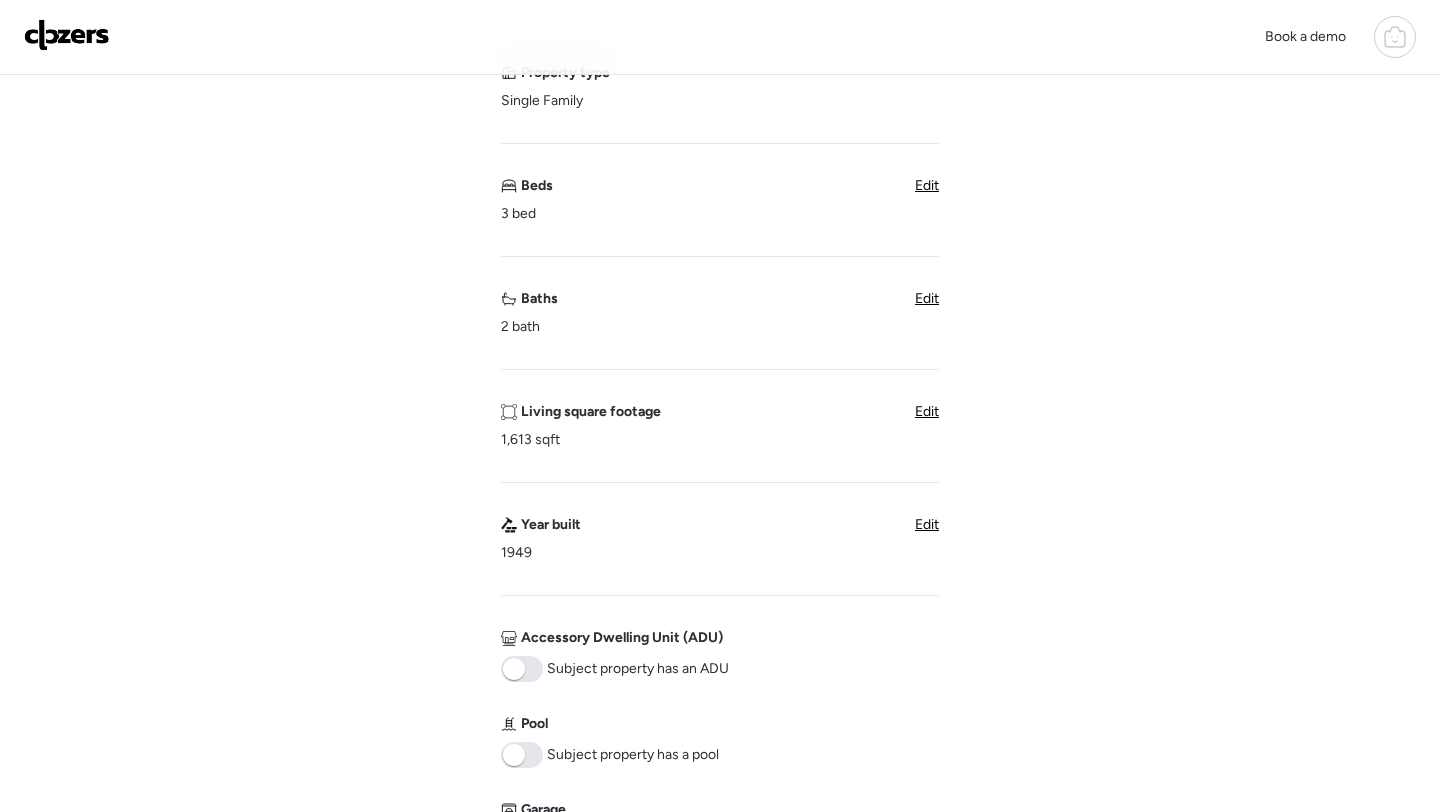 scroll, scrollTop: 353, scrollLeft: 0, axis: vertical 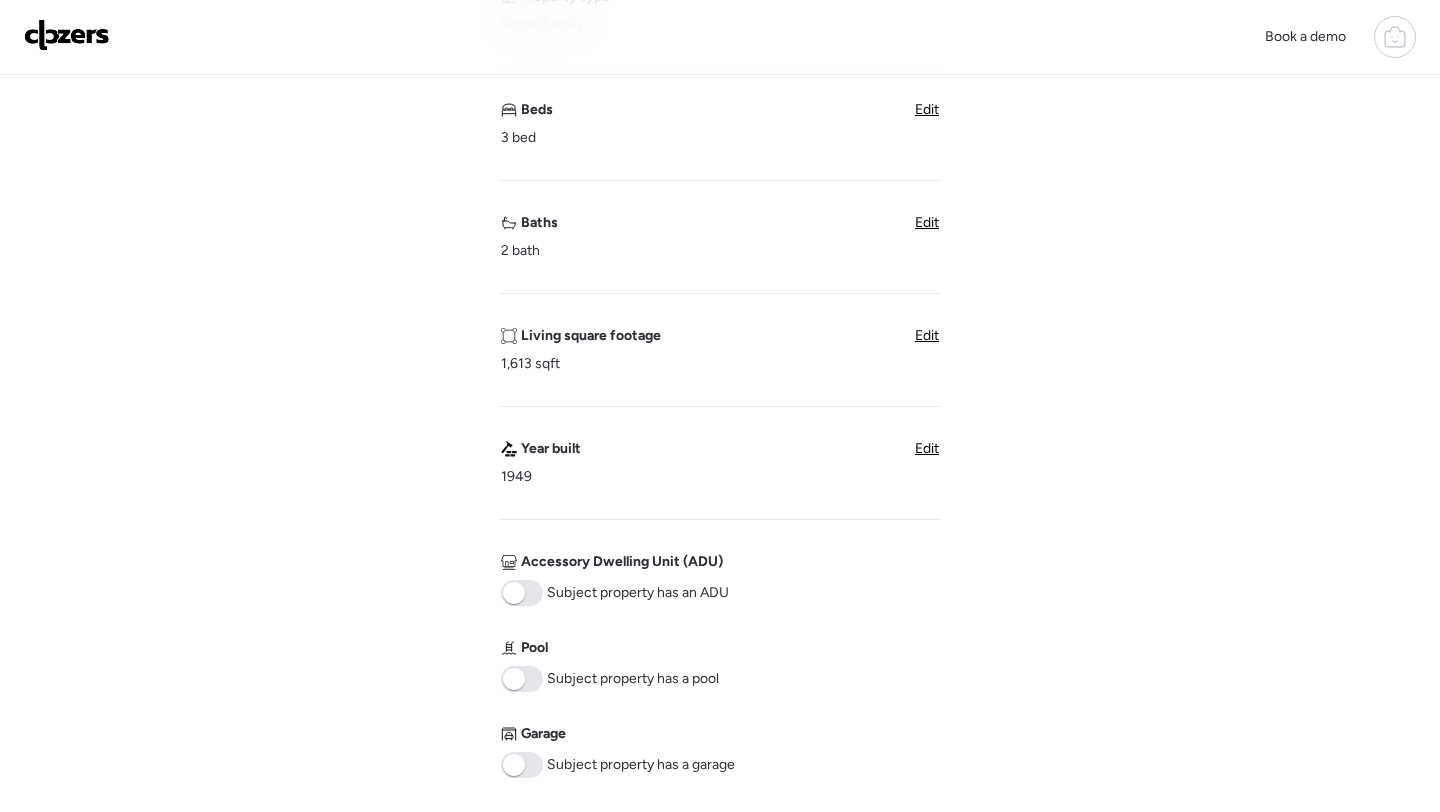 click on "Edit" at bounding box center [927, 448] 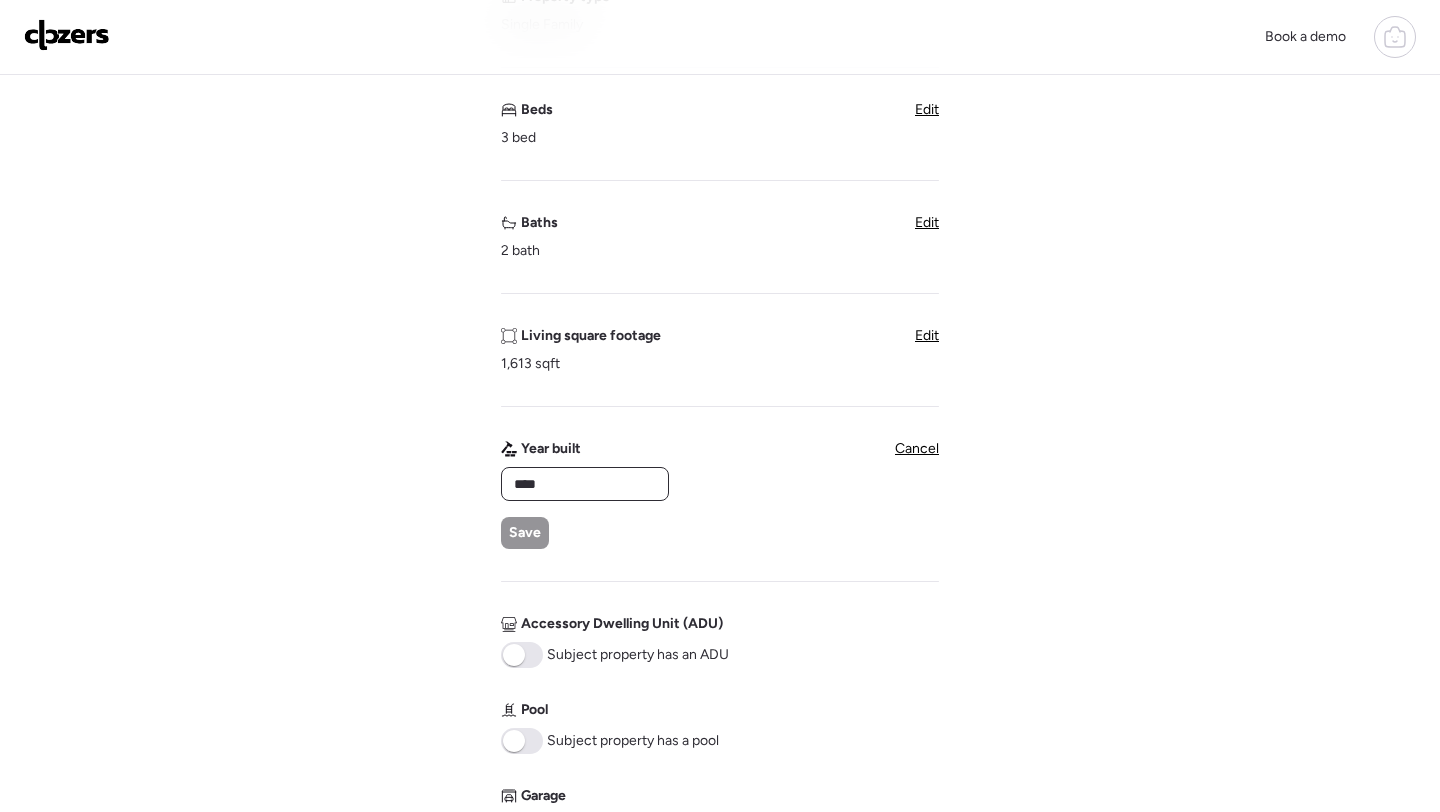 click on "****" at bounding box center (585, 484) 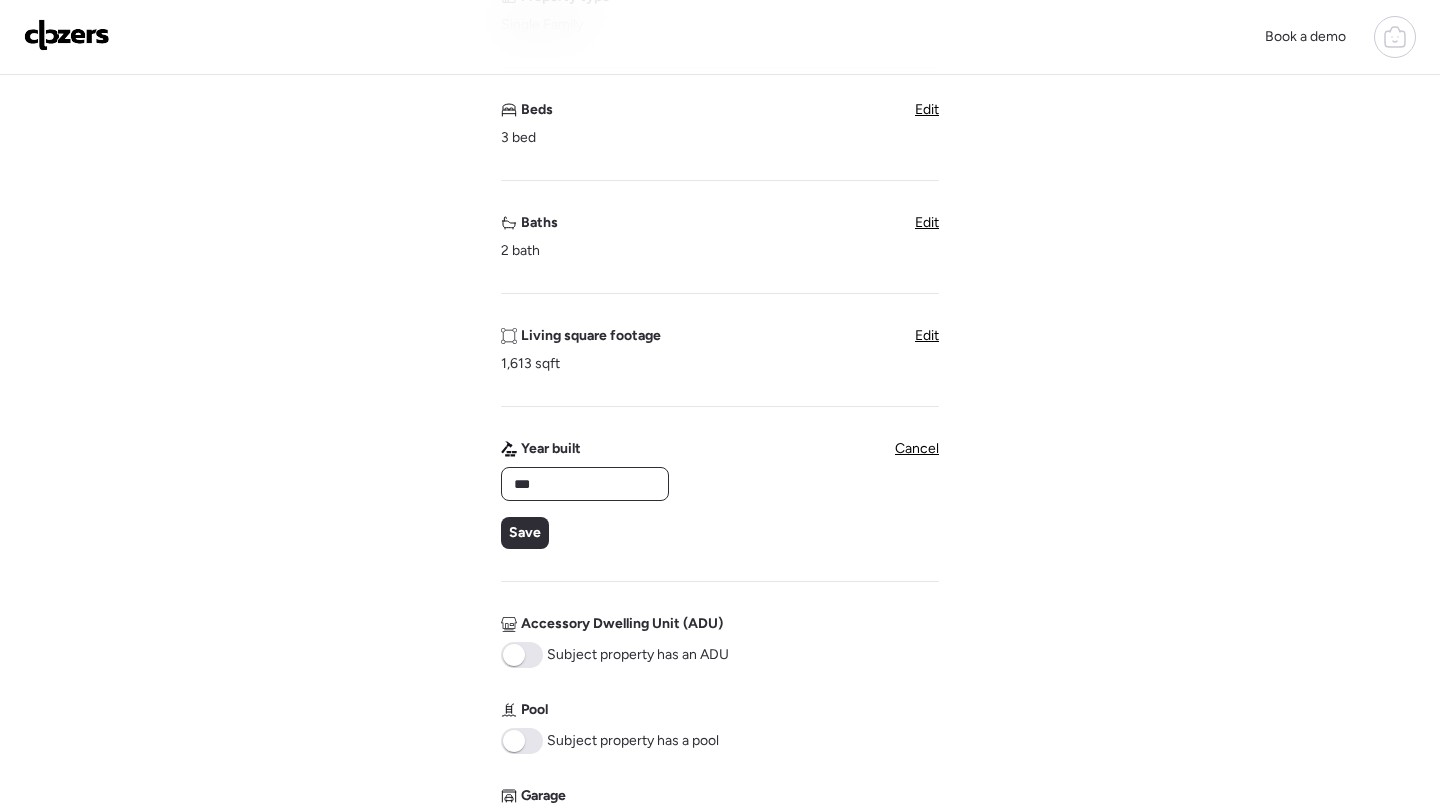 type on "****" 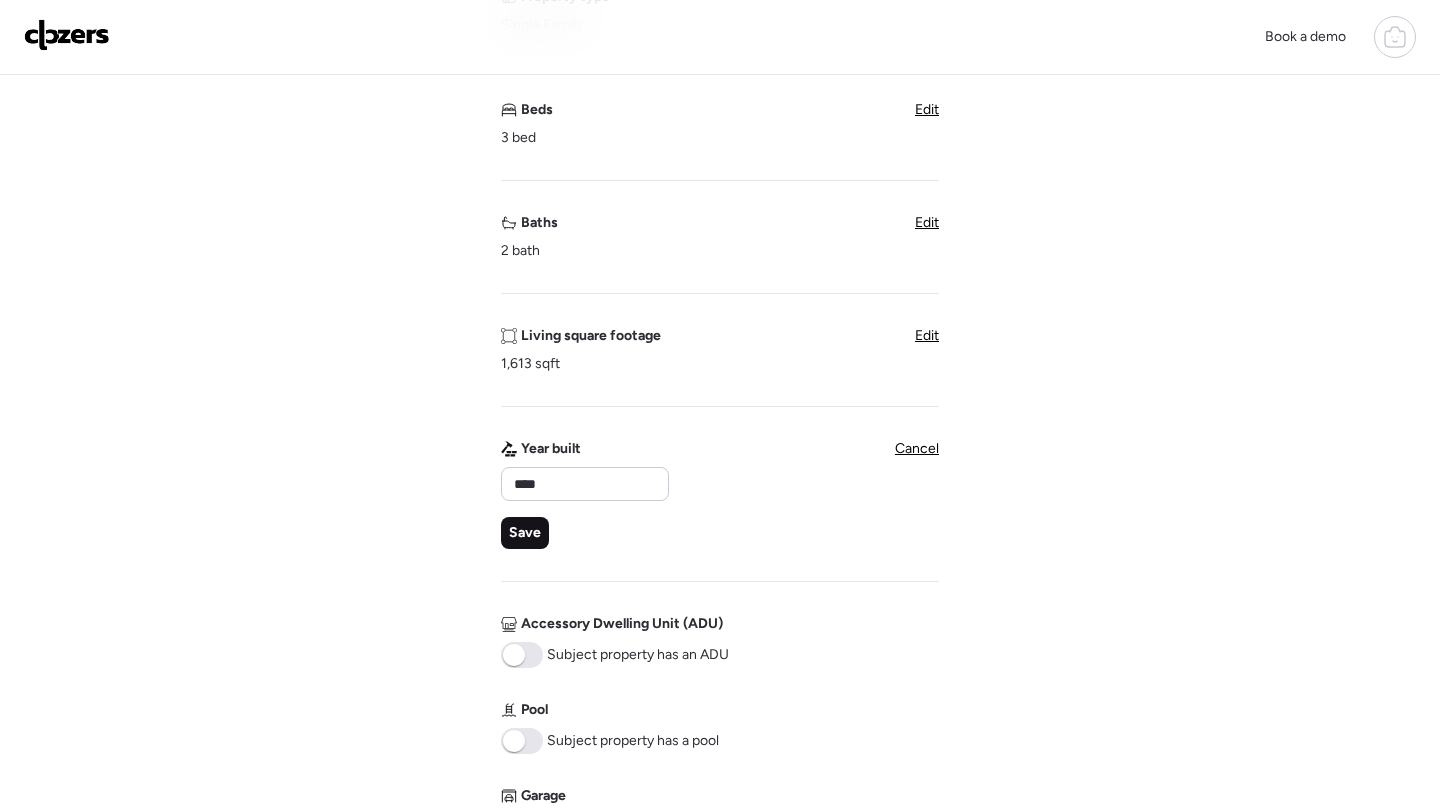 click on "Save" at bounding box center [525, 533] 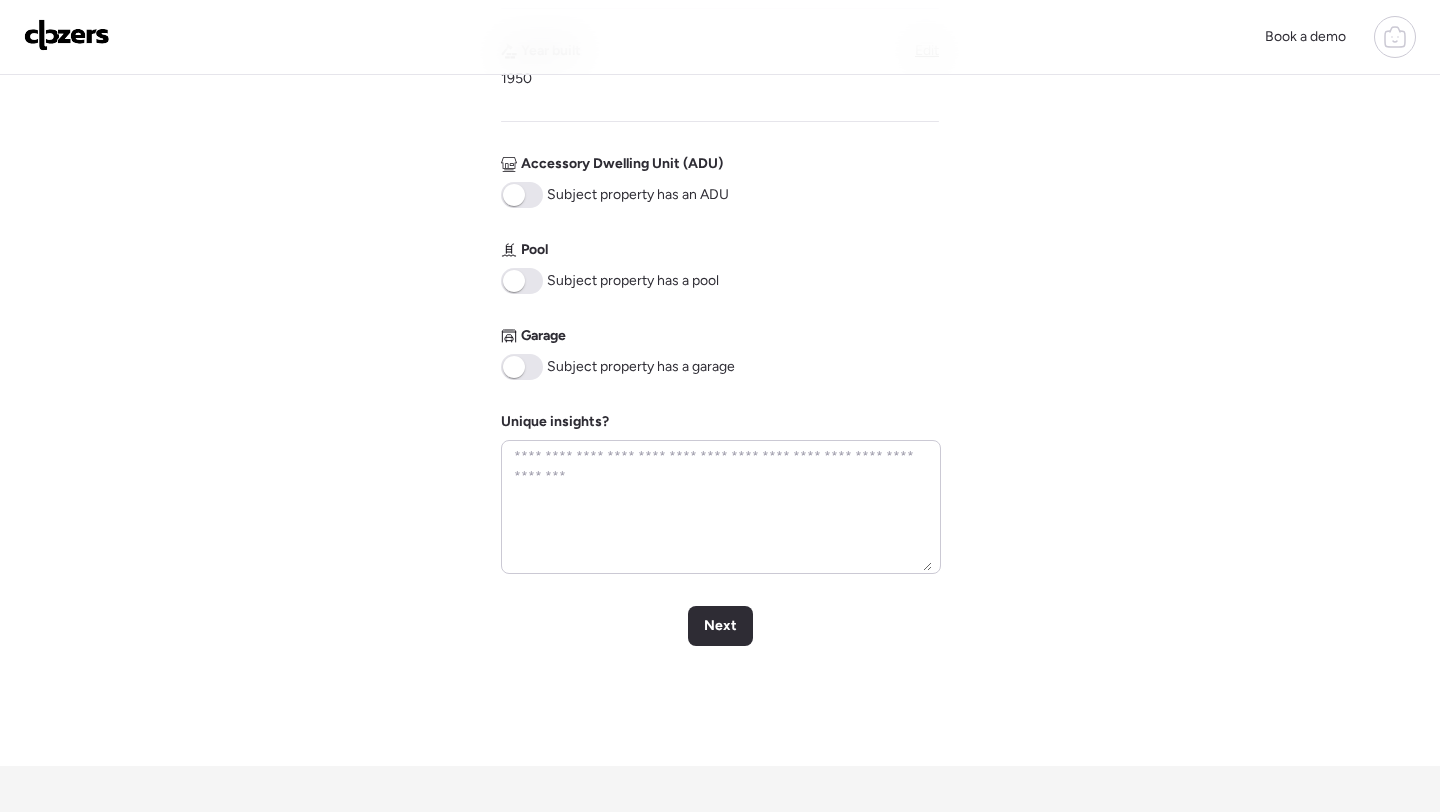 scroll, scrollTop: 952, scrollLeft: 0, axis: vertical 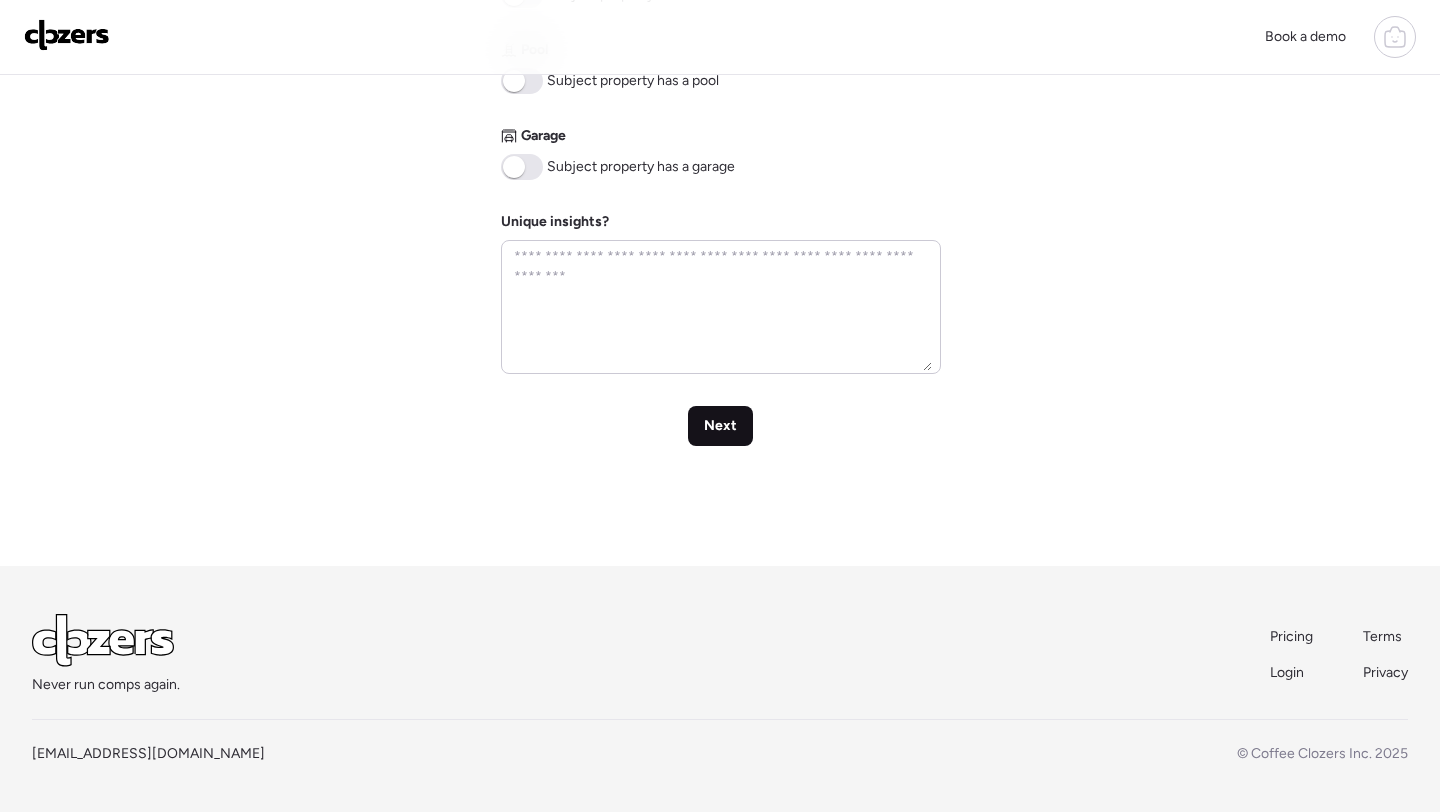 click on "Next" at bounding box center [720, 426] 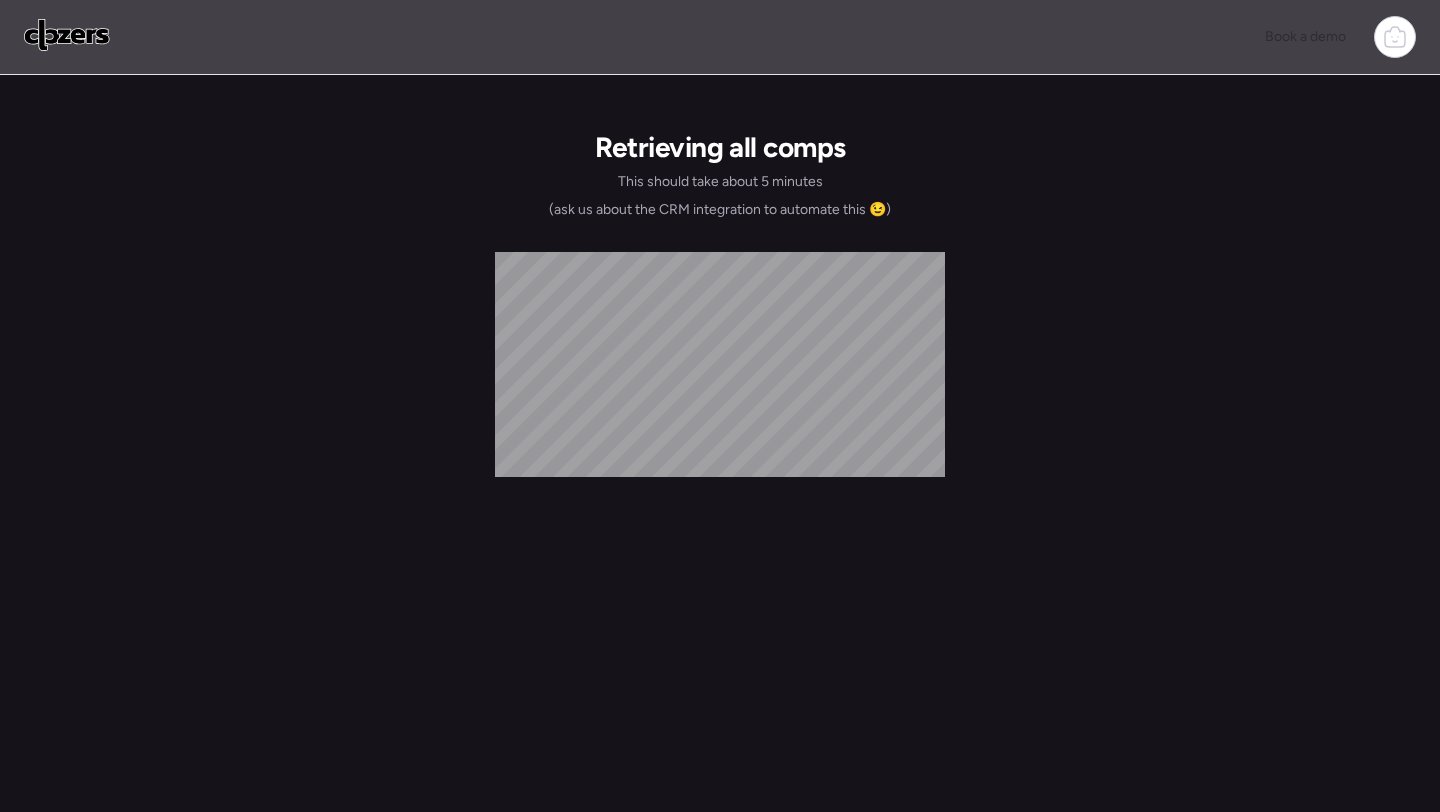 scroll, scrollTop: 0, scrollLeft: 0, axis: both 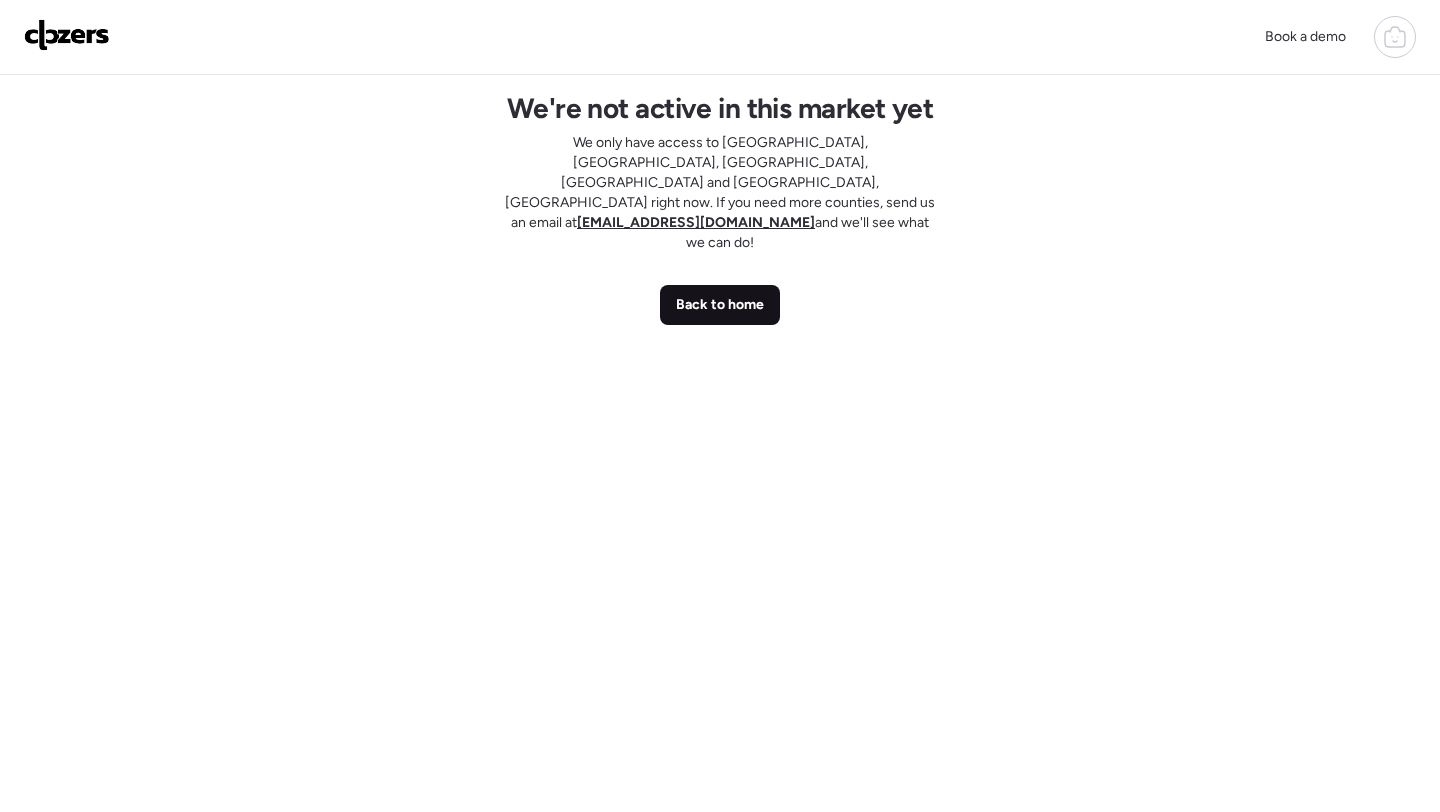 click on "Back to home" at bounding box center (720, 305) 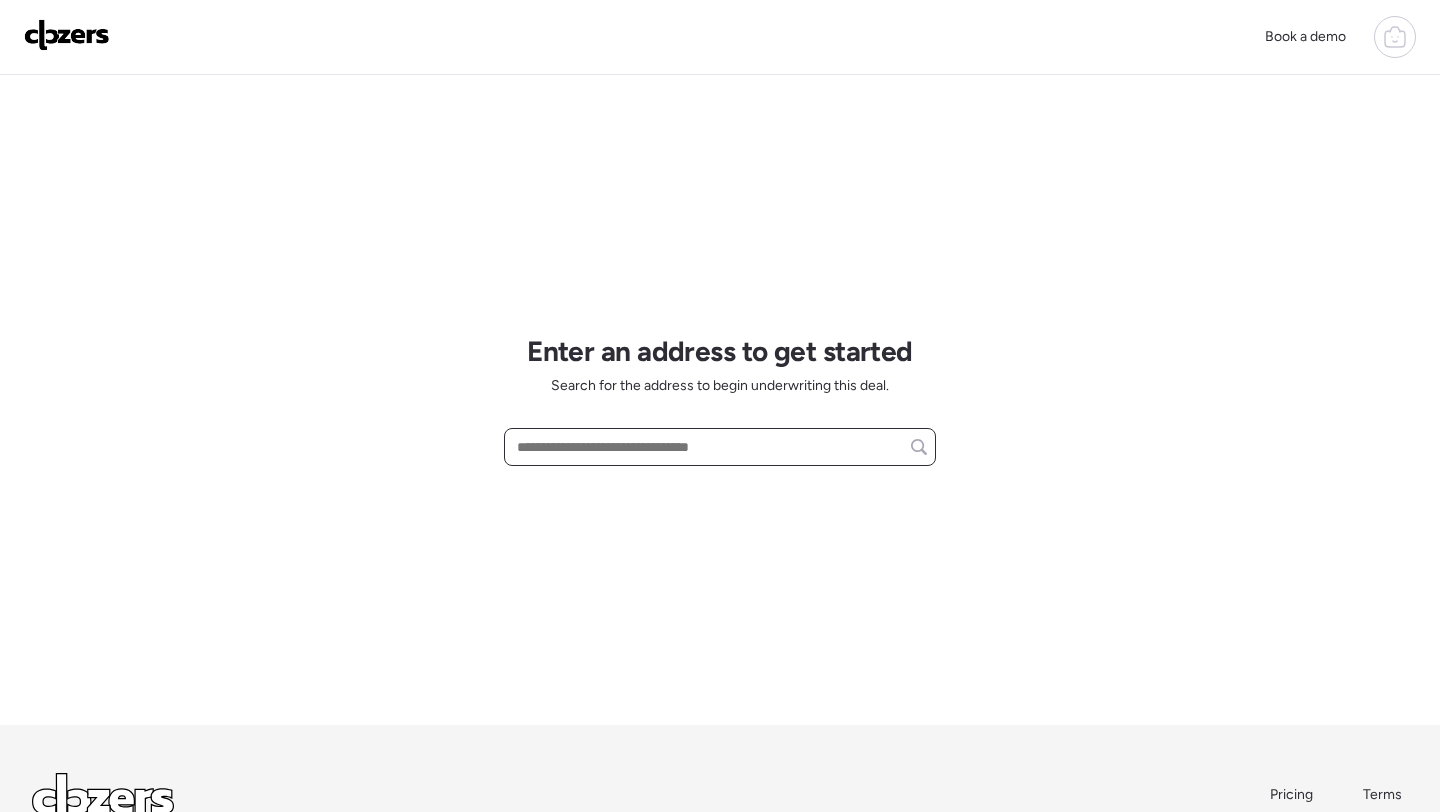 click at bounding box center [720, 447] 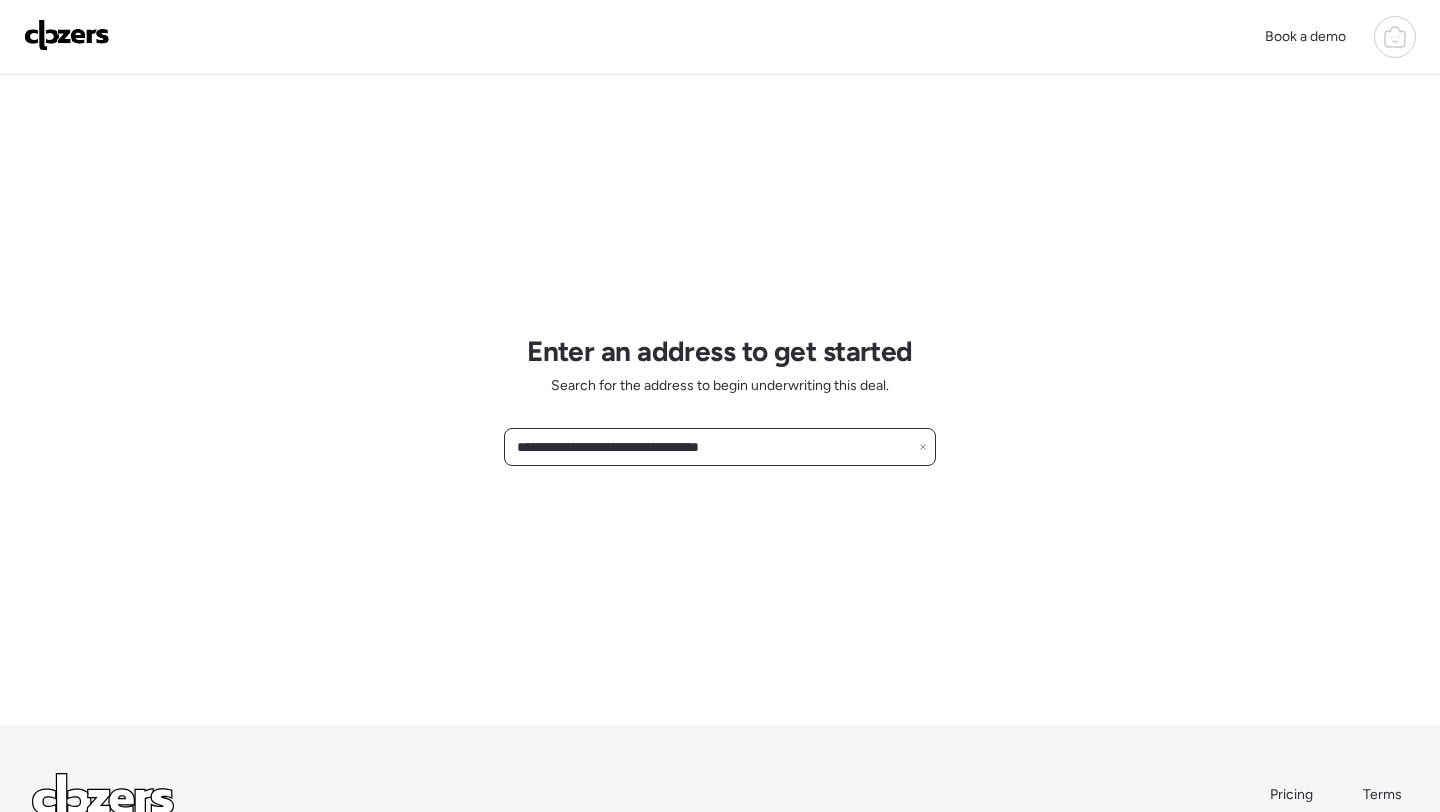 click on "**********" at bounding box center [720, 447] 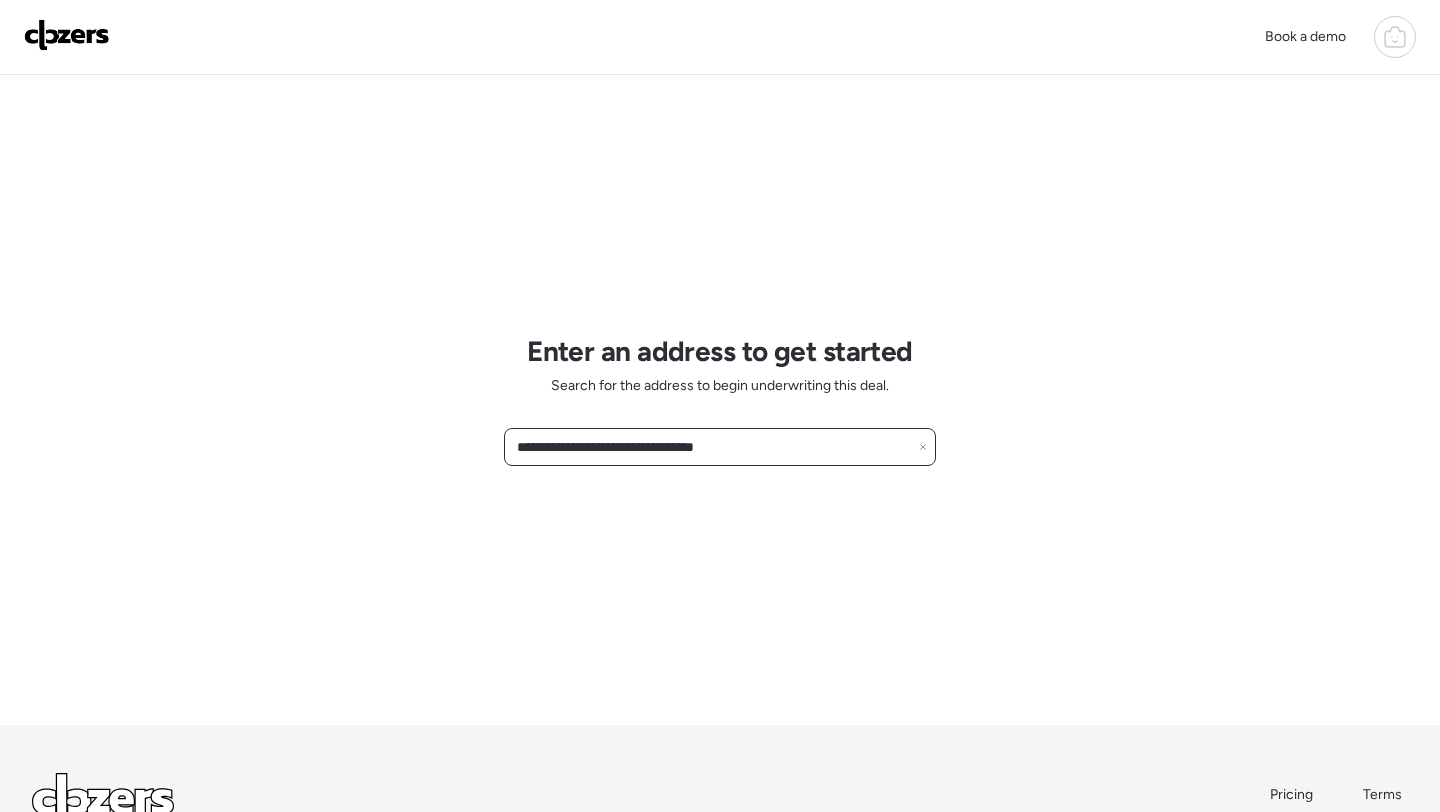 click on "**********" at bounding box center [720, 447] 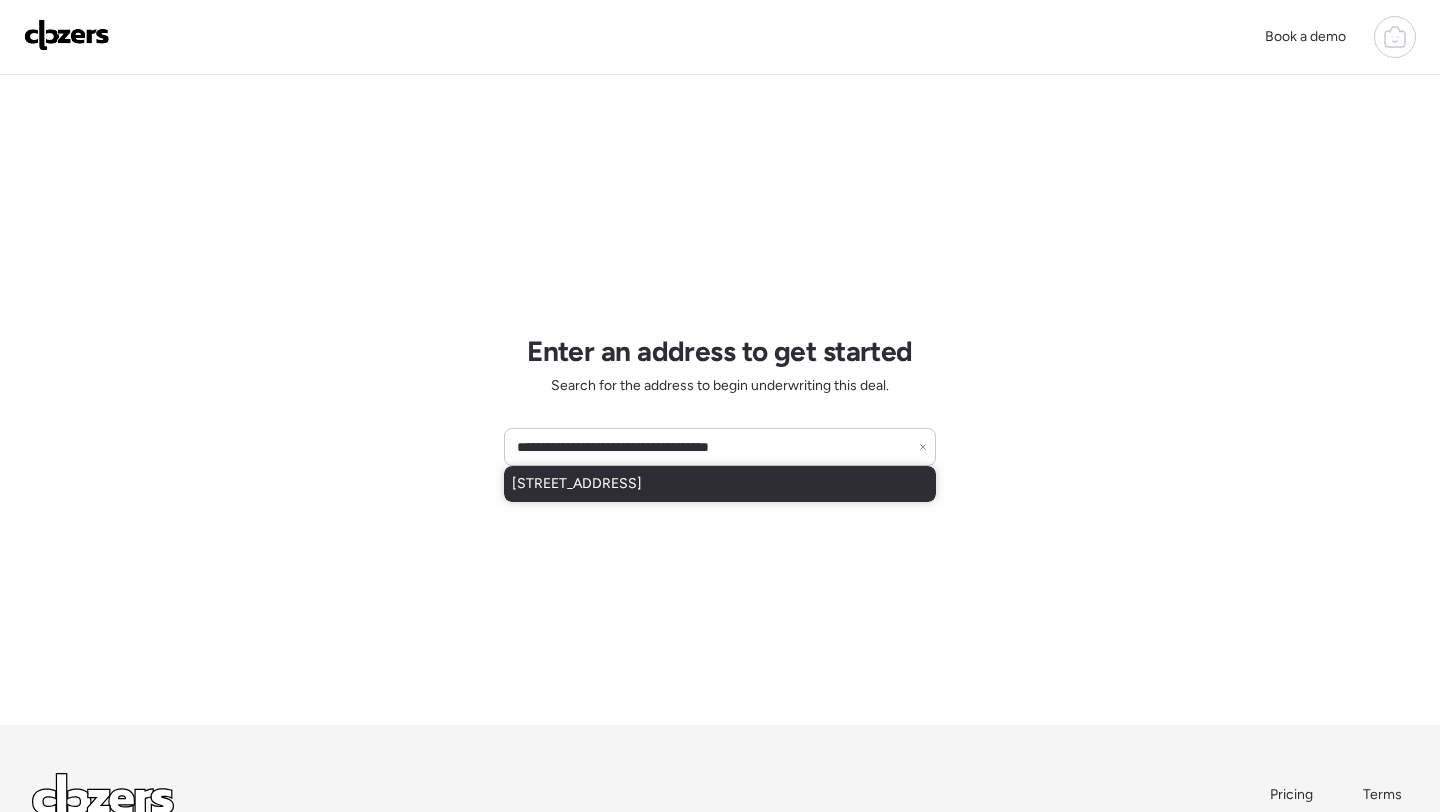 click on "[STREET_ADDRESS]" at bounding box center (577, 484) 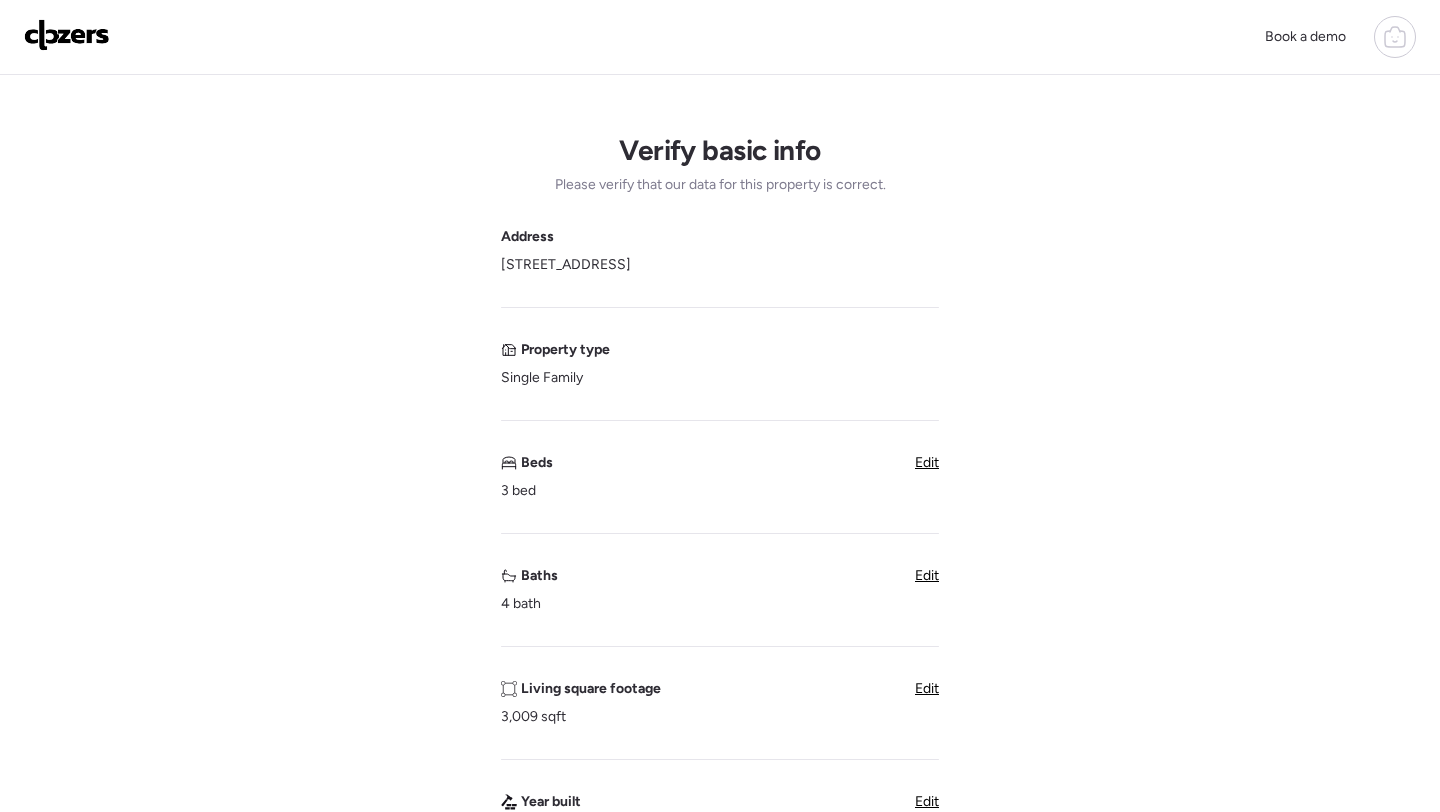 click on "Edit" at bounding box center (927, 462) 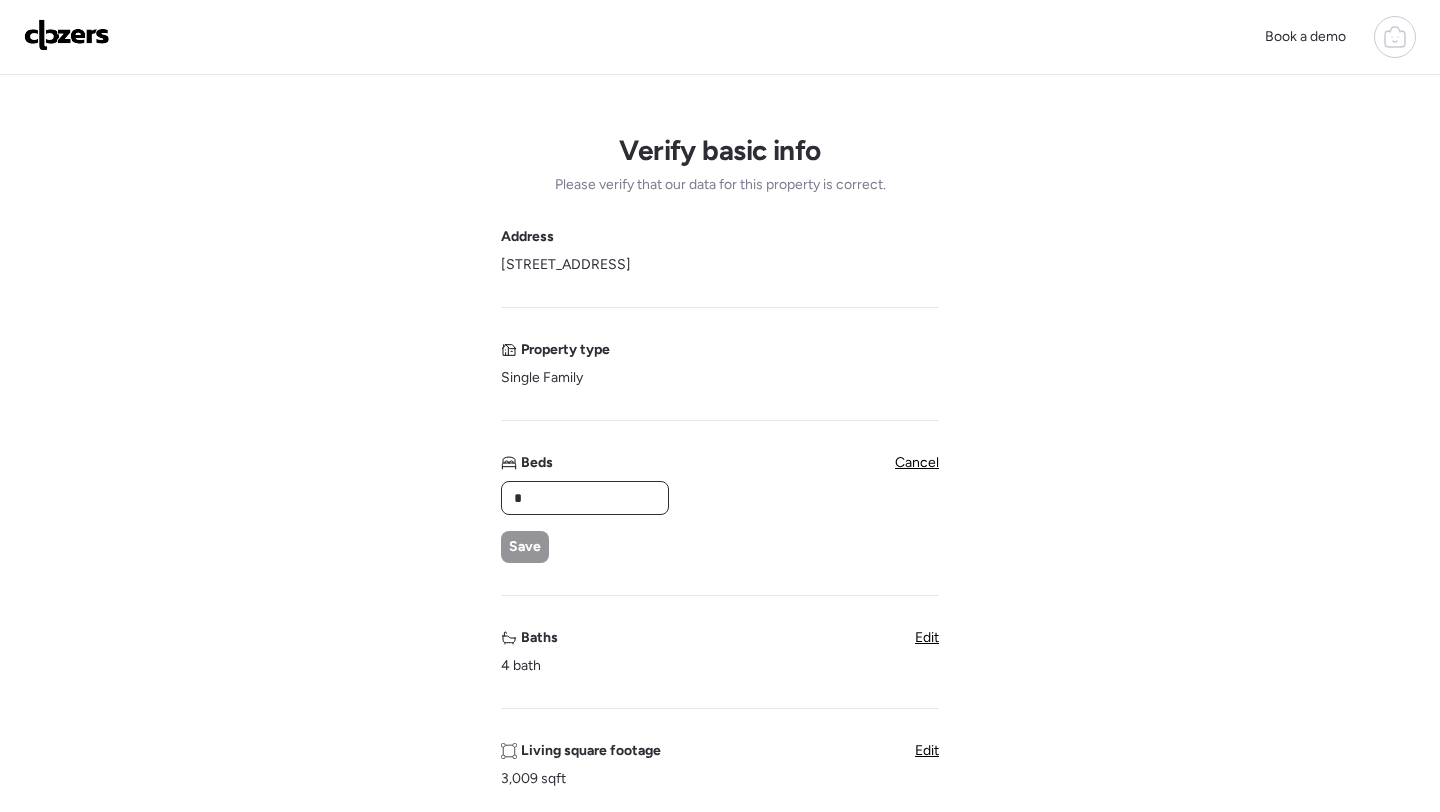 click on "*" at bounding box center [585, 498] 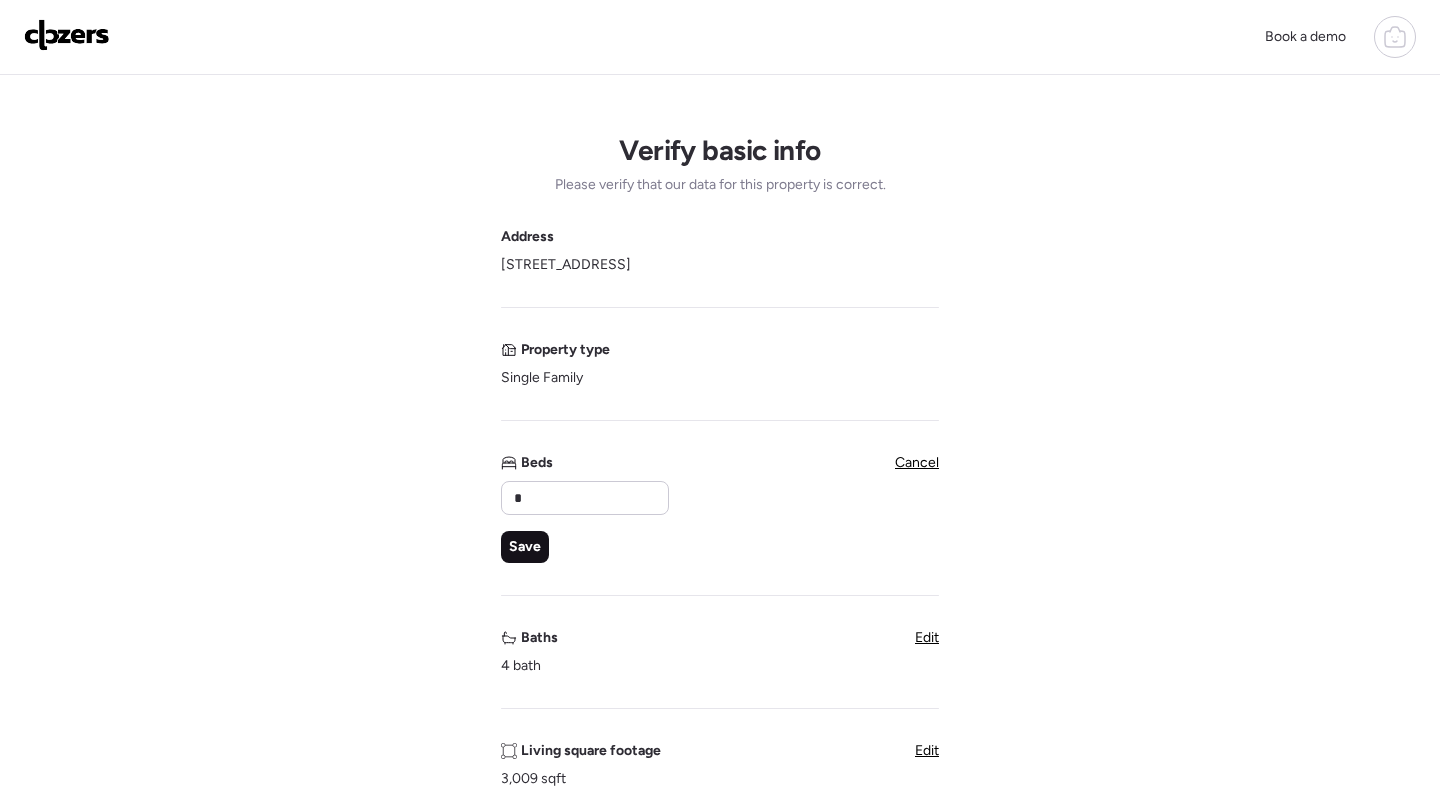 click on "Save" at bounding box center [525, 547] 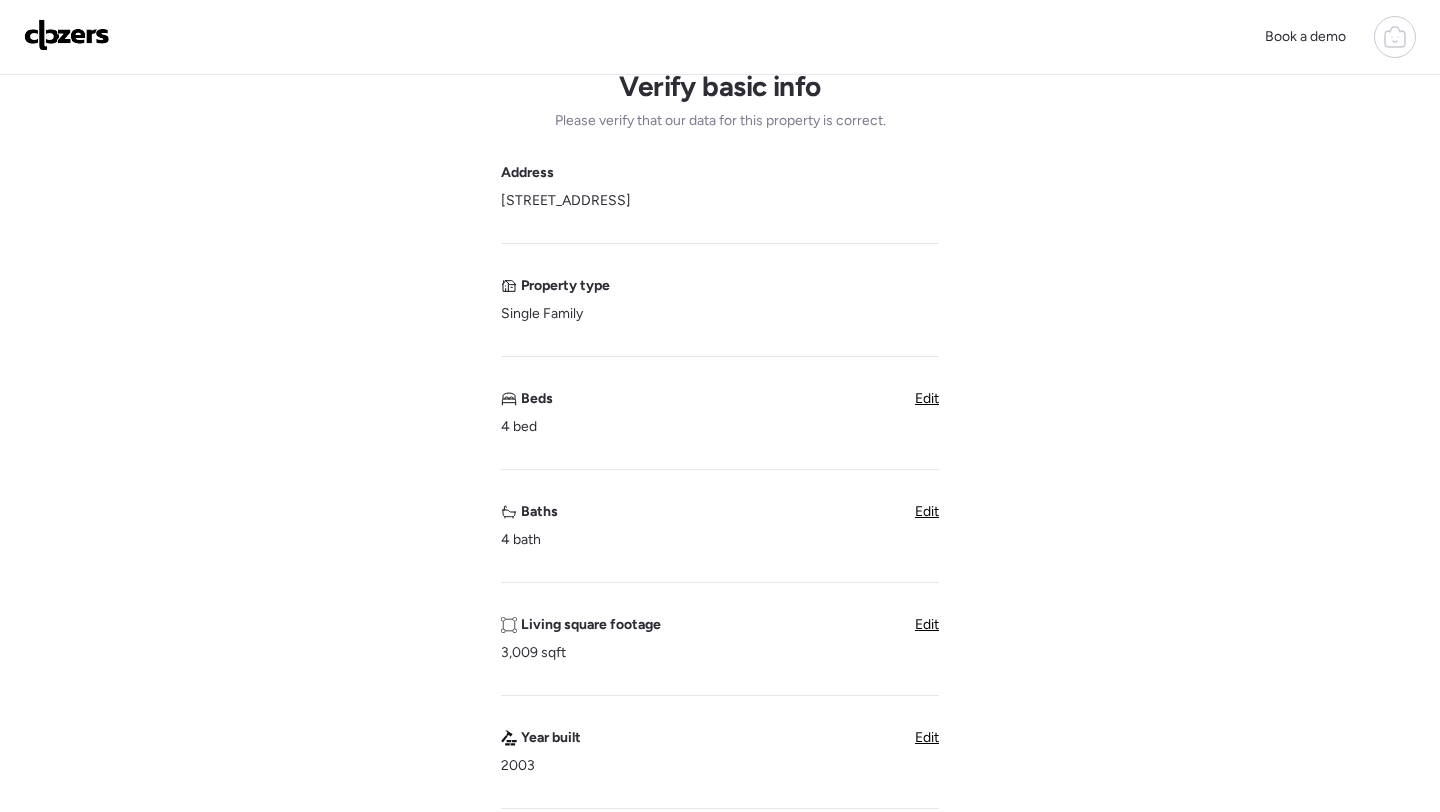 scroll, scrollTop: 156, scrollLeft: 0, axis: vertical 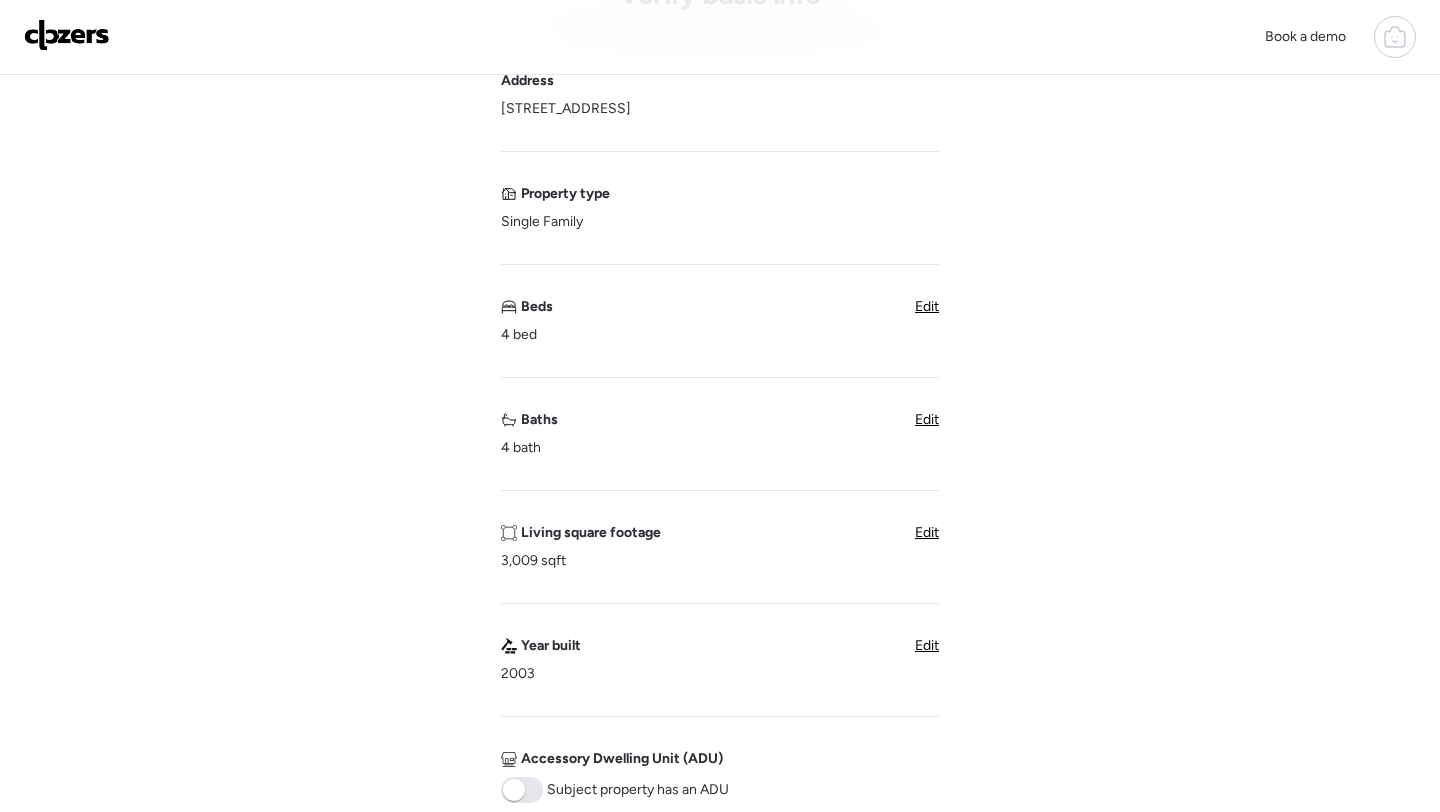 click on "Edit" at bounding box center (927, 419) 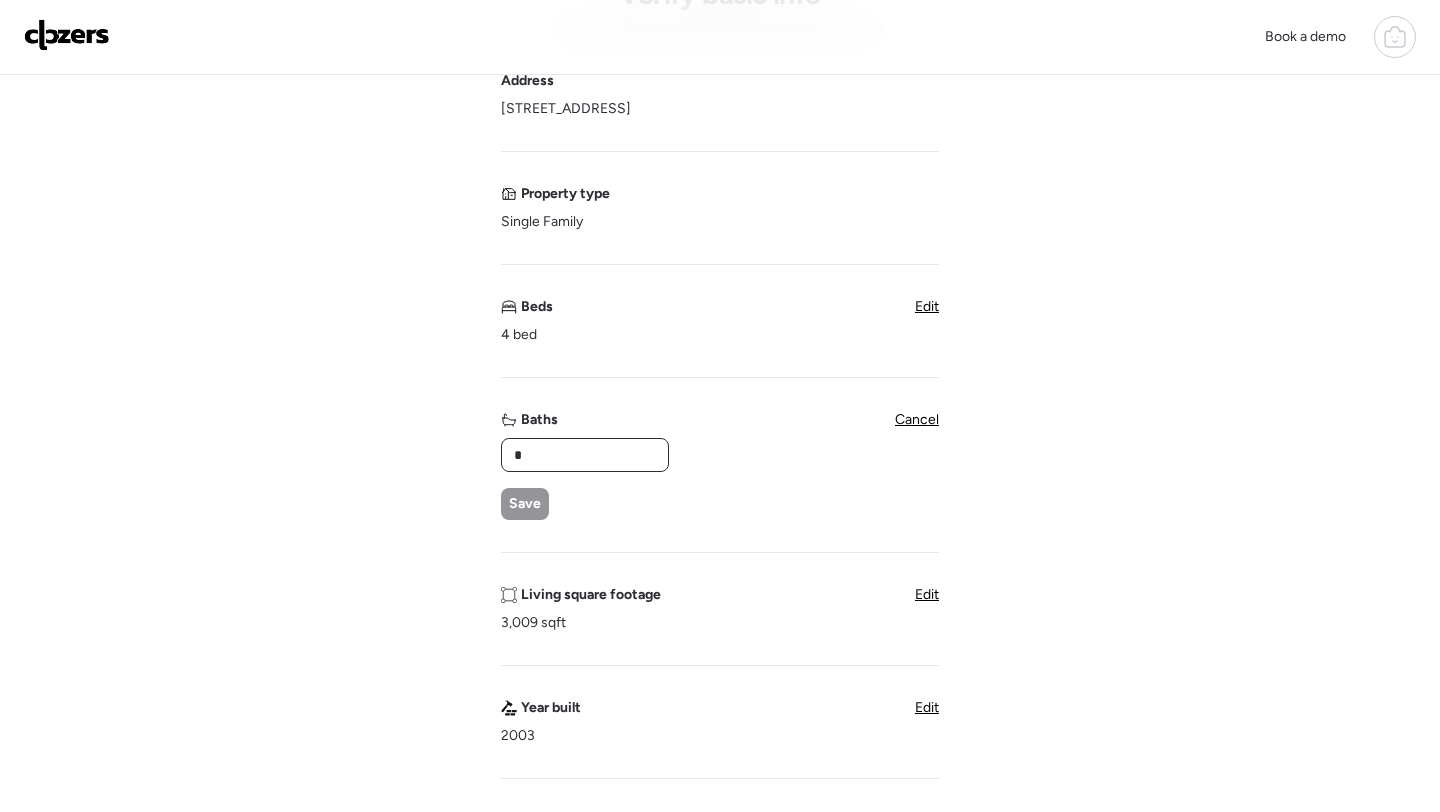 click on "*" at bounding box center [585, 455] 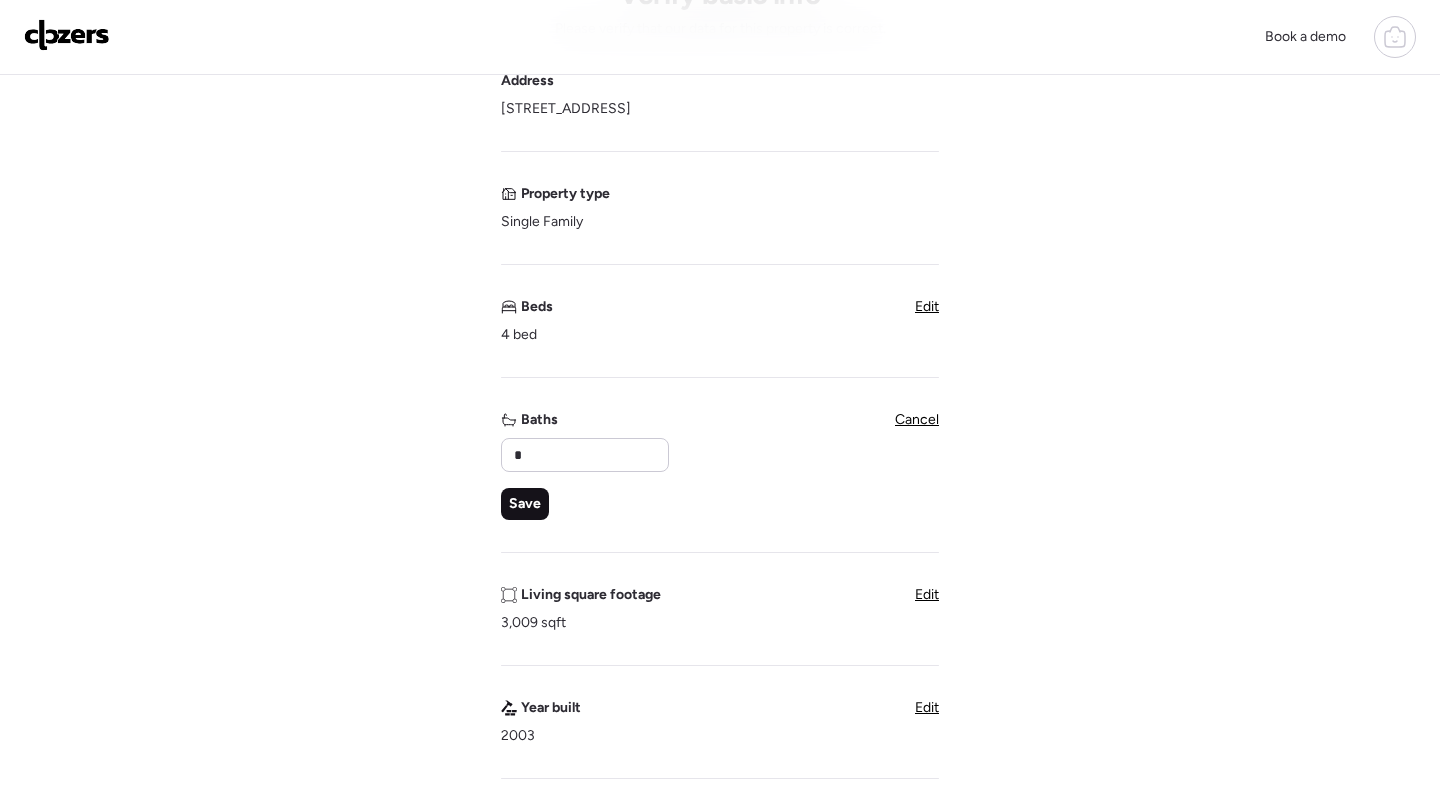 click on "Save" at bounding box center (525, 504) 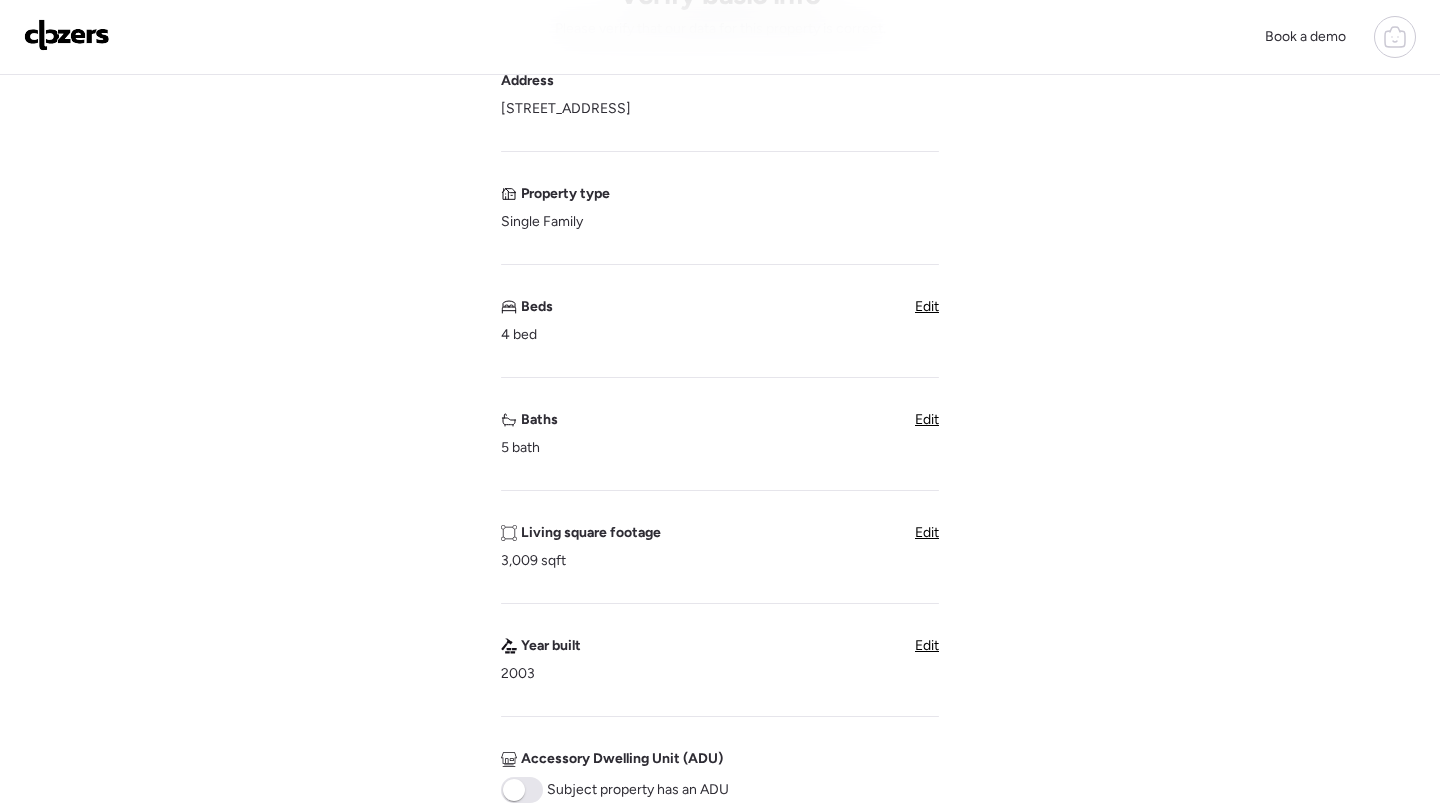 scroll, scrollTop: 252, scrollLeft: 0, axis: vertical 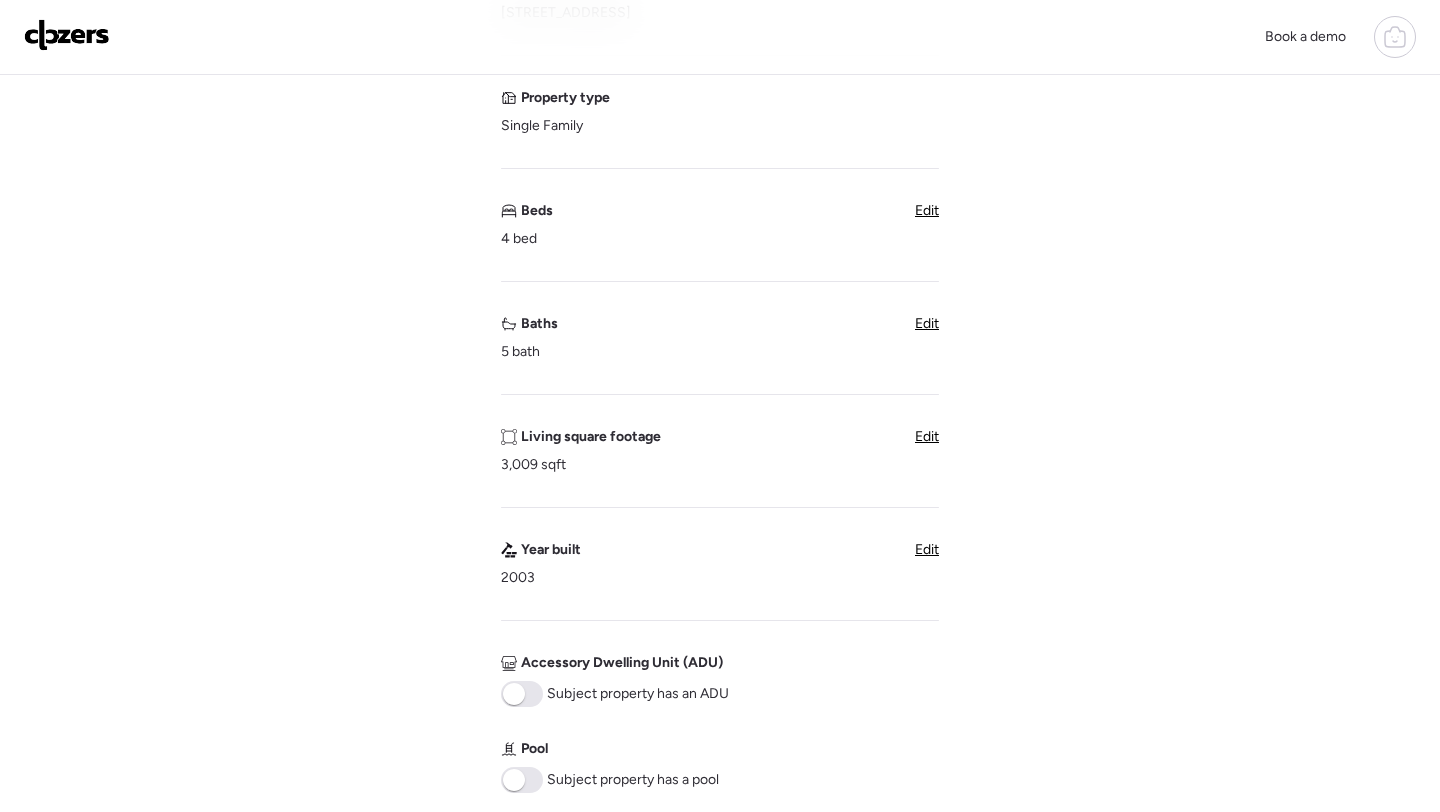 click on "Edit" at bounding box center (927, 549) 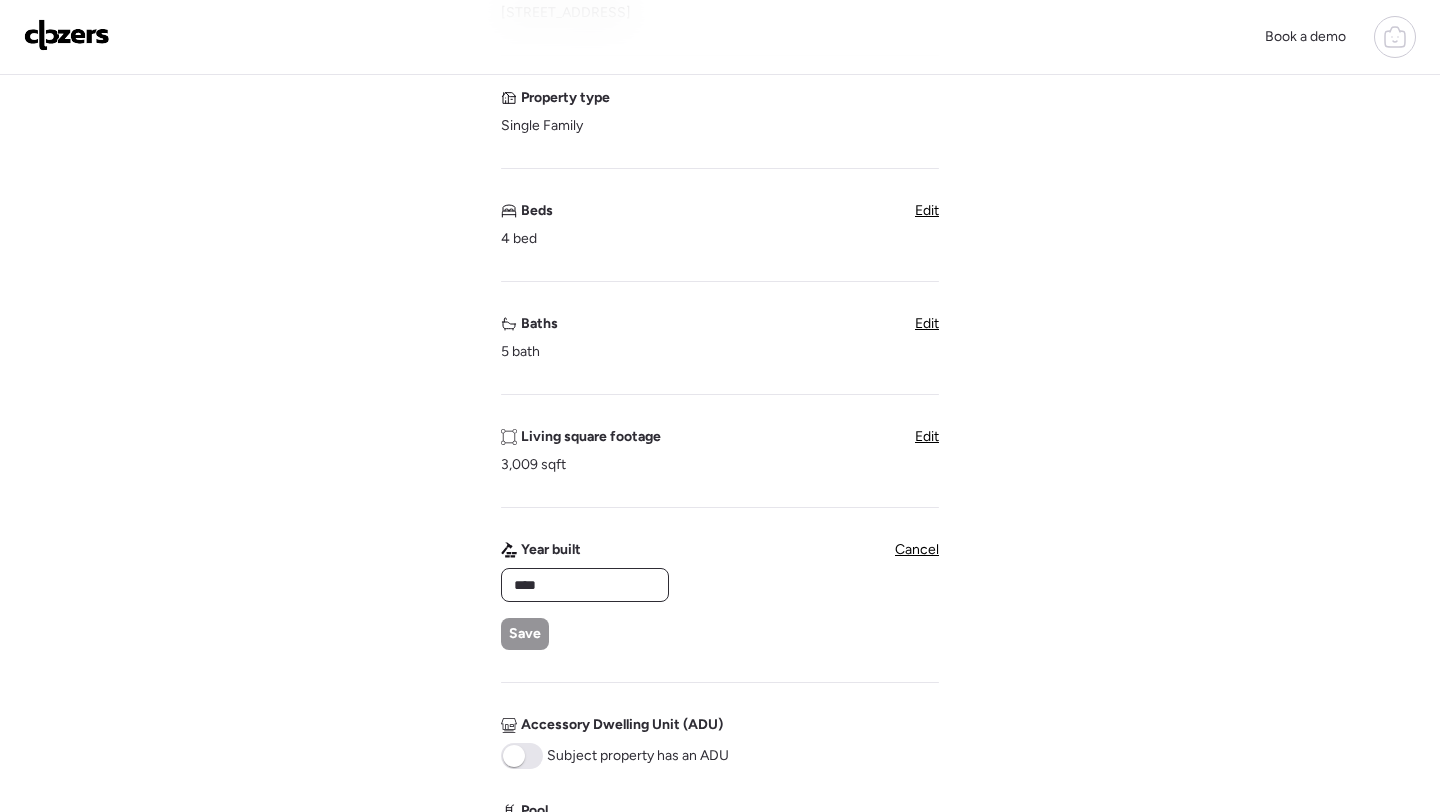 click on "****" at bounding box center (585, 585) 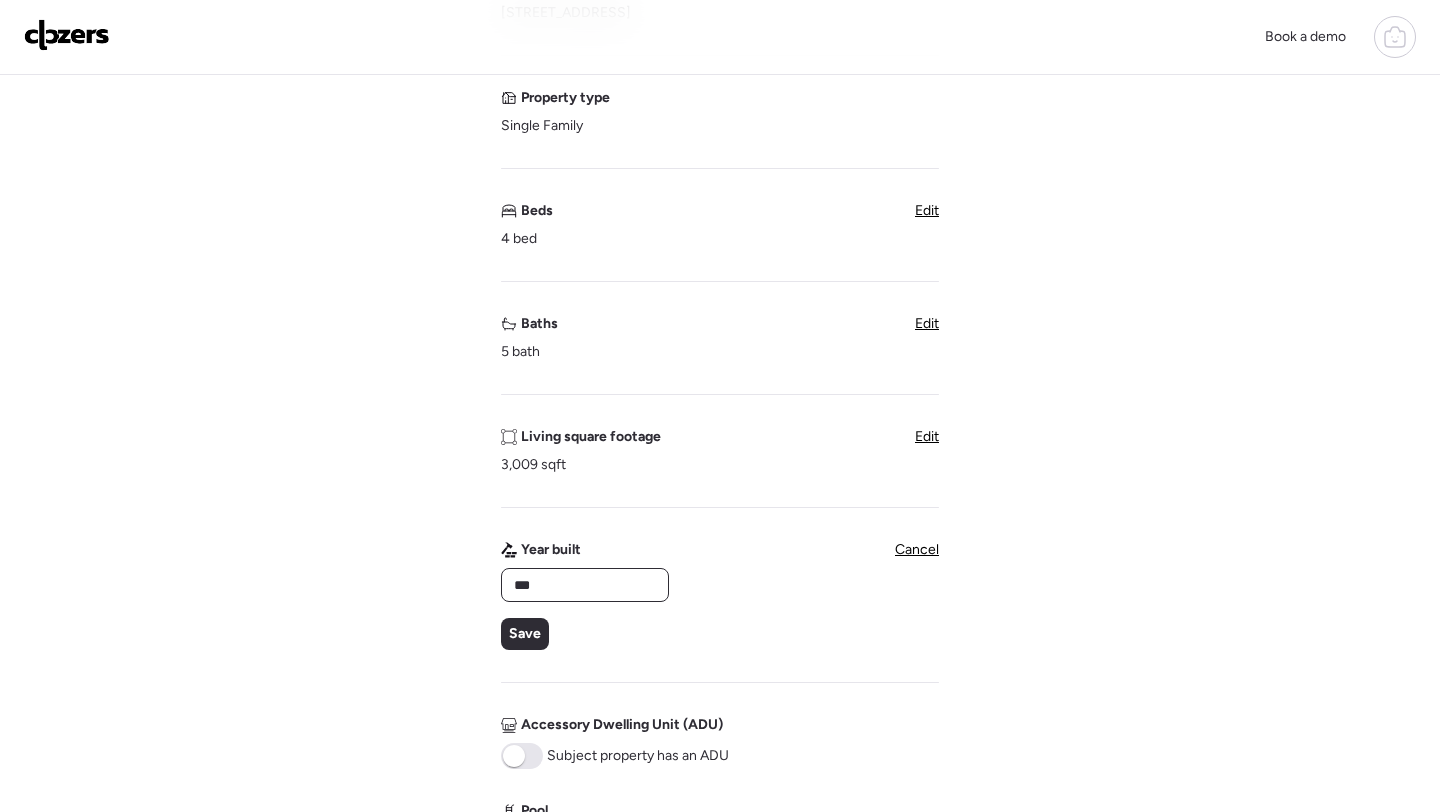 type on "****" 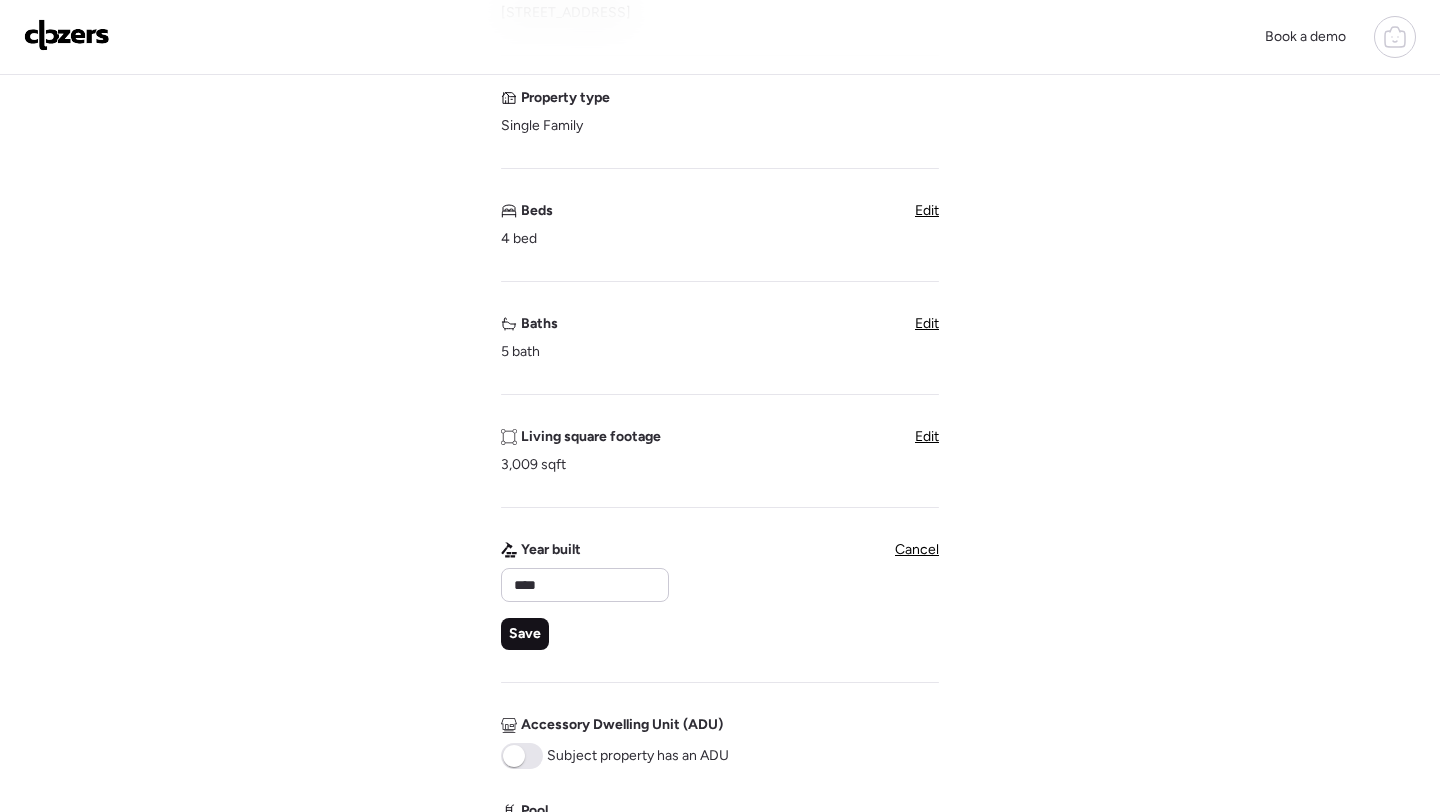 click on "Save" at bounding box center (525, 634) 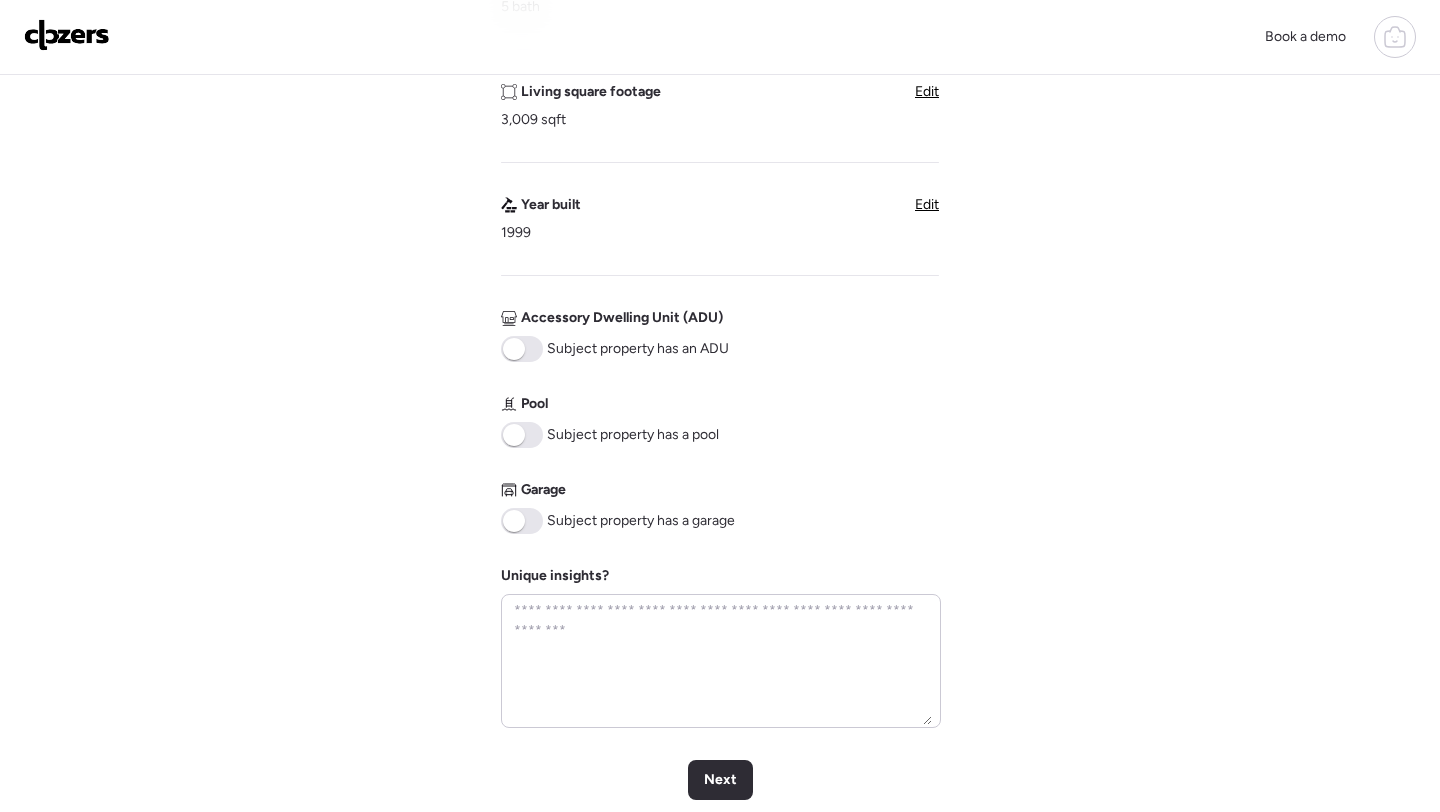 scroll, scrollTop: 693, scrollLeft: 0, axis: vertical 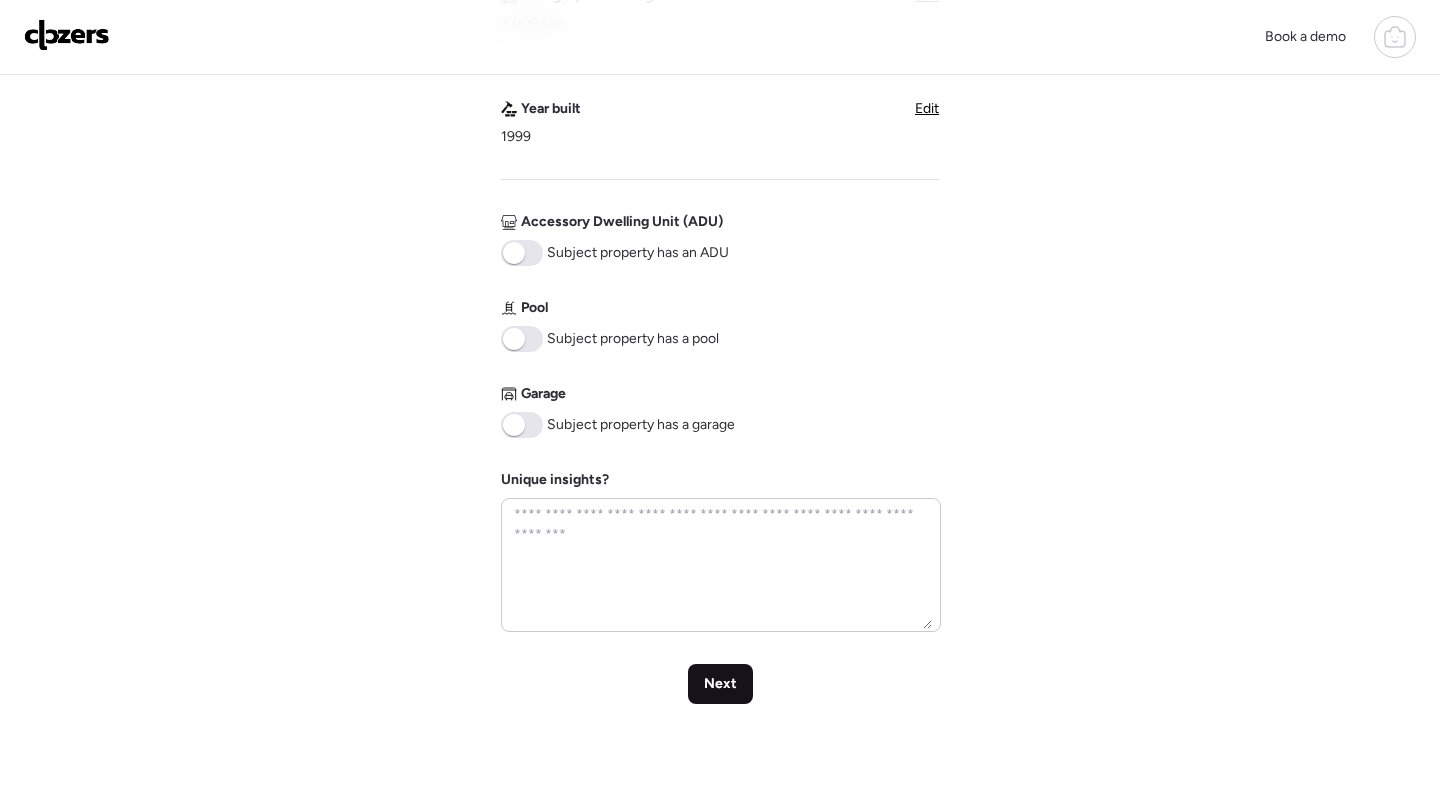 click on "Next" at bounding box center [720, 684] 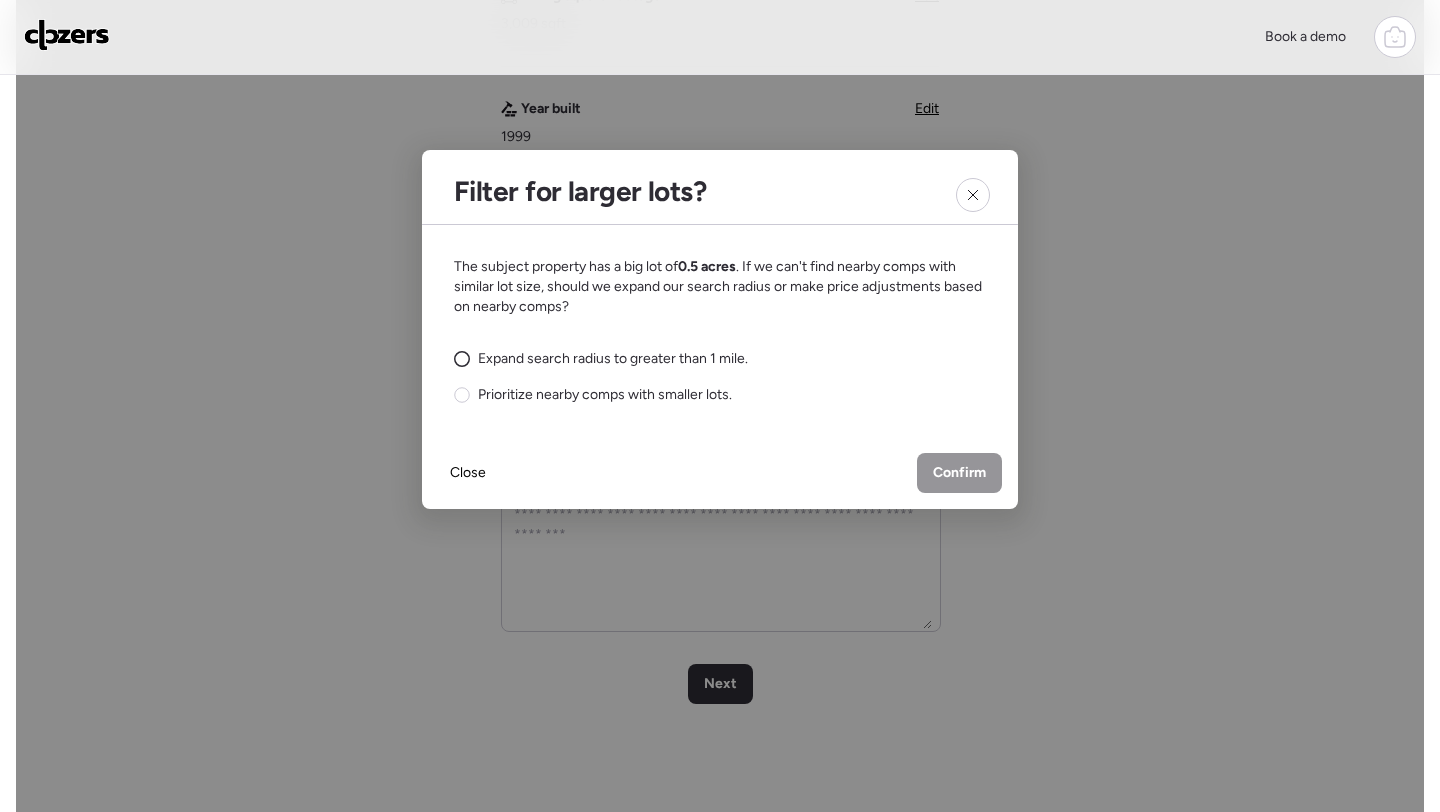 click on "Expand search radius to greater than 1 mile." at bounding box center (613, 359) 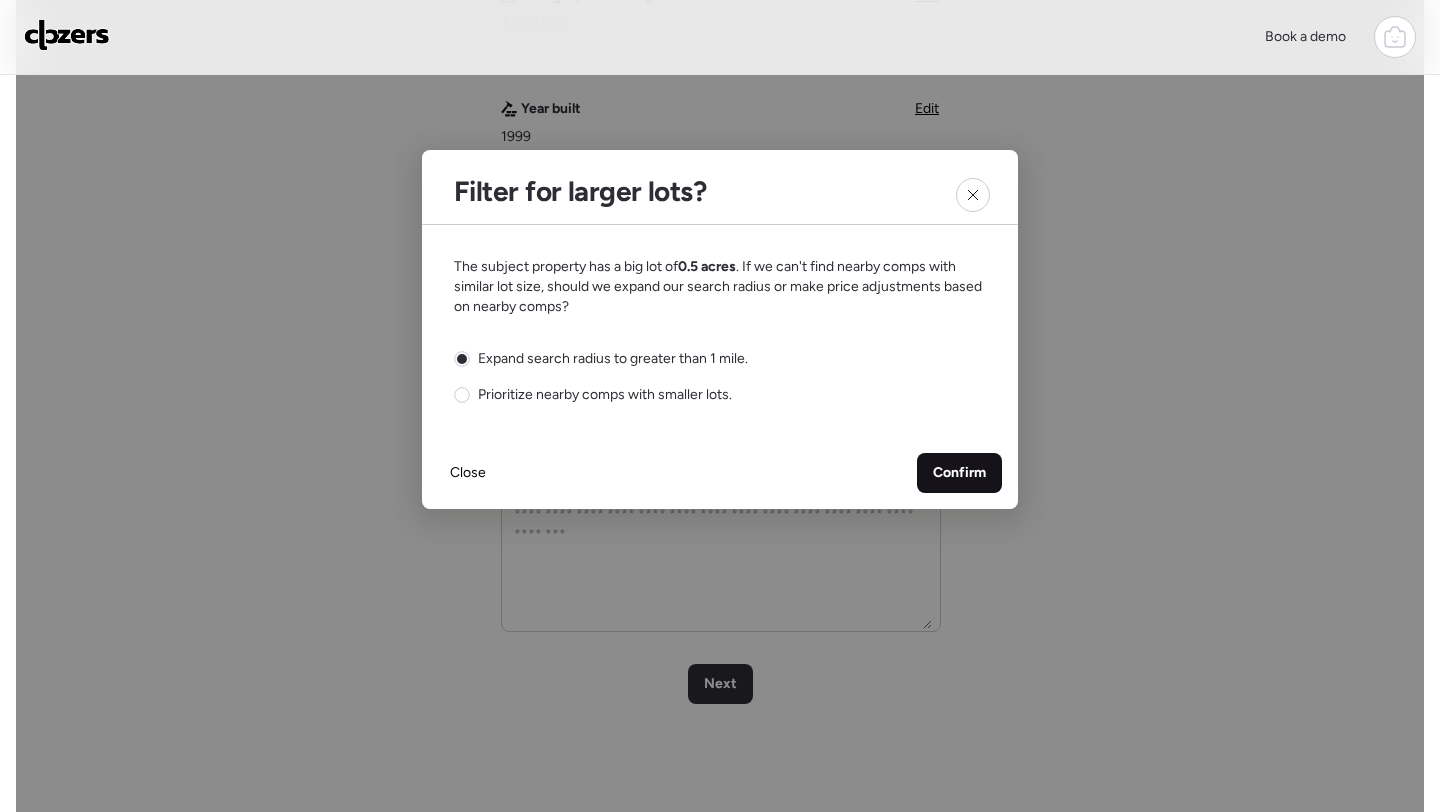 click on "Confirm" at bounding box center (959, 473) 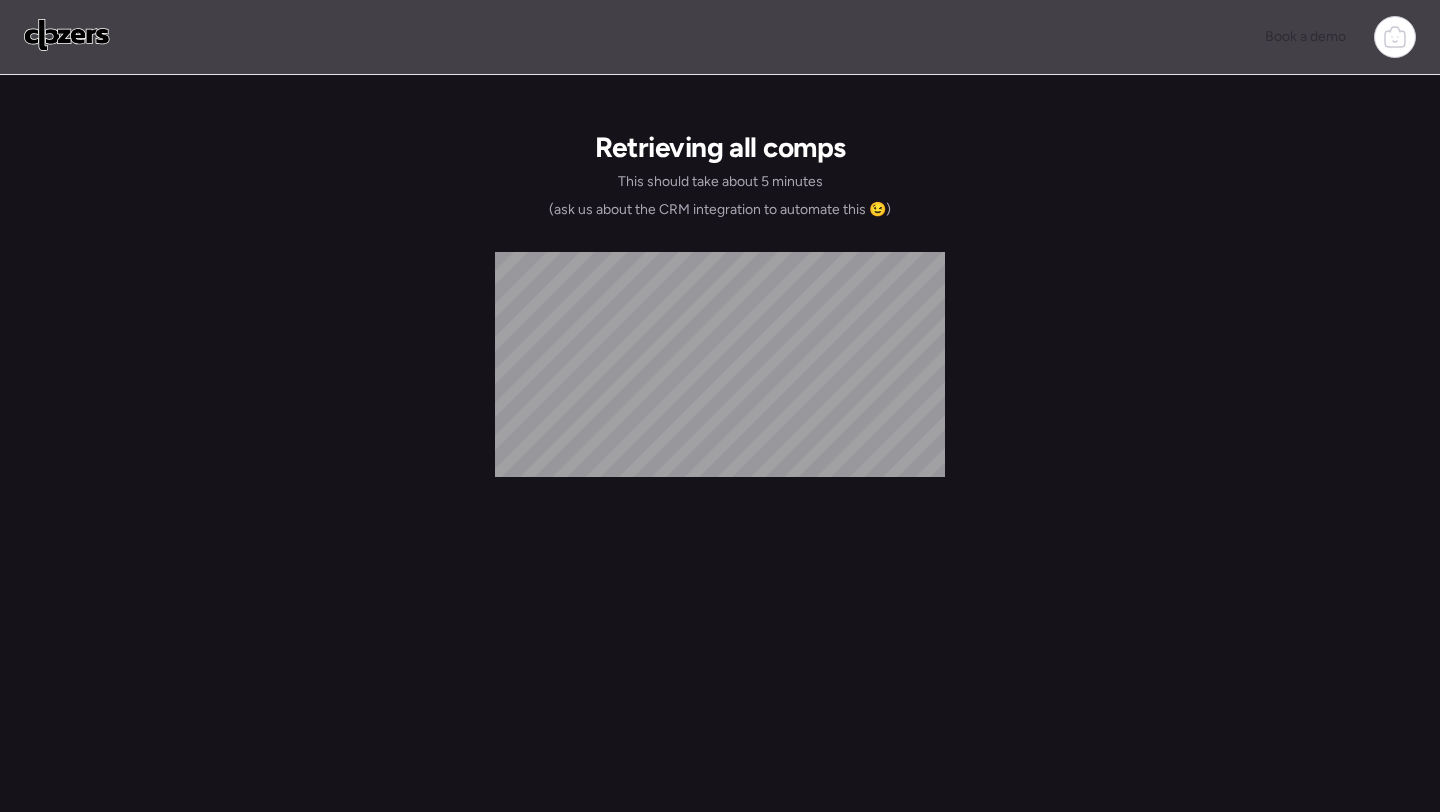 scroll, scrollTop: 0, scrollLeft: 0, axis: both 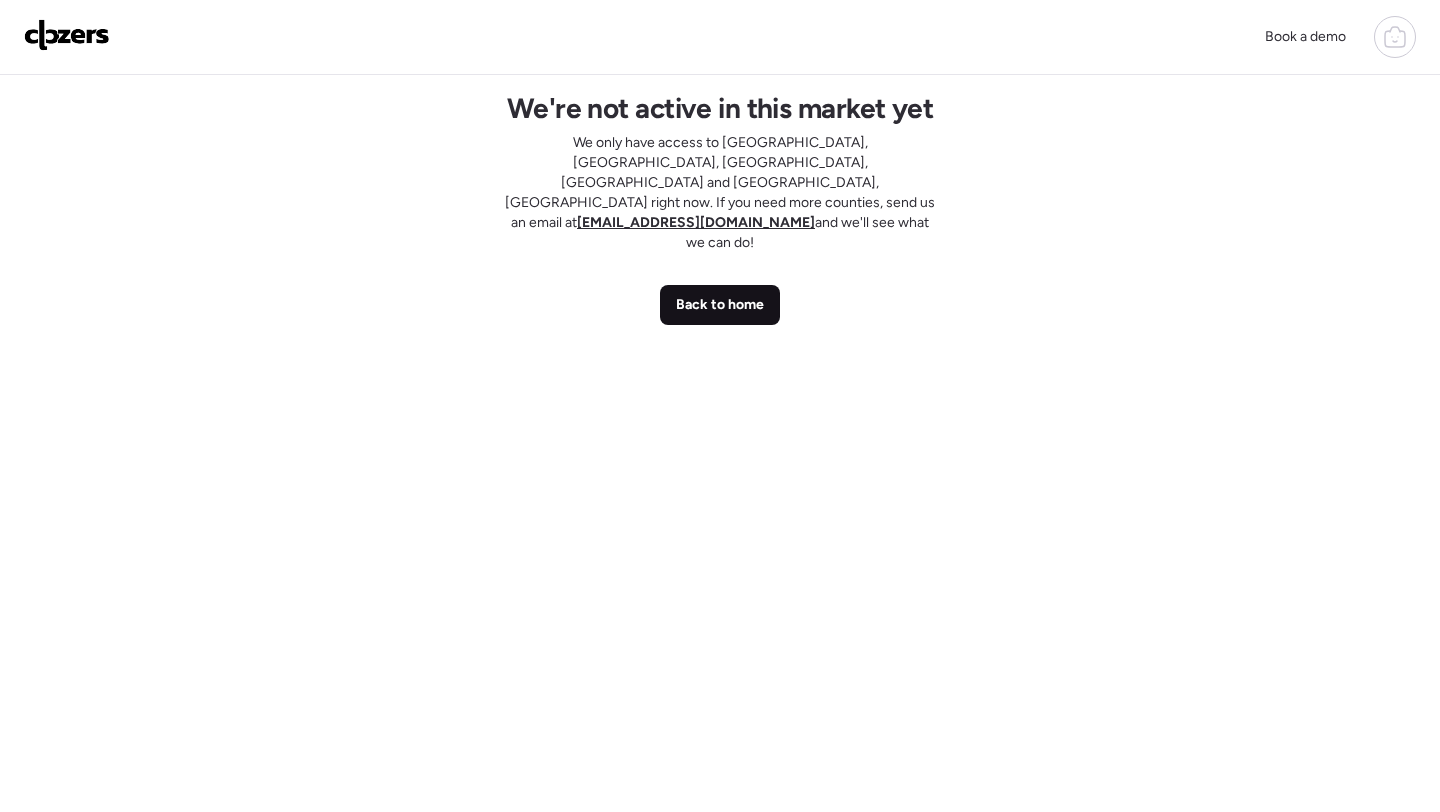 click on "Back to home" at bounding box center (720, 305) 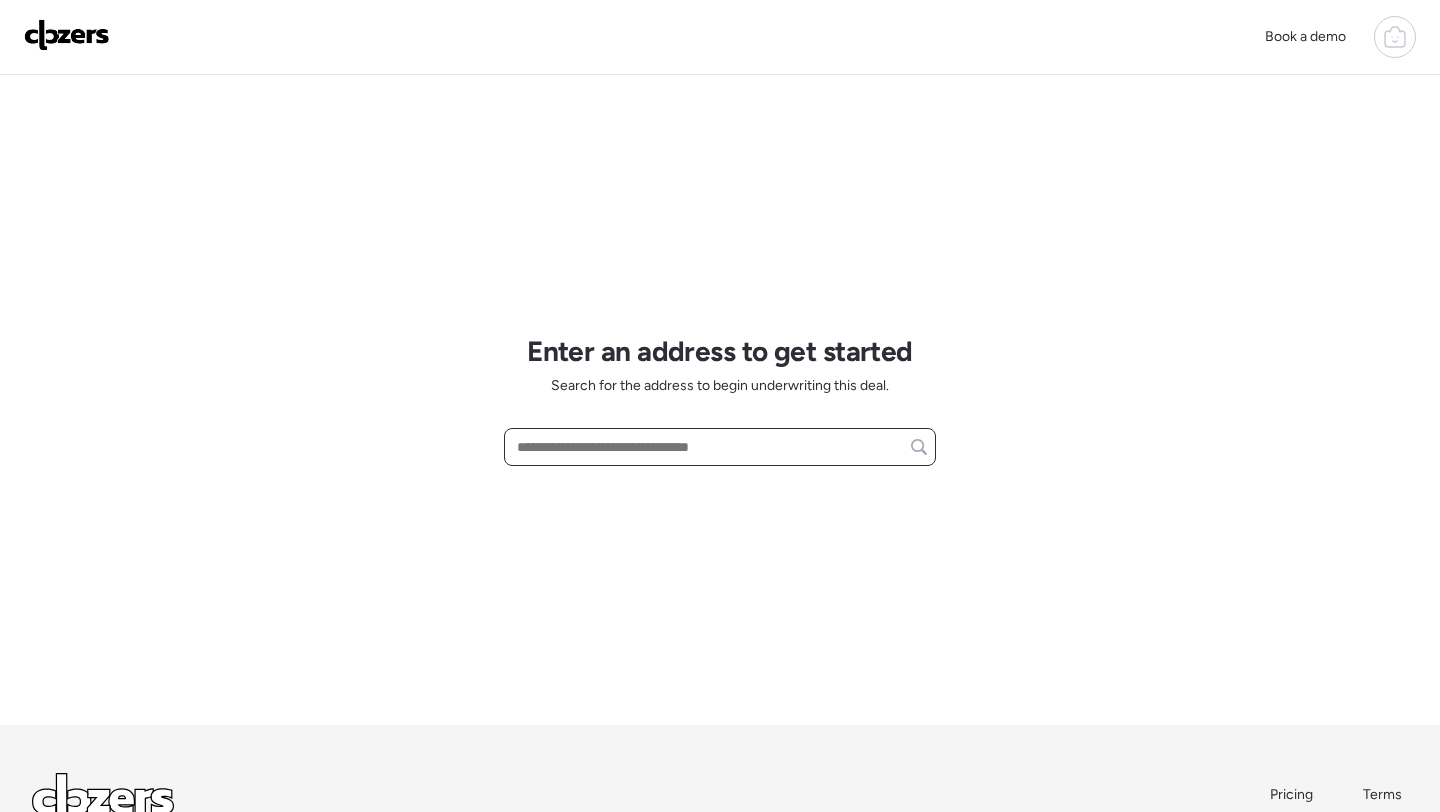 click at bounding box center [720, 447] 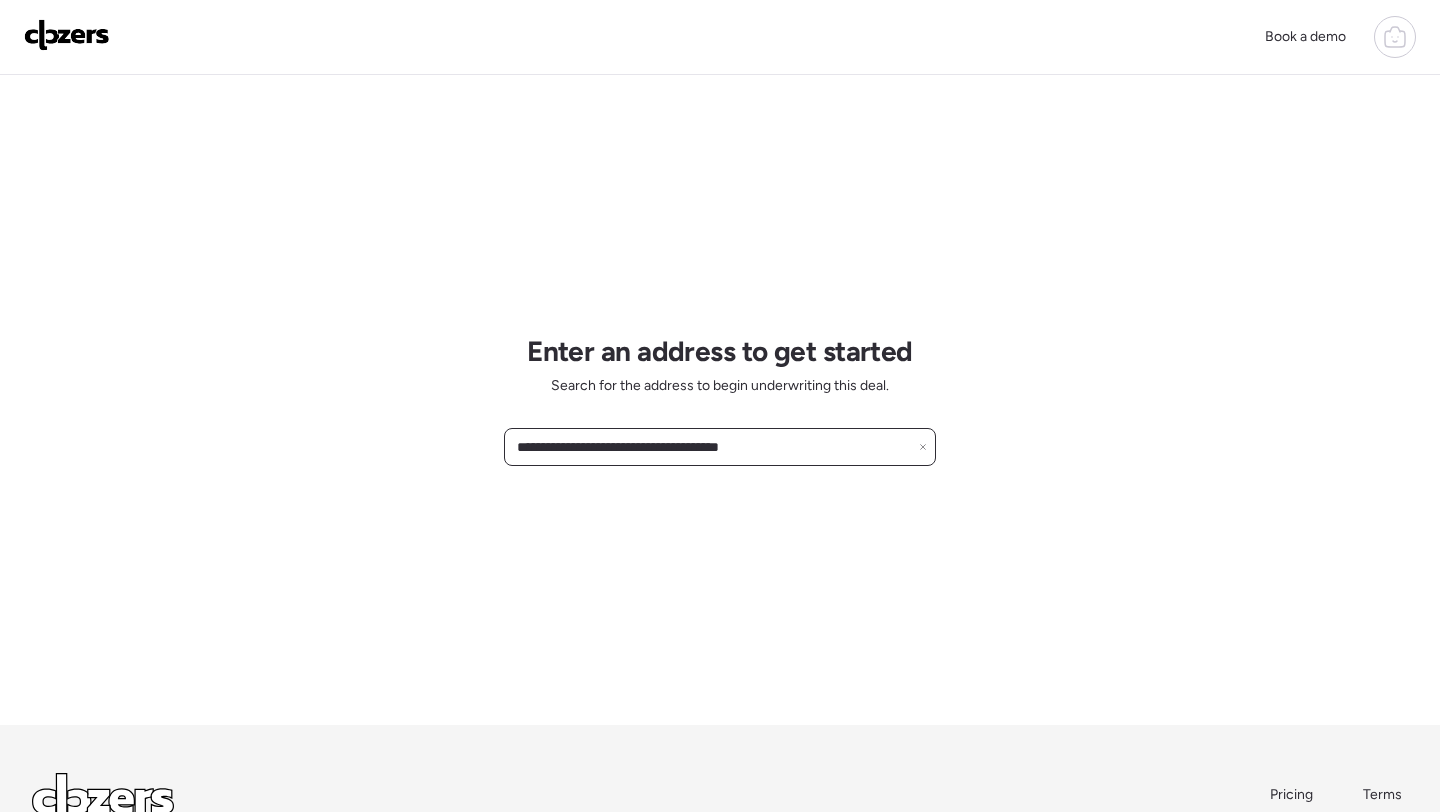 type on "**********" 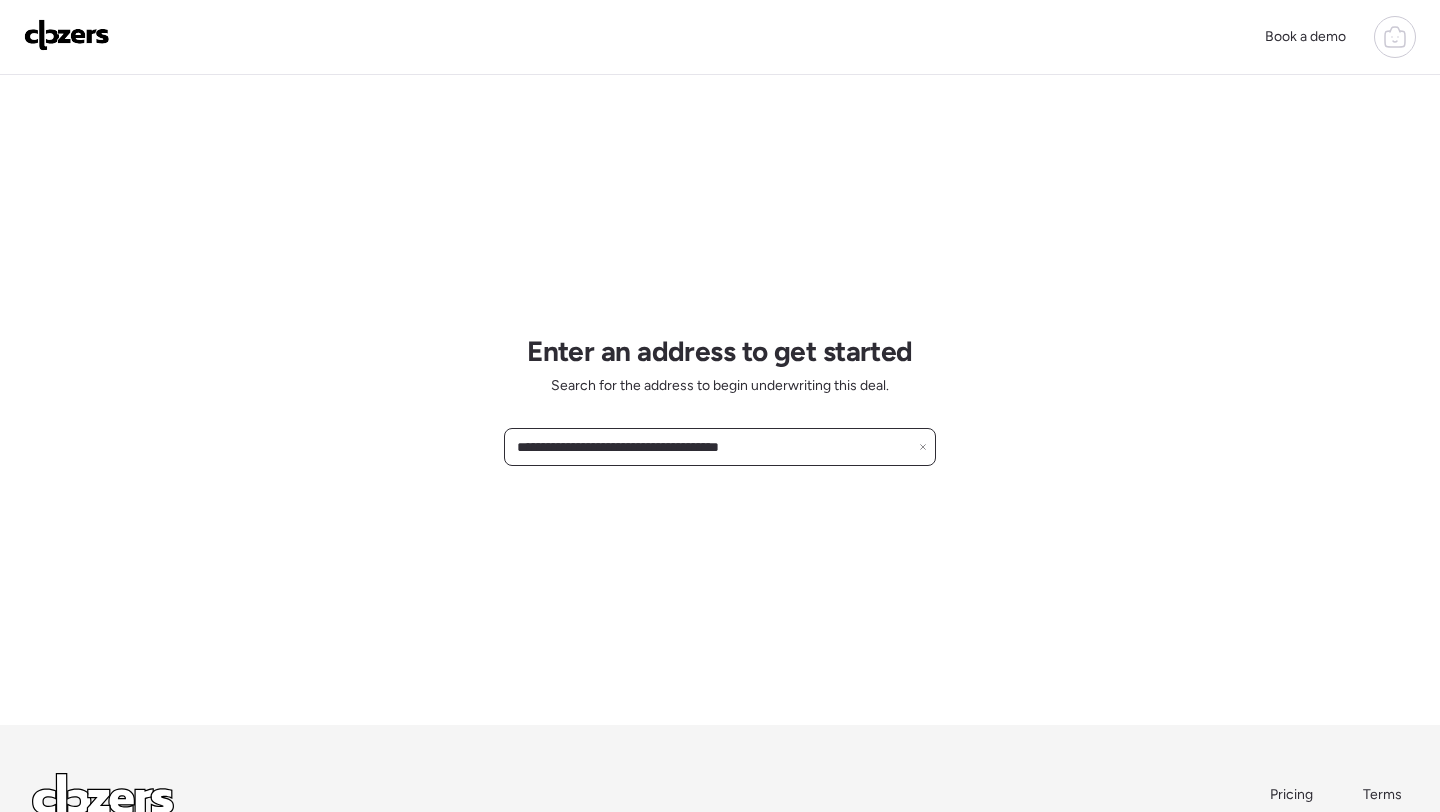 click on "**********" at bounding box center [720, 447] 